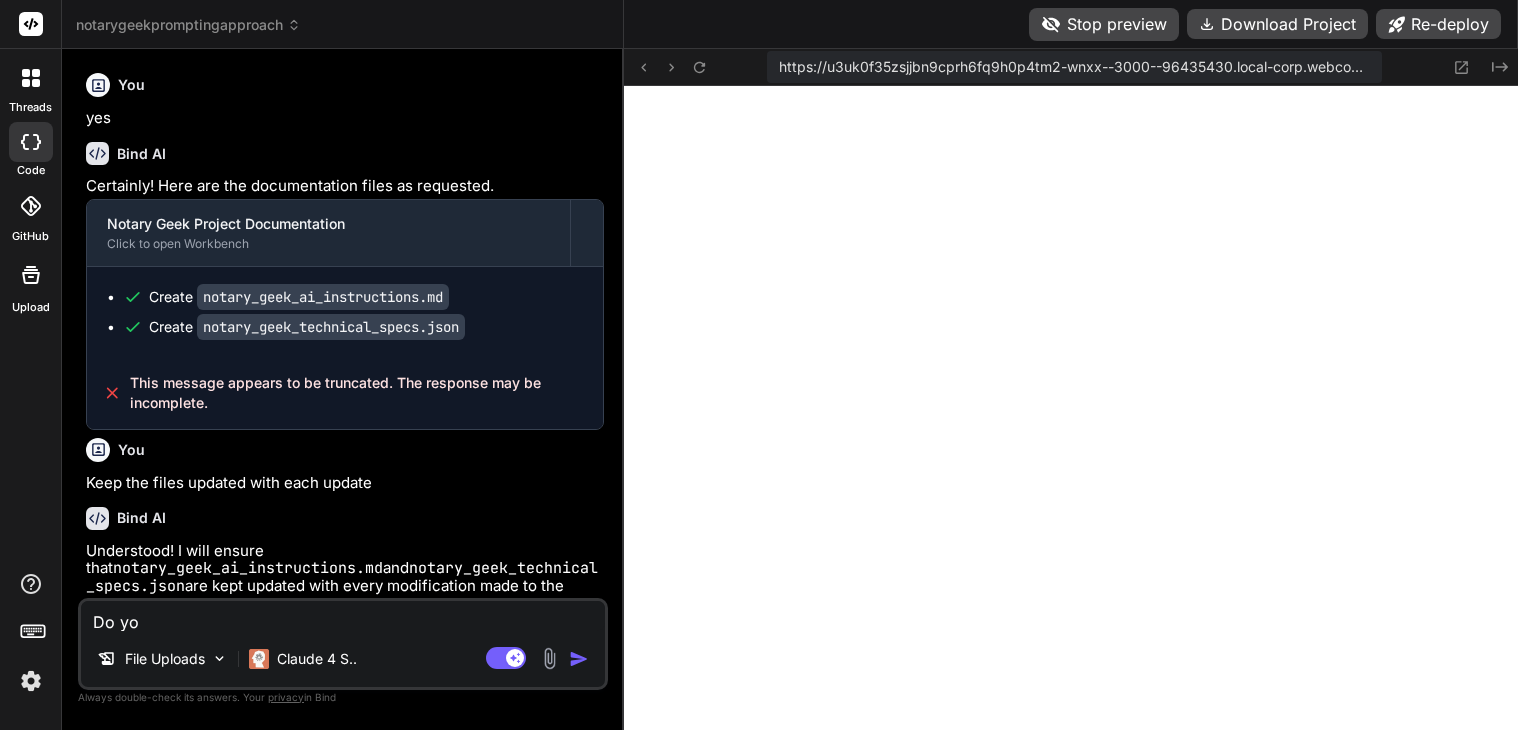 scroll, scrollTop: 0, scrollLeft: 0, axis: both 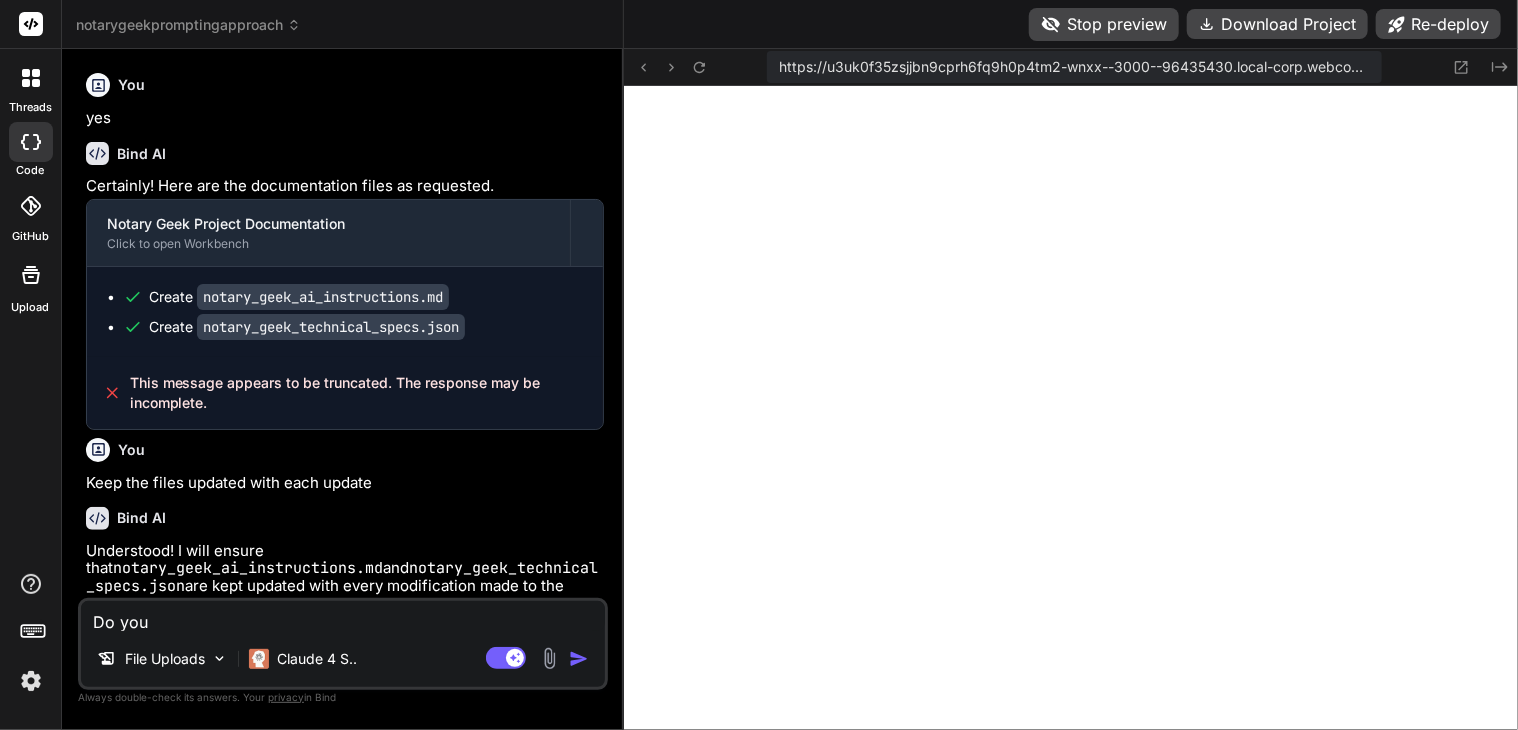 type on "Do you" 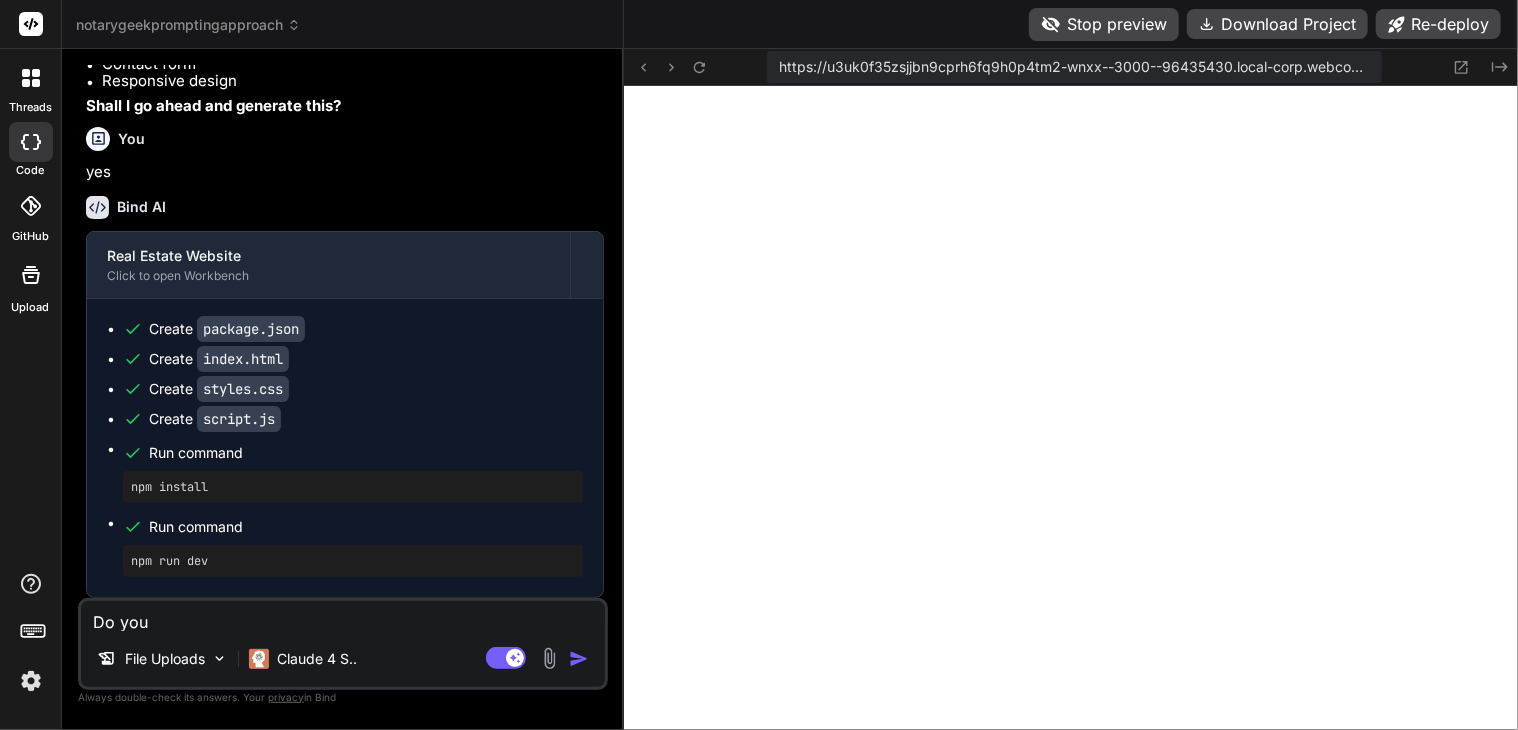 type on "Do you r" 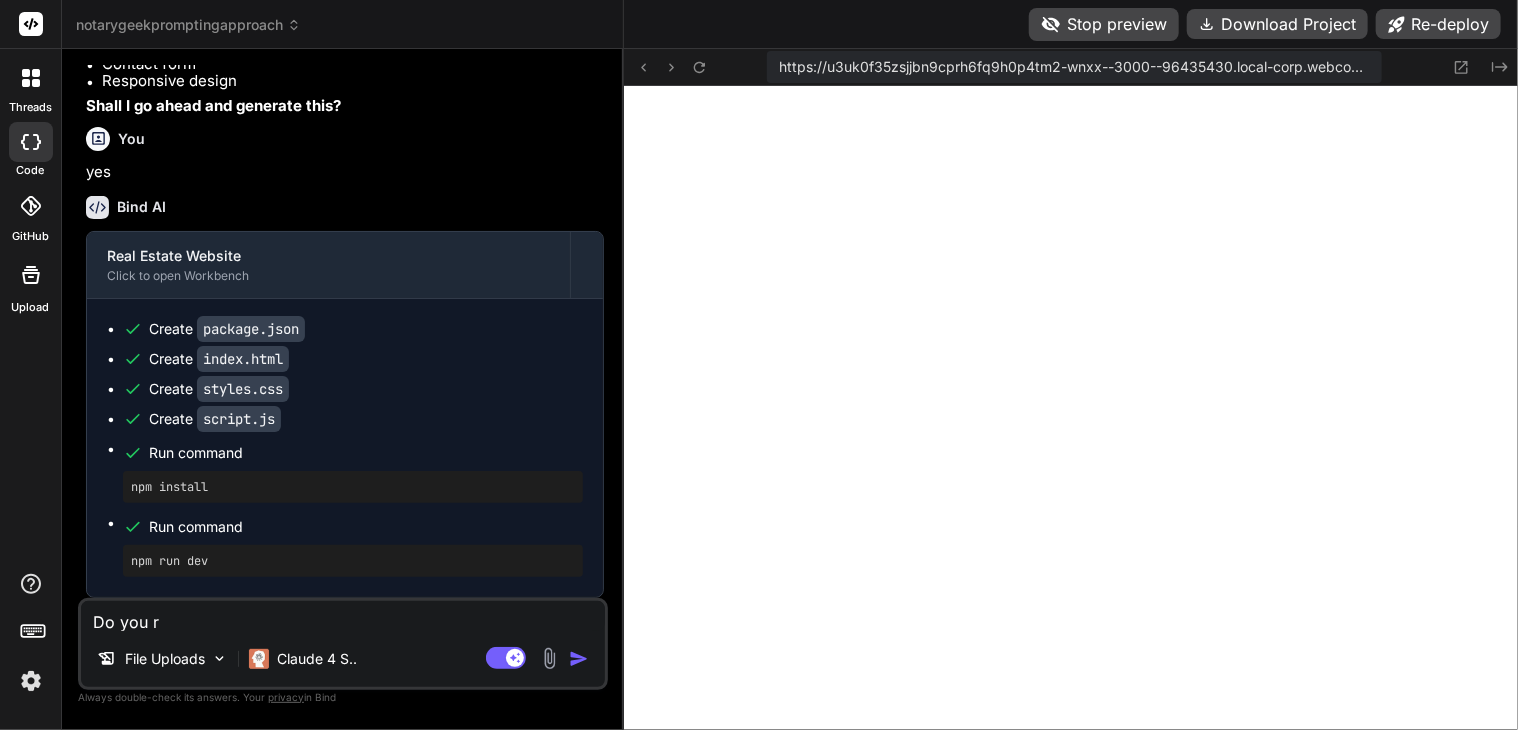 type on "Do you re" 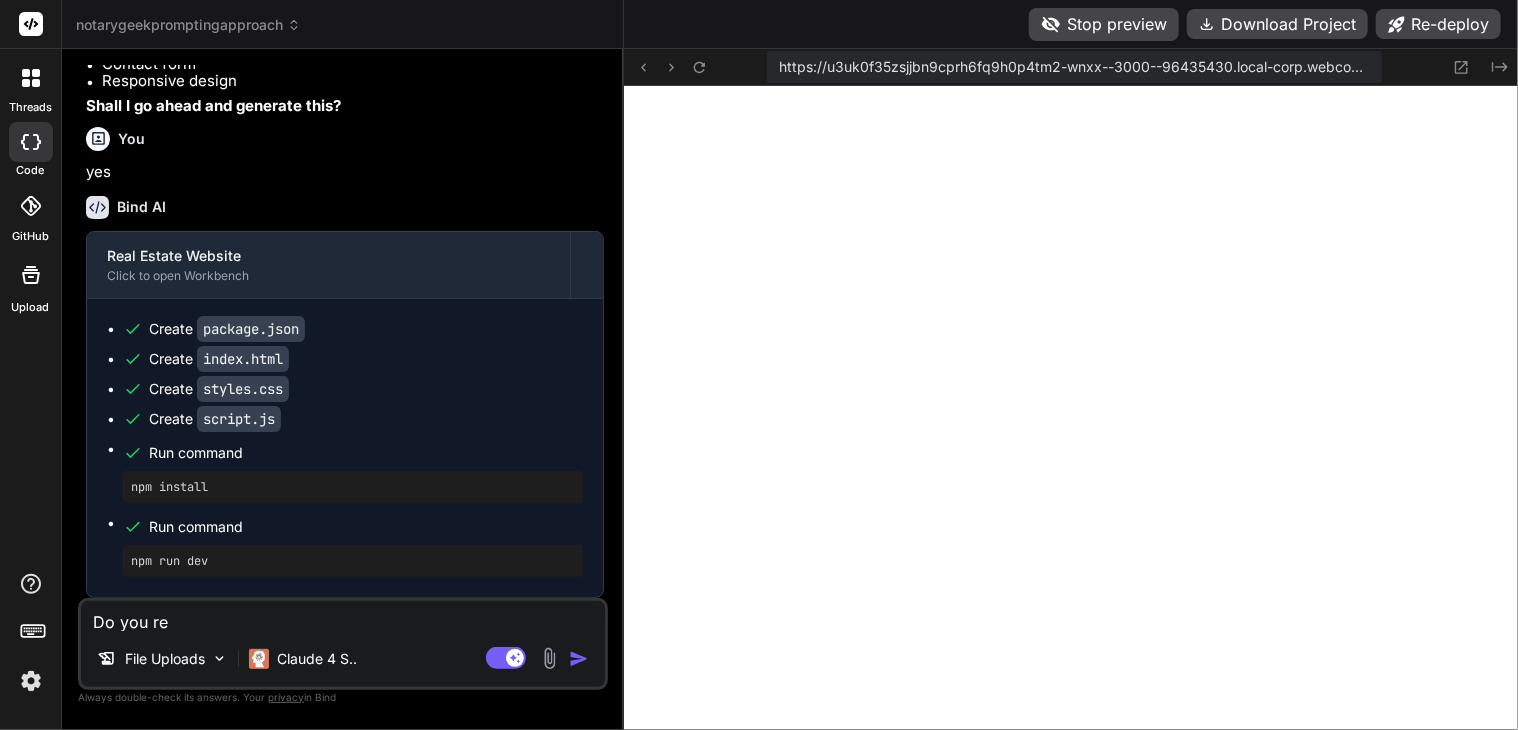 type on "Do you rem" 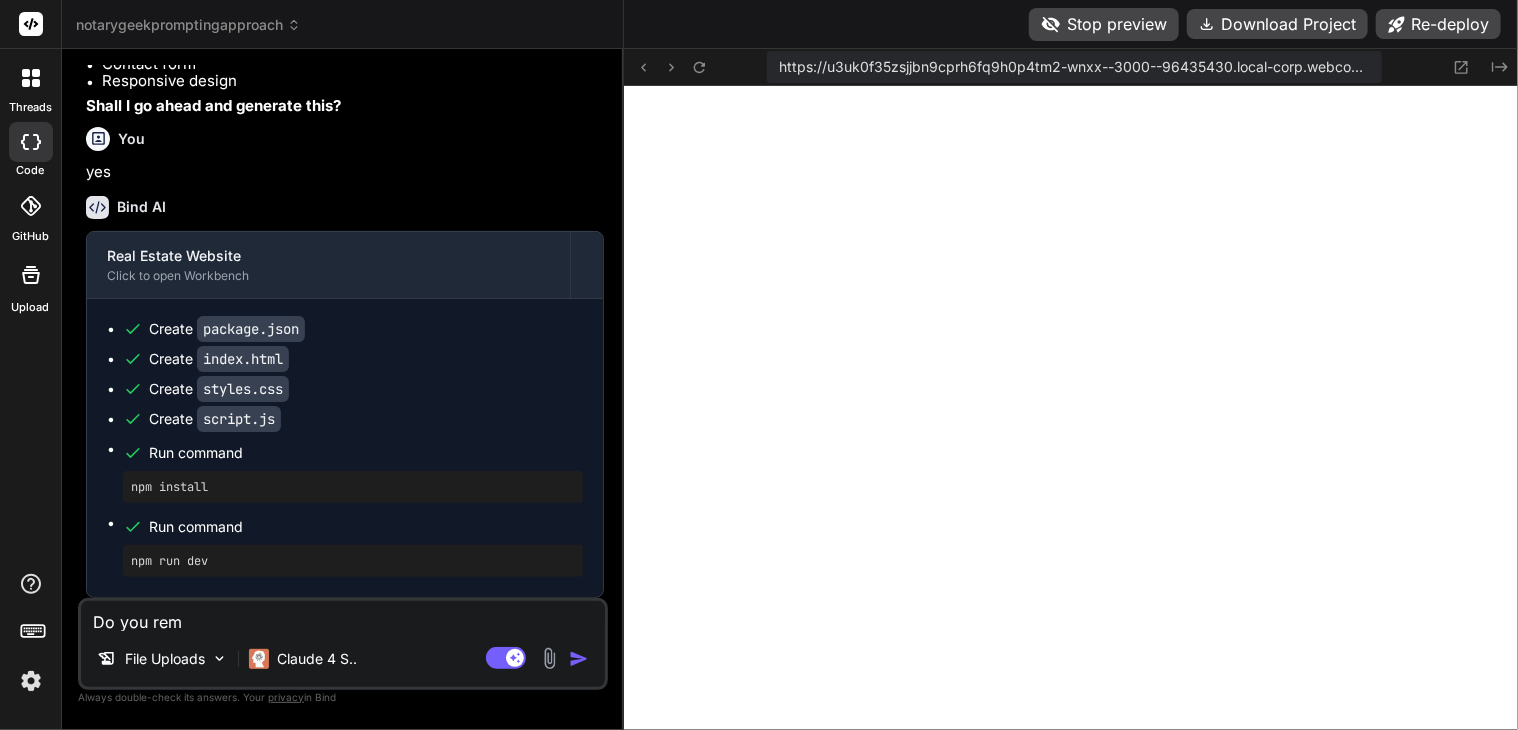 type on "Do you remm" 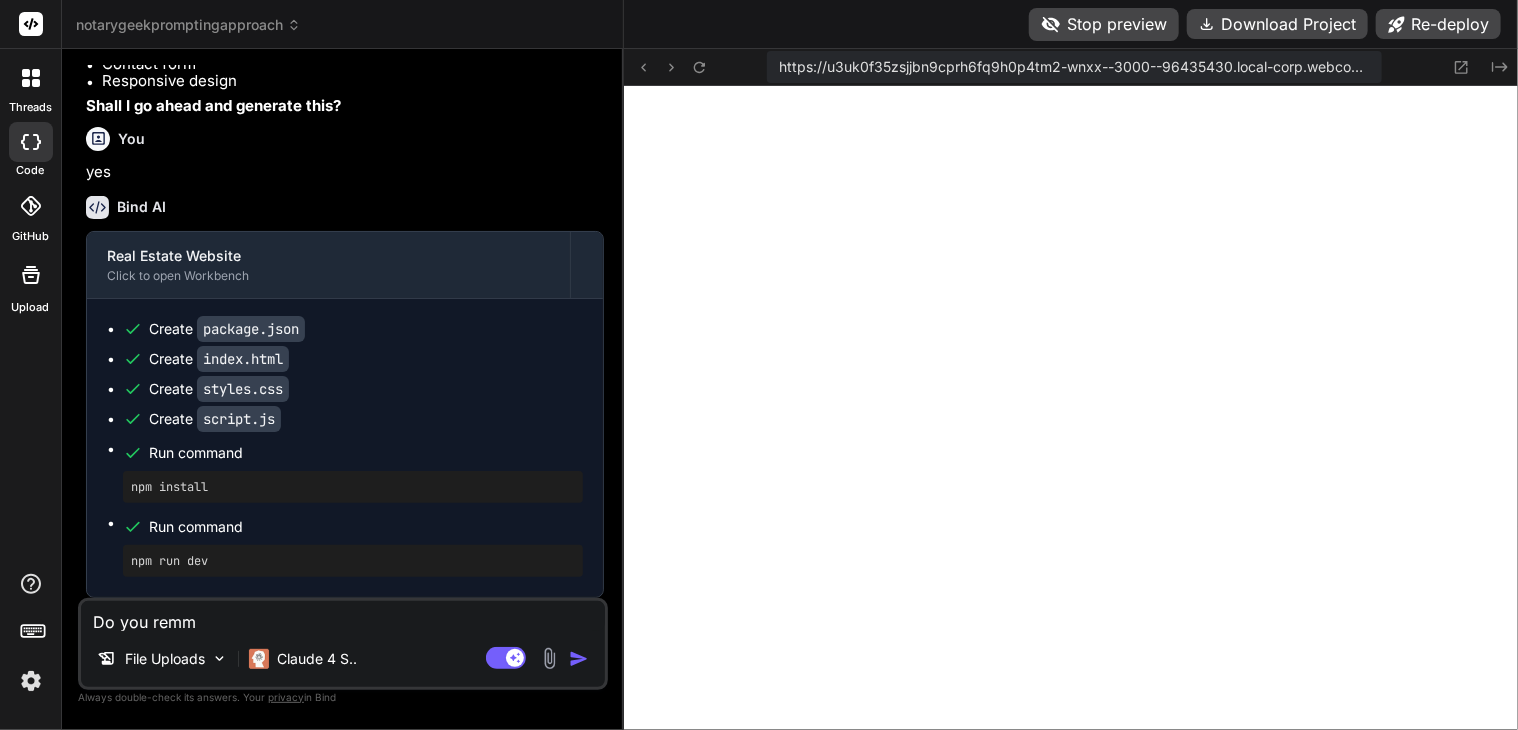 type on "Do you rem" 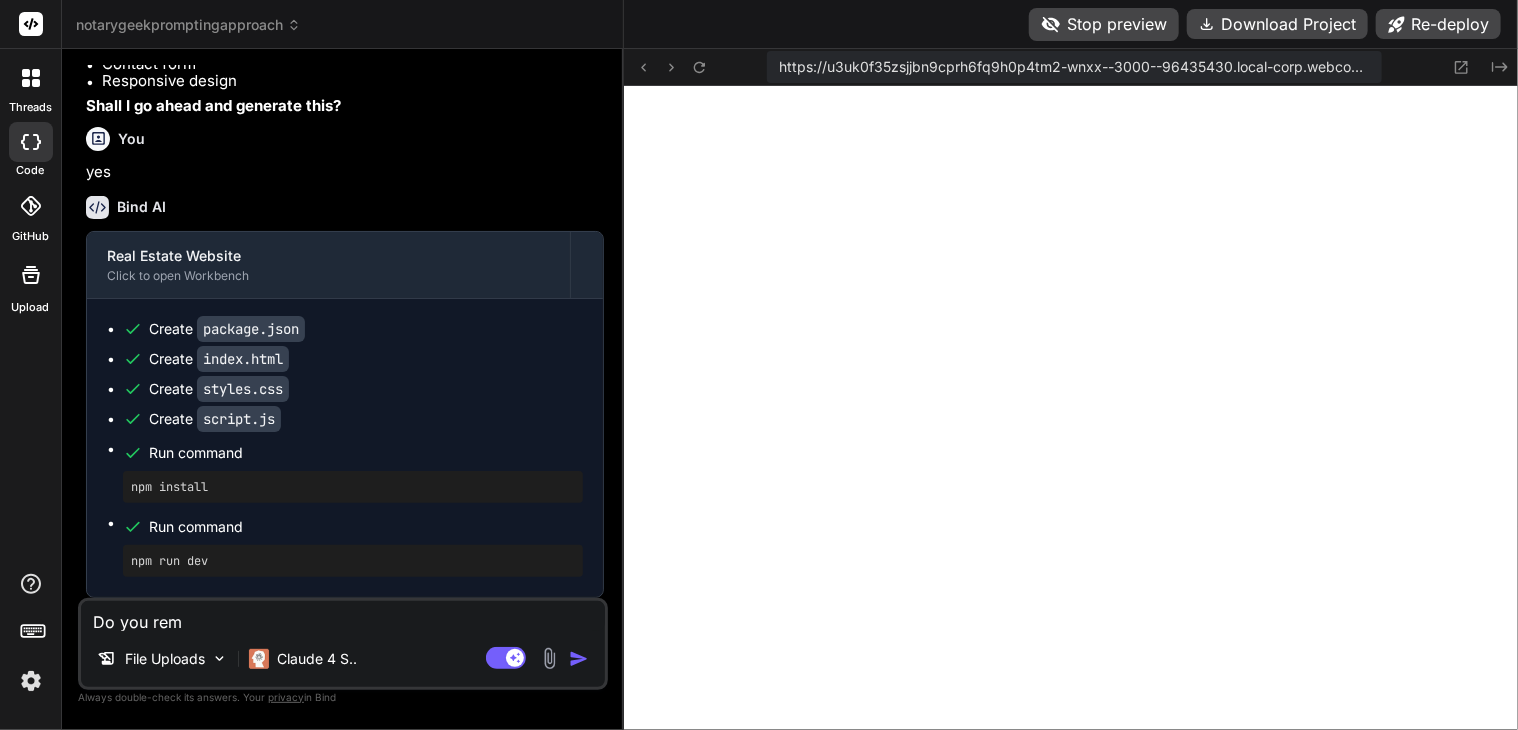 type on "Do you reme" 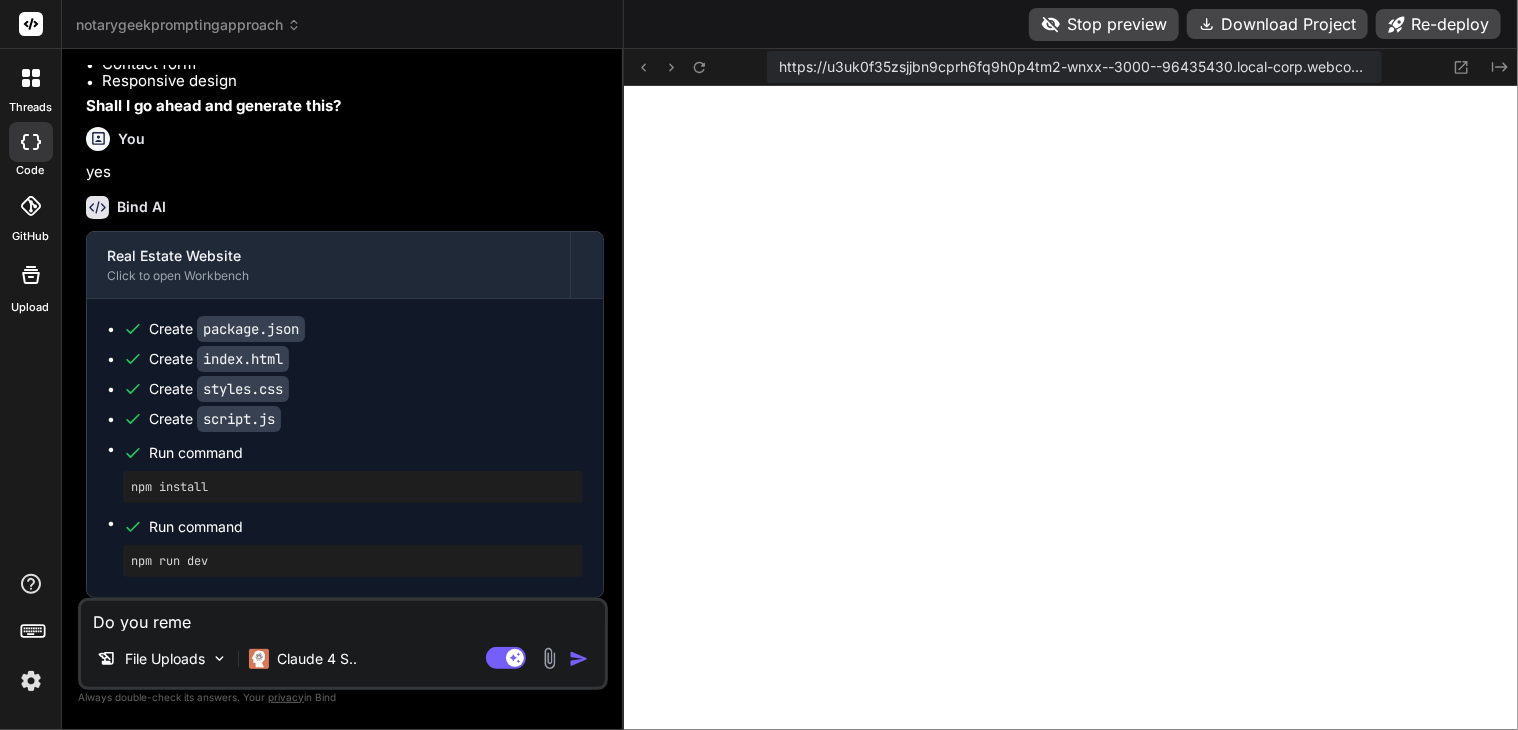 type on "Do you remem" 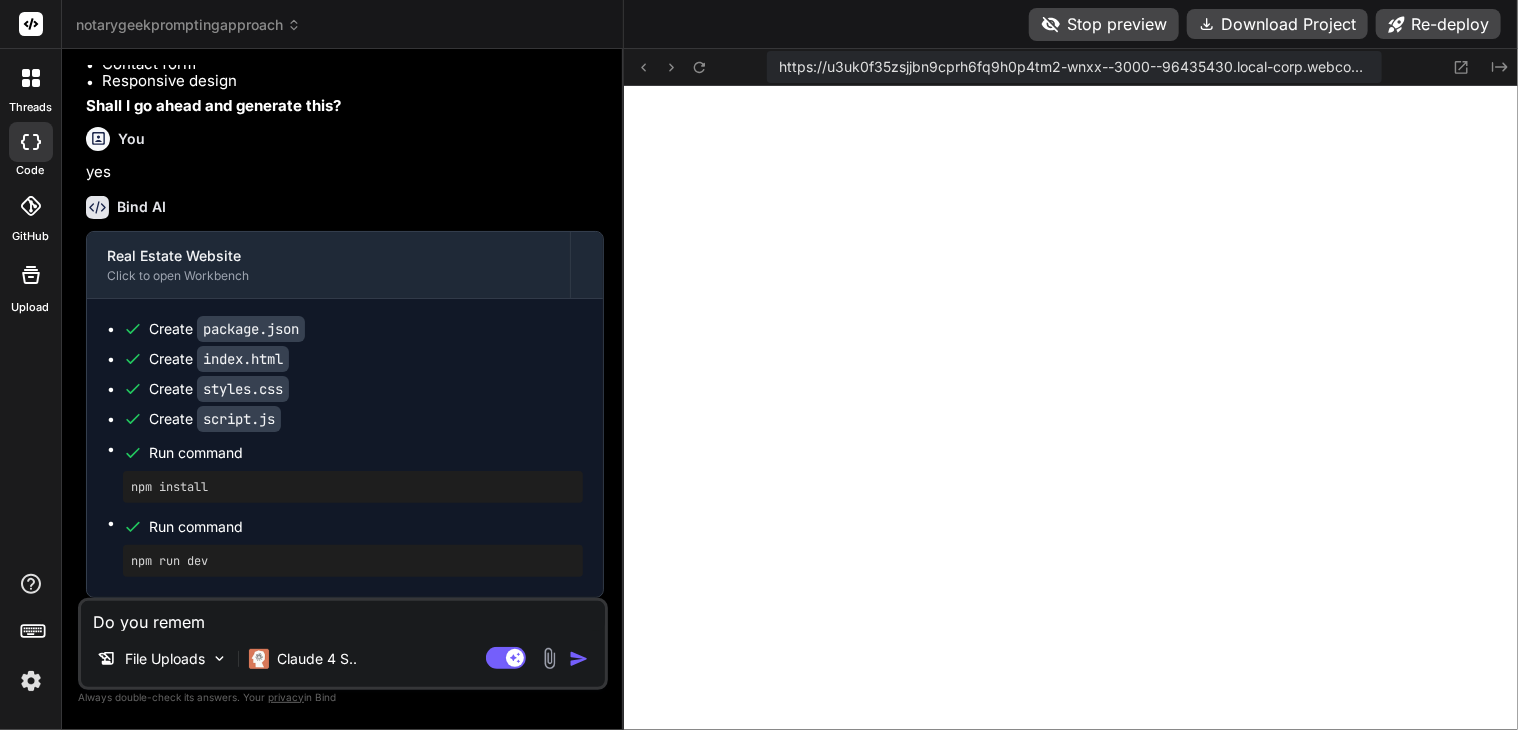 type on "Do you rememb" 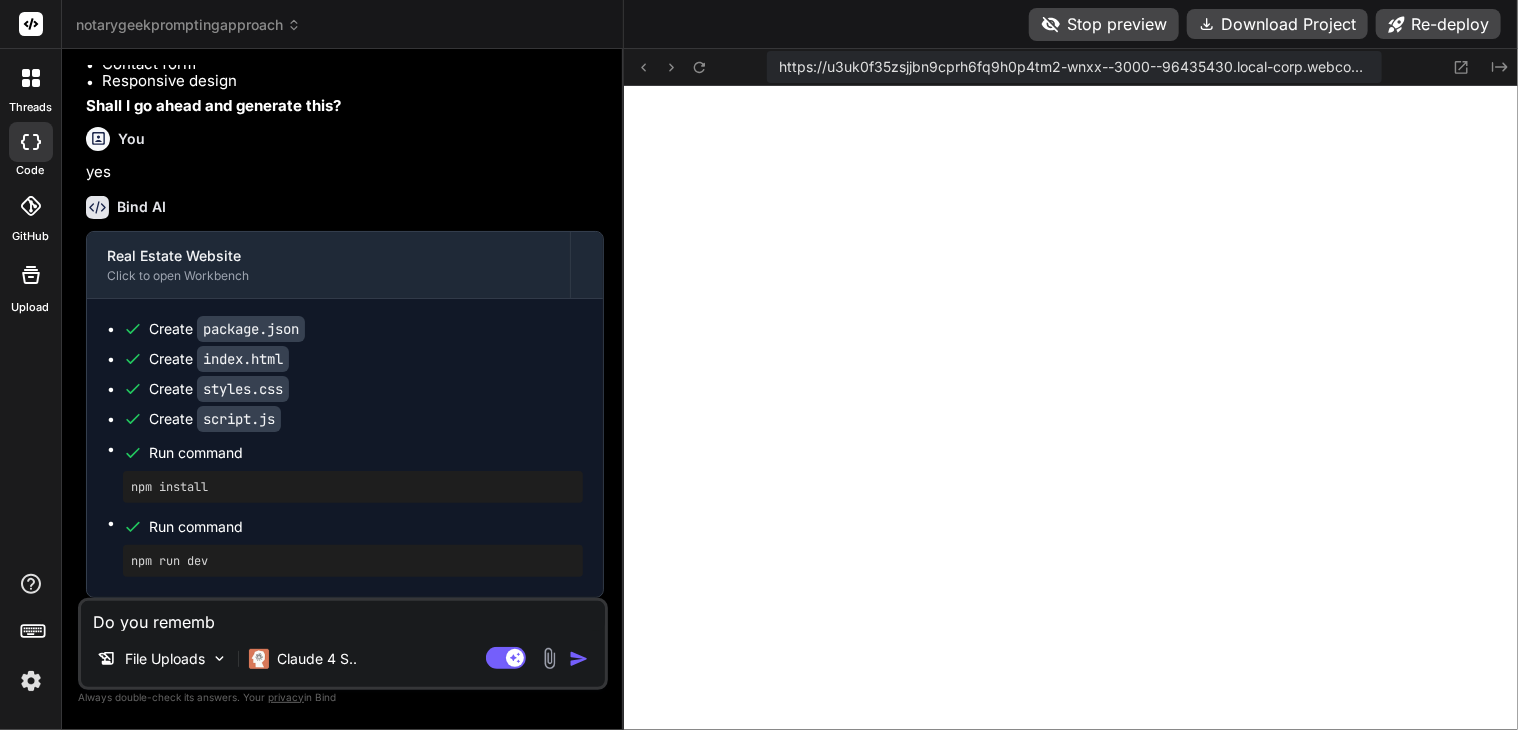 type on "Do you remembe" 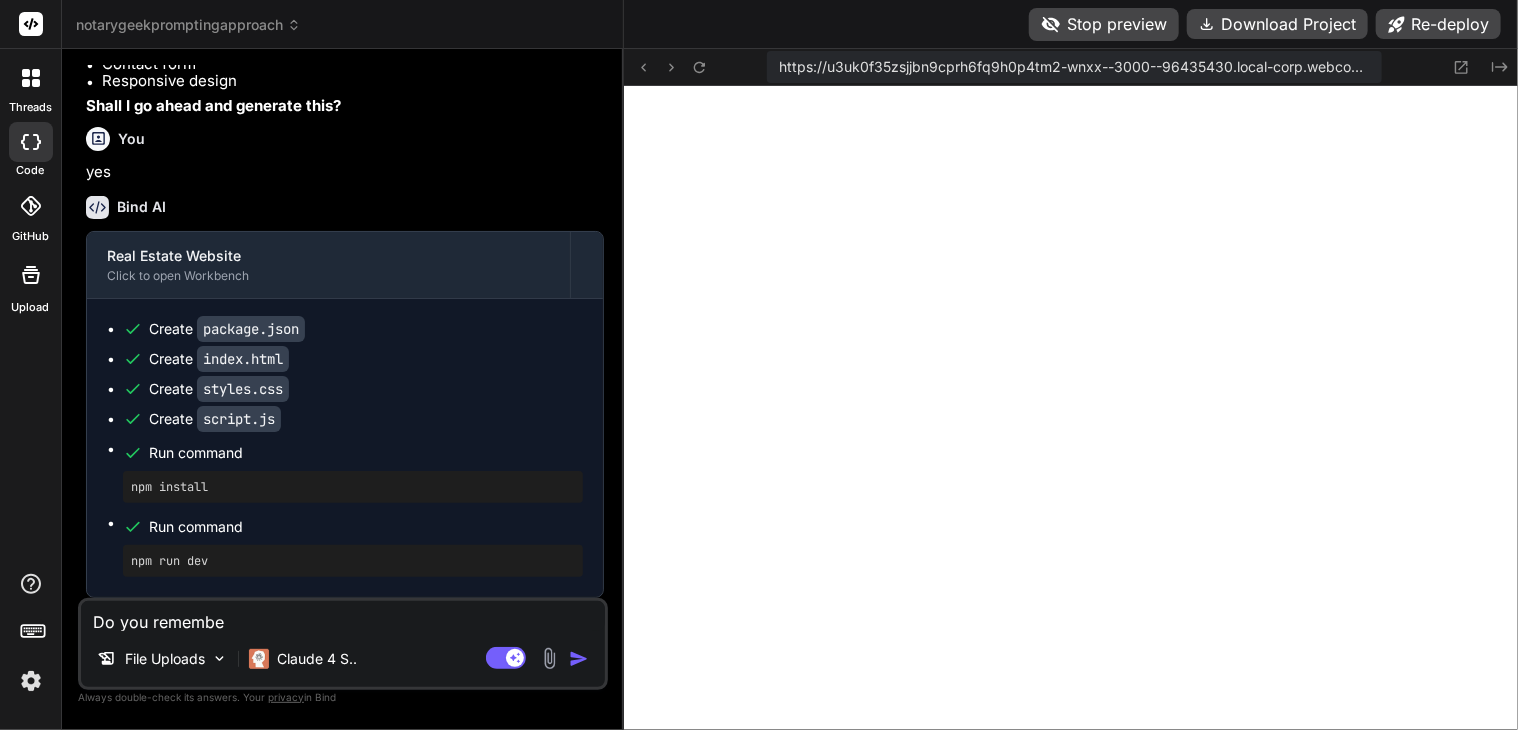 type on "Do you remember" 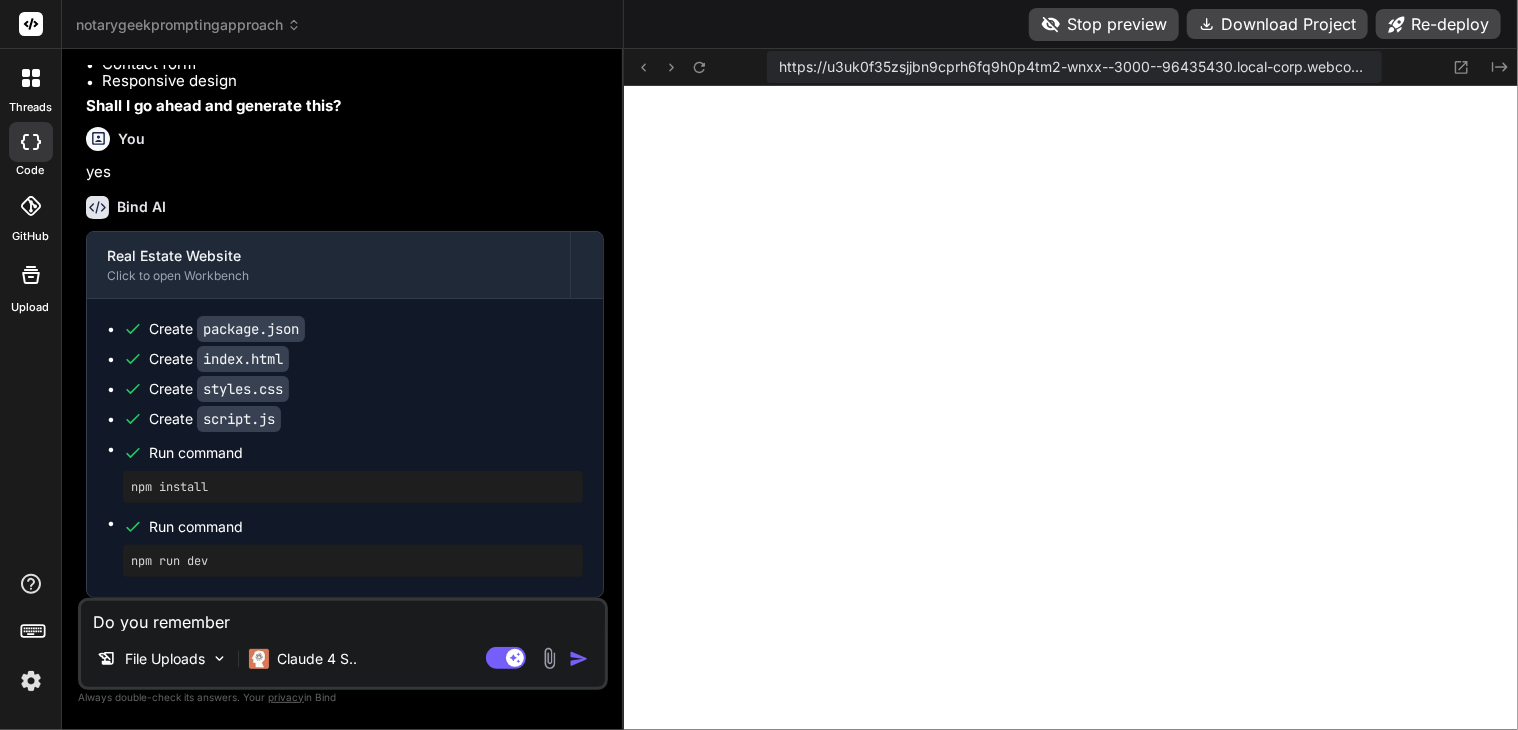 type on "Do you remember" 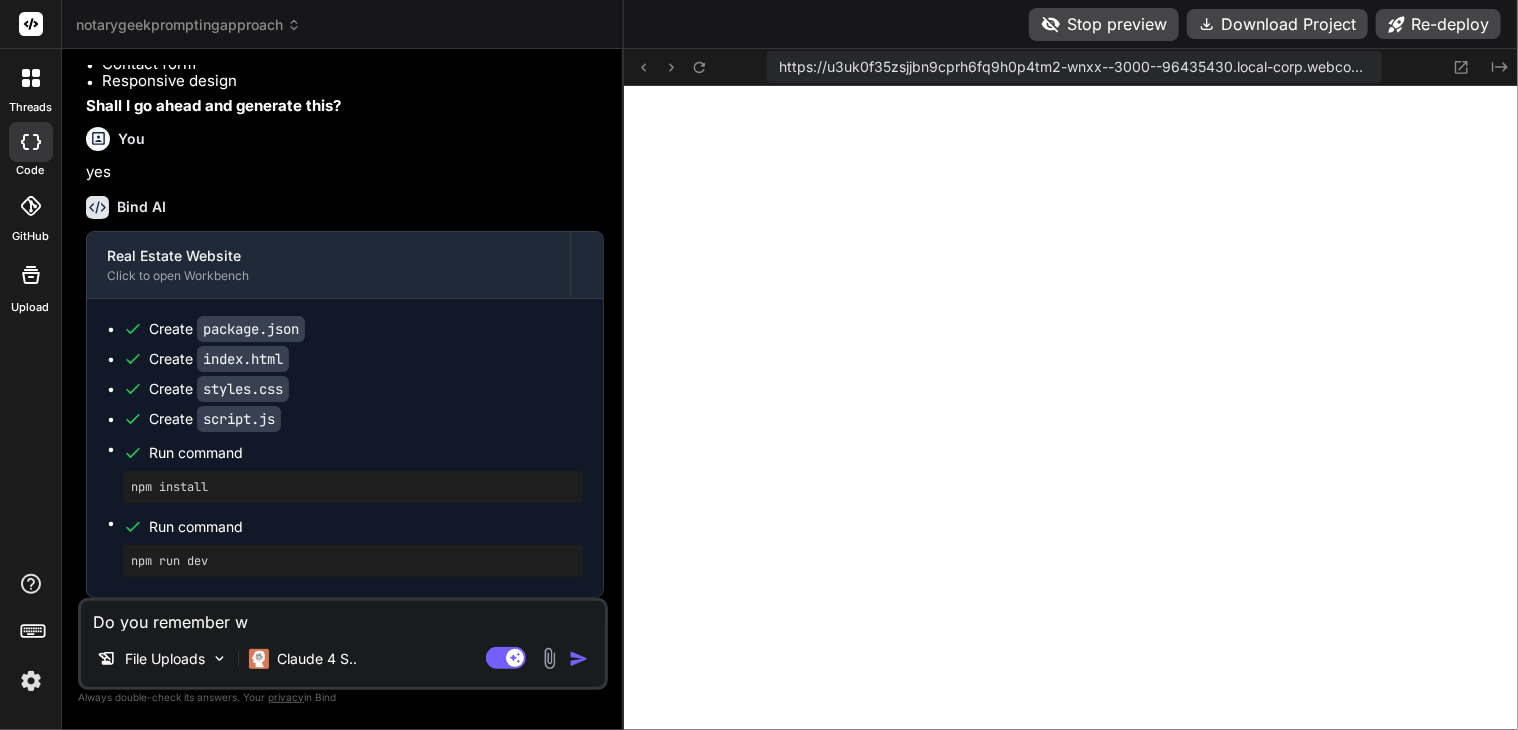 type on "Do you remember wh" 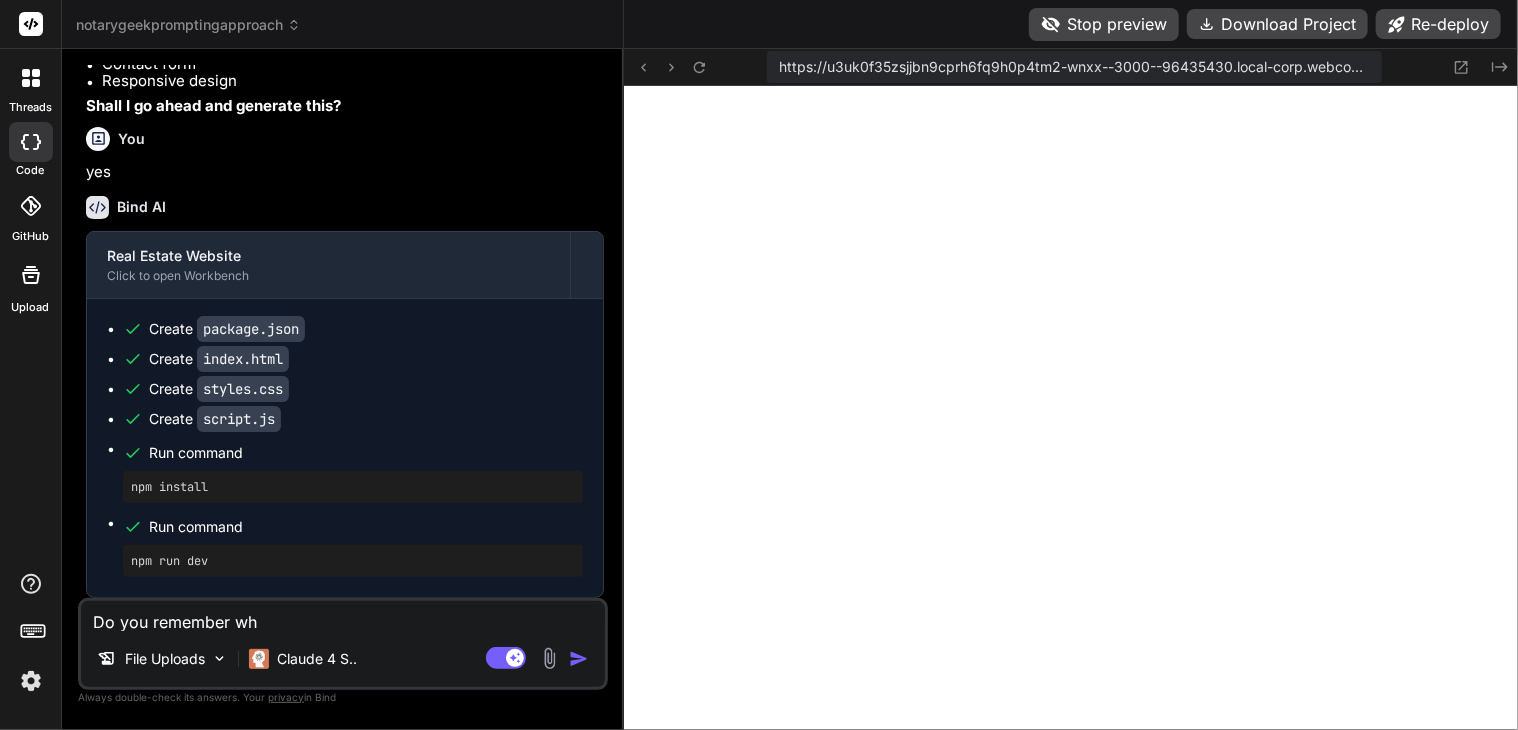 type on "Do you remember wha" 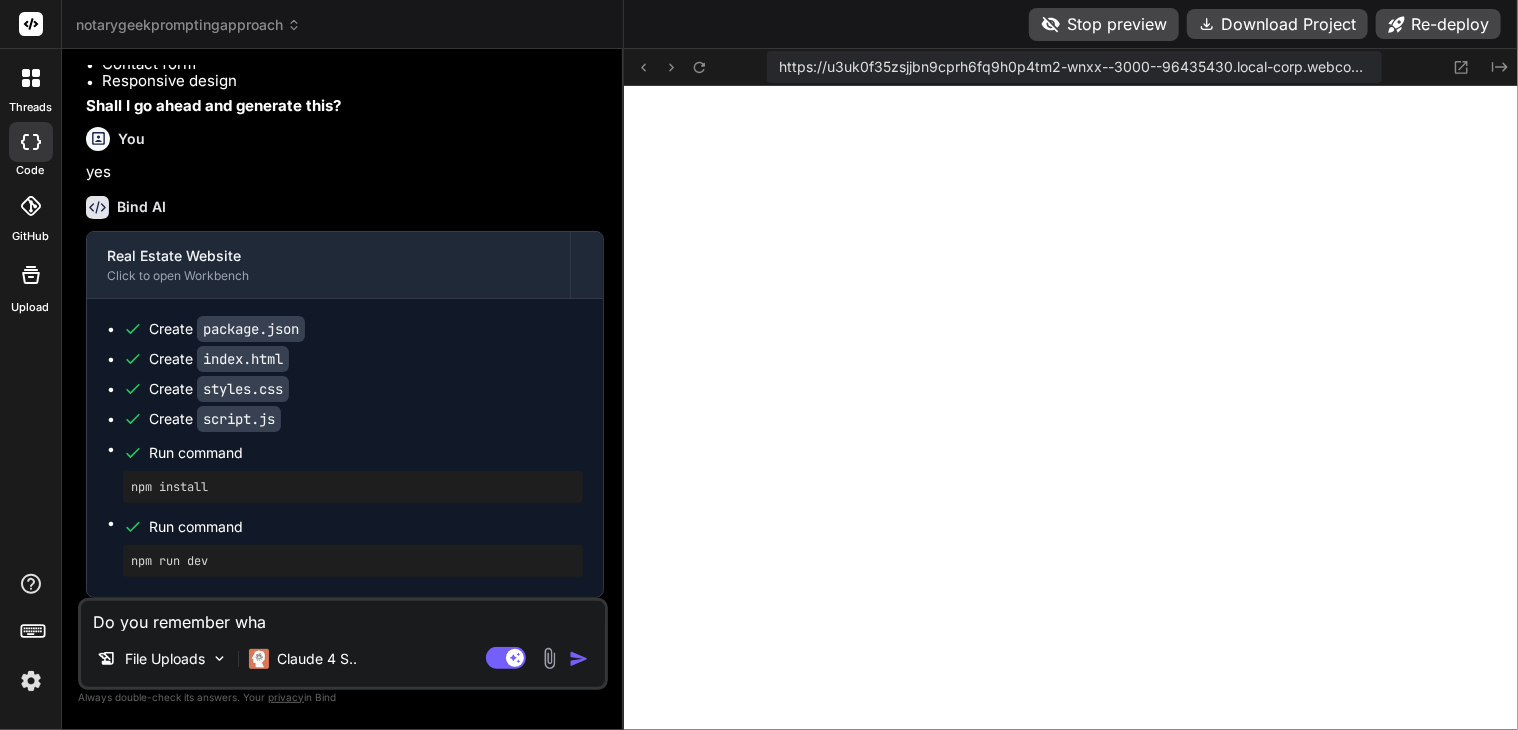 type on "Do you remember what" 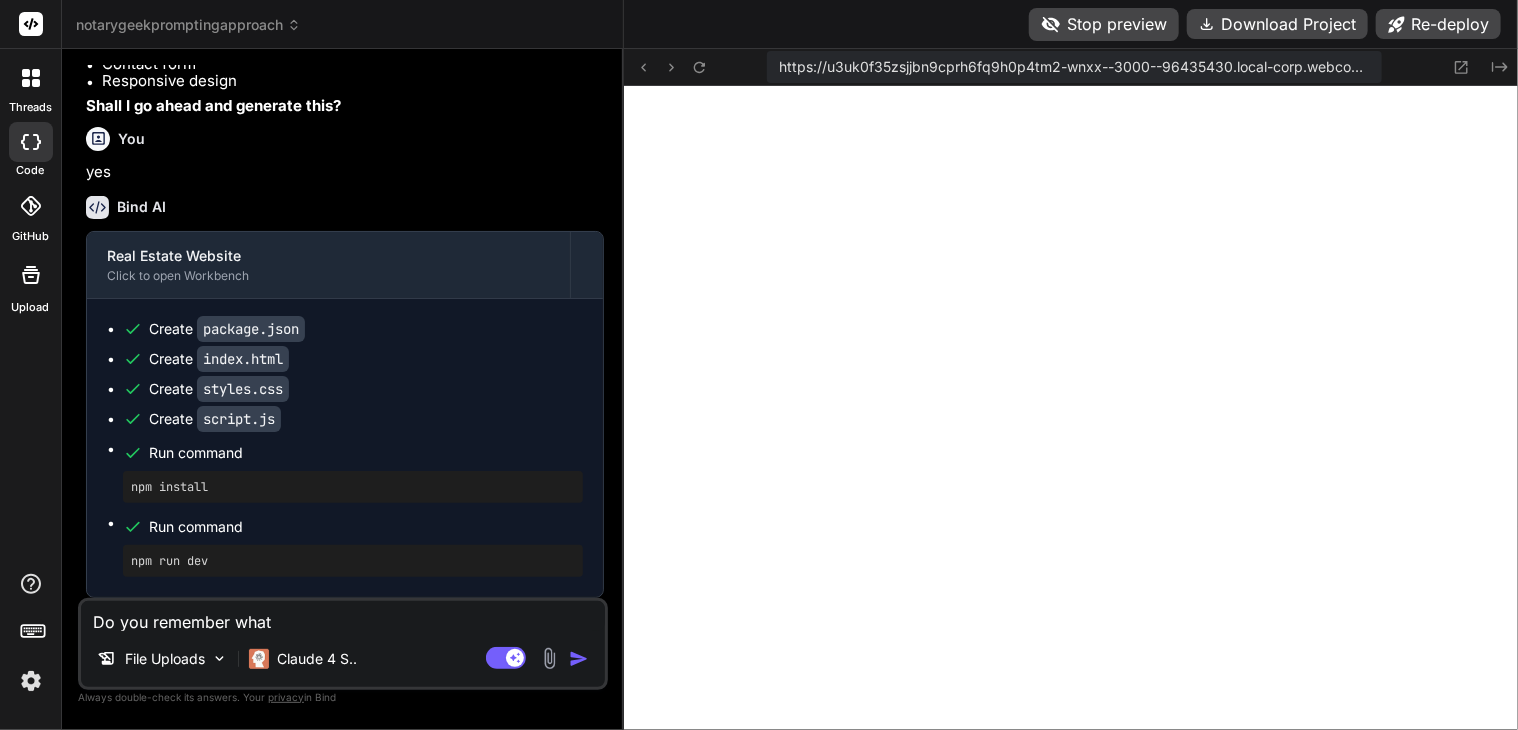 type on "Do you remember what" 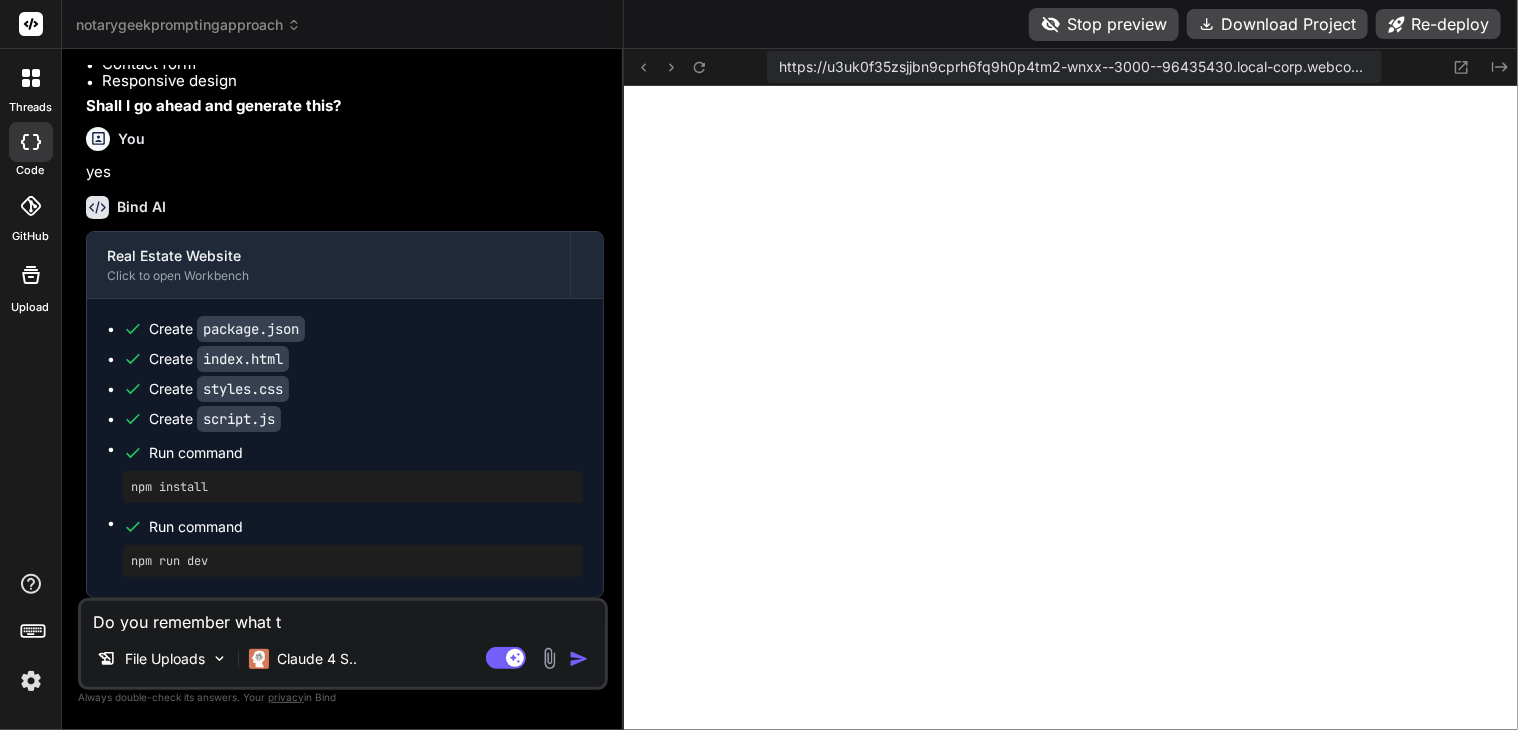 type on "Do you remember what to" 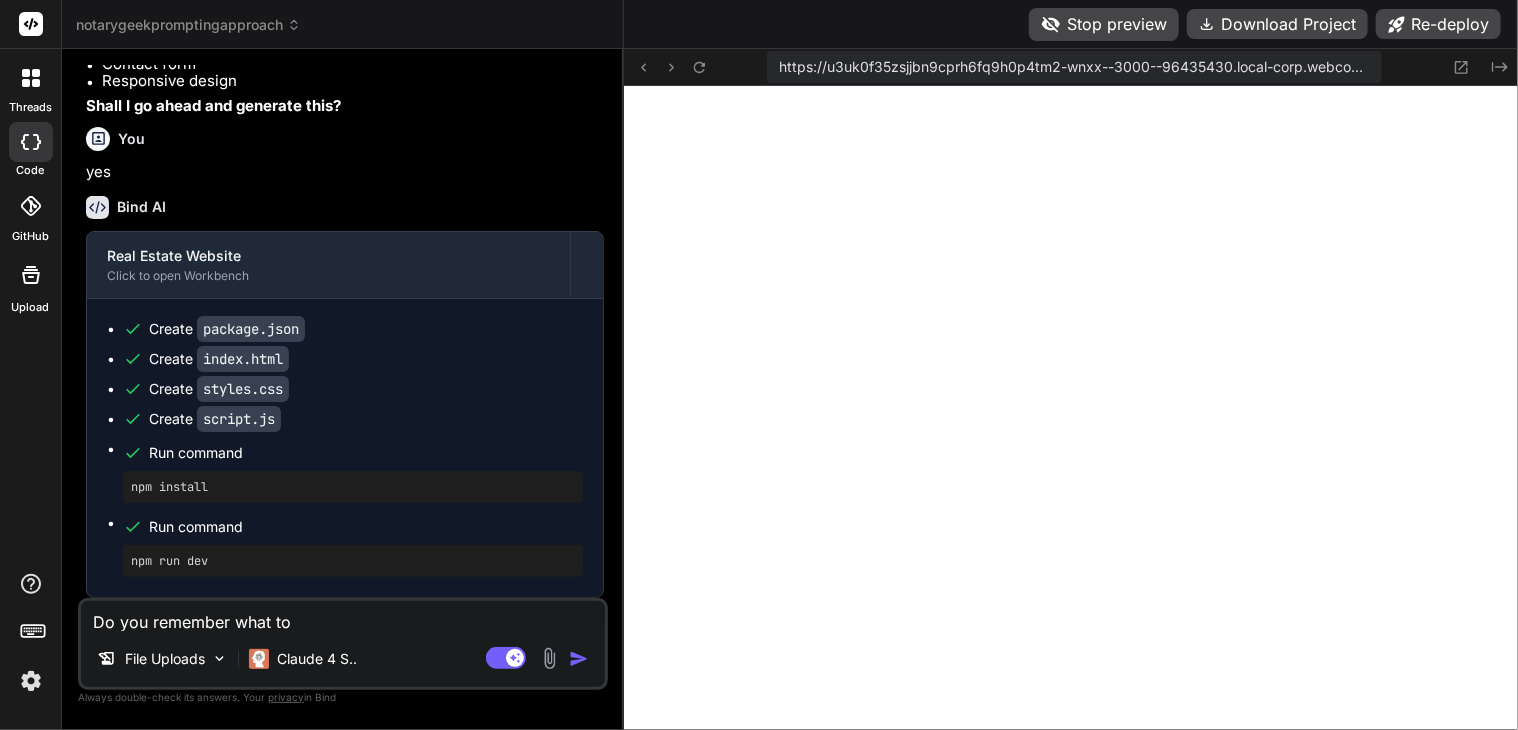 type on "Do you remember what too" 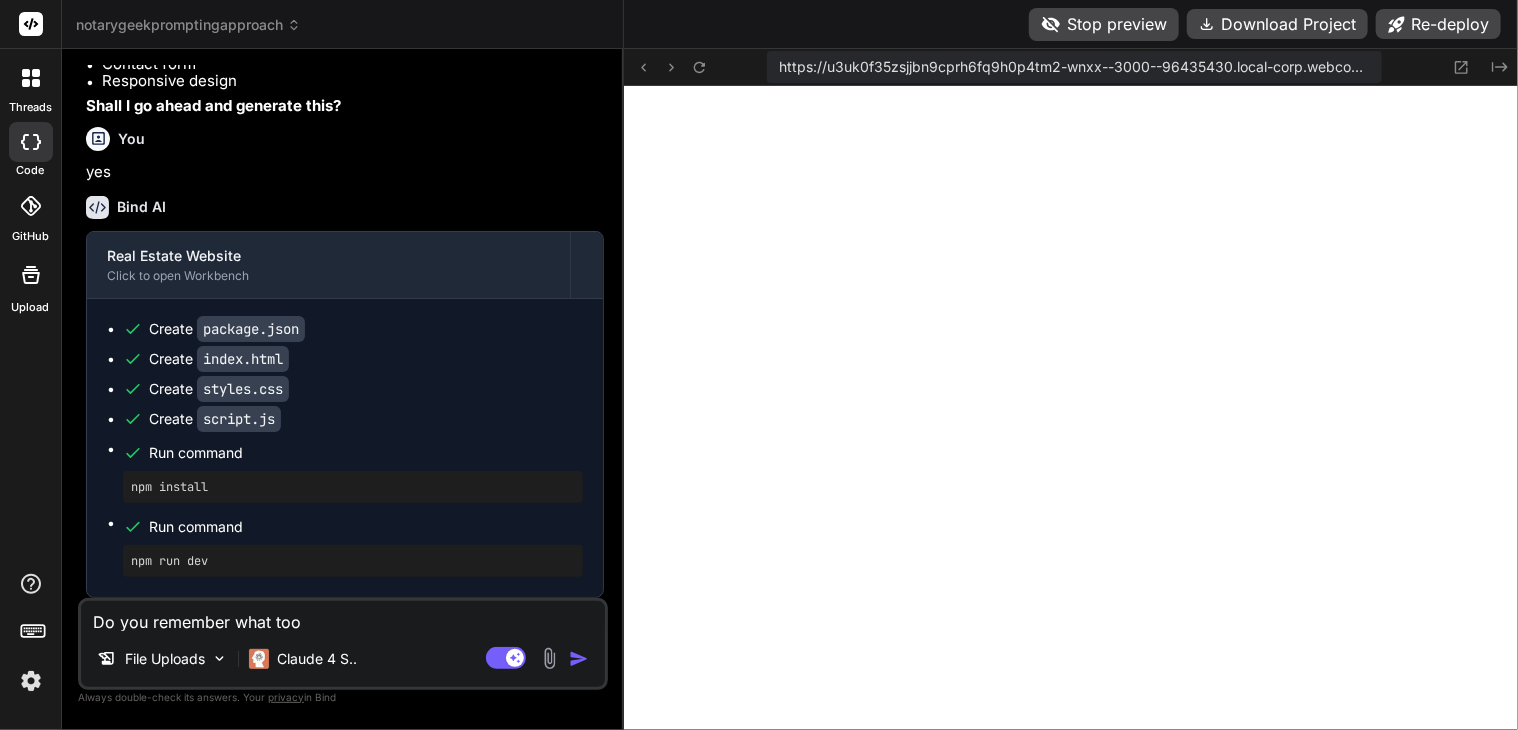 type on "Do you remember what tool" 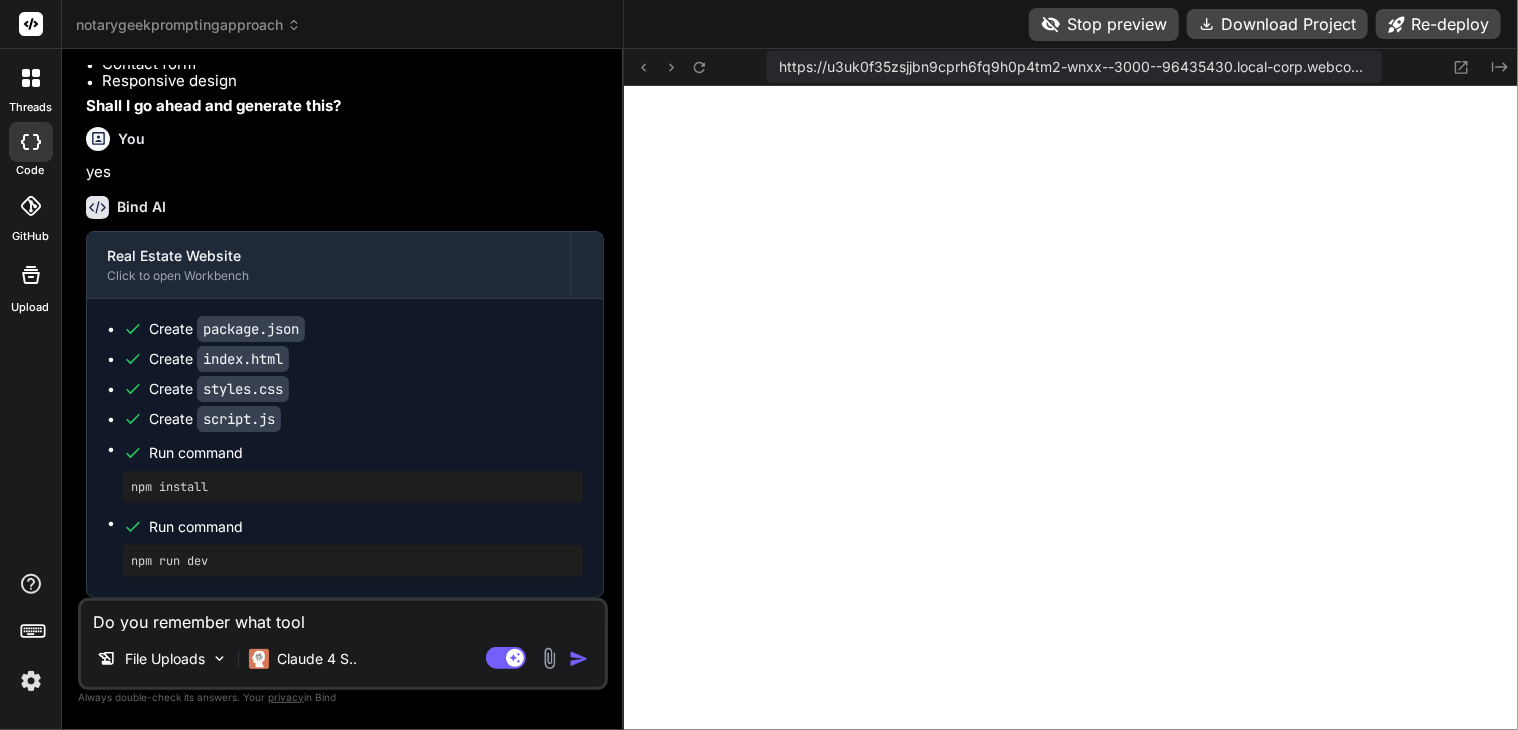 type on "Do you remember what tools" 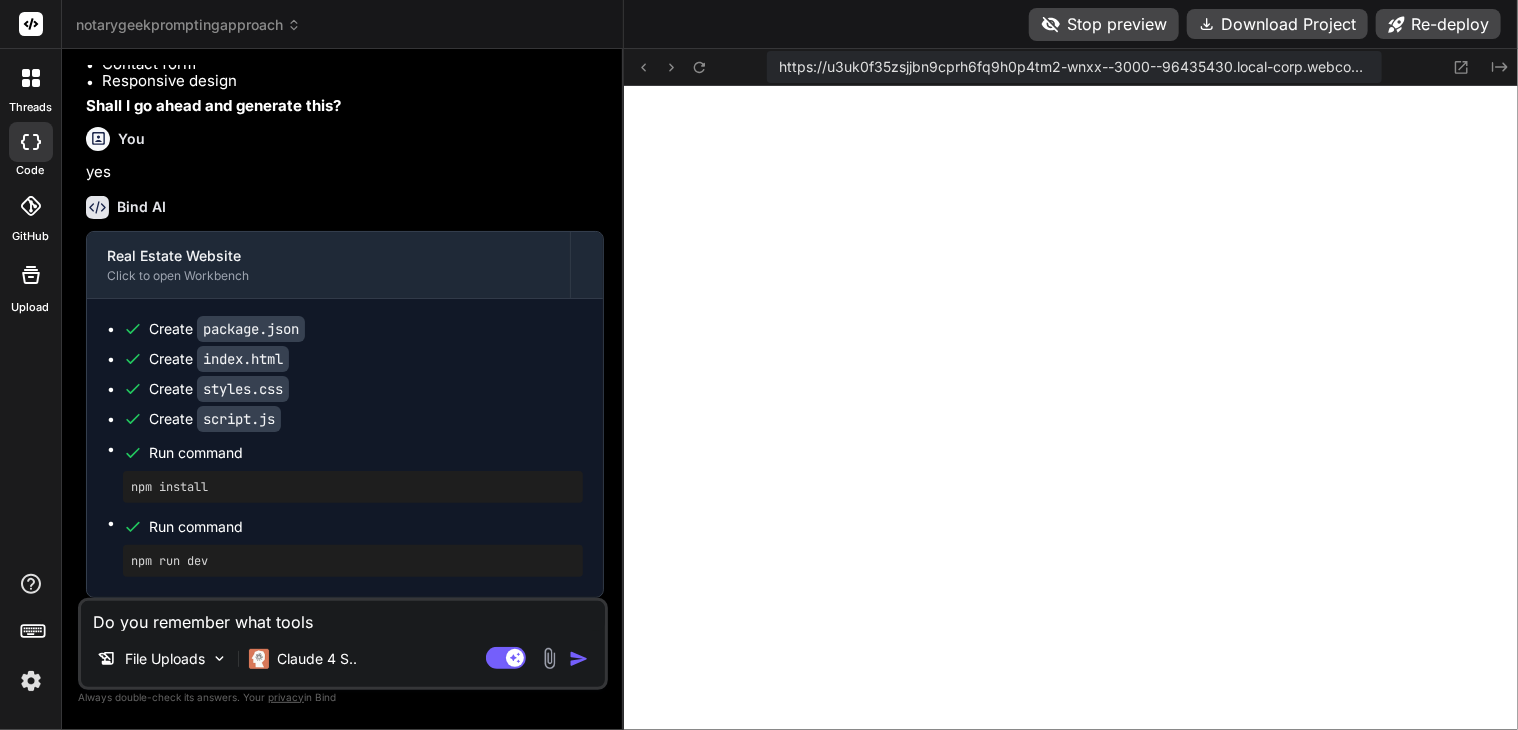type on "Do you remember what tools" 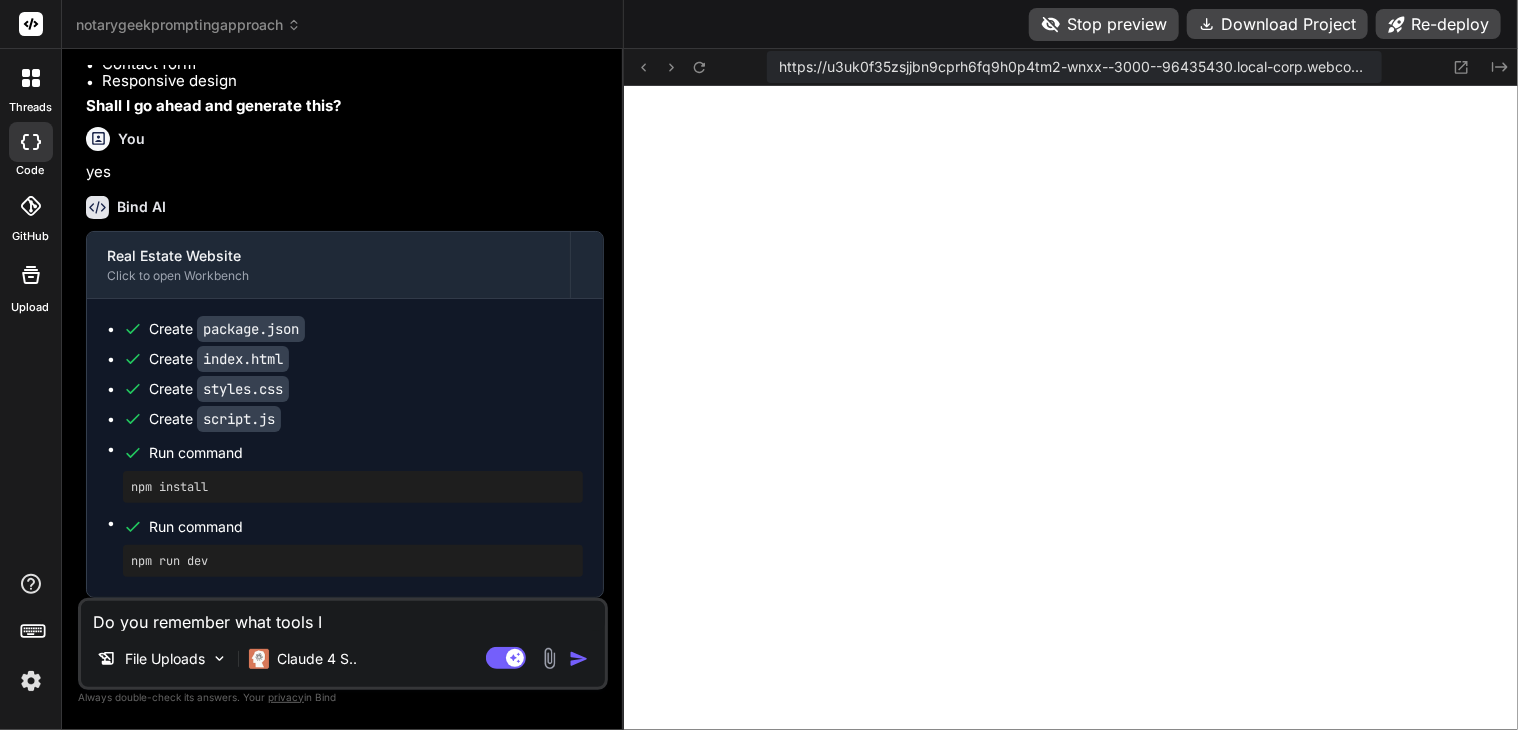 type on "Do you remember what tools I" 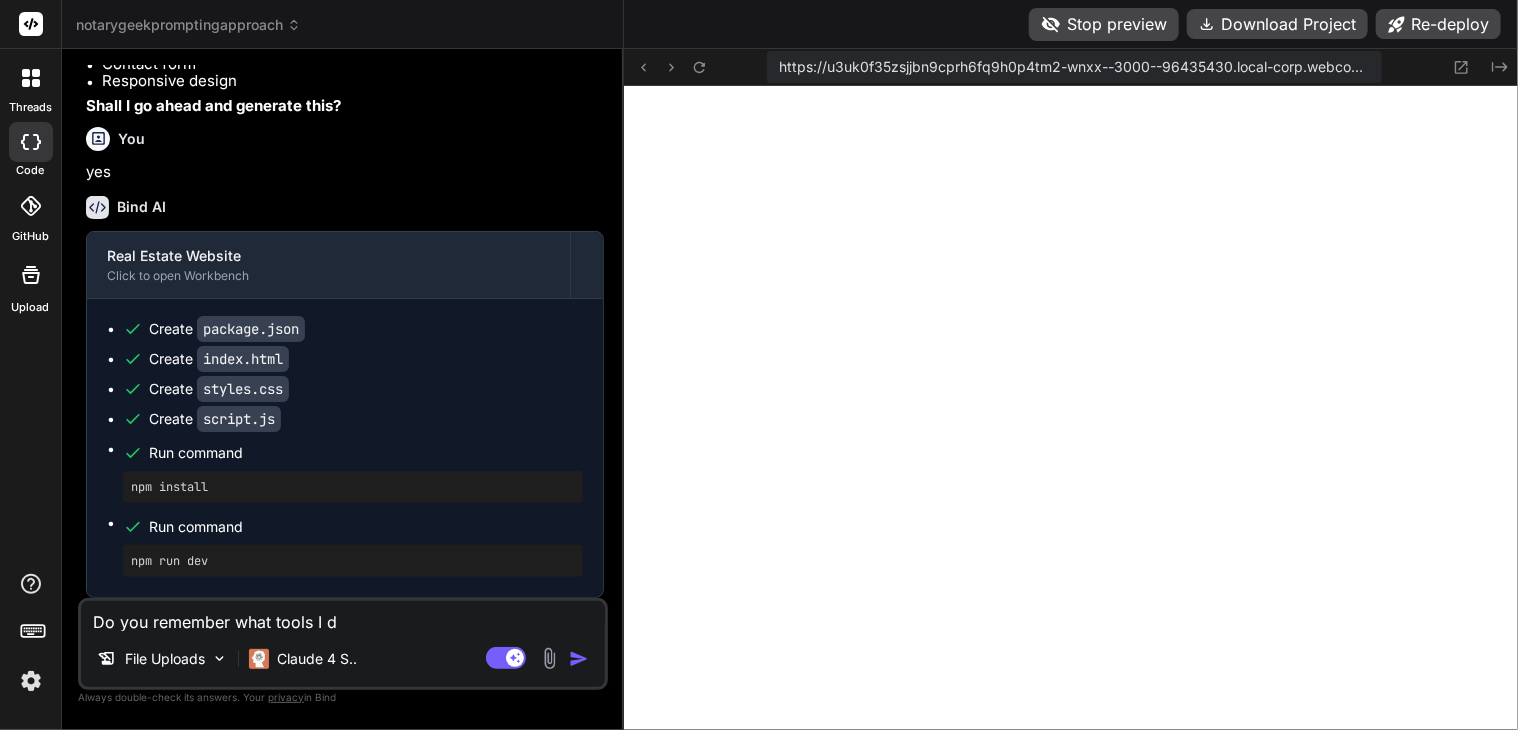 type on "Do you remember what tools I ds" 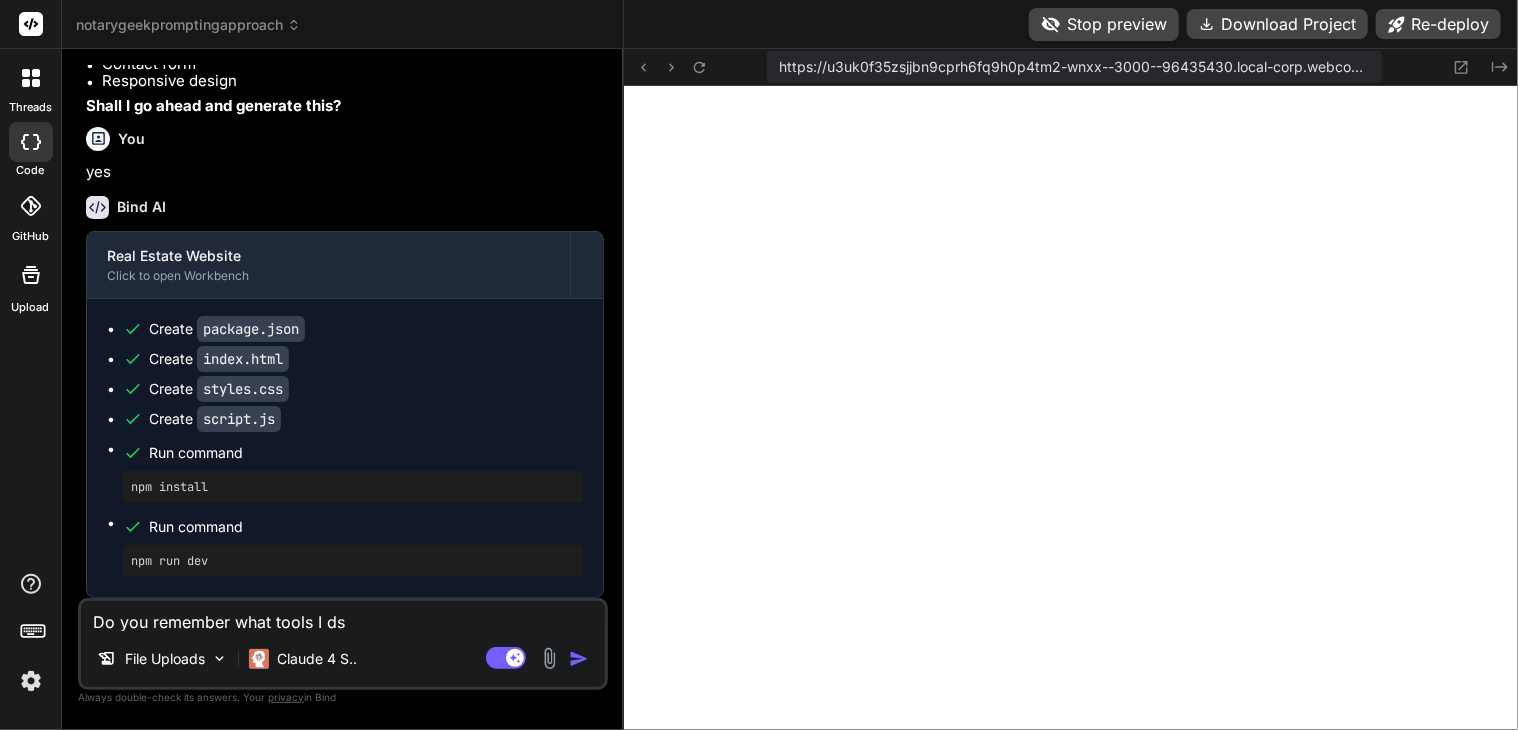 type on "Do you remember what tools I d" 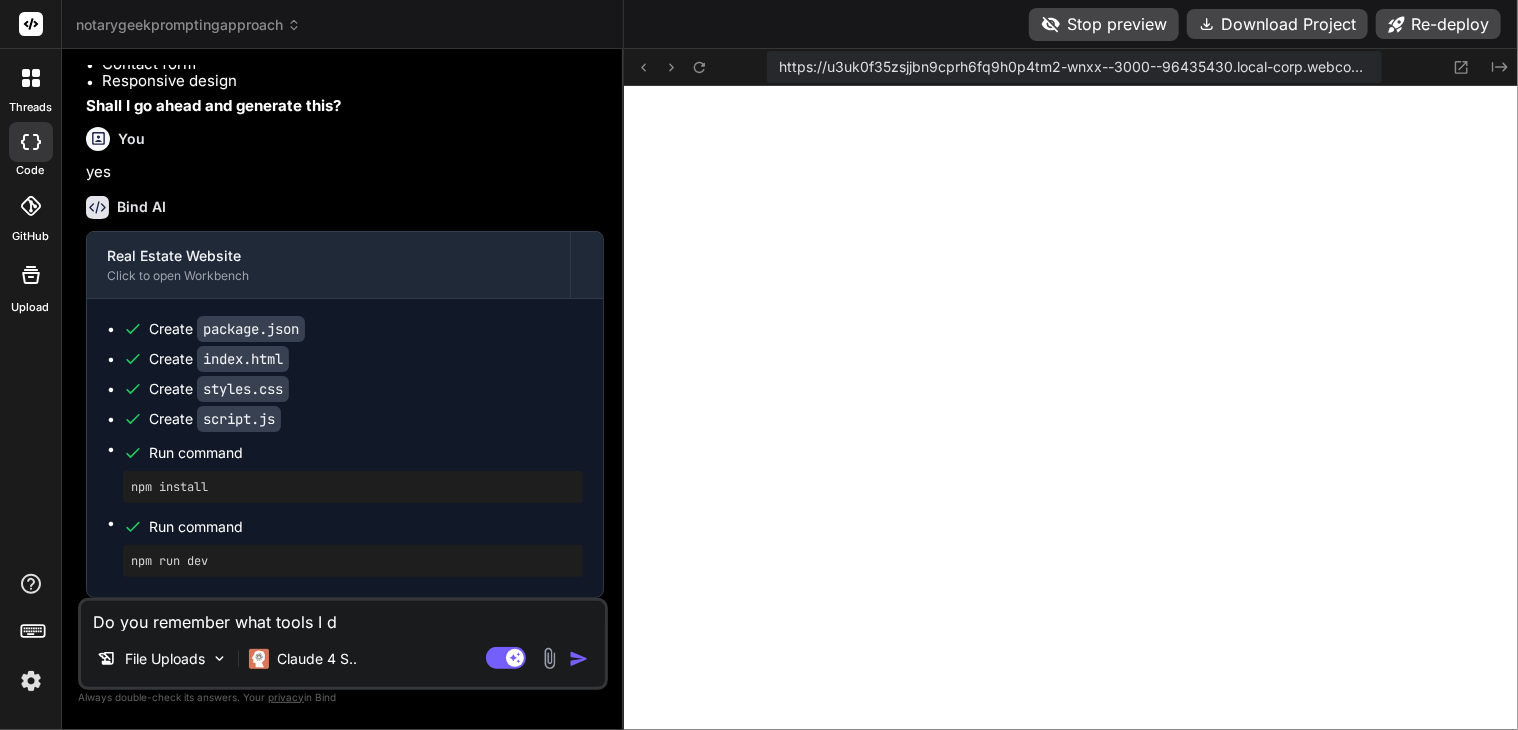 type on "Do you remember what tools I" 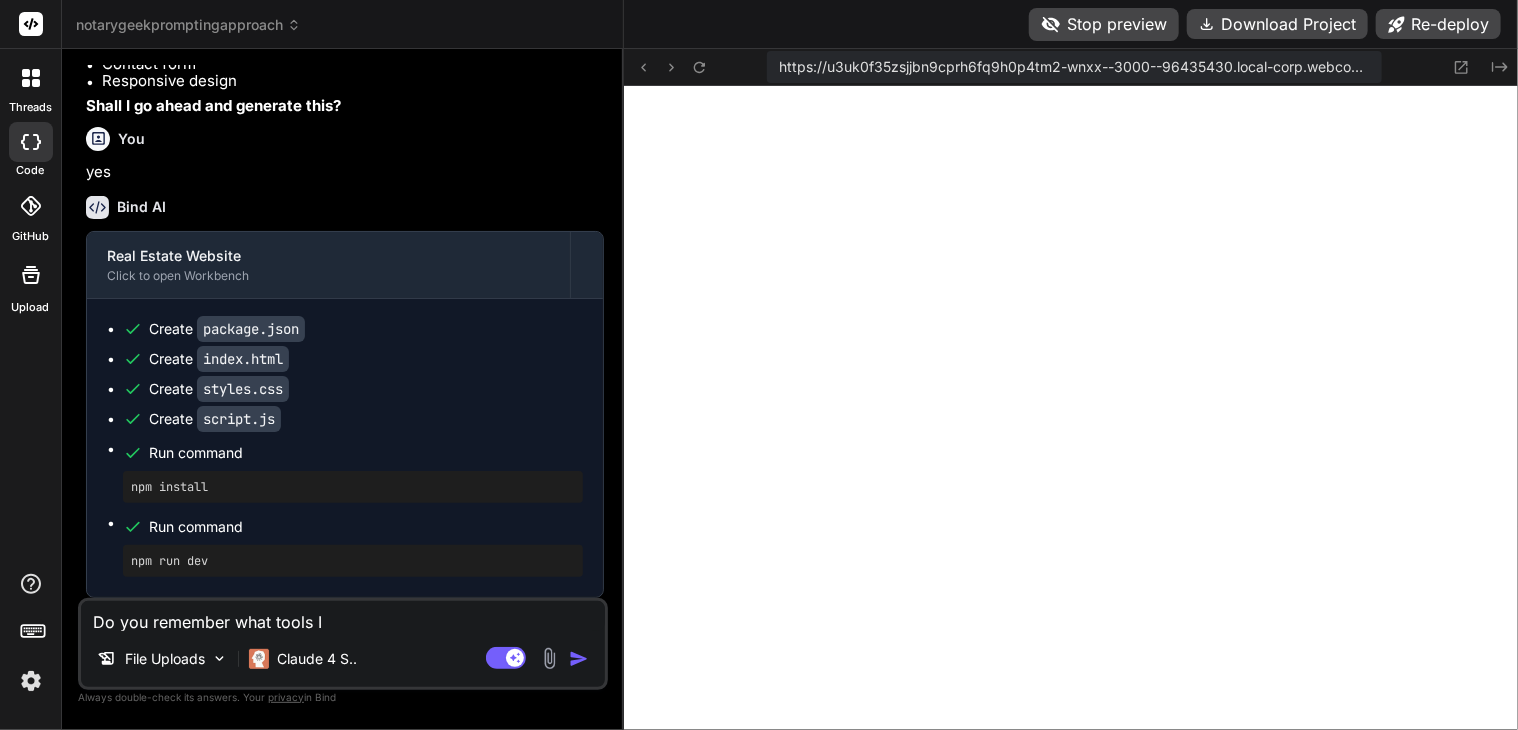 type on "Do you remember what tools I s" 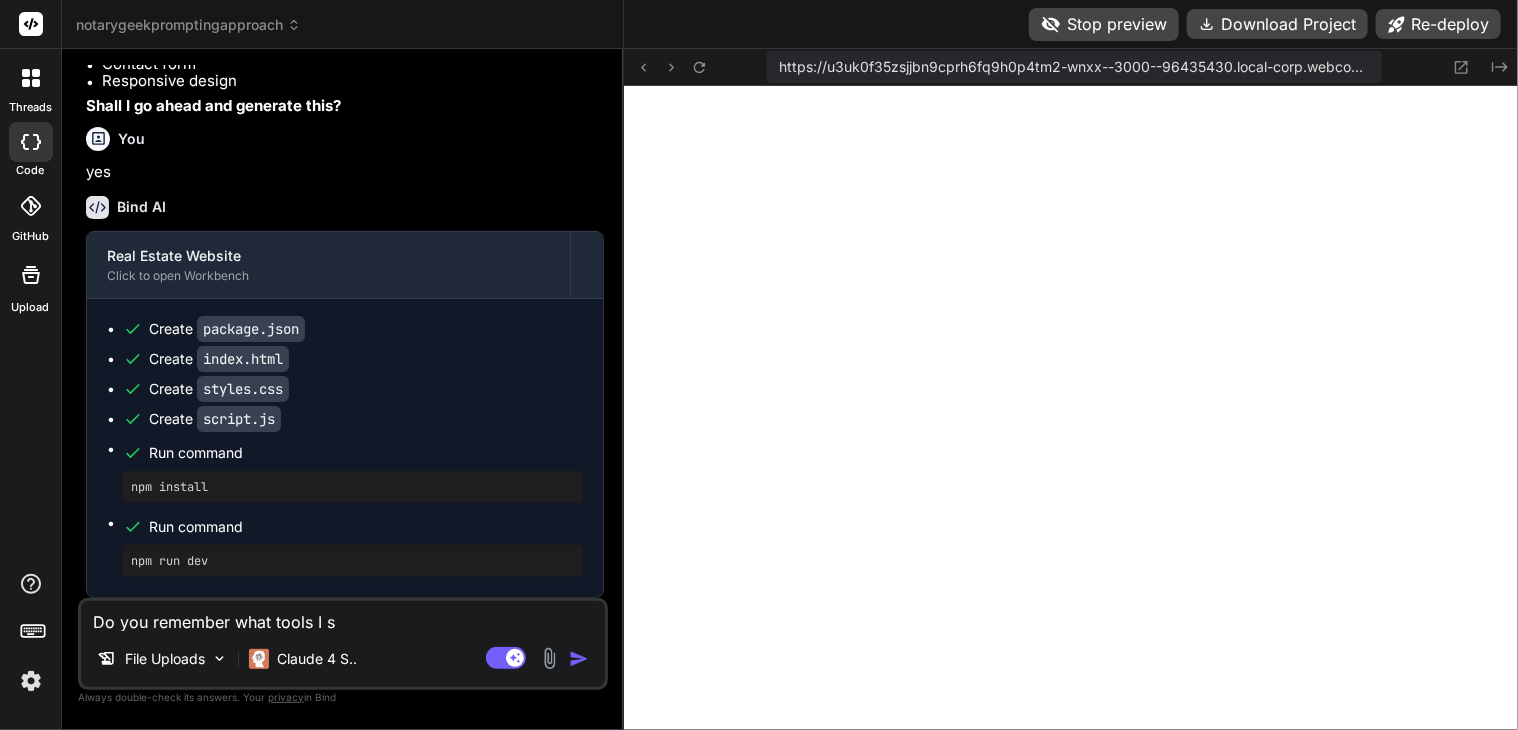 type on "Do you remember what tools I sa" 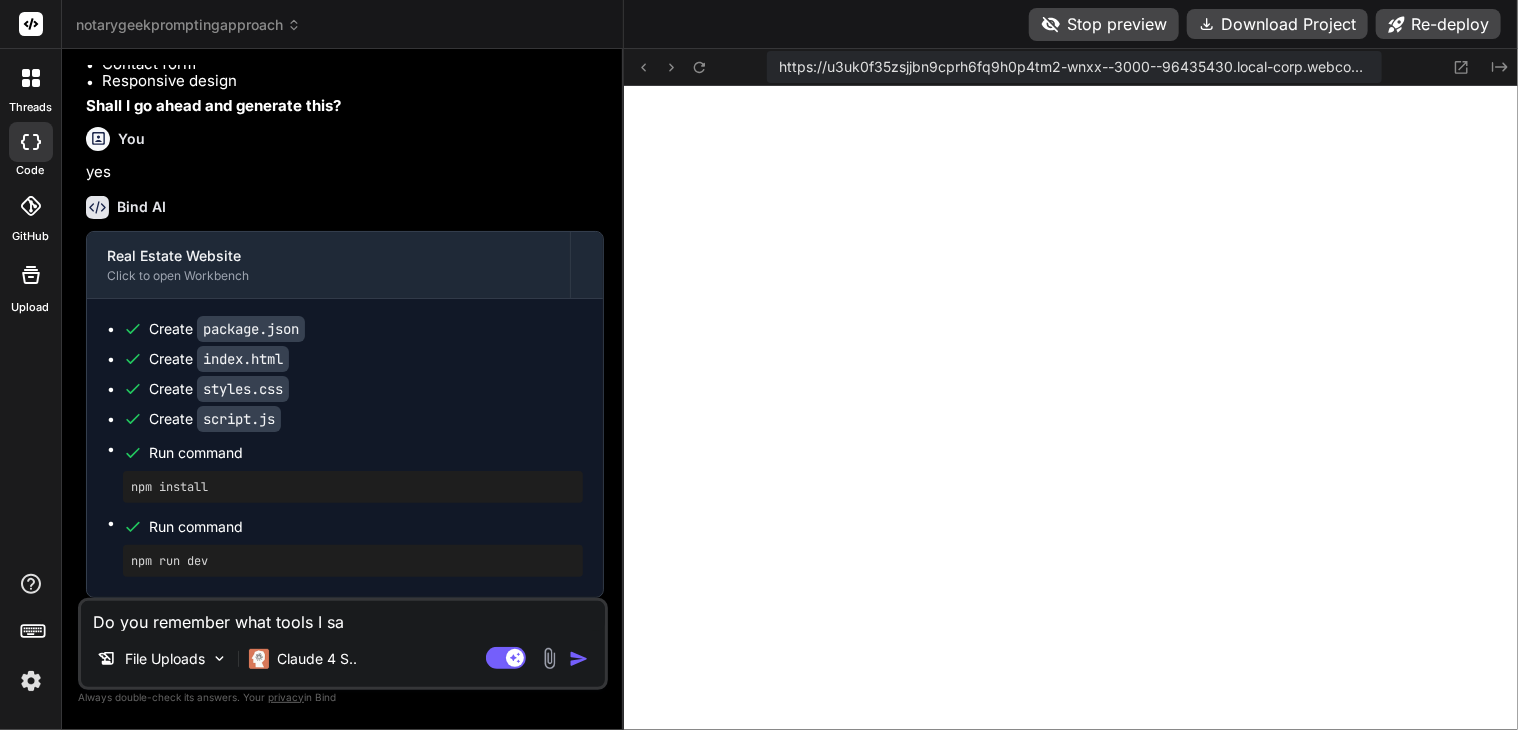 type on "Do you remember what tools I sai" 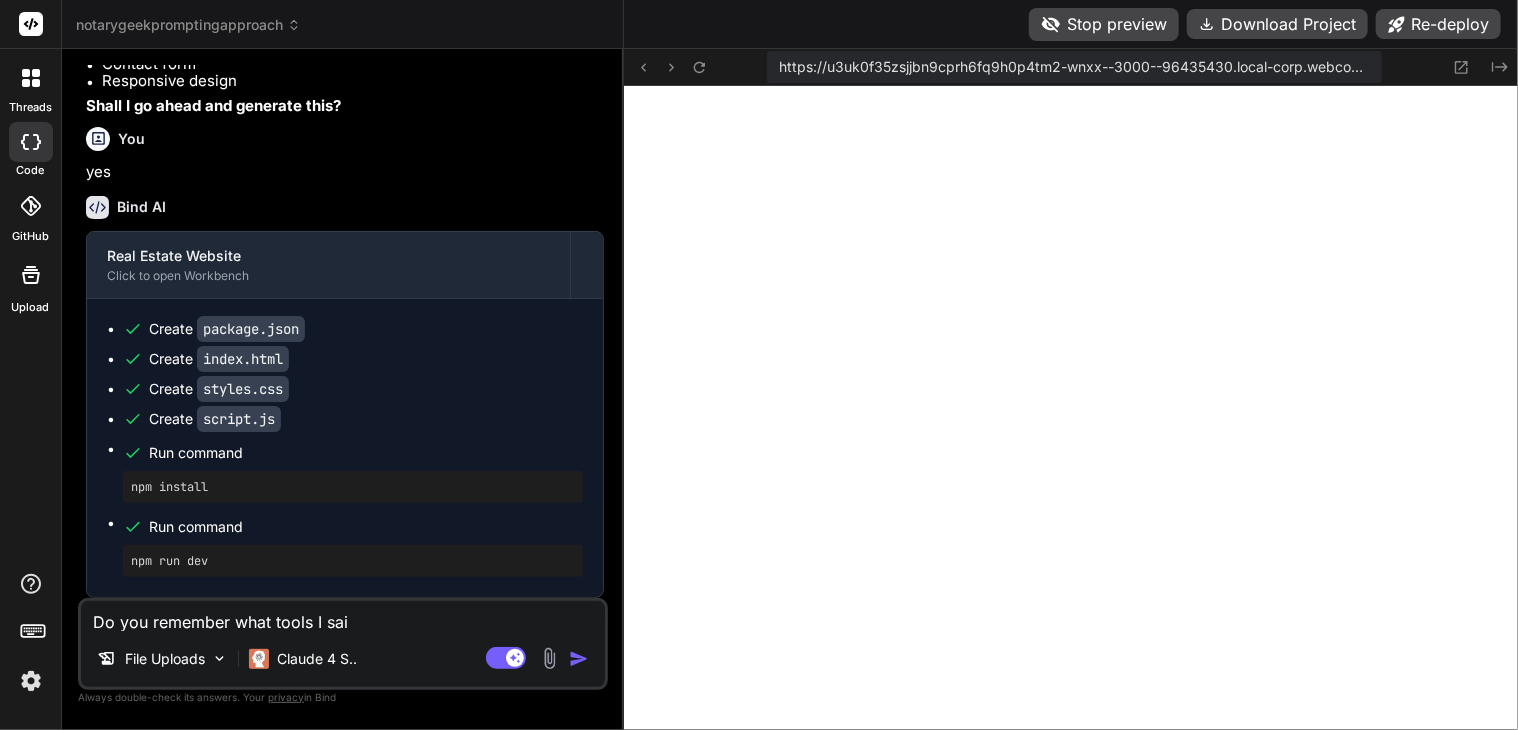 type on "Do you remember what tools I said" 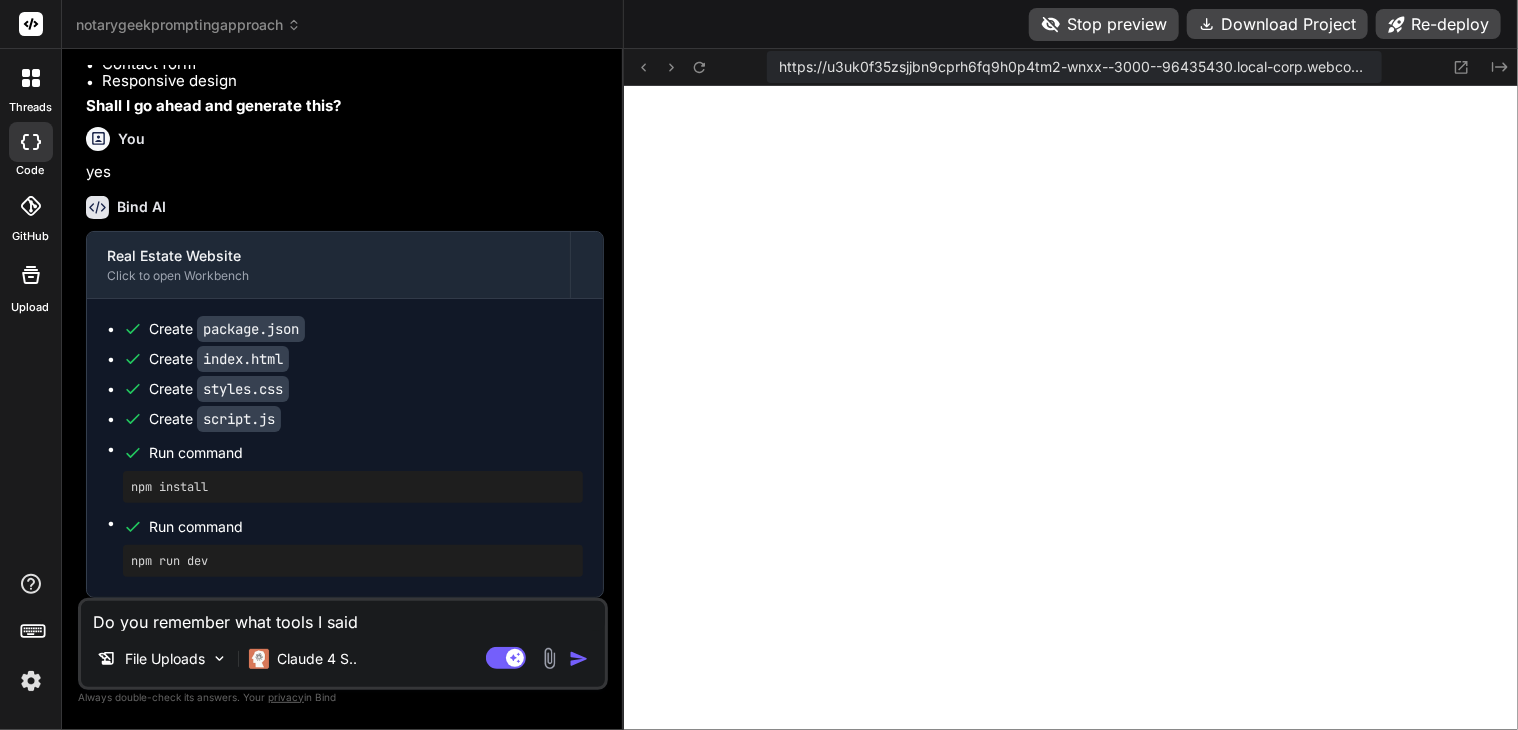 type on "Do you remember what tools I said" 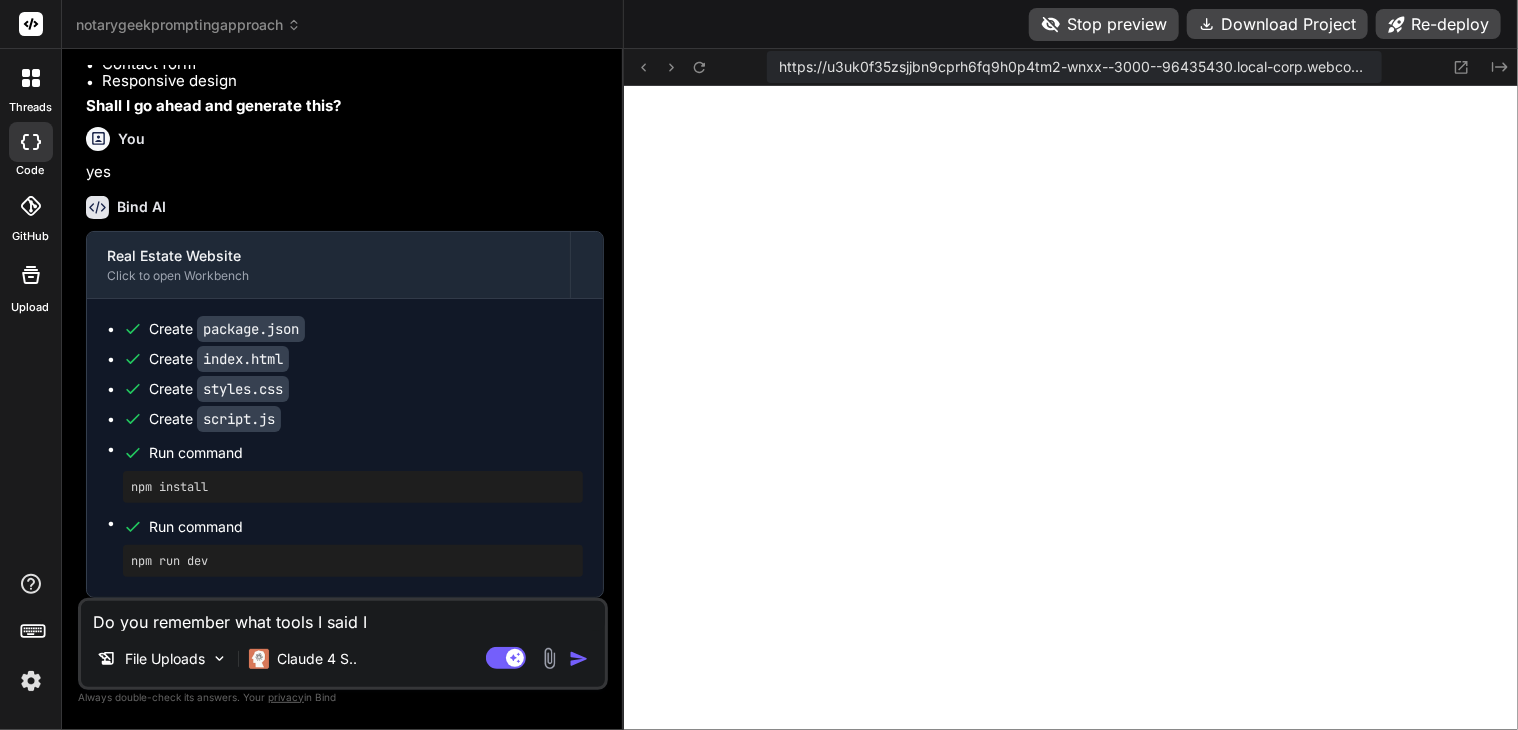 type on "Do you remember what tools I said I" 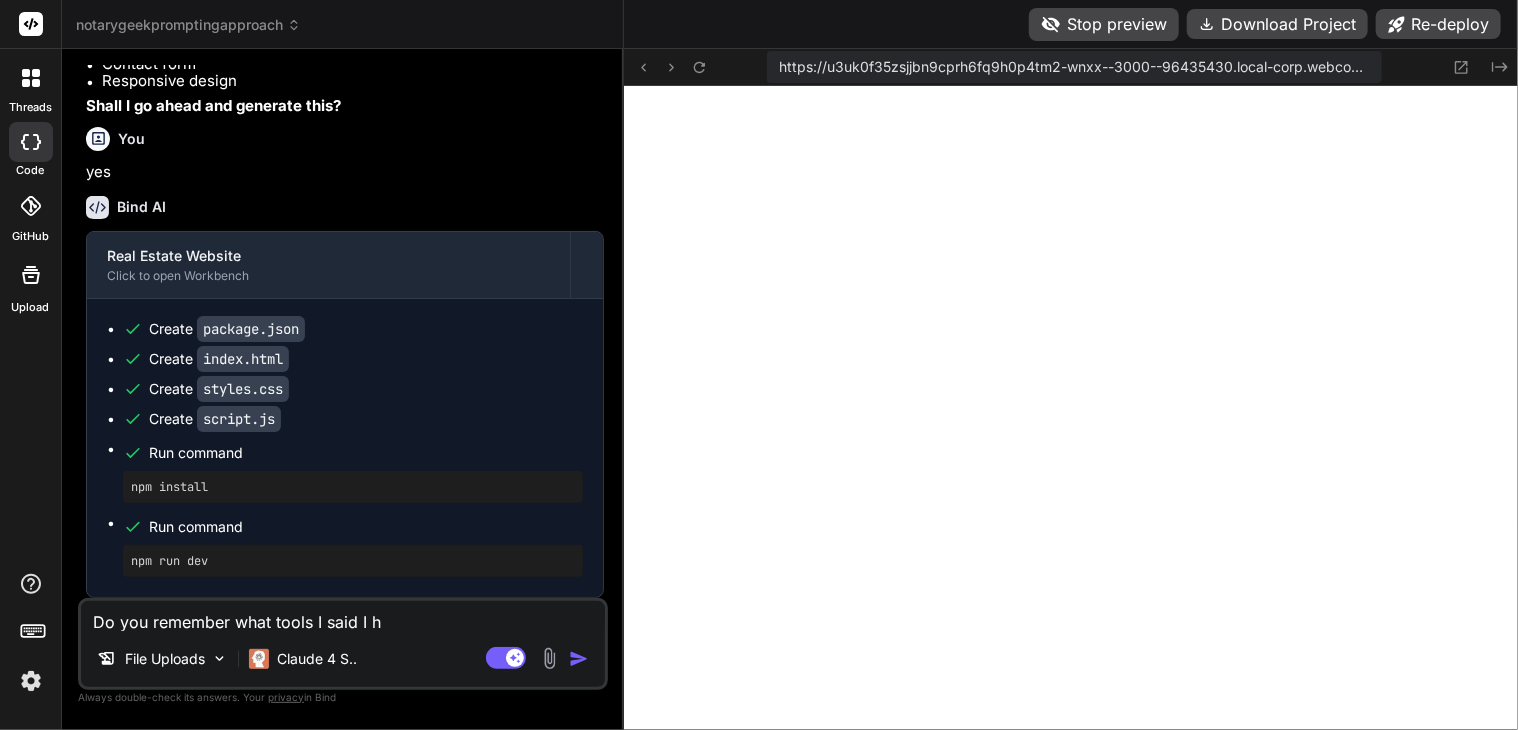 type on "Do you remember what tools I said I ha" 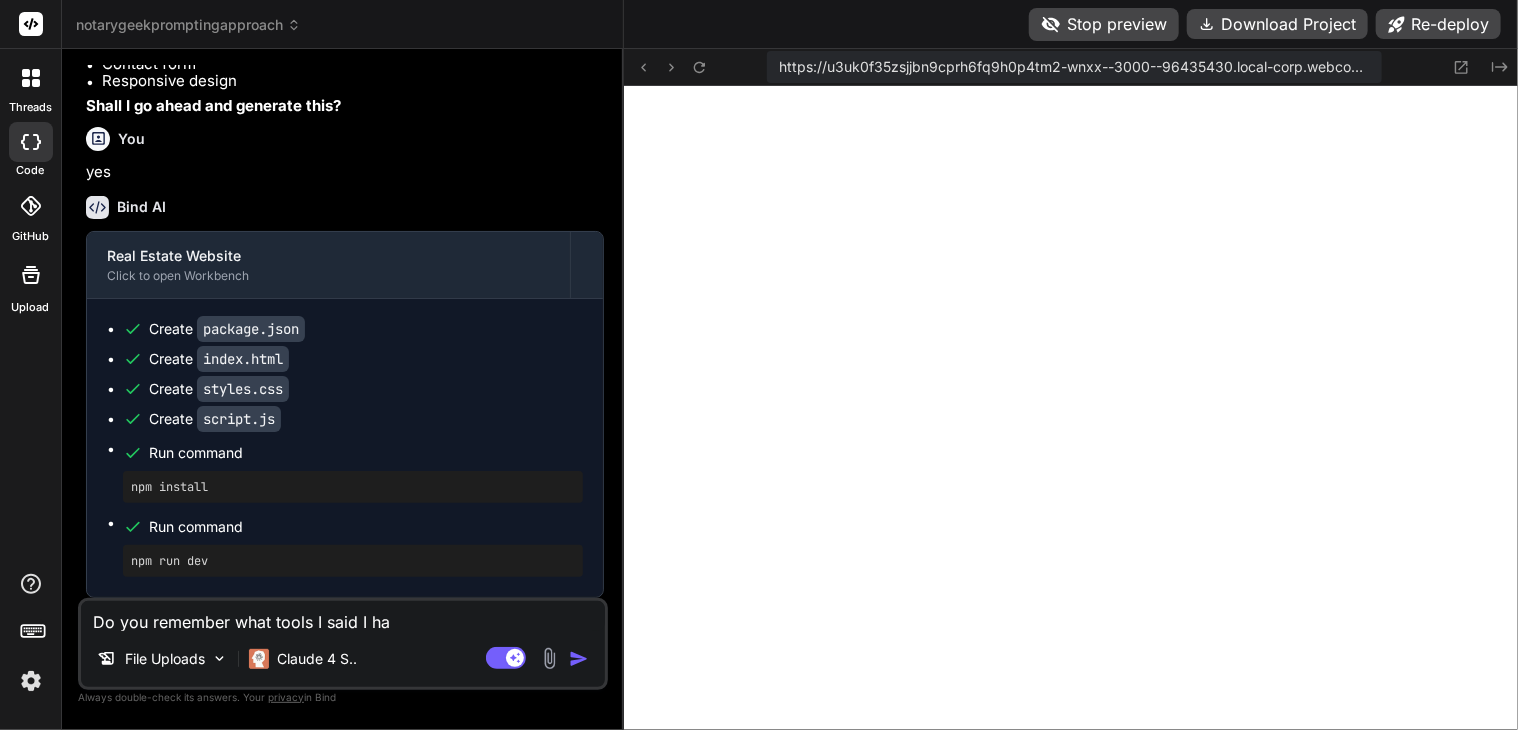 type on "Do you remember what tools I said I had" 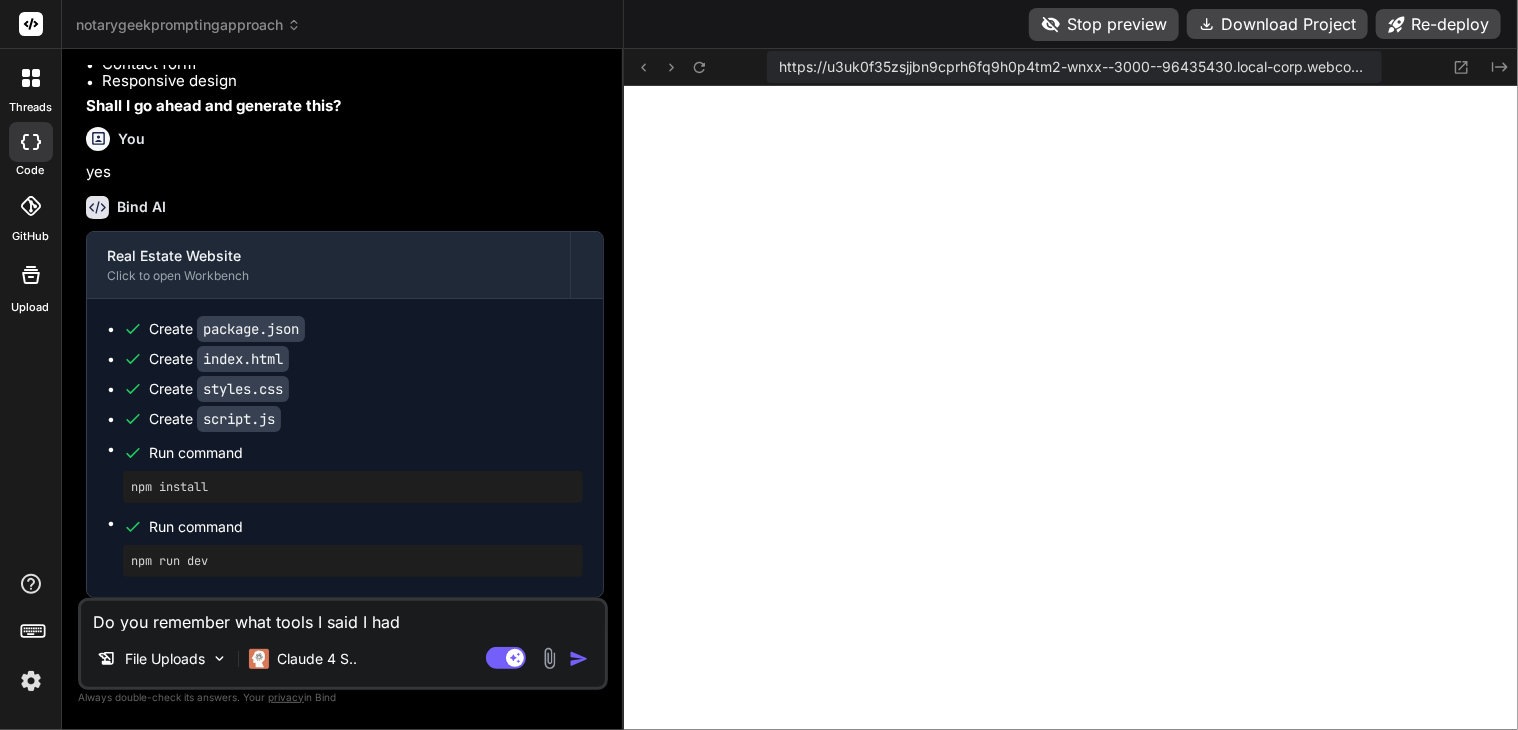 type on "Do you remember what tools I said I had" 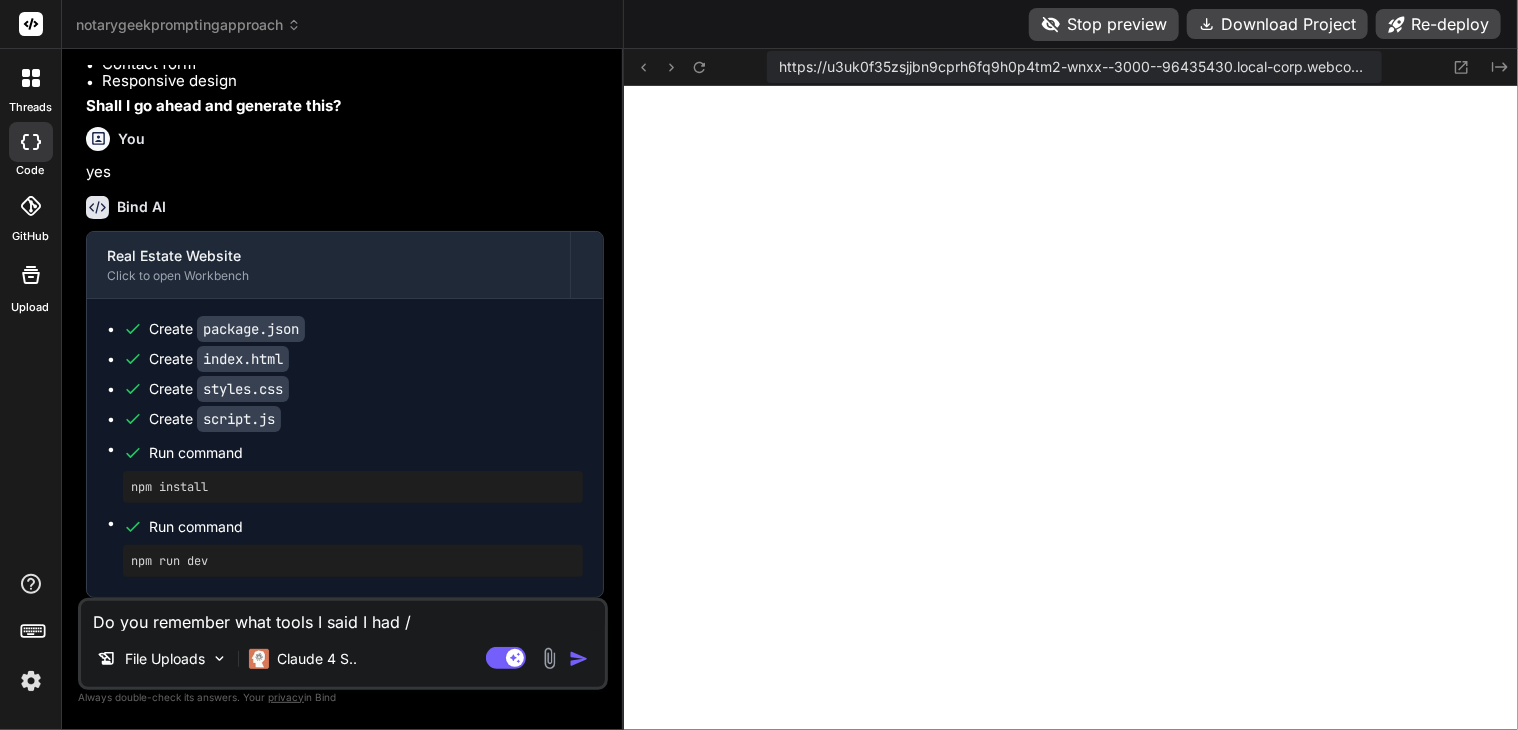 type on "Do you remember what tools I said I had /" 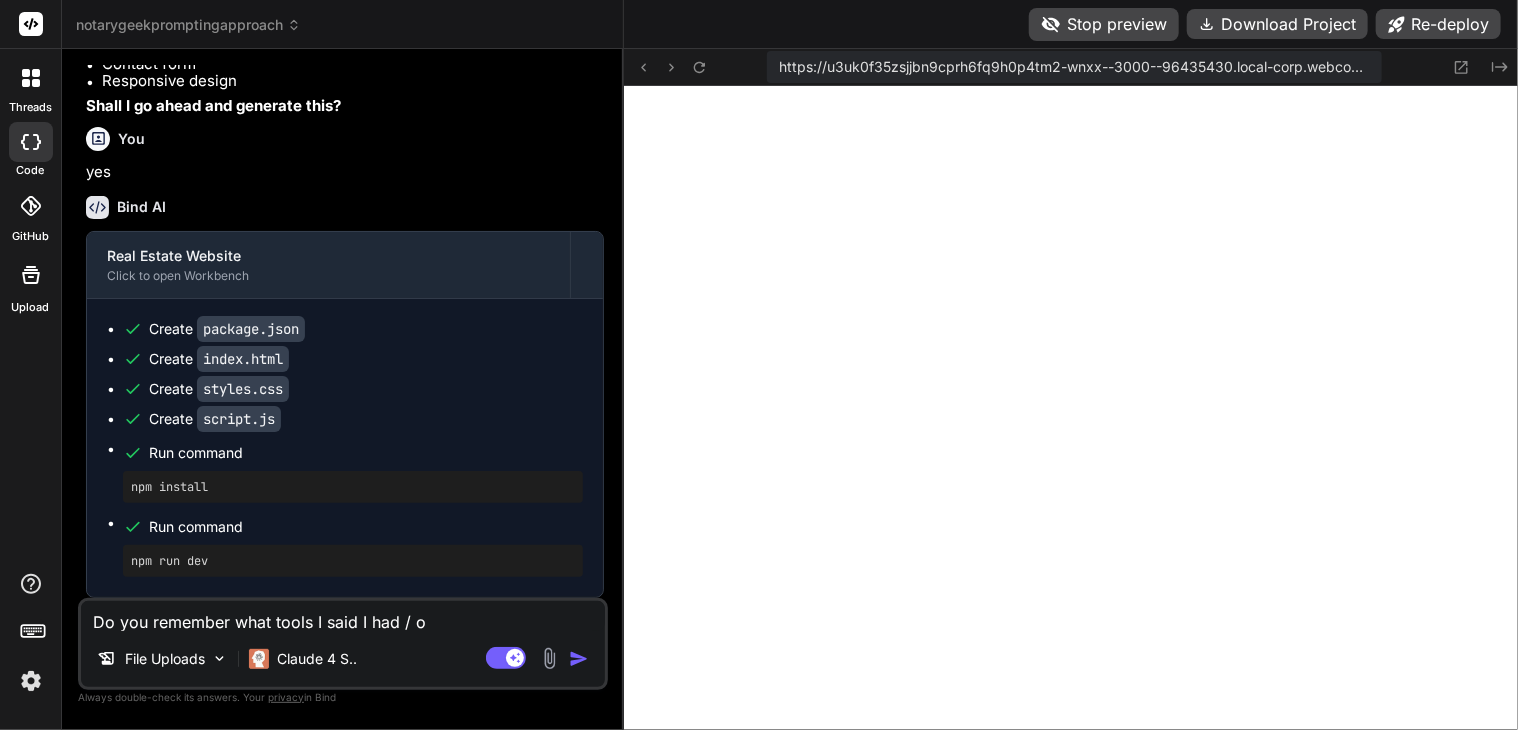 type on "Do you remember what tools I said I had / ow" 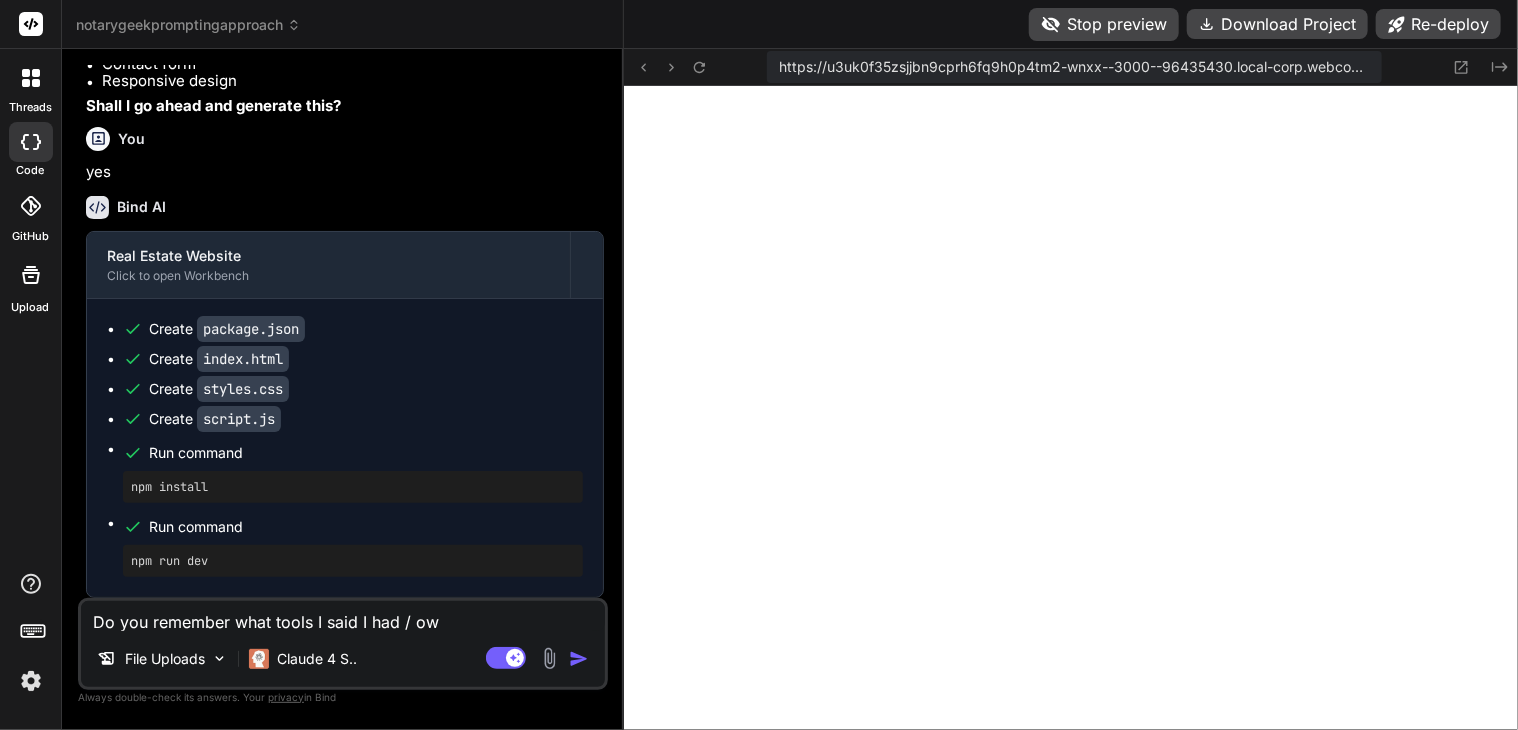 type on "Do you remember what tools I said I had / own" 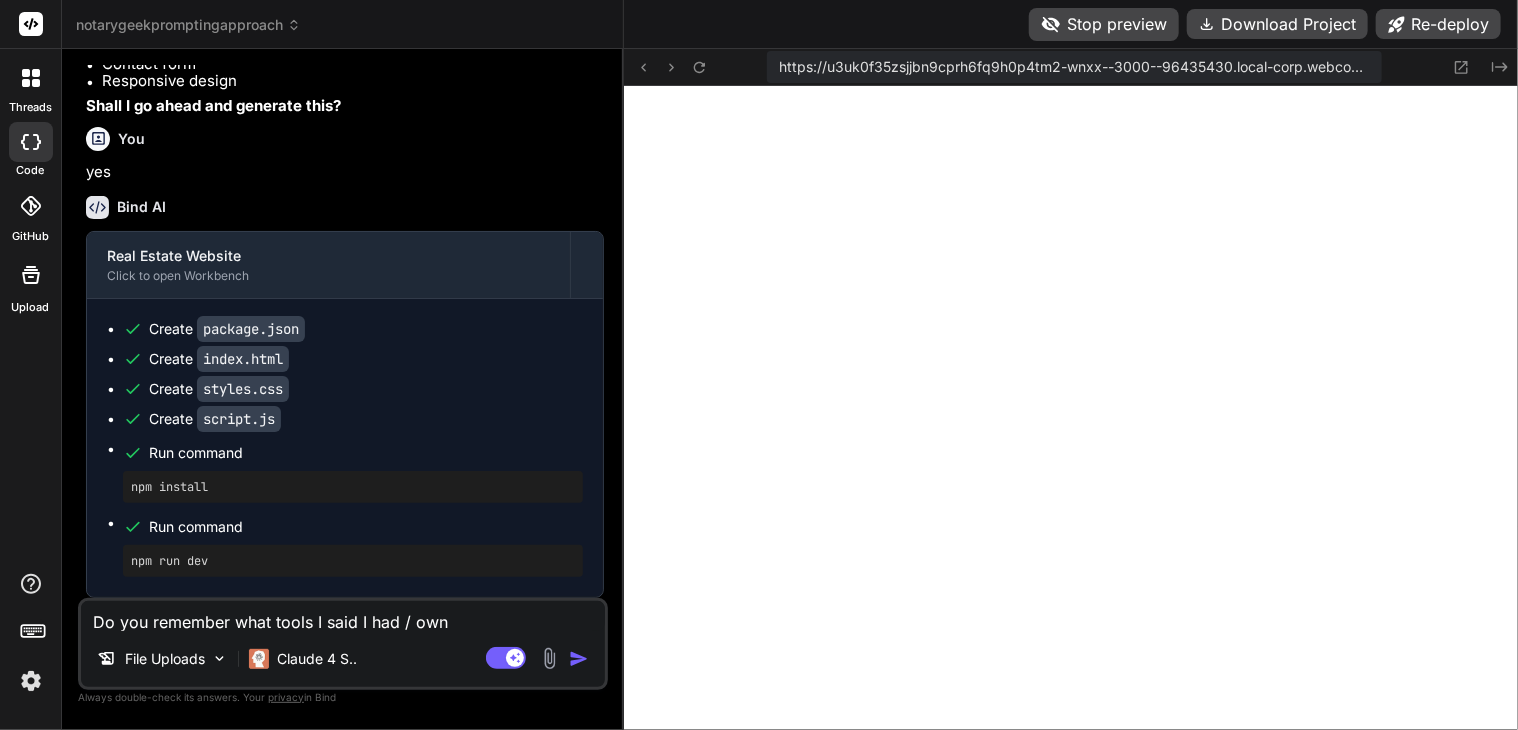 type on "Do you remember what tools I said I had / owne" 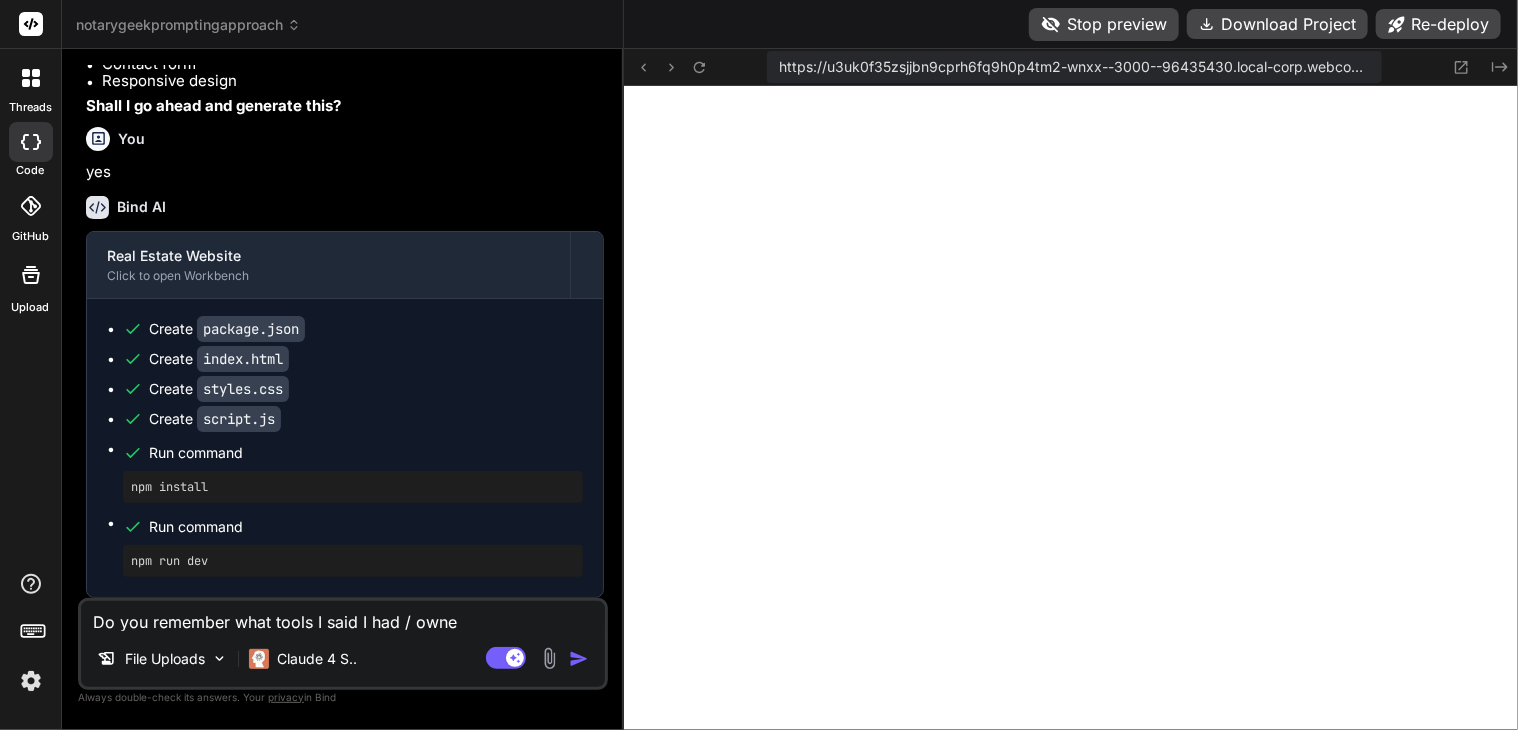 type on "Do you remember what tools I said I had / owned" 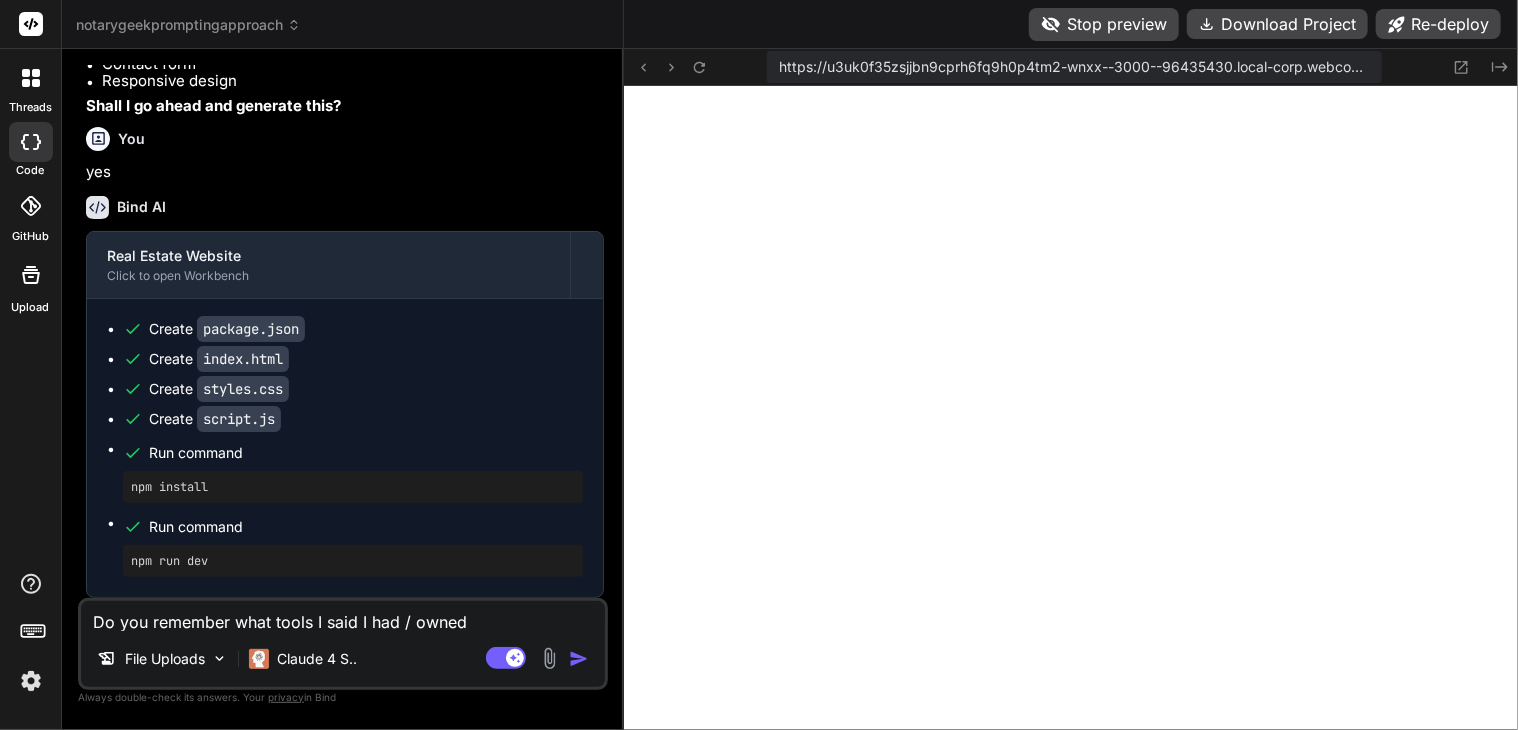 type on "Do you remember what tools I said I had / owned/" 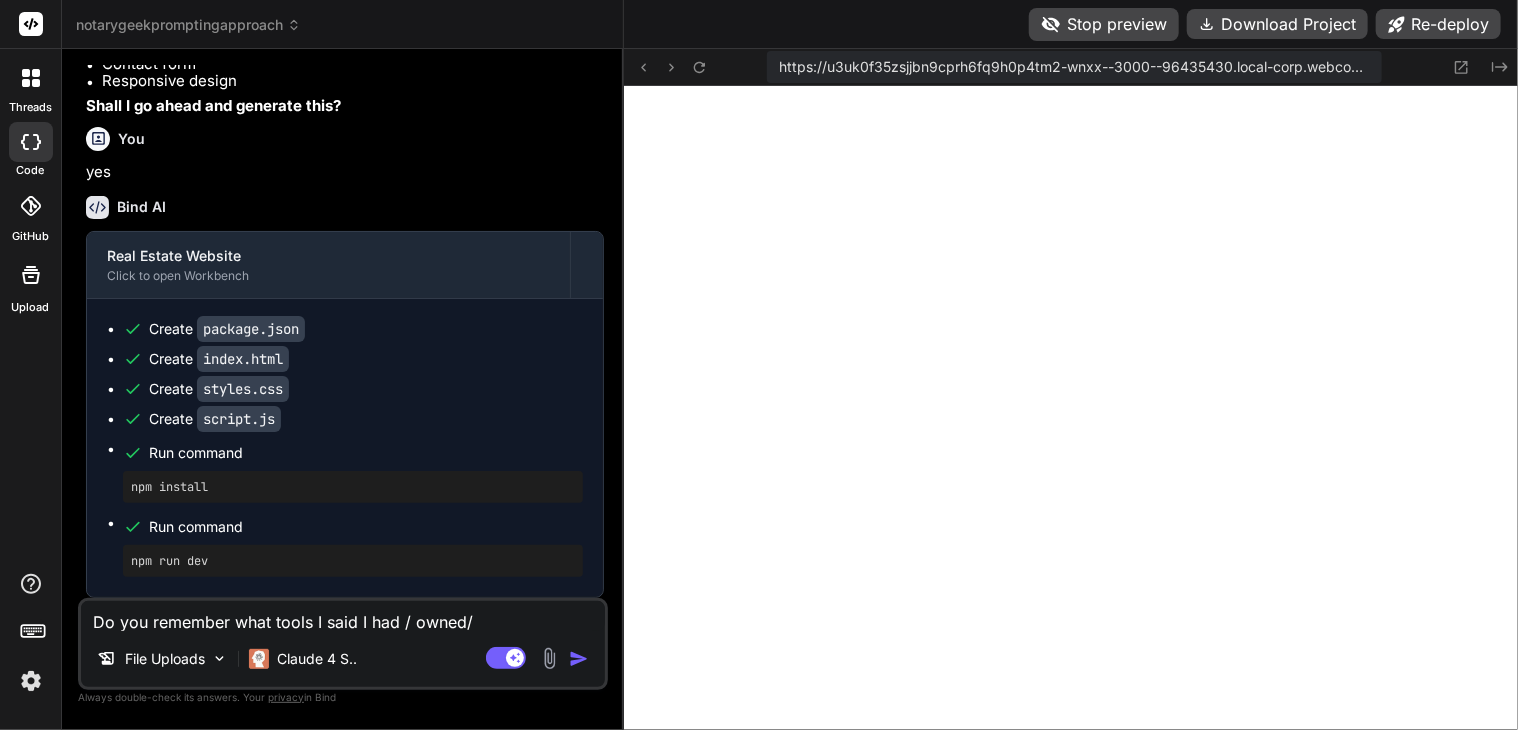 type on "Do you remember what tools I said I had / owned/" 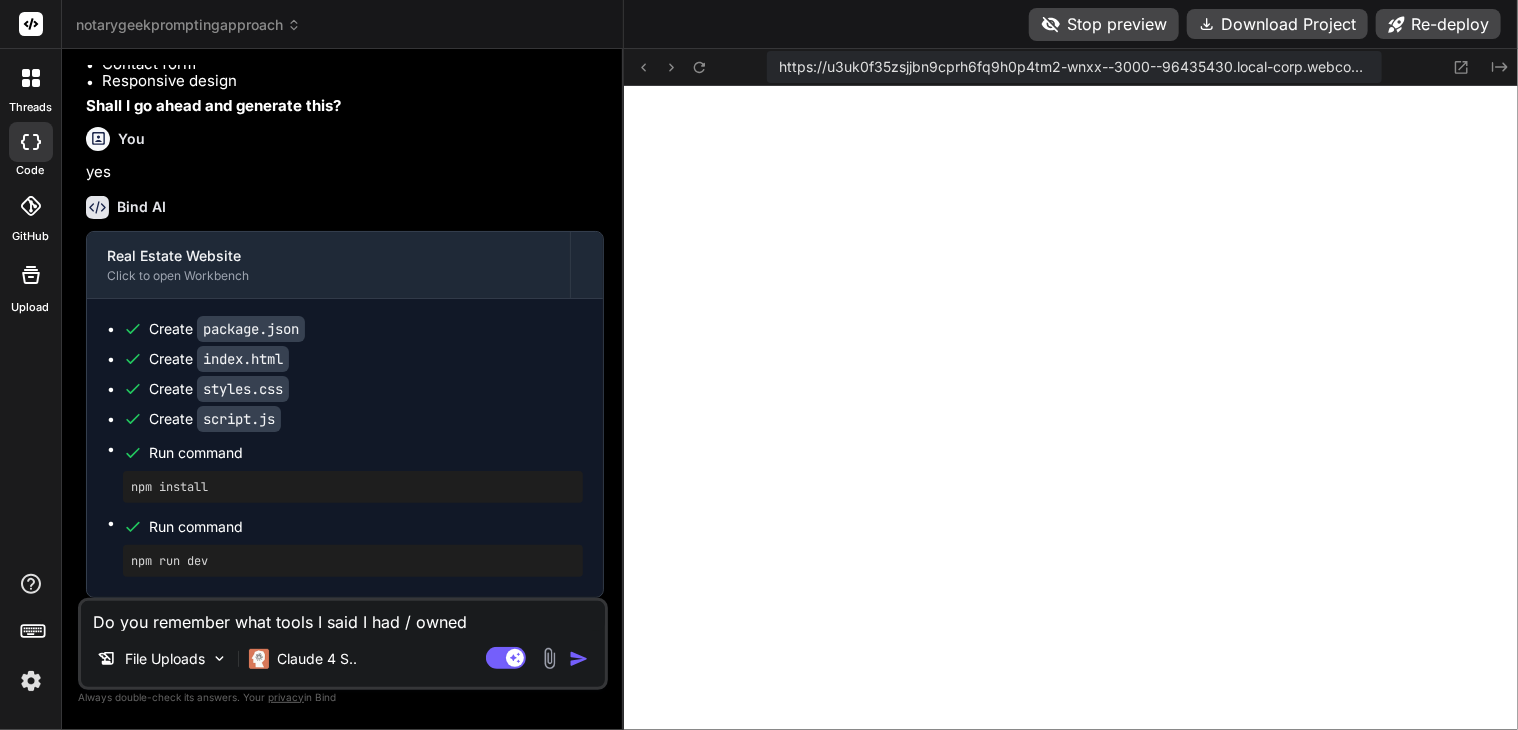 type on "Do you remember what tools I said I had / owned?" 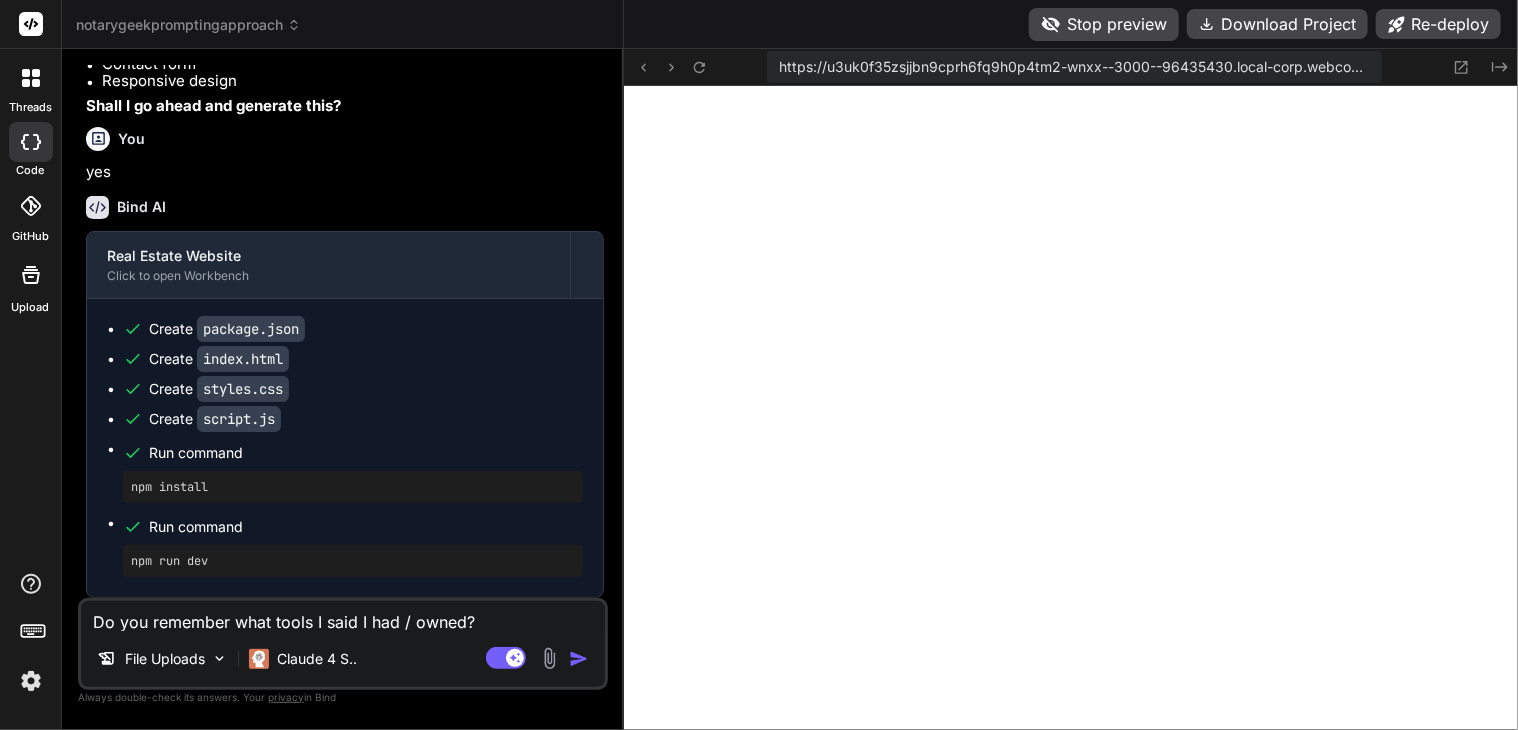 type on "Do you remember what tools I said I had / owned?" 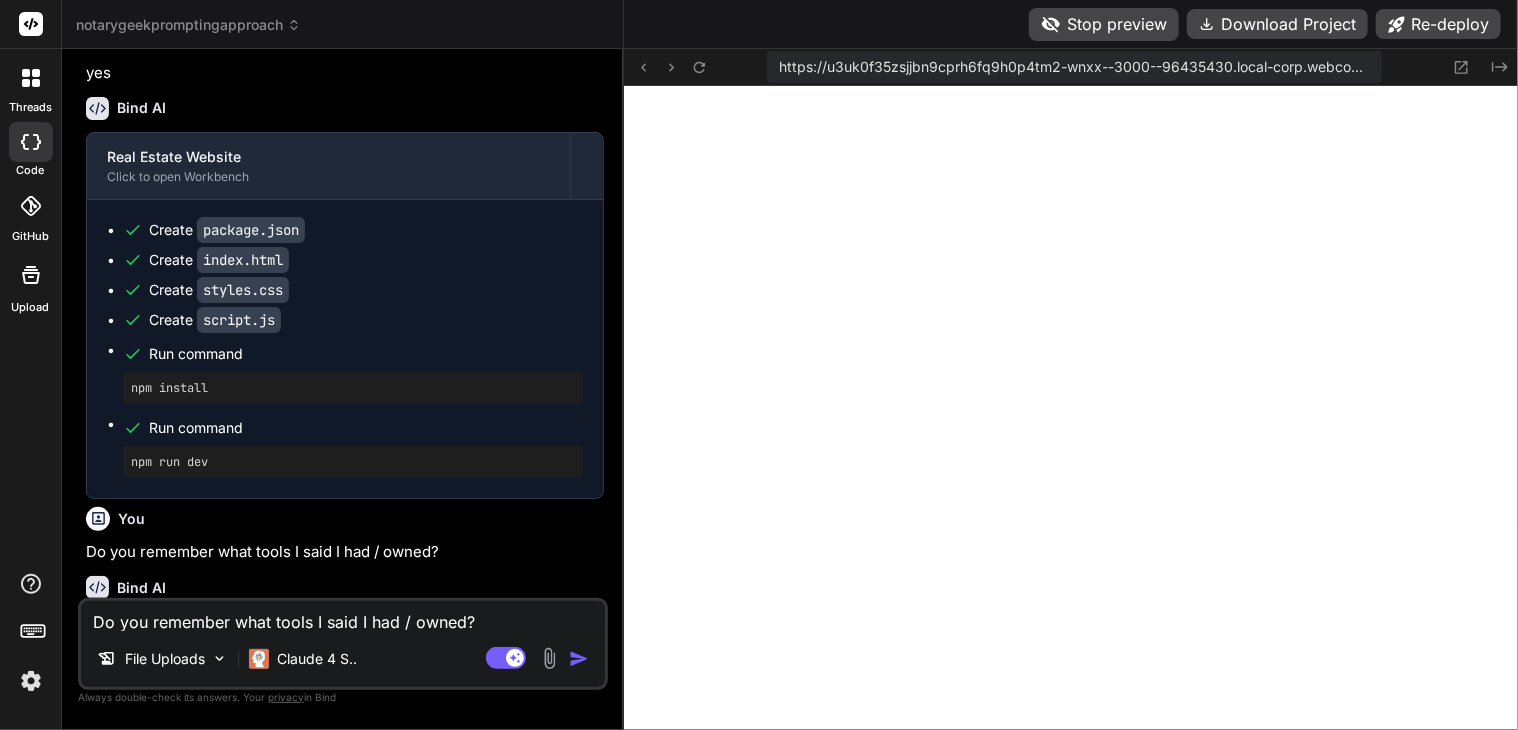 type 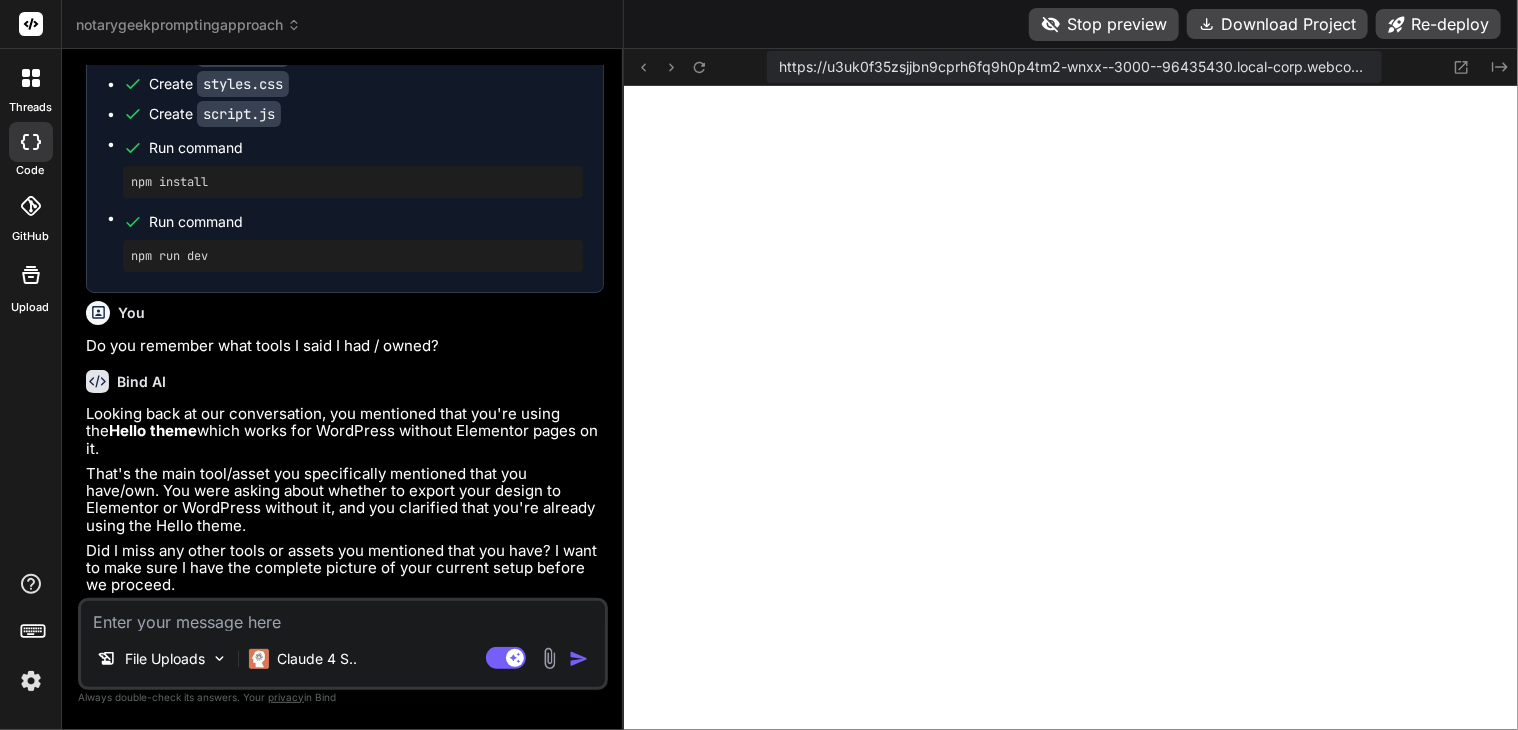 scroll, scrollTop: 28846, scrollLeft: 0, axis: vertical 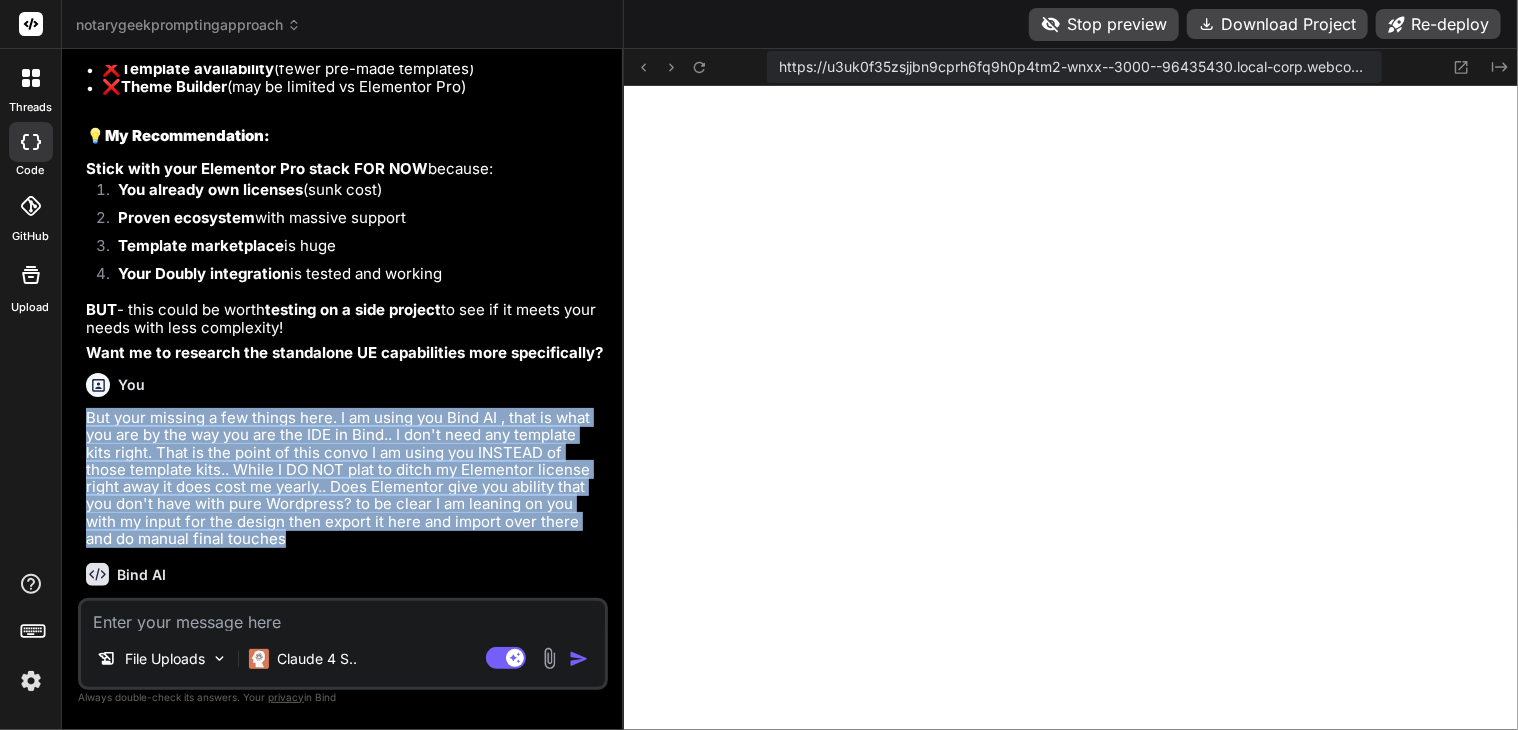 drag, startPoint x: 342, startPoint y: 525, endPoint x: 84, endPoint y: 406, distance: 284.12146 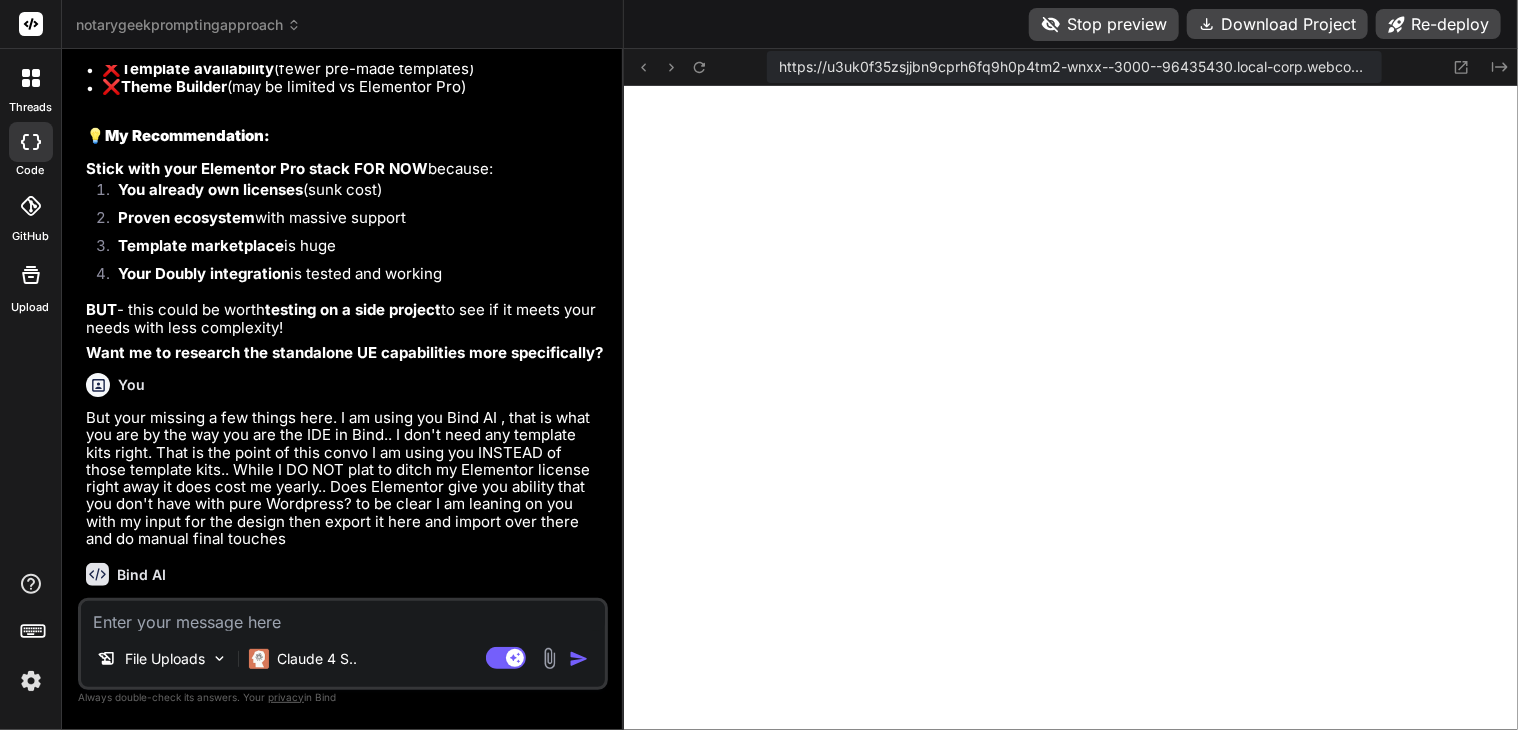 click at bounding box center (343, 616) 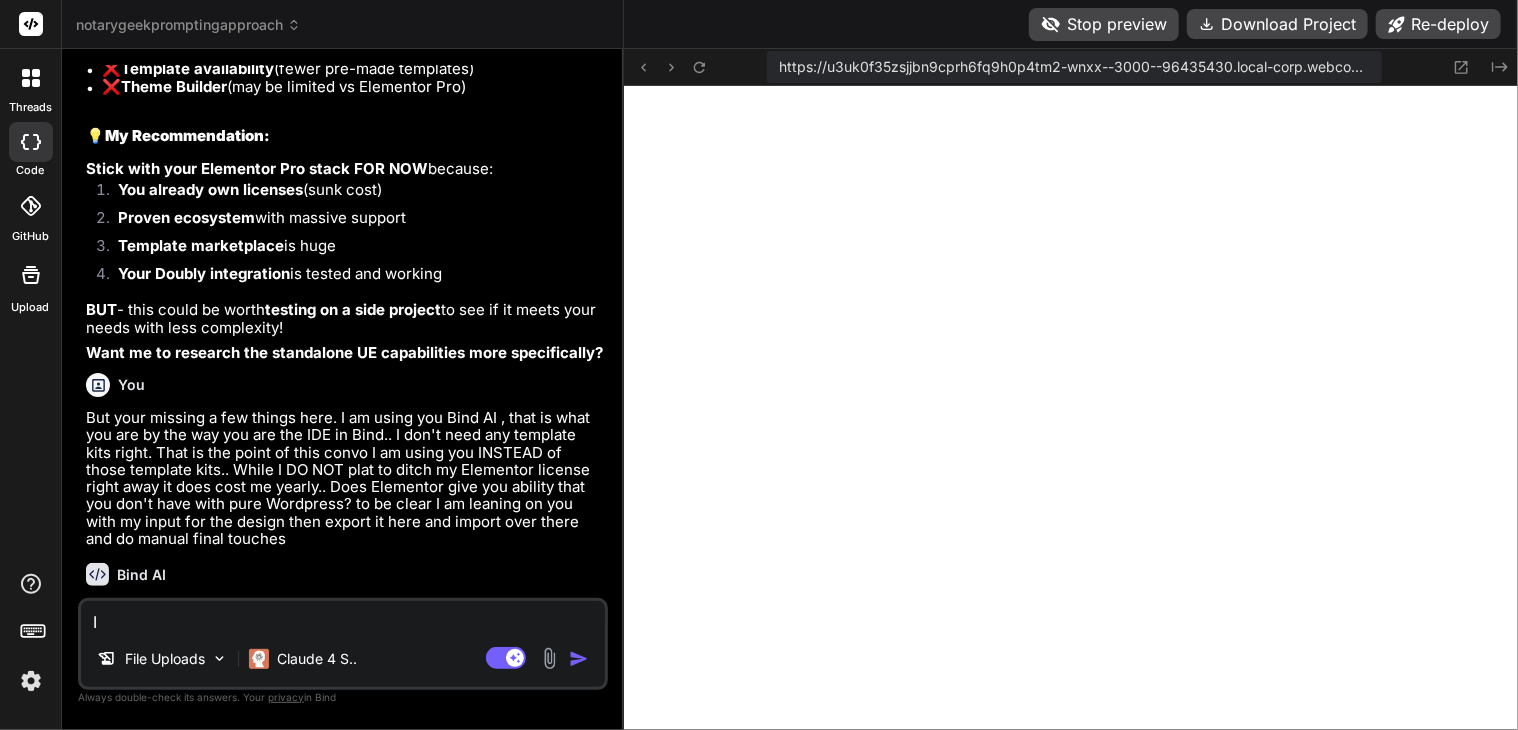 type on "I" 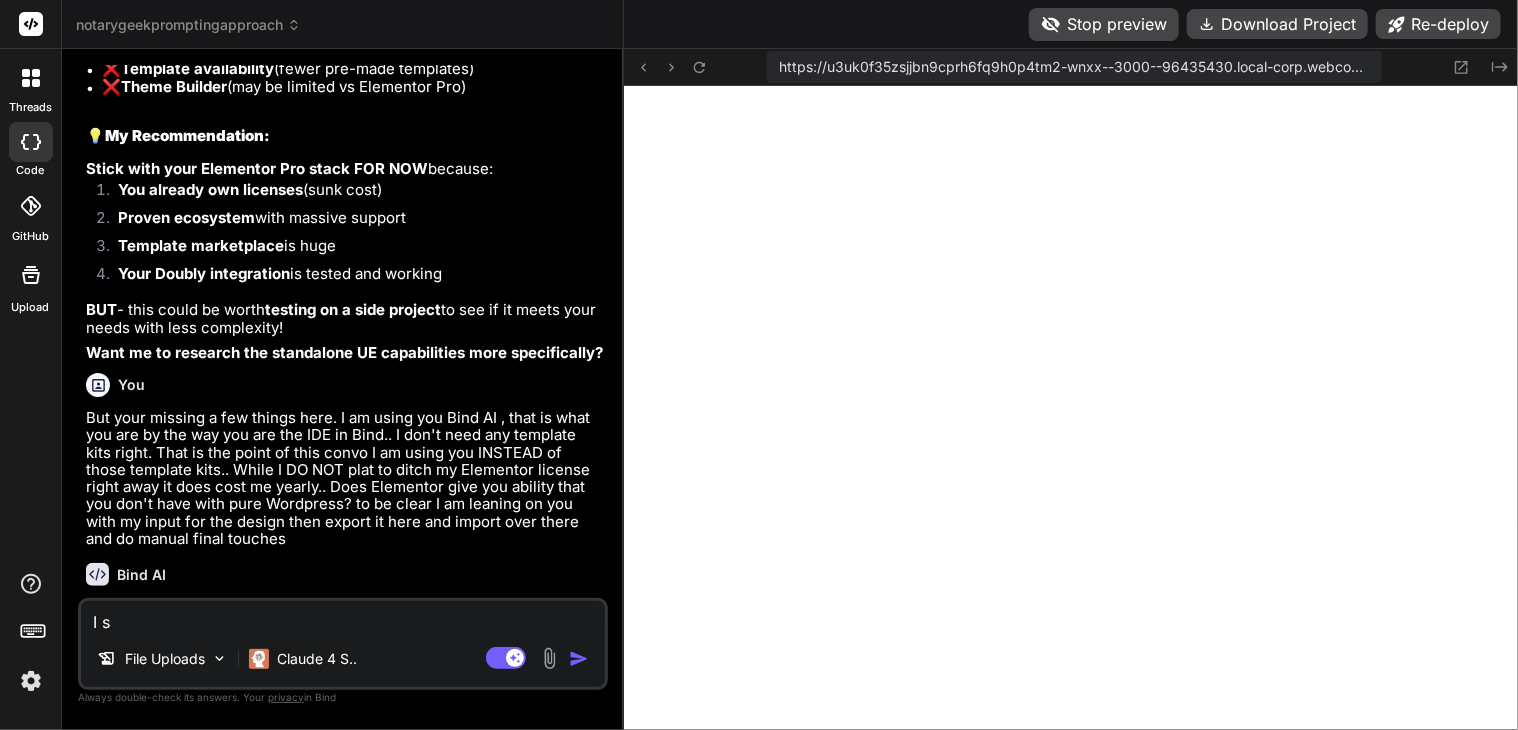 type on "I sa" 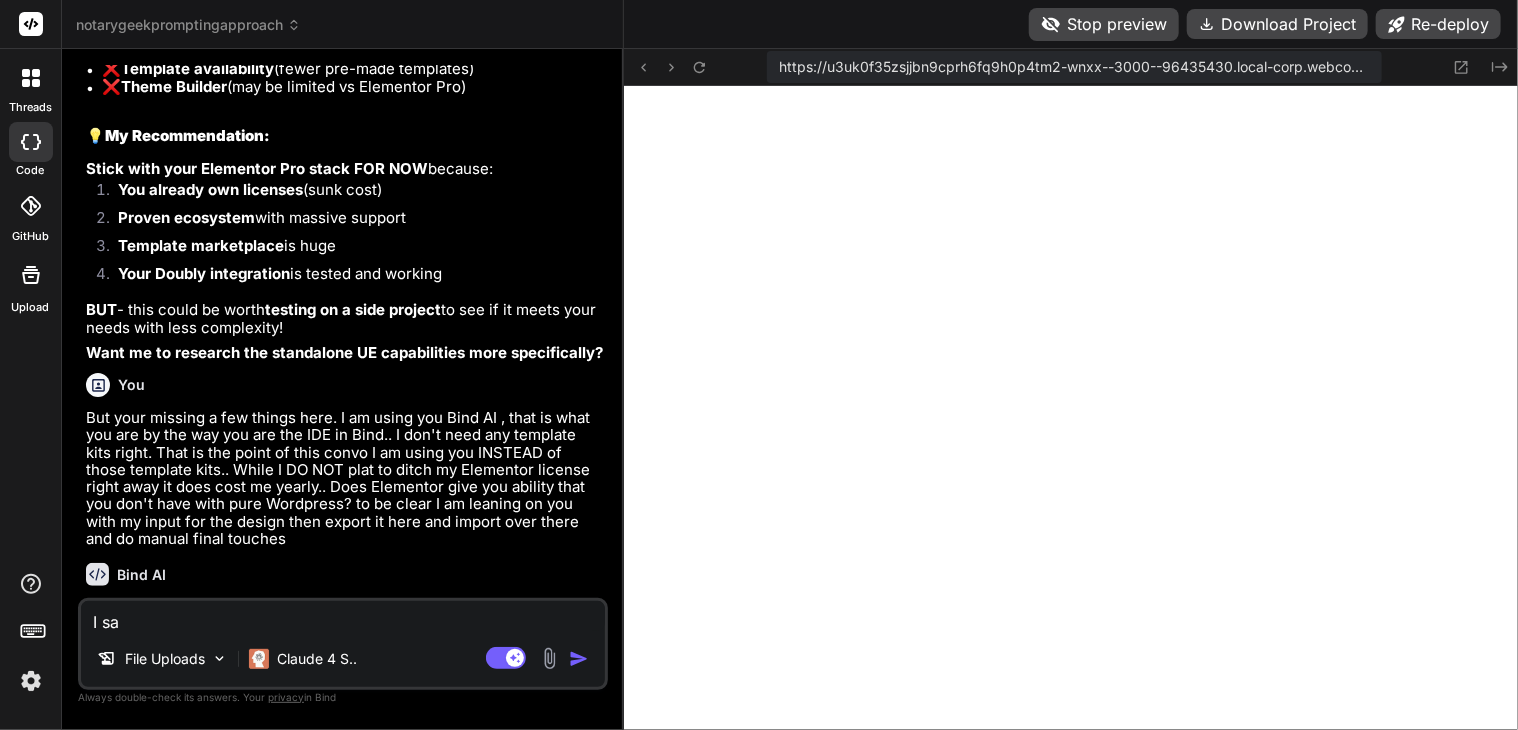 type on "I sai" 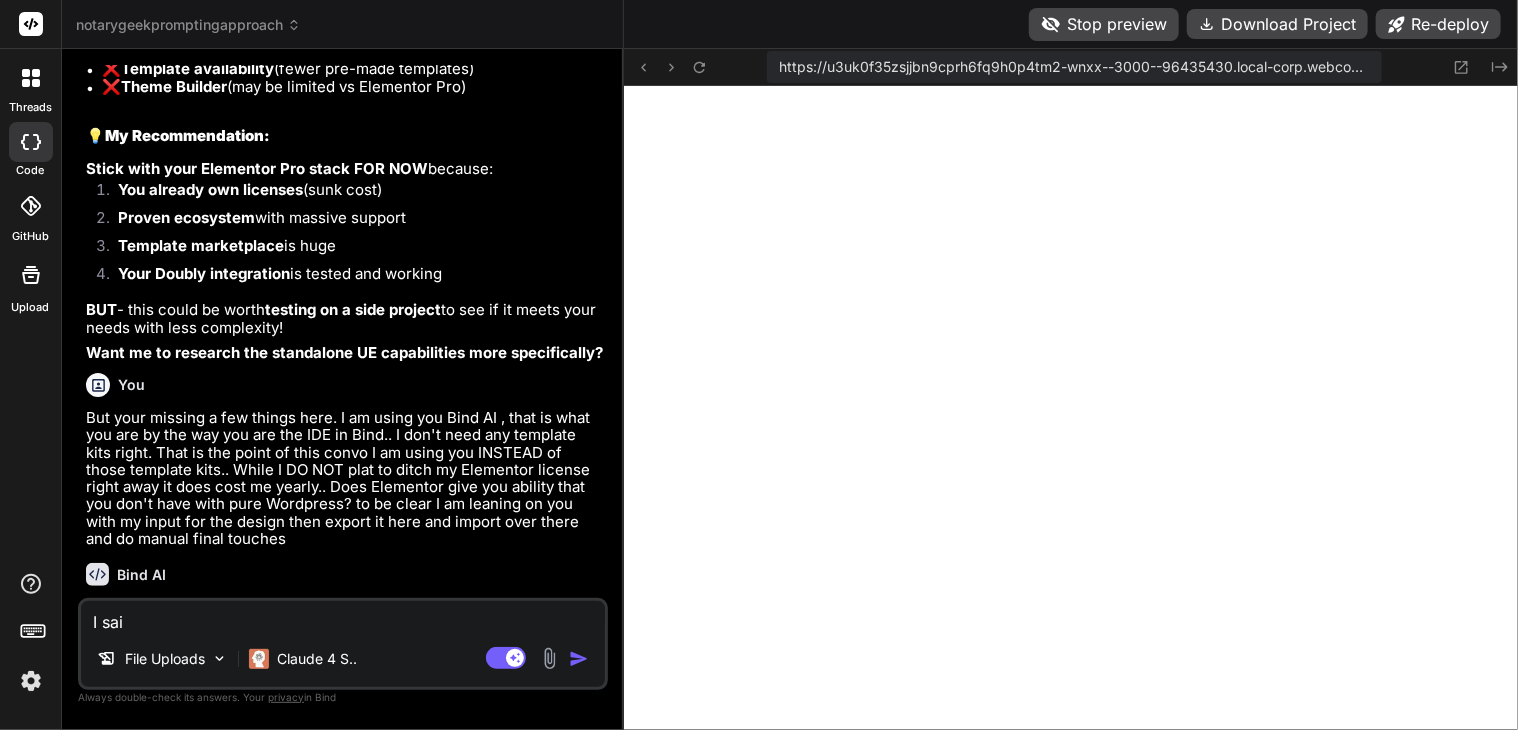 type on "I said" 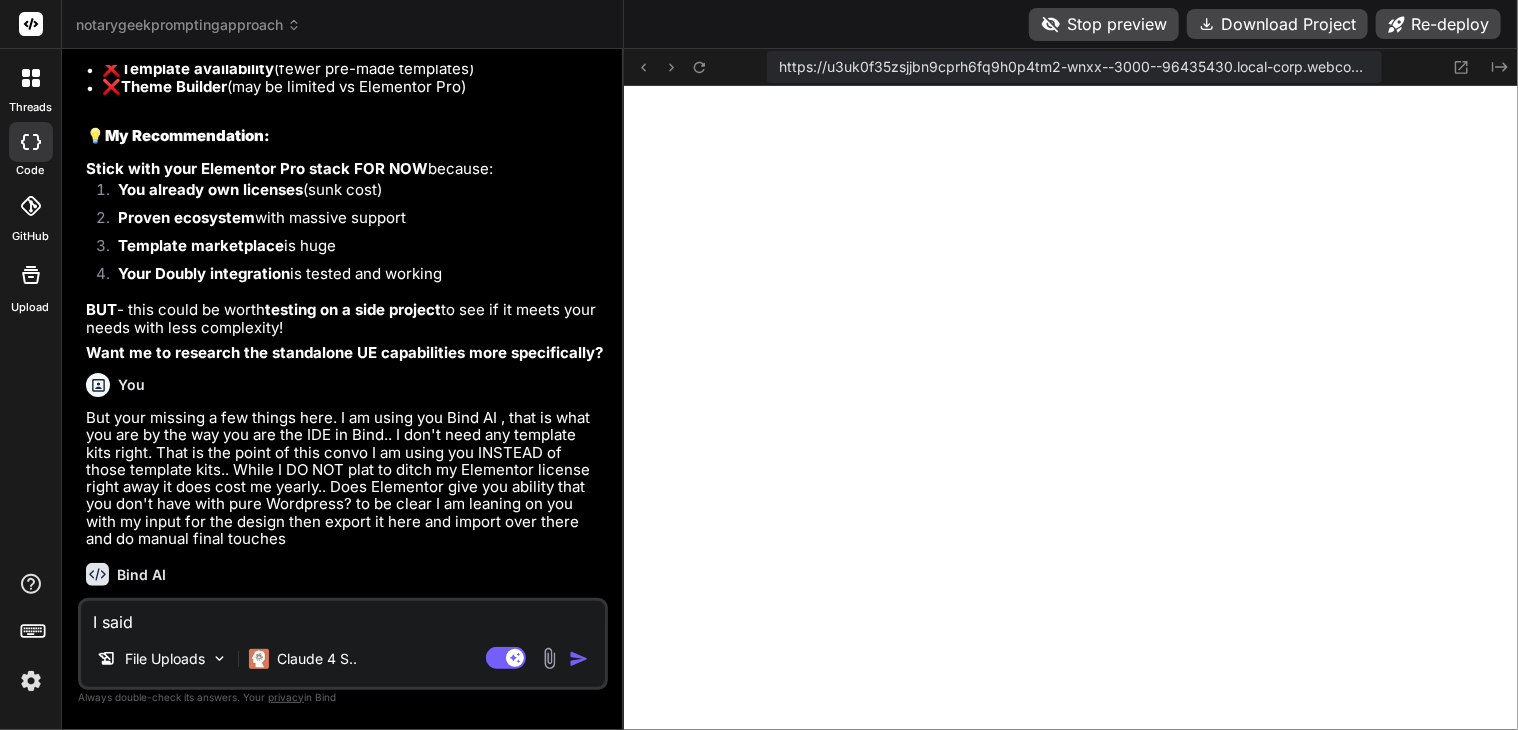 type on "I said" 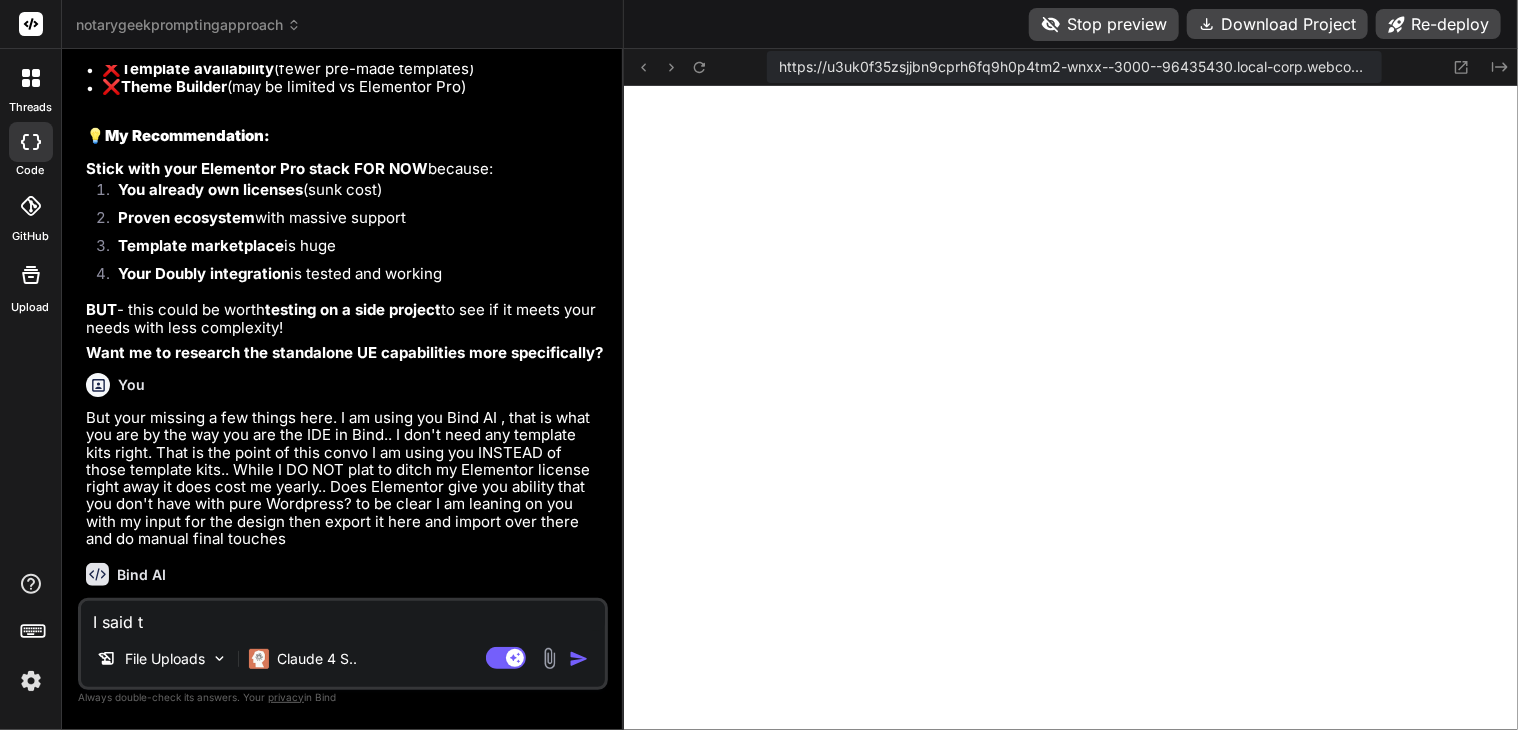 type on "I said th" 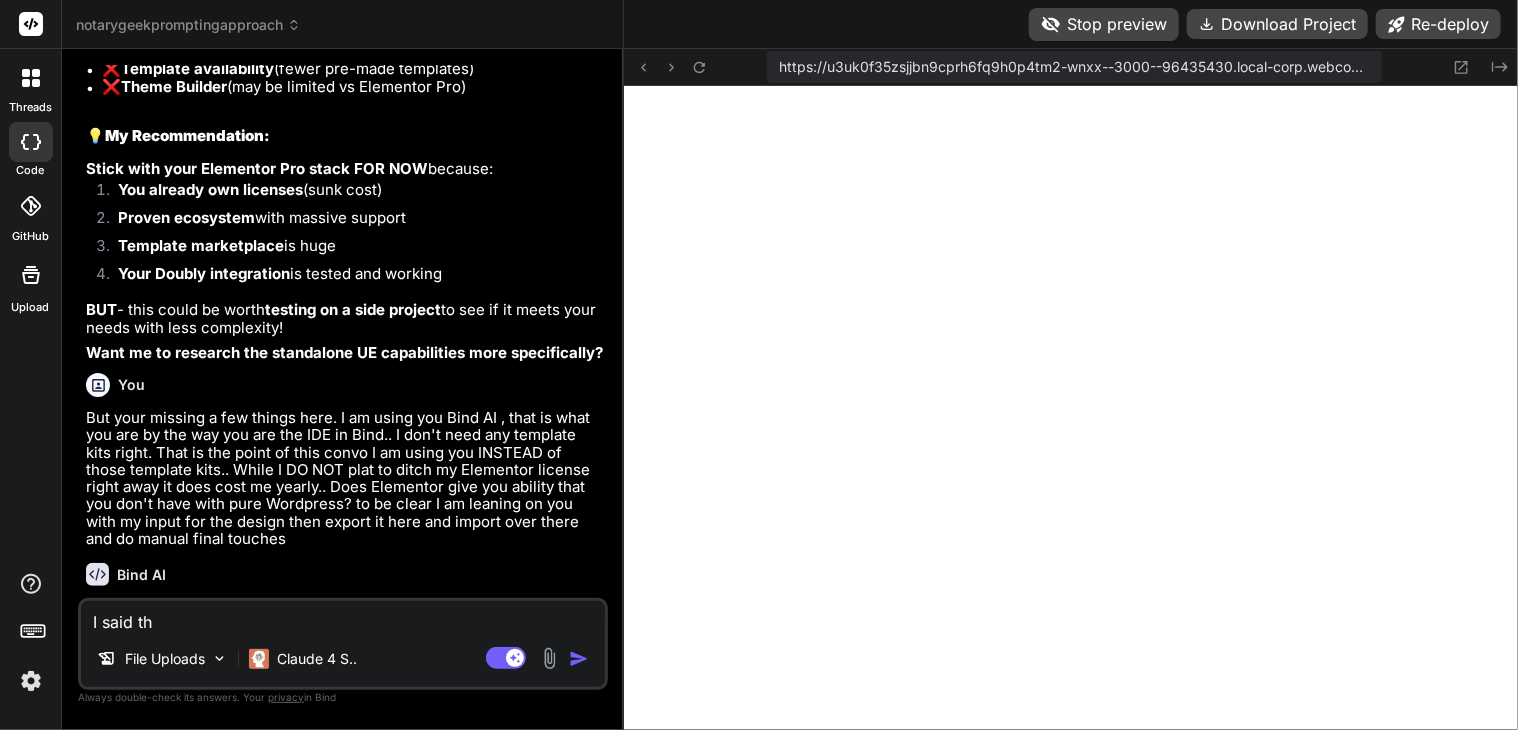 type on "I said thi" 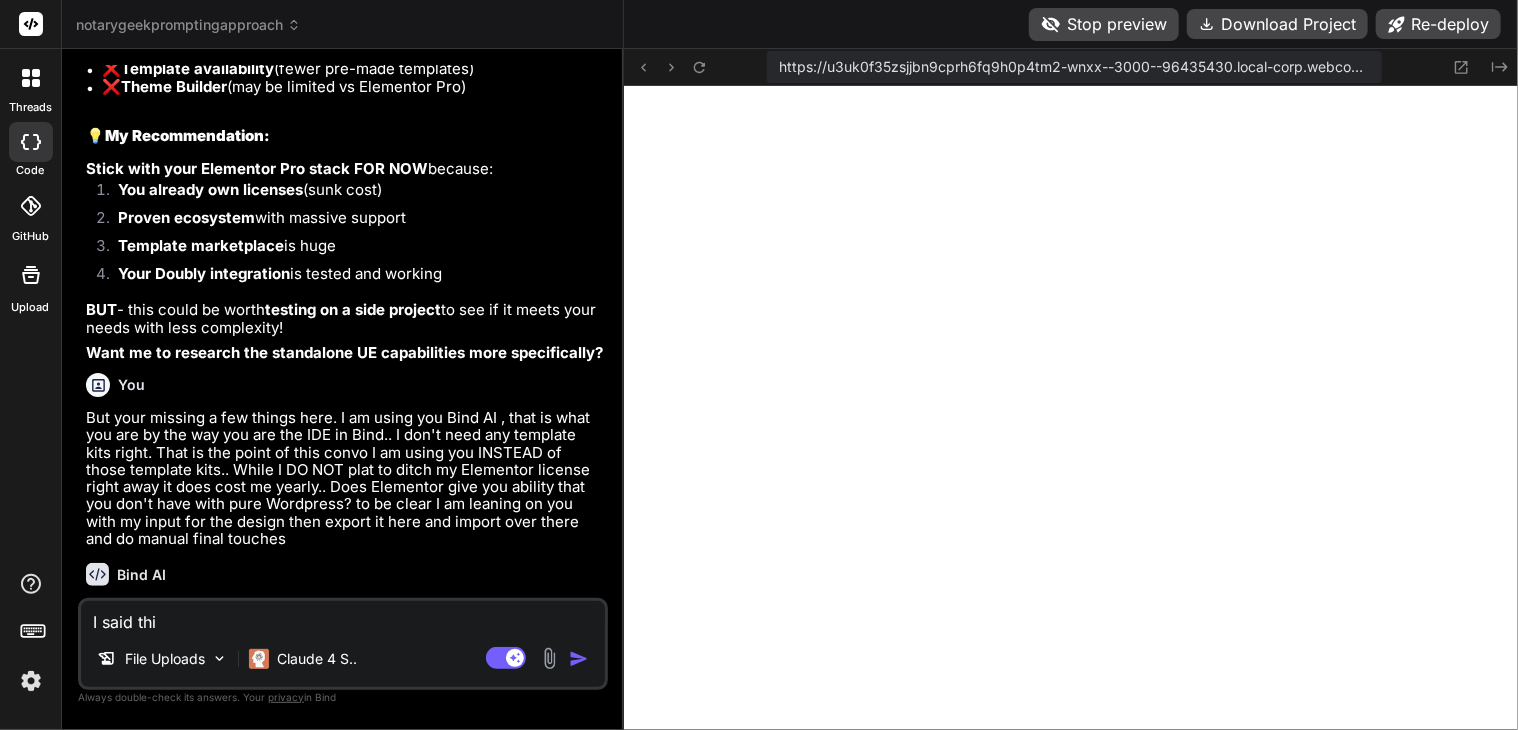 type on "I said thi" 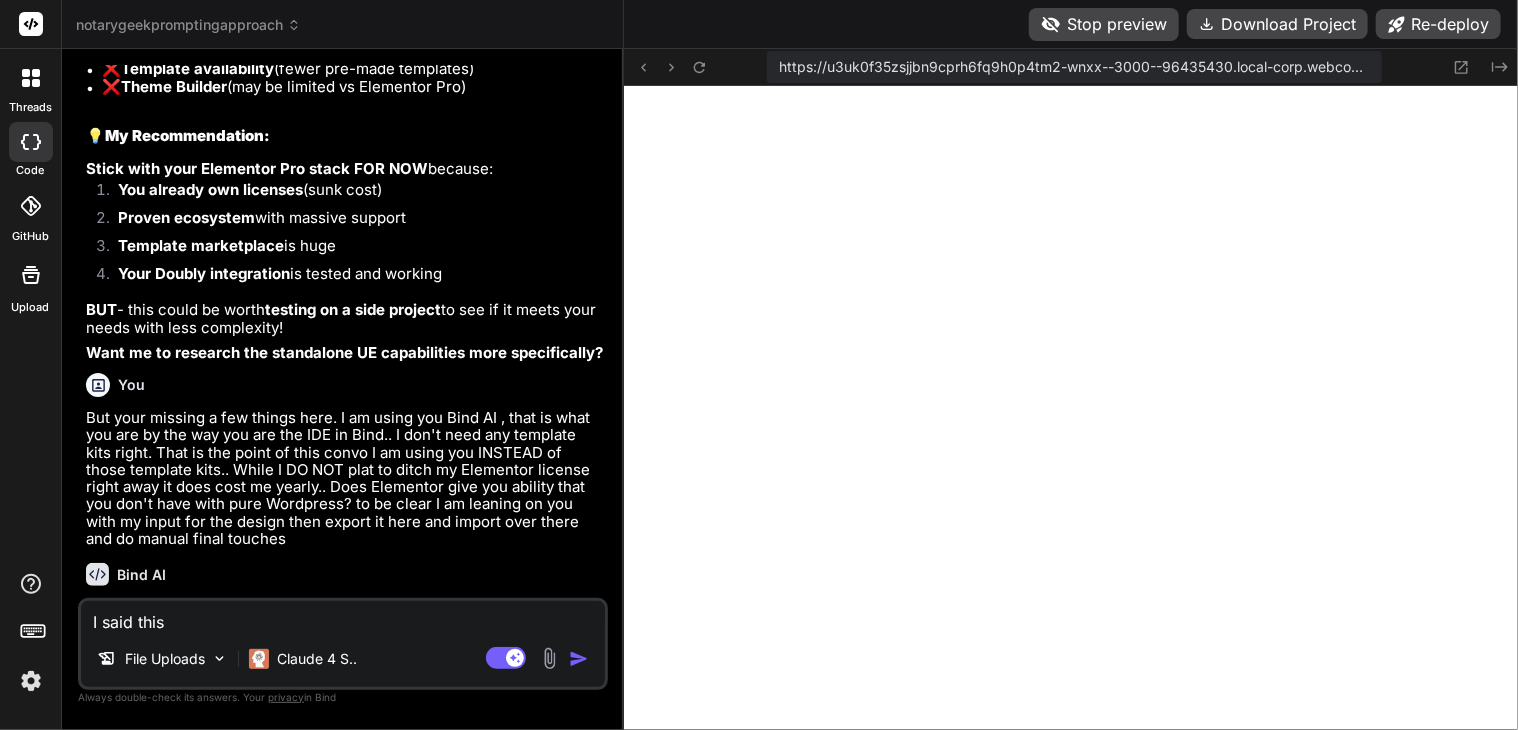 type on "I said this" 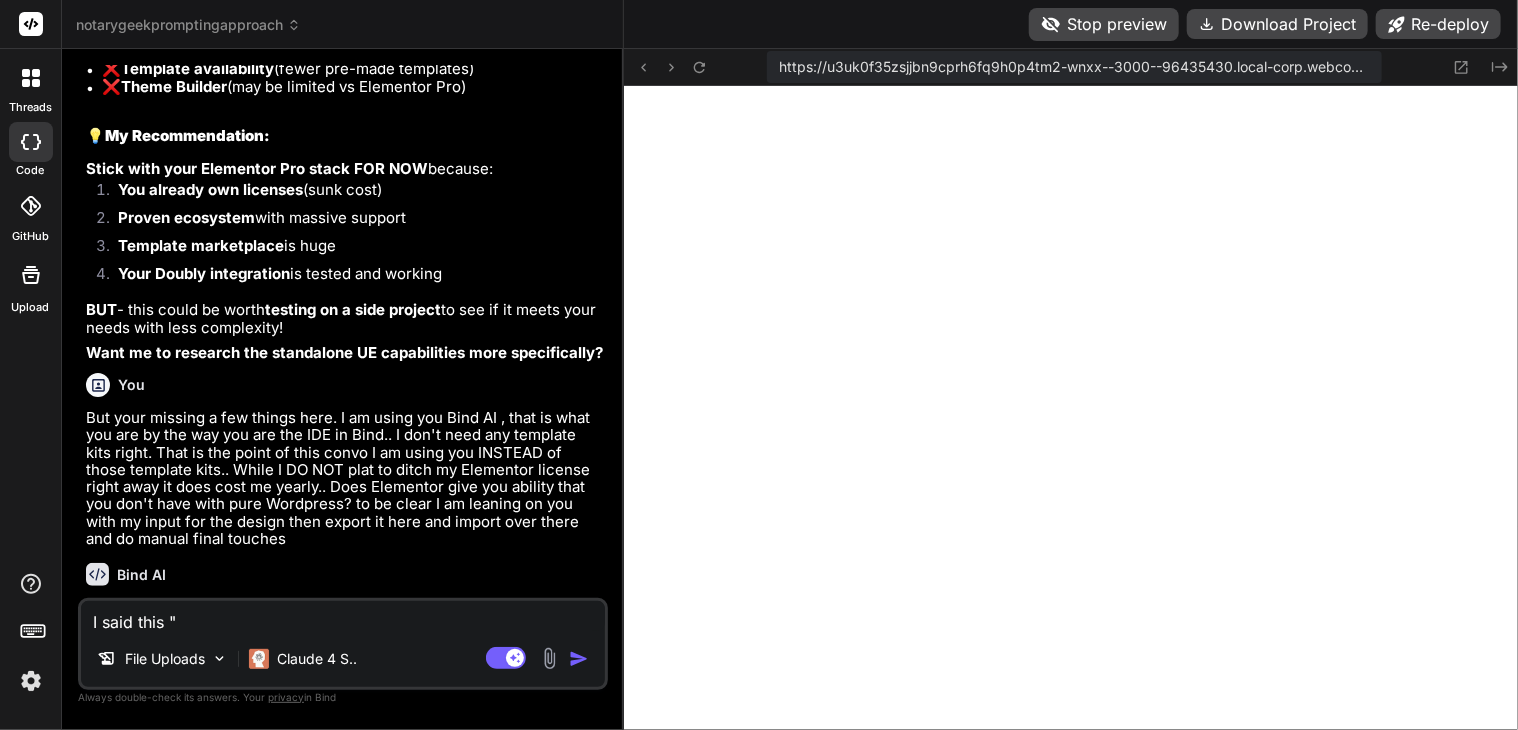 paste on "But your missing a few things here. I am using you Bind AI , that is what you are by the way you are the IDE in Bind.. I don't need any template kits right. That is the point of this convo I am using you INSTEAD of those template kits.. While I DO NOT plat to ditch my Elementor license right away it does cost me yearly.. Does Elementor give you ability that you don't have with pure Wordpress? to be clear I am leaning on you with my input for the design then export it here and import over there and do manual final touches" 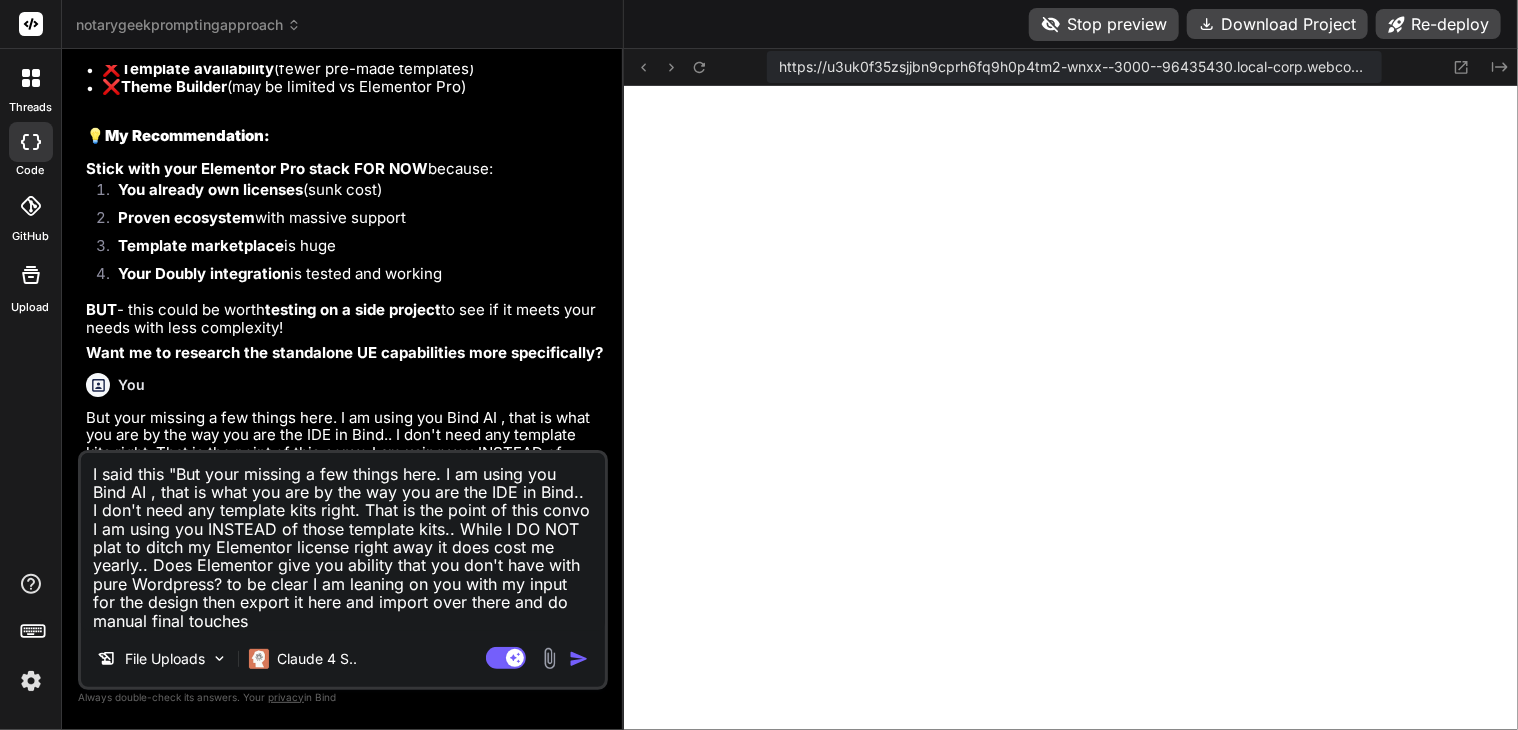 type on "I said this "But your missing a few things here. I am using you Bind AI , that is what you are by the way you are the IDE in Bind.. I don't need any template kits right. That is the point of this convo I am using you INSTEAD of those template kits.. While I DO NOT plat to ditch my Elementor license right away it does cost me yearly.. Does Elementor give you ability that you don't have with pure Wordpress? to be clear I am leaning on you with my input for the design then export it here and import over there and do manual final touches"" 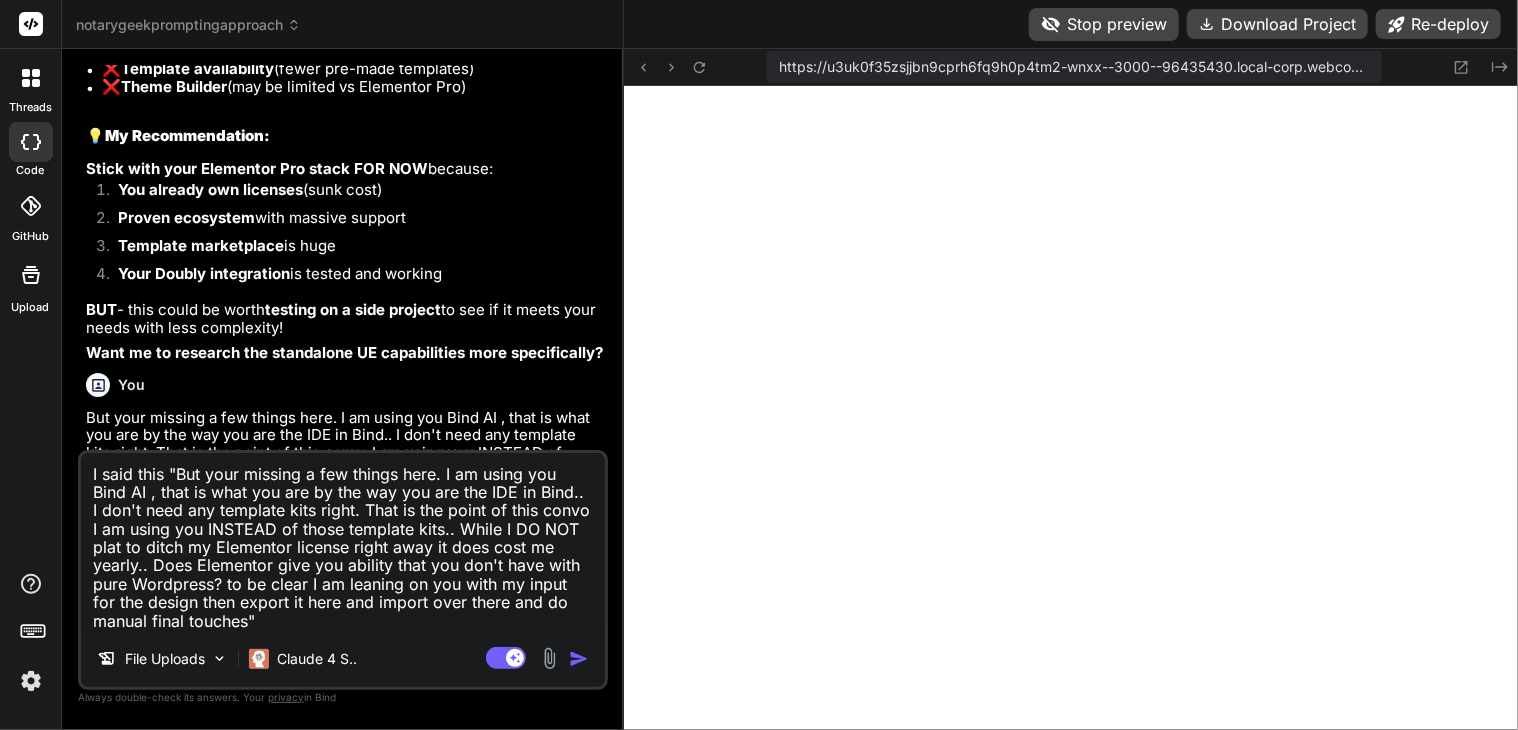 type on "I said this "But your missing a few things here. I am using you Bind AI , that is what you are by the way you are the IDE in Bind.. I don't need any template kits right. That is the point of this convo I am using you INSTEAD of those template kits.. While I DO NOT plat to ditch my Elementor license right away it does cost me yearly.. Does Elementor give you ability that you don't have with pure Wordpress? to be clear I am leaning on you with my input for the design then export it here and import over there and do manual final touches"" 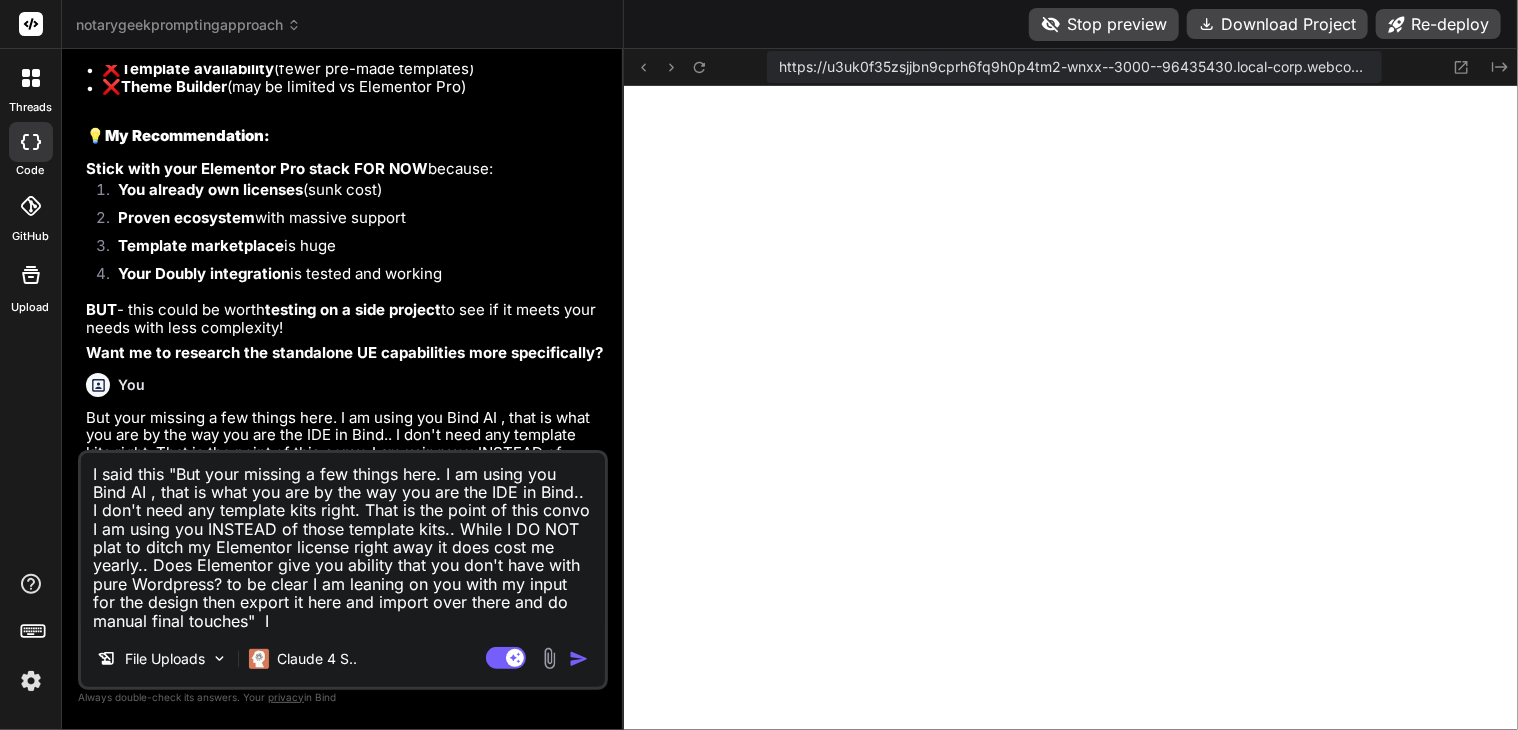 type on "I said this "But your missing a few things here. I am using you Bind AI , that is what you are by the way you are the IDE in Bind.. I don't need any template kits right. That is the point of this convo I am using you INSTEAD of those template kits.. While I DO NOT plat to ditch my Elementor license right away it does cost me yearly.. Does Elementor give you ability that you don't have with pure Wordpress? to be clear I am leaning on you with my input for the design then export it here and import over there and do manual final touches"  I" 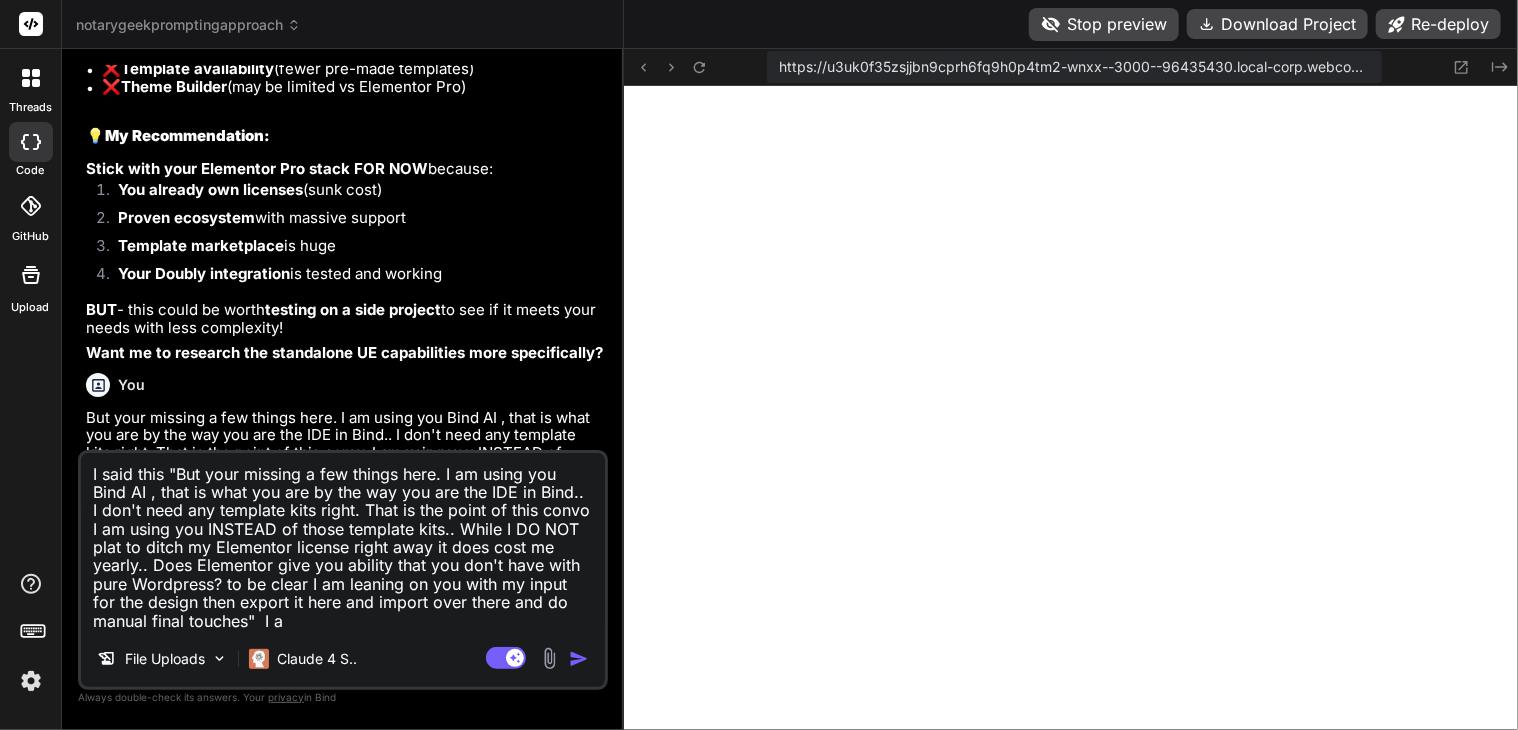 type on "I said this "But your missing a few things here. I am using you Bind AI , that is what you are by the way you are the IDE in Bind.. I don't need any template kits right. That is the point of this convo I am using you INSTEAD of those template kits.. While I DO NOT plat to ditch my Elementor license right away it does cost me yearly.. Does Elementor give you ability that you don't have with pure Wordpress? to be clear I am leaning on you with my input for the design then export it here and import over there and do manual final touches"  I al" 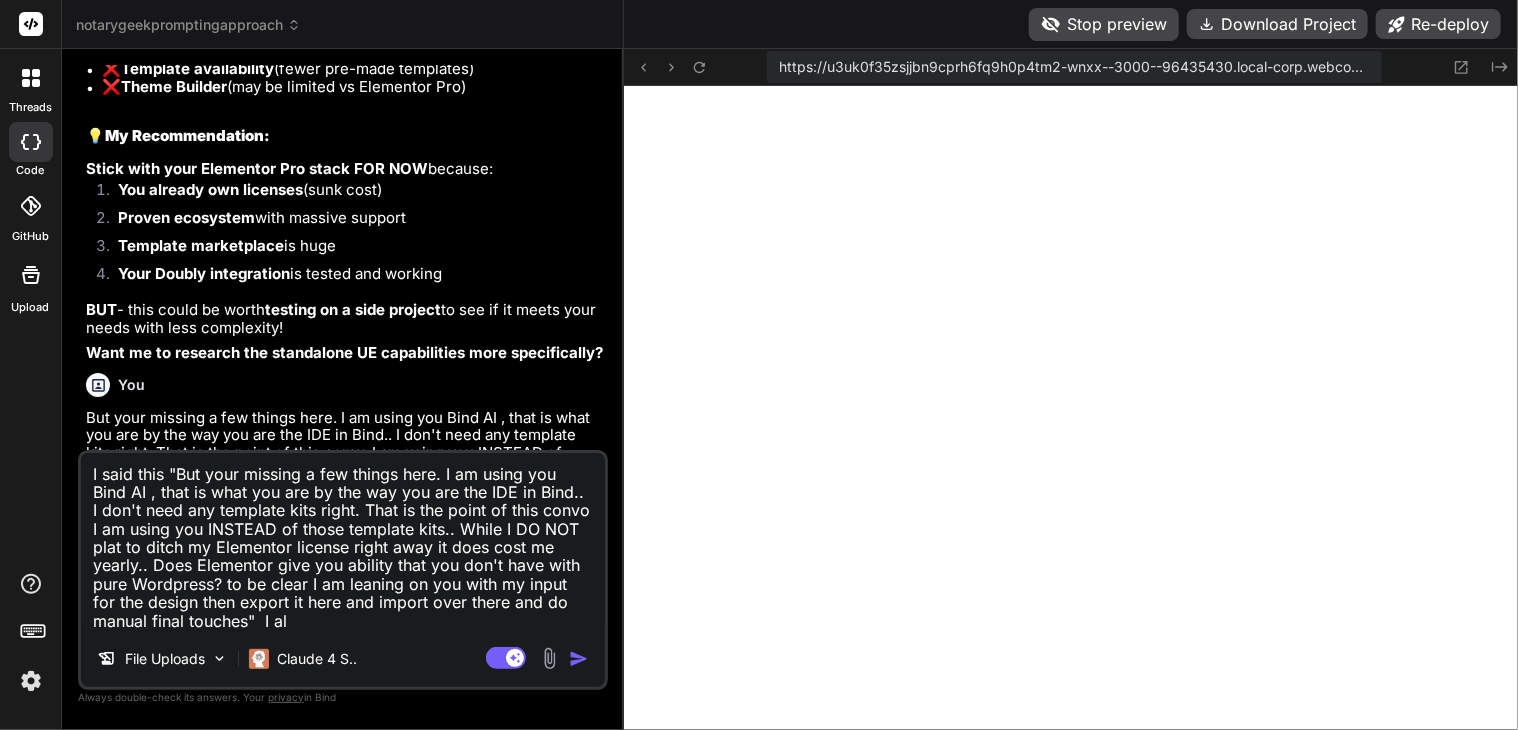 type on "x" 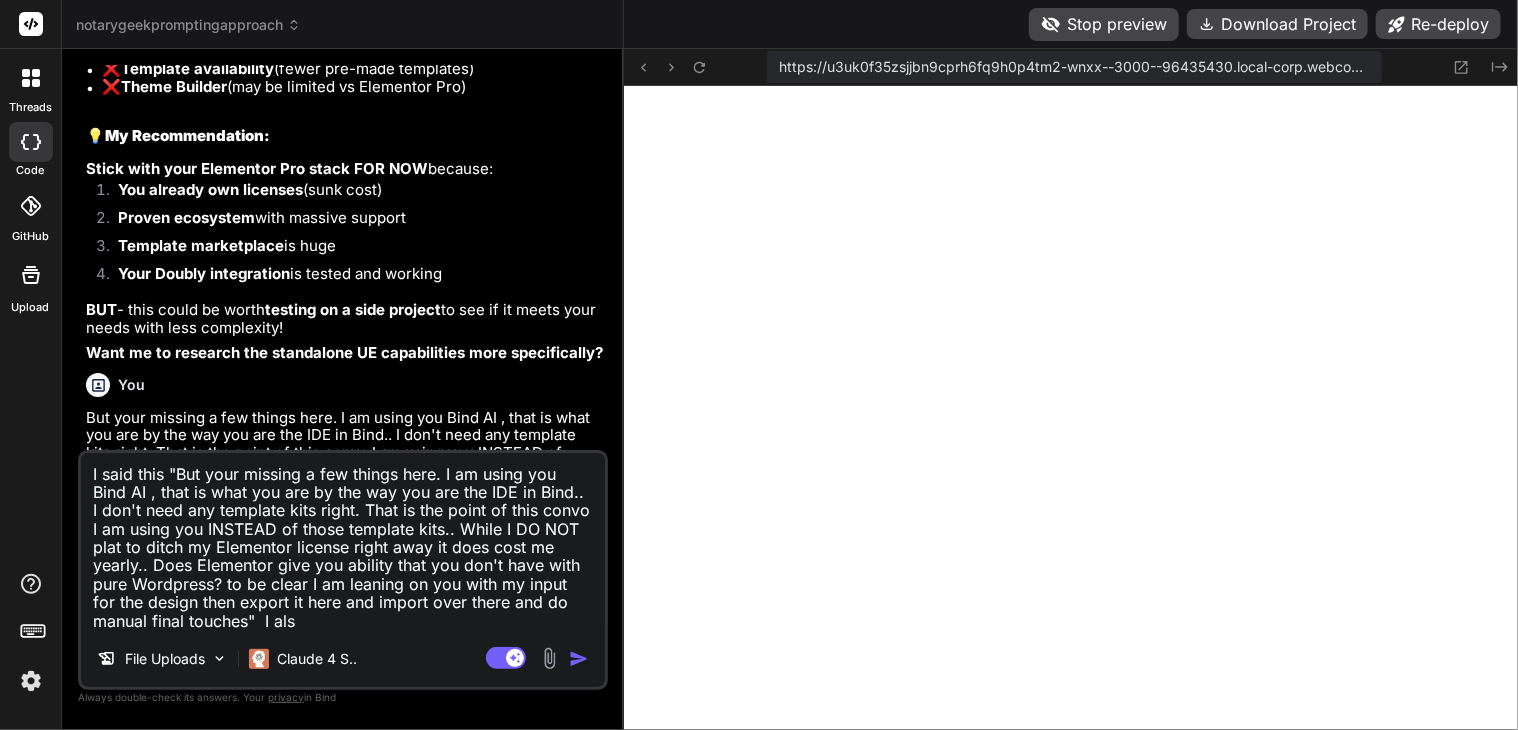 type on "I said this "But your missing a few things here. I am using you Bind AI , that is what you are by the way you are the IDE in Bind.. I don't need any template kits right. That is the point of this convo I am using you INSTEAD of those template kits.. While I DO NOT plat to ditch my Elementor license right away it does cost me yearly.. Does Elementor give you ability that you don't have with pure Wordpress? to be clear I am leaning on you with my input for the design then export it here and import over there and do manual final touches"  I also" 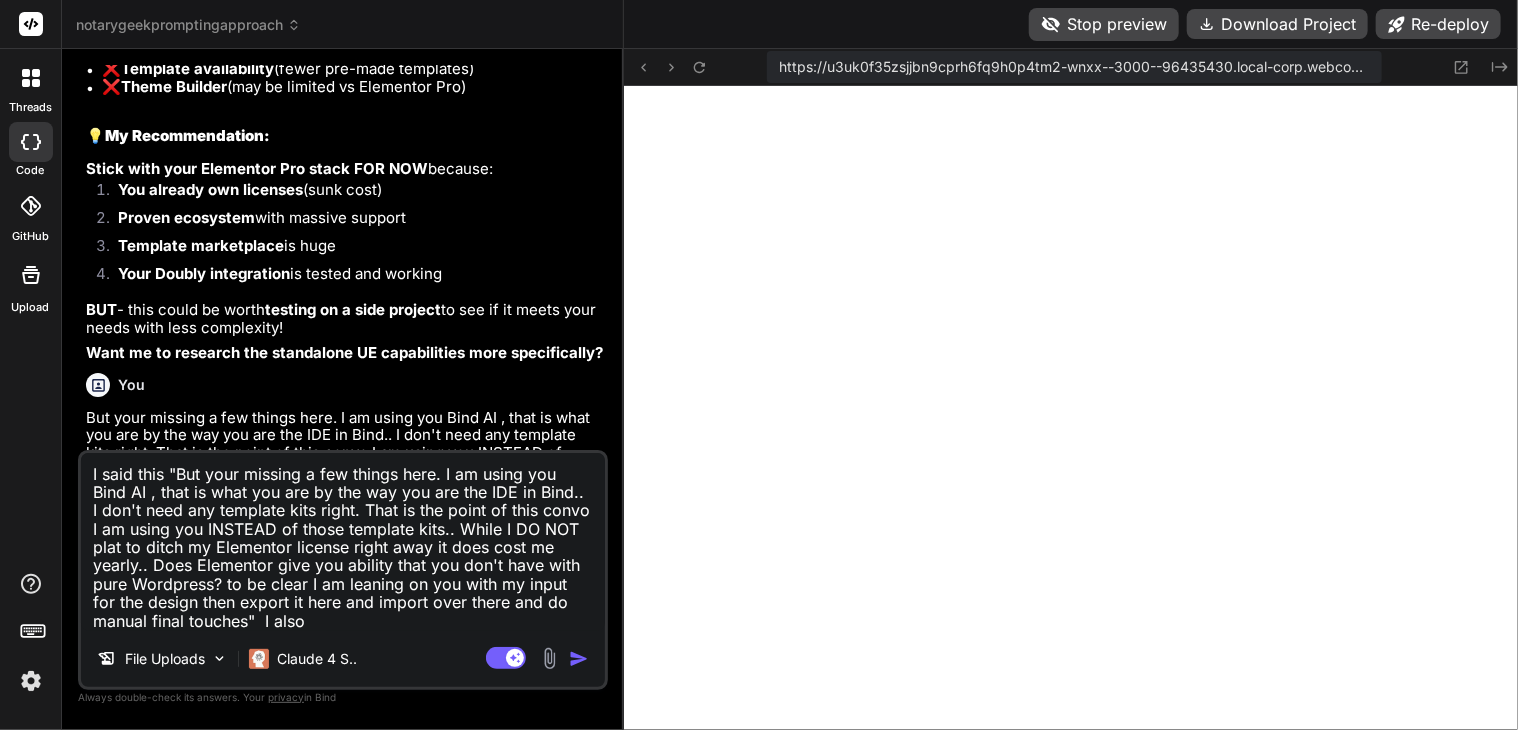 type on "I said this "But your missing a few things here. I am using you Bind AI , that is what you are by the way you are the IDE in Bind.. I don't need any template kits right. That is the point of this convo I am using you INSTEAD of those template kits.. While I DO NOT plat to ditch my Elementor license right away it does cost me yearly.. Does Elementor give you ability that you don't have with pure Wordpress? to be clear I am leaning on you with my input for the design then export it here and import over there and do manual final touches"  I also" 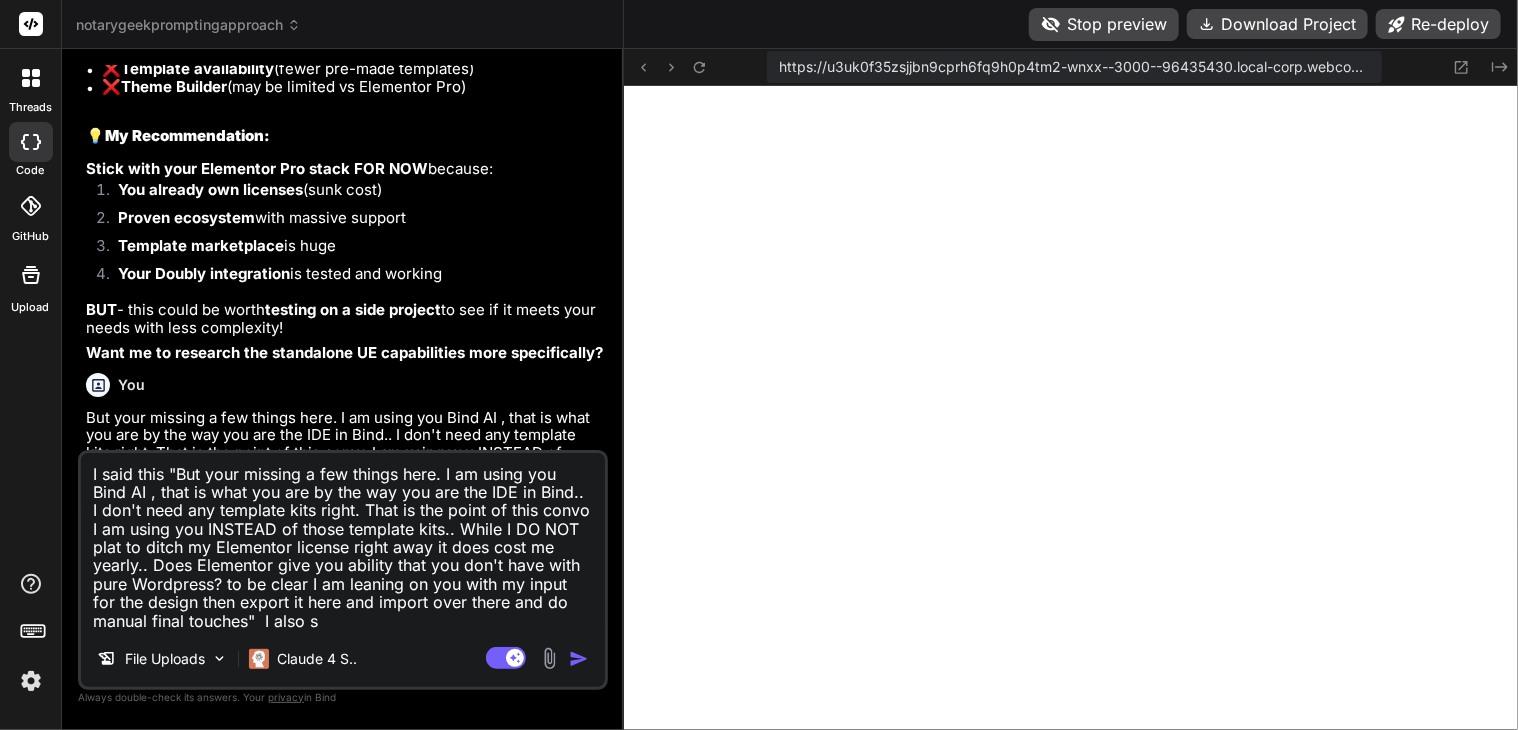 type on "I said this "But your missing a few things here. I am using you Bind AI , that is what you are by the way you are the IDE in Bind.. I don't need any template kits right. That is the point of this convo I am using you INSTEAD of those template kits.. While I DO NOT plat to ditch my Elementor license right away it does cost me yearly.. Does Elementor give you ability that you don't have with pure Wordpress? to be clear I am leaning on you with my input for the design then export it here and import over there and do manual final touches"  I also sa" 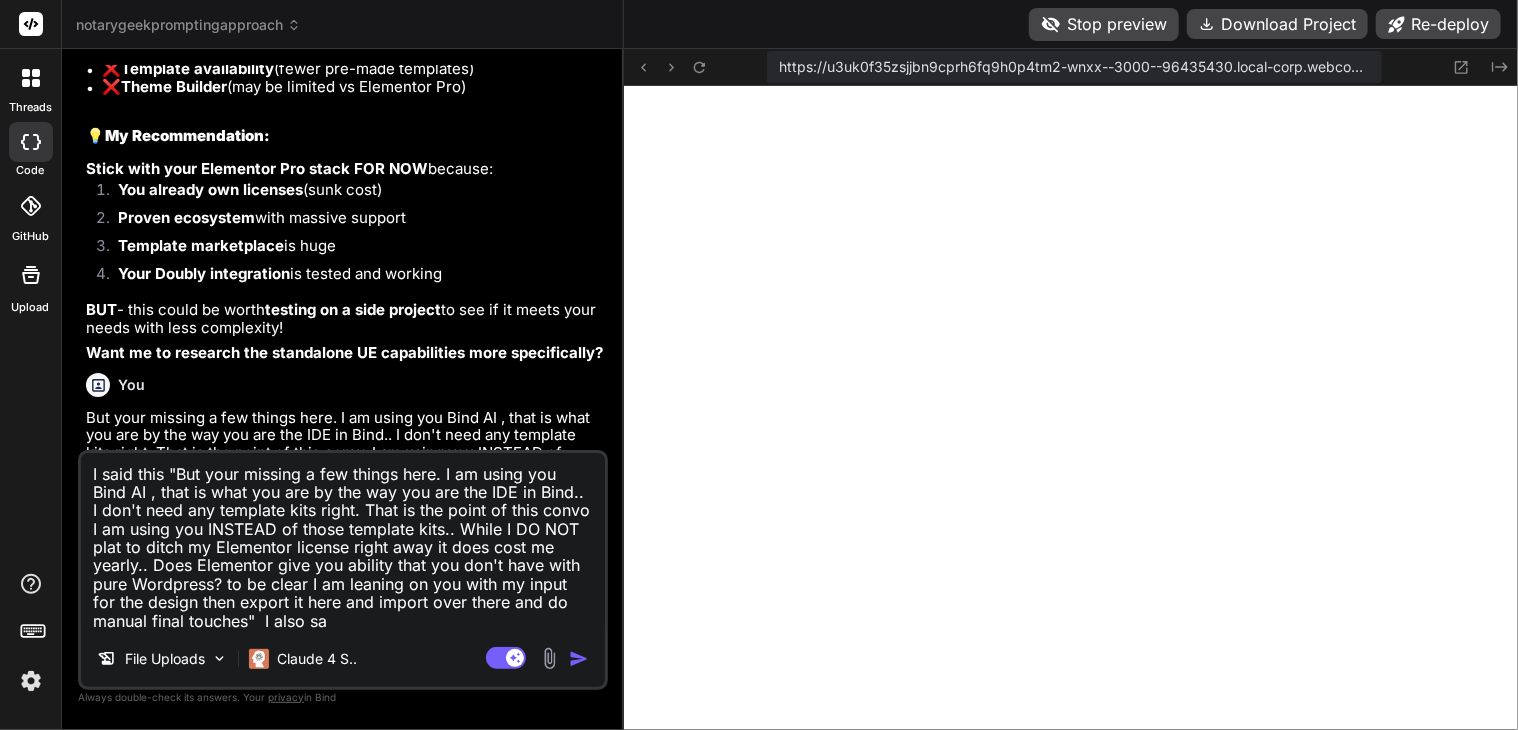 type on "I said this "But your missing a few things here. I am using you Bind AI , that is what you are by the way you are the IDE in Bind.. I don't need any template kits right. That is the point of this convo I am using you INSTEAD of those template kits.. While I DO NOT plat to ditch my Elementor license right away it does cost me yearly.. Does Elementor give you ability that you don't have with pure Wordpress? to be clear I am leaning on you with my input for the design then export it here and import over there and do manual final touches"  I also sai" 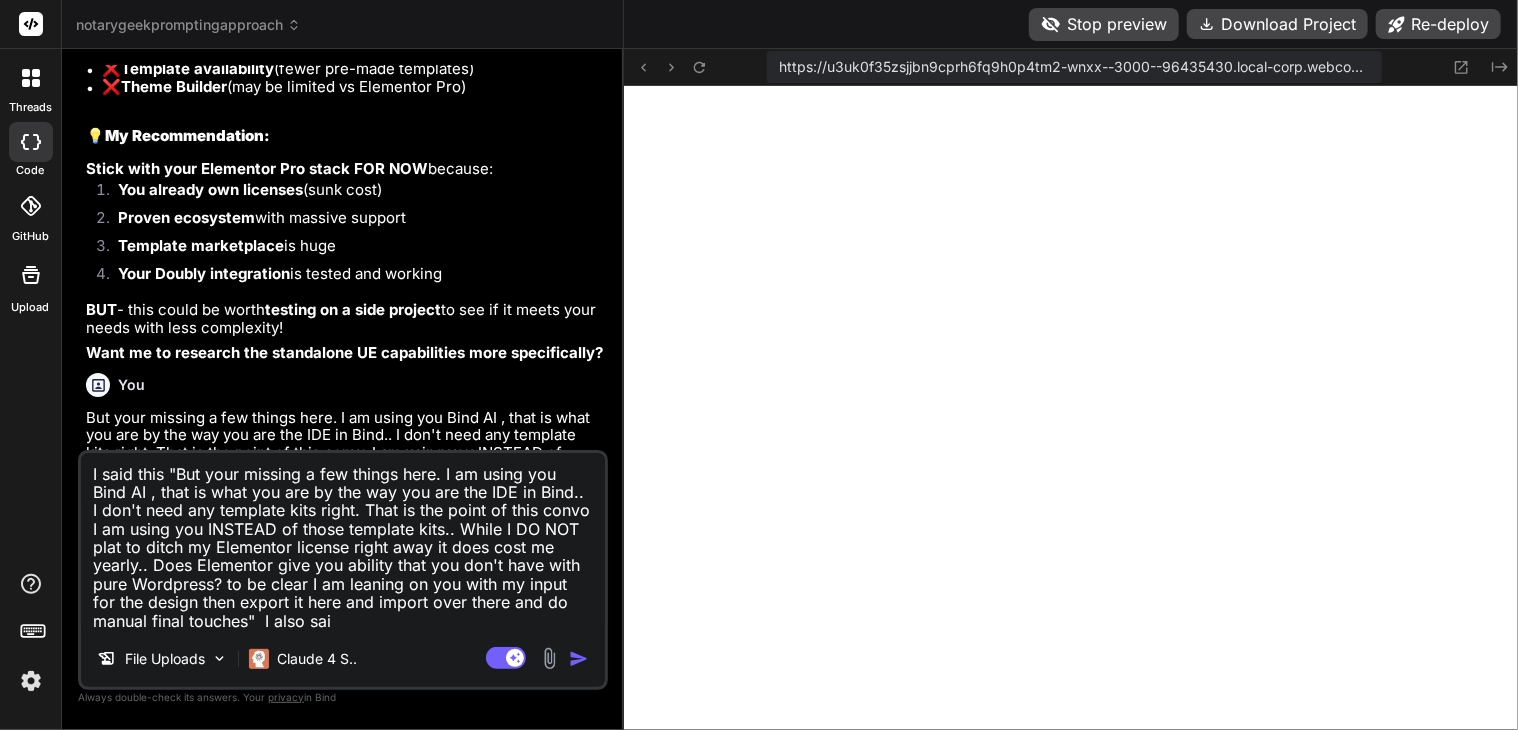 type on "I said this "But your missing a few things here. I am using you Bind AI , that is what you are by the way you are the IDE in Bind.. I don't need any template kits right. That is the point of this convo I am using you INSTEAD of those template kits.. While I DO NOT plat to ditch my Elementor license right away it does cost me yearly.. Does Elementor give you ability that you don't have with pure Wordpress? to be clear I am leaning on you with my input for the design then export it here and import over there and do manual final touches"  I also said" 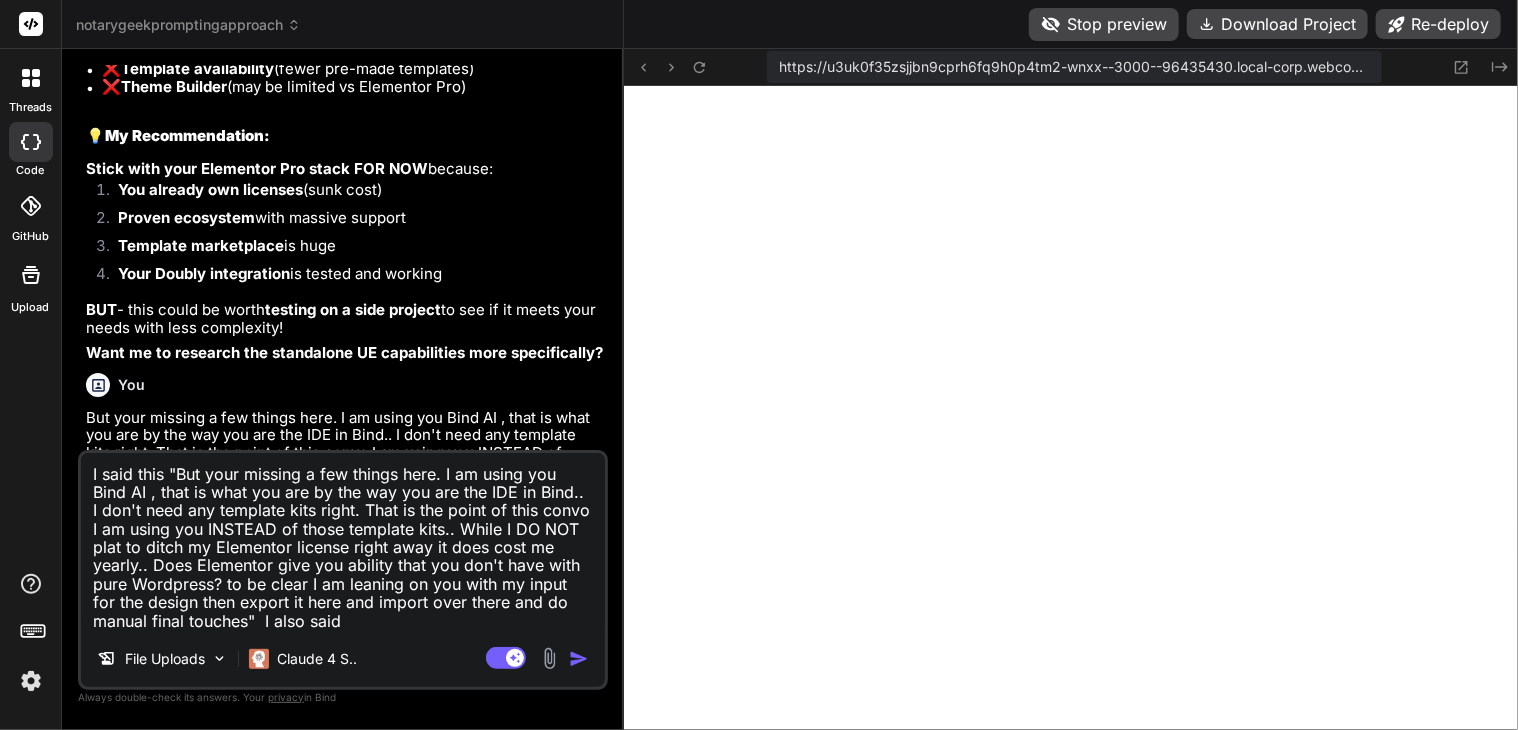 type on "I said this "But your missing a few things here. I am using you Bind AI , that is what you are by the way you are the IDE in Bind.. I don't need any template kits right. That is the point of this convo I am using you INSTEAD of those template kits.. While I DO NOT plat to ditch my Elementor license right away it does cost me yearly.. Does Elementor give you ability that you don't have with pure Wordpress? to be clear I am leaning on you with my input for the design then export it here and import over there and do manual final touches"  I also said" 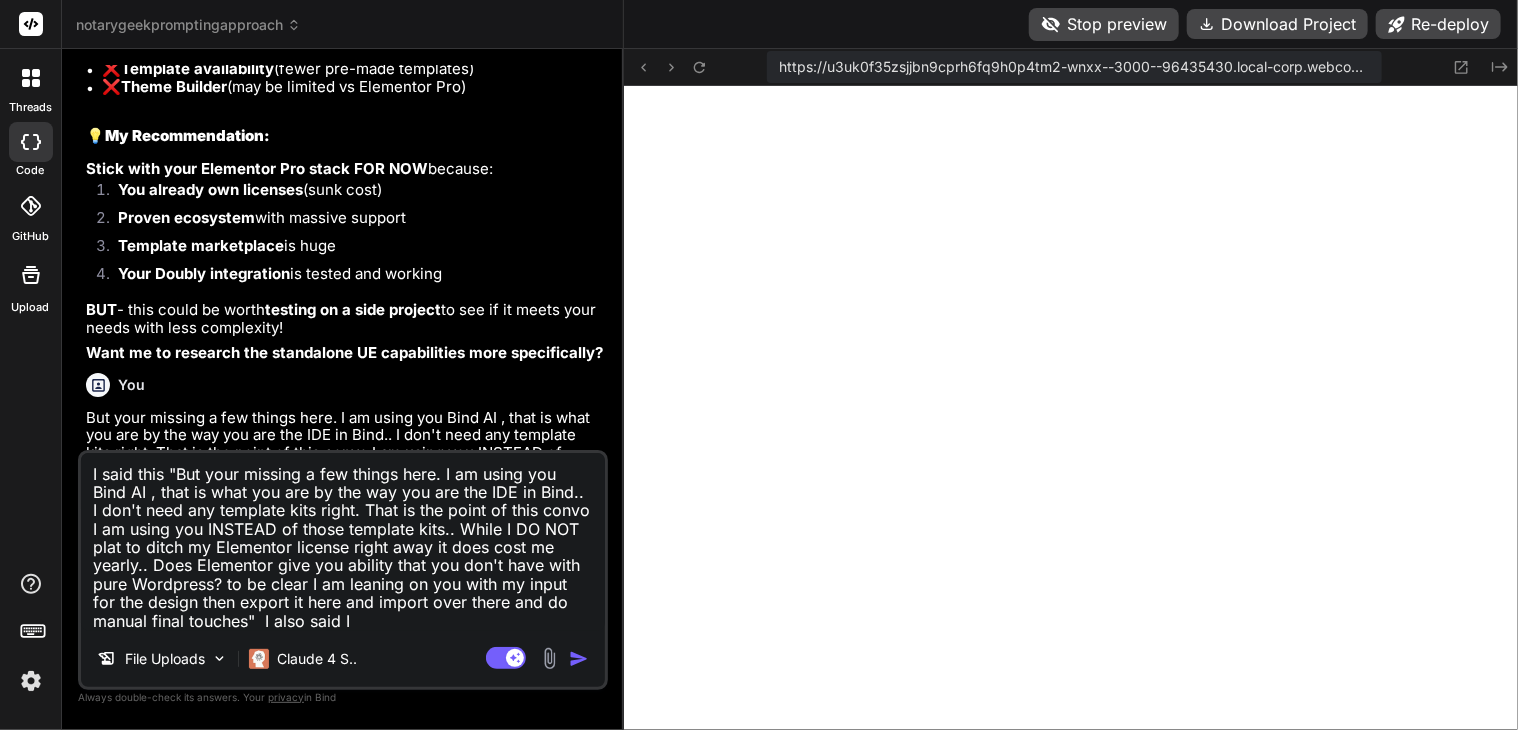 type on "I said this "But your missing a few things here. I am using you Bind AI , that is what you are by the way you are the IDE in Bind.. I don't need any template kits right. That is the point of this convo I am using you INSTEAD of those template kits.. While I DO NOT plat to ditch my Elementor license right away it does cost me yearly.. Does Elementor give you ability that you don't have with pure Wordpress? to be clear I am leaning on you with my input for the design then export it here and import over there and do manual final touches"  I also said I" 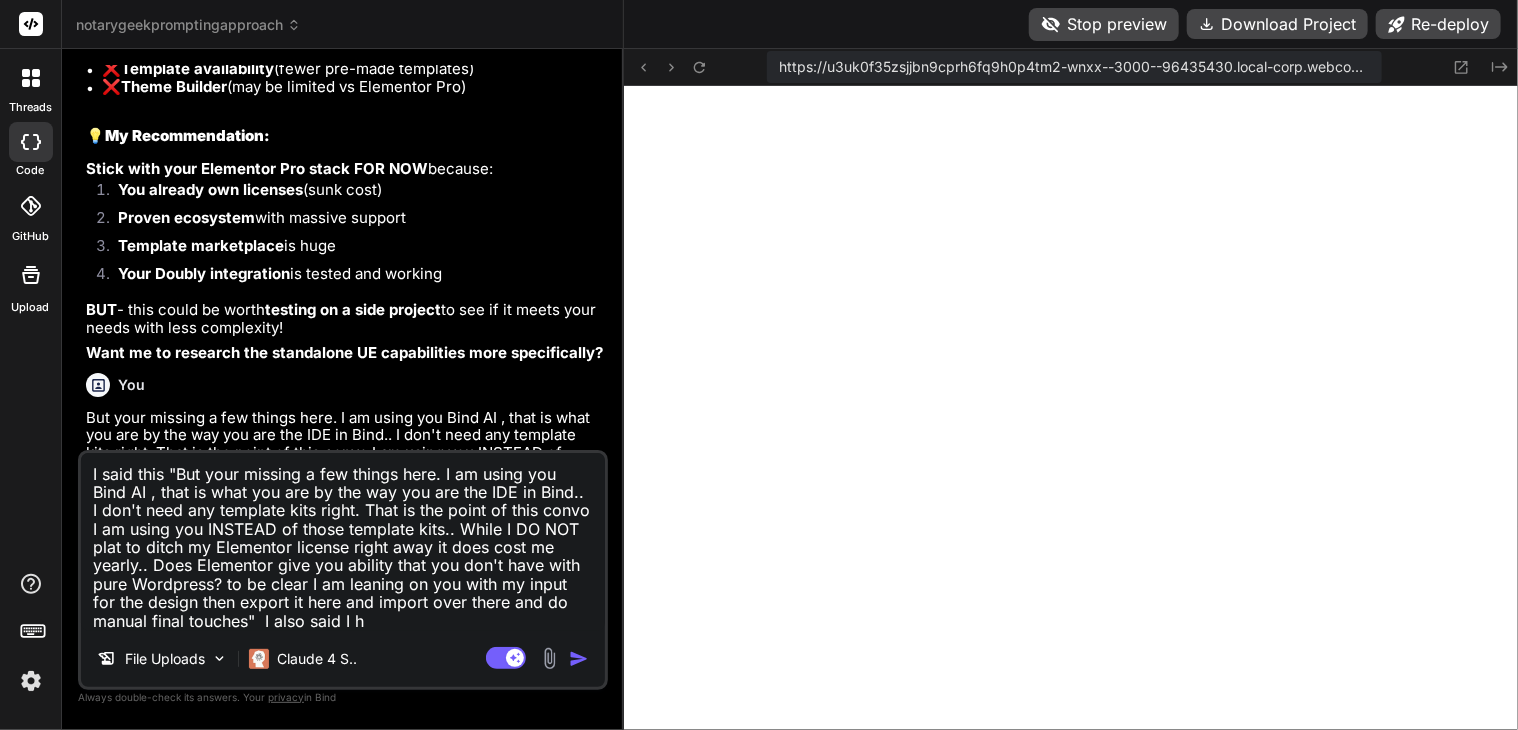 type on "I said this "But your missing a few things here. I am using you Bind AI , that is what you are by the way you are the IDE in Bind.. I don't need any template kits right. That is the point of this convo I am using you INSTEAD of those template kits.. While I DO NOT plat to ditch my Elementor license right away it does cost me yearly.. Does Elementor give you ability that you don't have with pure Wordpress? to be clear I am leaning on you with my input for the design then export it here and import over there and do manual final touches"  I also said I ha" 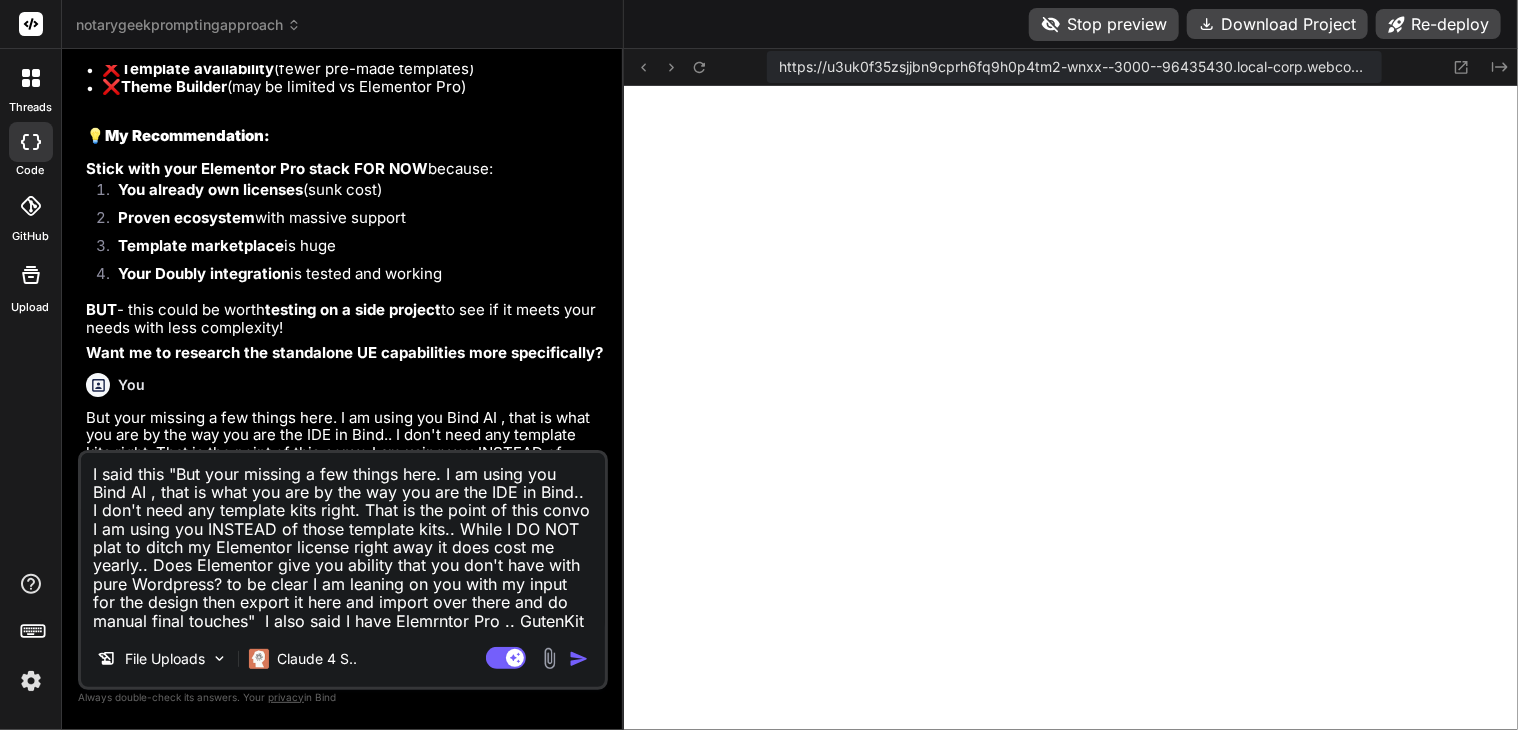 type on "I said this "But your missing a few things here. I am using you Bind AI , that is what you are by the way you are the IDE in Bind.. I don't need any template kits right. That is the point of this convo I am using you INSTEAD of those template kits.. While I DO NOT plat to ditch my Elementor license right away it does cost me yearly.. Does Elementor give you ability that you don't have with pure Wordpress? to be clear I am leaning on you with my input for the design then export it here and import over there and do manual final touches"  I also said I hav" 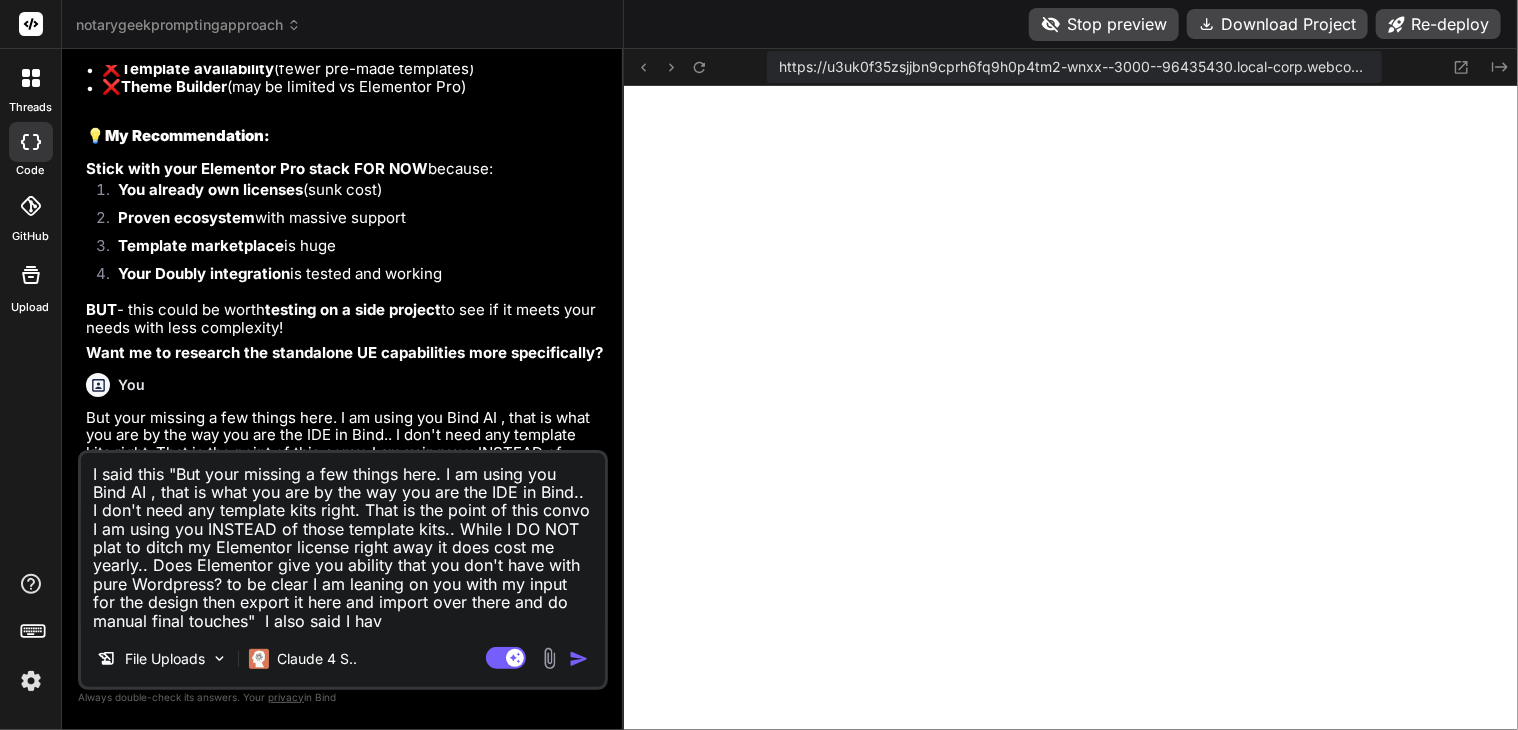type on "I said this "But your missing a few things here. I am using you Bind AI , that is what you are by the way you are the IDE in Bind.. I don't need any template kits right. That is the point of this convo I am using you INSTEAD of those template kits.. While I DO NOT plat to ditch my Elementor license right away it does cost me yearly.. Does Elementor give you ability that you don't have with pure Wordpress? to be clear I am leaning on you with my input for the design then export it here and import over there and do manual final touches"  I also said I have" 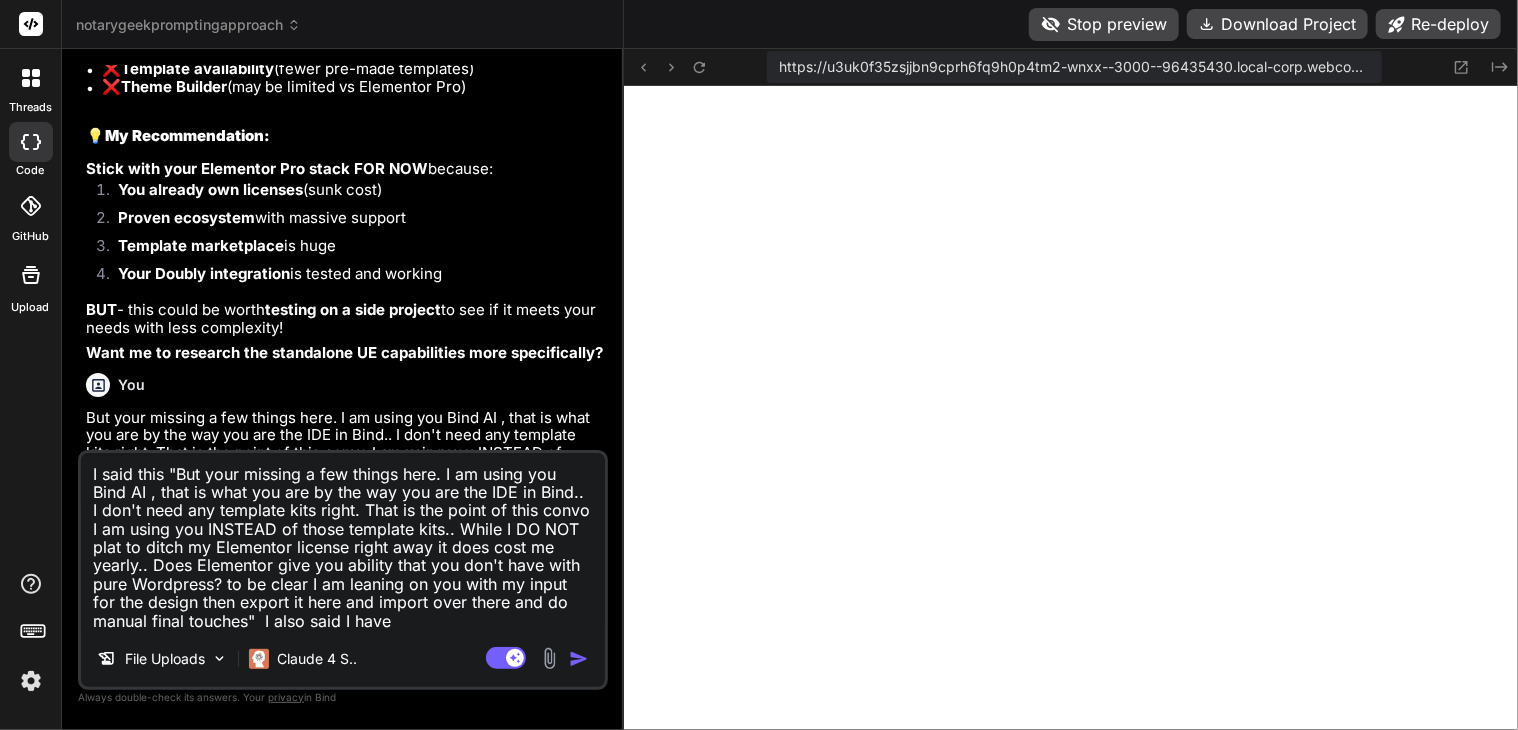 type on "I said this "But your missing a few things here. I am using you Bind AI , that is what you are by the way you are the IDE in Bind.. I don't need any template kits right. That is the point of this convo I am using you INSTEAD of those template kits.. While I DO NOT plat to ditch my Elementor license right away it does cost me yearly.. Does Elementor give you ability that you don't have with pure Wordpress? to be clear I am leaning on you with my input for the design then export it here and import over there and do manual final touches"  I also said I have" 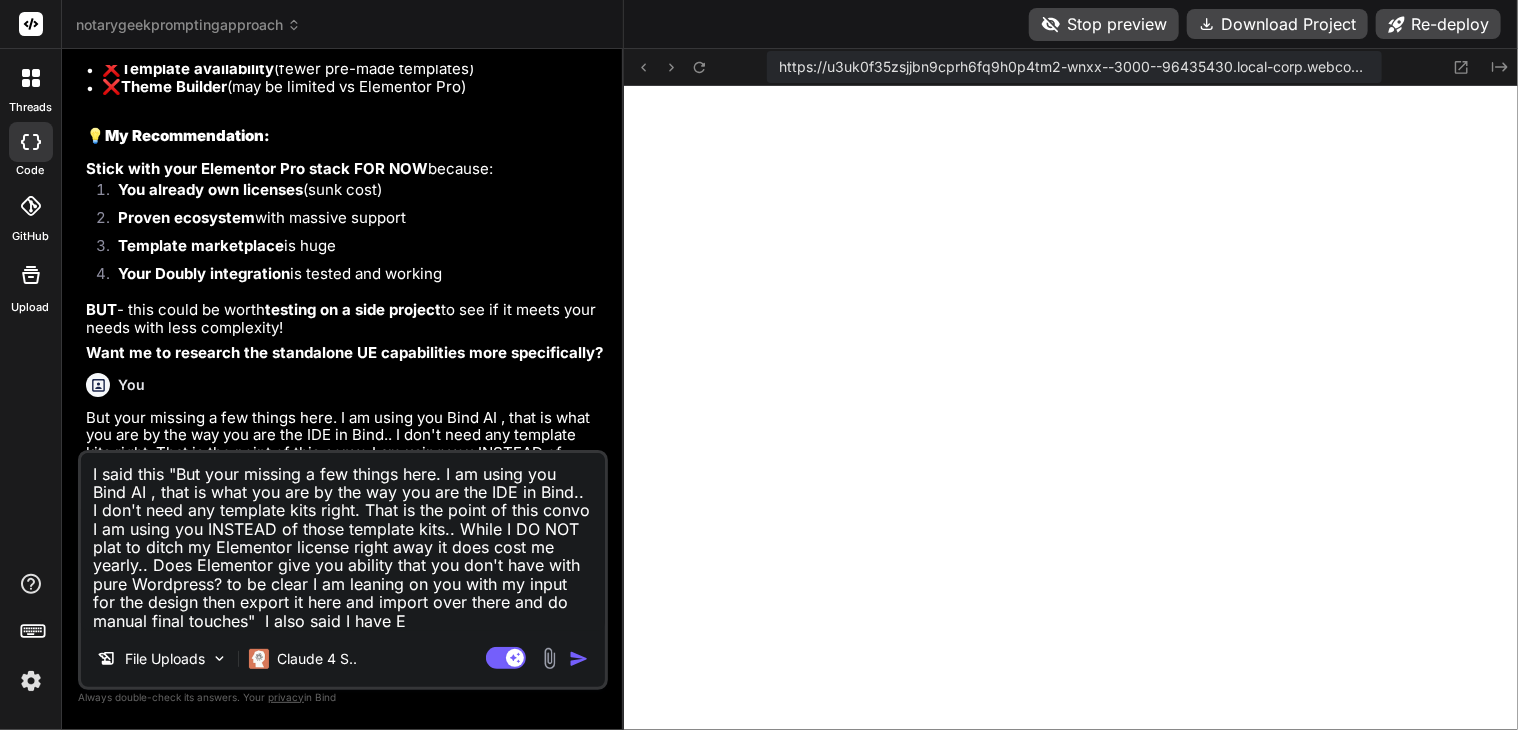 type on "I said this "But your missing a few things here. I am using you Bind AI , that is what you are by the way you are the IDE in Bind.. I don't need any template kits right. That is the point of this convo I am using you INSTEAD of those template kits.. While I DO NOT plat to ditch my Elementor license right away it does cost me yearly.. Does Elementor give you ability that you don't have with pure Wordpress? to be clear I am leaning on you with my input for the design then export it here and import over there and do manual final touches"  I also said I have El" 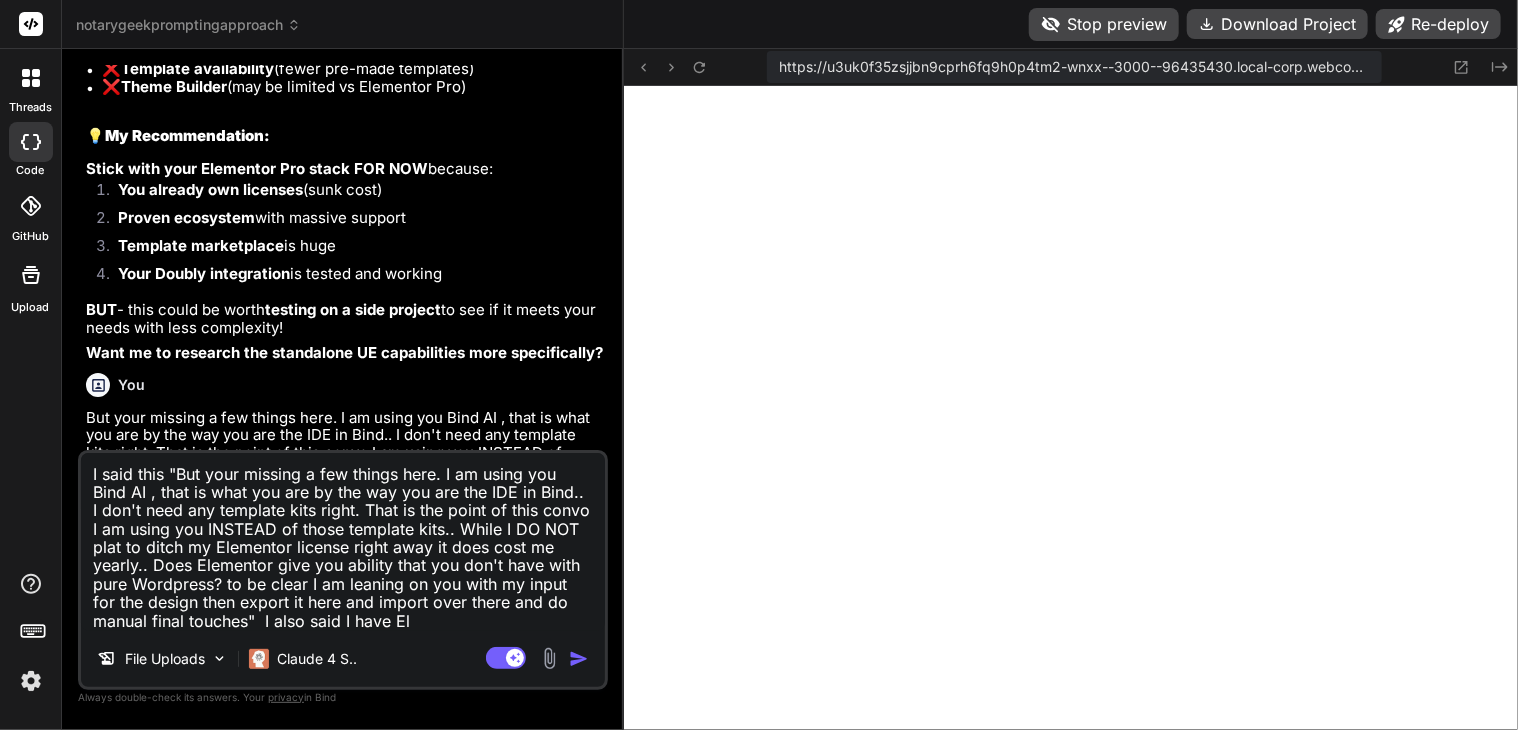 type on "I said this "But your missing a few things here. I am using you Bind AI , that is what you are by the way you are the IDE in Bind.. I don't need any template kits right. That is the point of this convo I am using you INSTEAD of those template kits.. While I DO NOT plat to ditch my Elementor license right away it does cost me yearly.. Does Elementor give you ability that you don't have with pure Wordpress? to be clear I am leaning on you with my input for the design then export it here and import over there and do manual final touches"  I also said I have Ele" 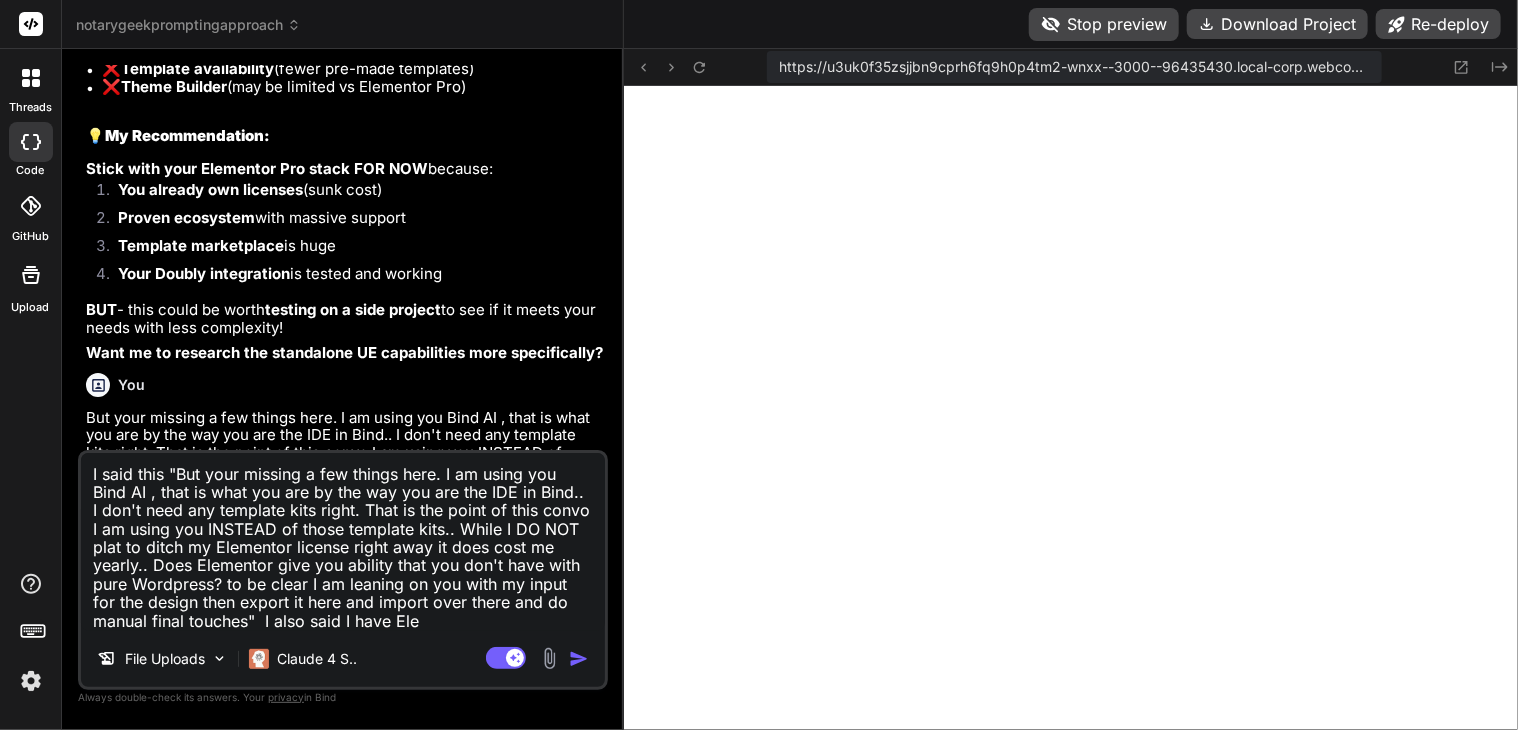 type on "I said this "But your missing a few things here. I am using you Bind AI , that is what you are by the way you are the IDE in Bind.. I don't need any template kits right. That is the point of this convo I am using you INSTEAD of those template kits.. While I DO NOT plat to ditch my Elementor license right away it does cost me yearly.. Does Elementor give you ability that you don't have with pure Wordpress? to be clear I am leaning on you with my input for the design then export it here and import over there and do manual final touches"  I also said I have Elem" 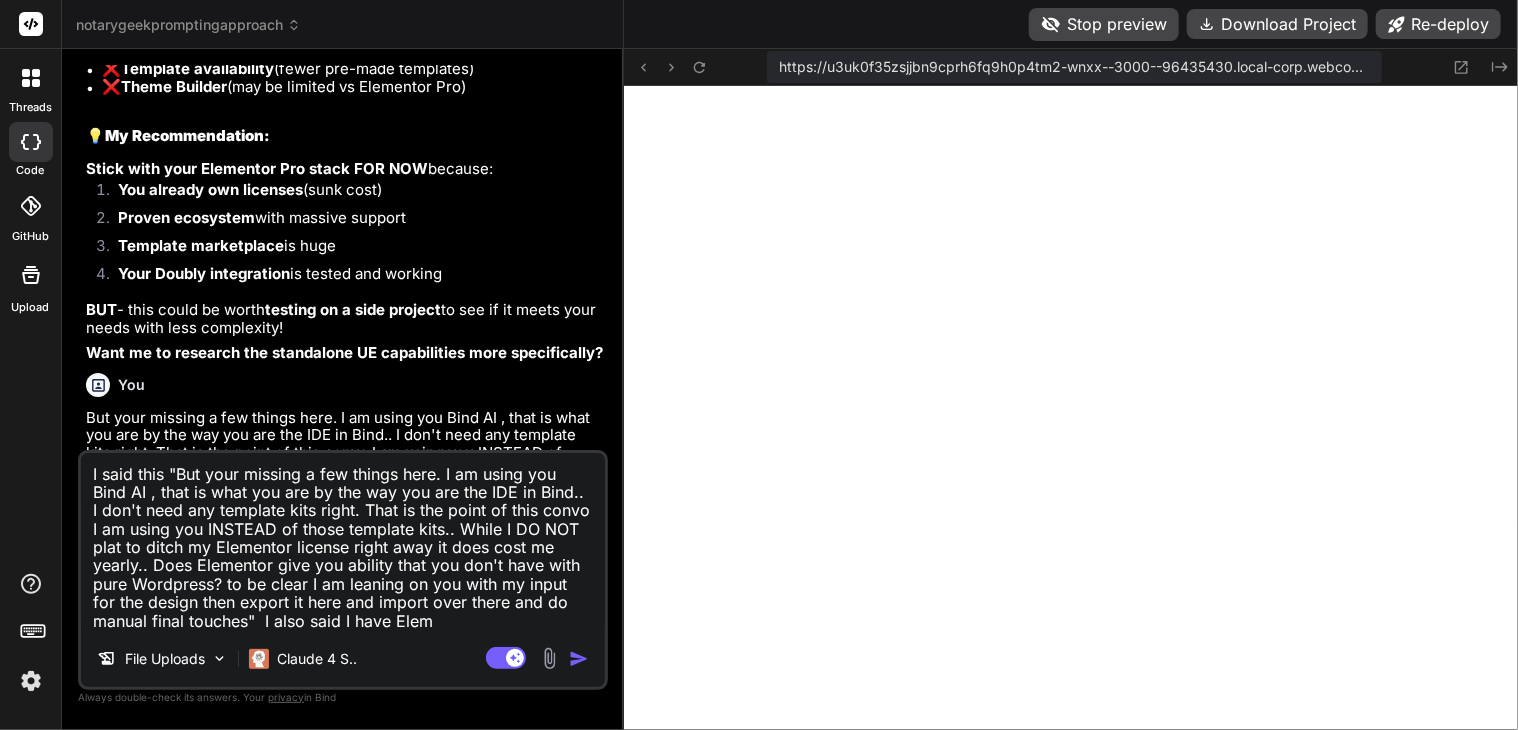 type on "I said this "But your missing a few things here. I am using you Bind AI , that is what you are by the way you are the IDE in Bind.. I don't need any template kits right. That is the point of this convo I am using you INSTEAD of those template kits.. While I DO NOT plat to ditch my Elementor license right away it does cost me yearly.. Does Elementor give you ability that you don't have with pure Wordpress? to be clear I am leaning on you with my input for the design then export it here and import over there and do manual final touches"  I also said I have Elemr" 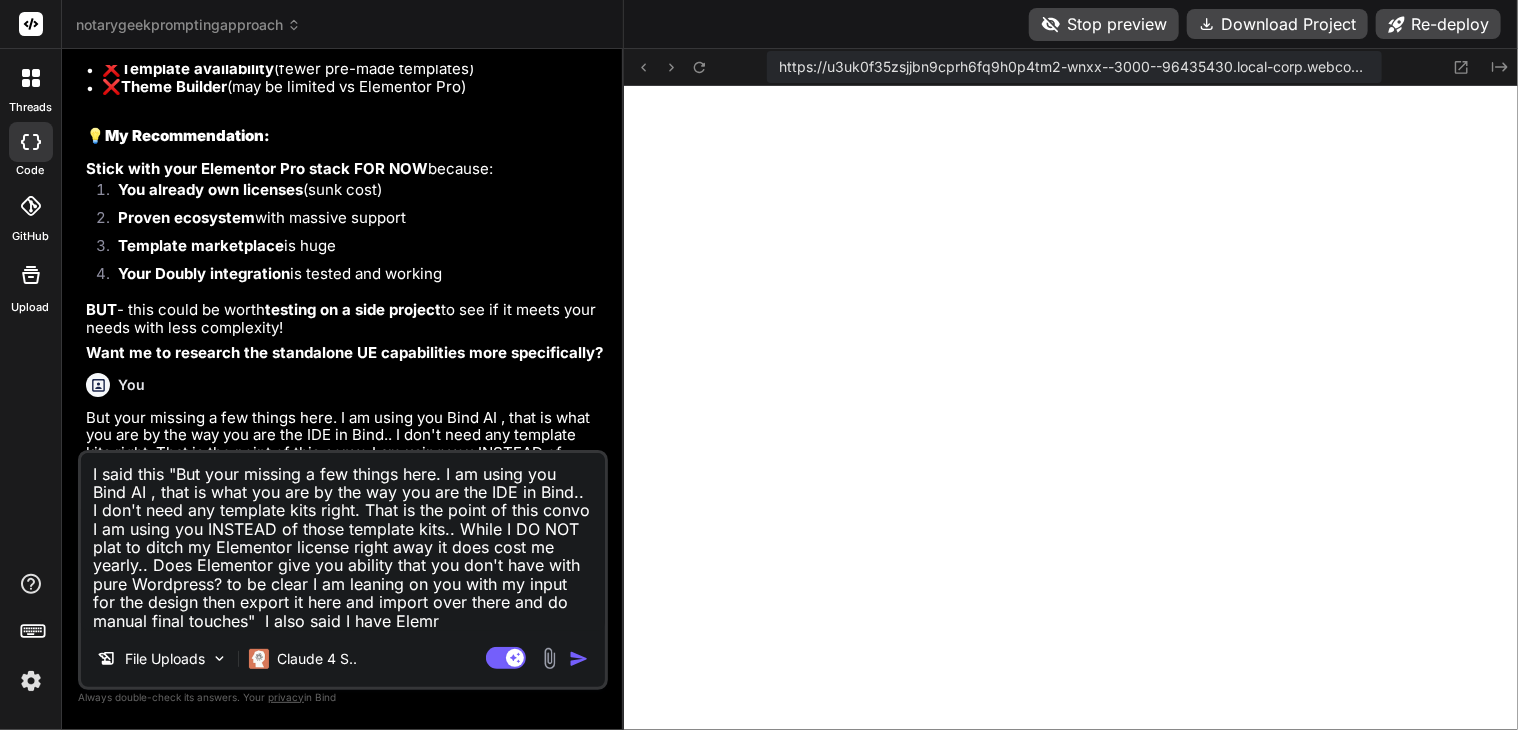 type on "I said this "But your missing a few things here. I am using you Bind AI , that is what you are by the way you are the IDE in Bind.. I don't need any template kits right. That is the point of this convo I am using you INSTEAD of those template kits.. While I DO NOT plat to ditch my Elementor license right away it does cost me yearly.. Does Elementor give you ability that you don't have with pure Wordpress? to be clear I am leaning on you with my input for the design then export it here and import over there and do manual final touches"  I also said I have Elemrn" 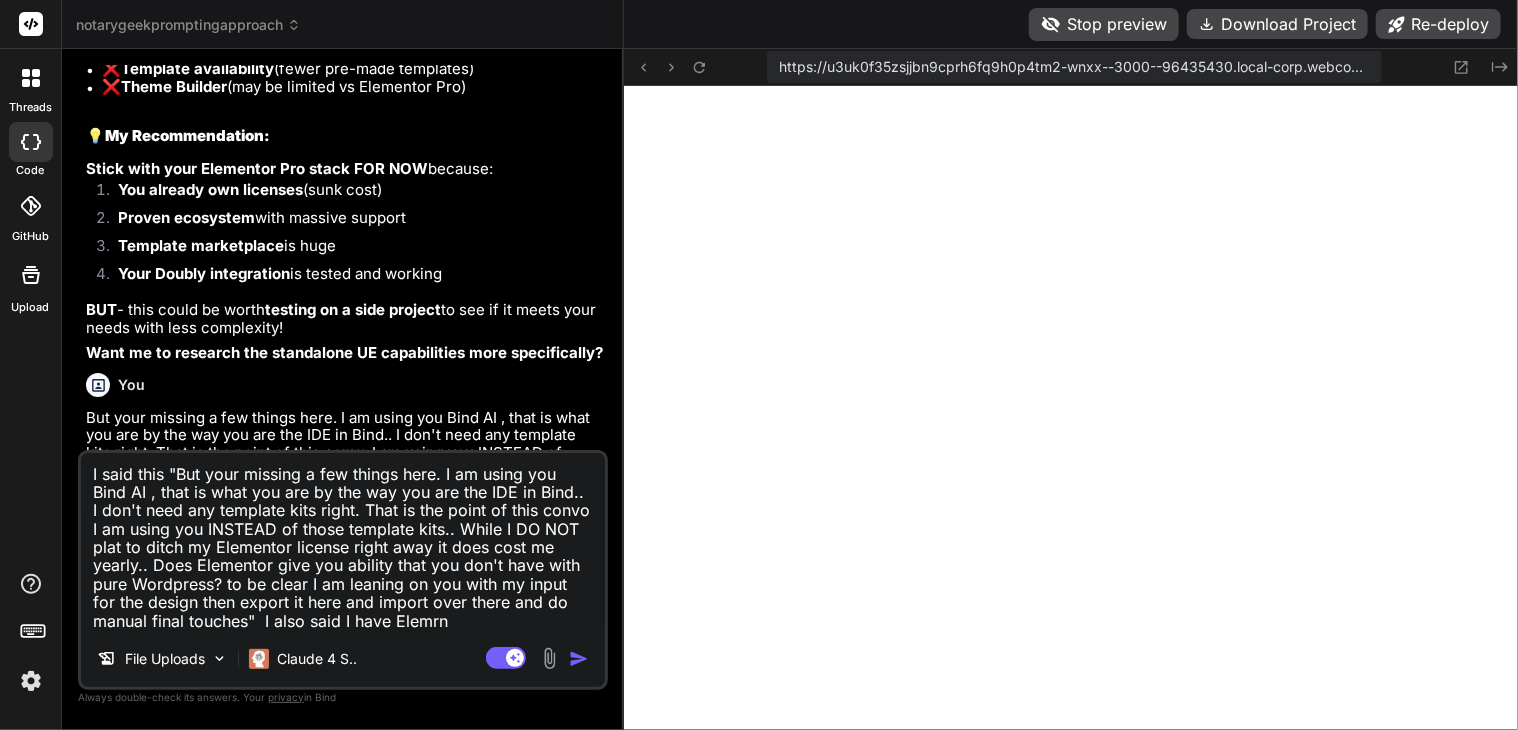 type on "I said this "But your missing a few things here. I am using you Bind AI , that is what you are by the way you are the IDE in Bind.. I don't need any template kits right. That is the point of this convo I am using you INSTEAD of those template kits.. While I DO NOT plat to ditch my Elementor license right away it does cost me yearly.. Does Elementor give you ability that you don't have with pure Wordpress? to be clear I am leaning on you with my input for the design then export it here and import over there and do manual final touches"  I also said I have Elemrnt" 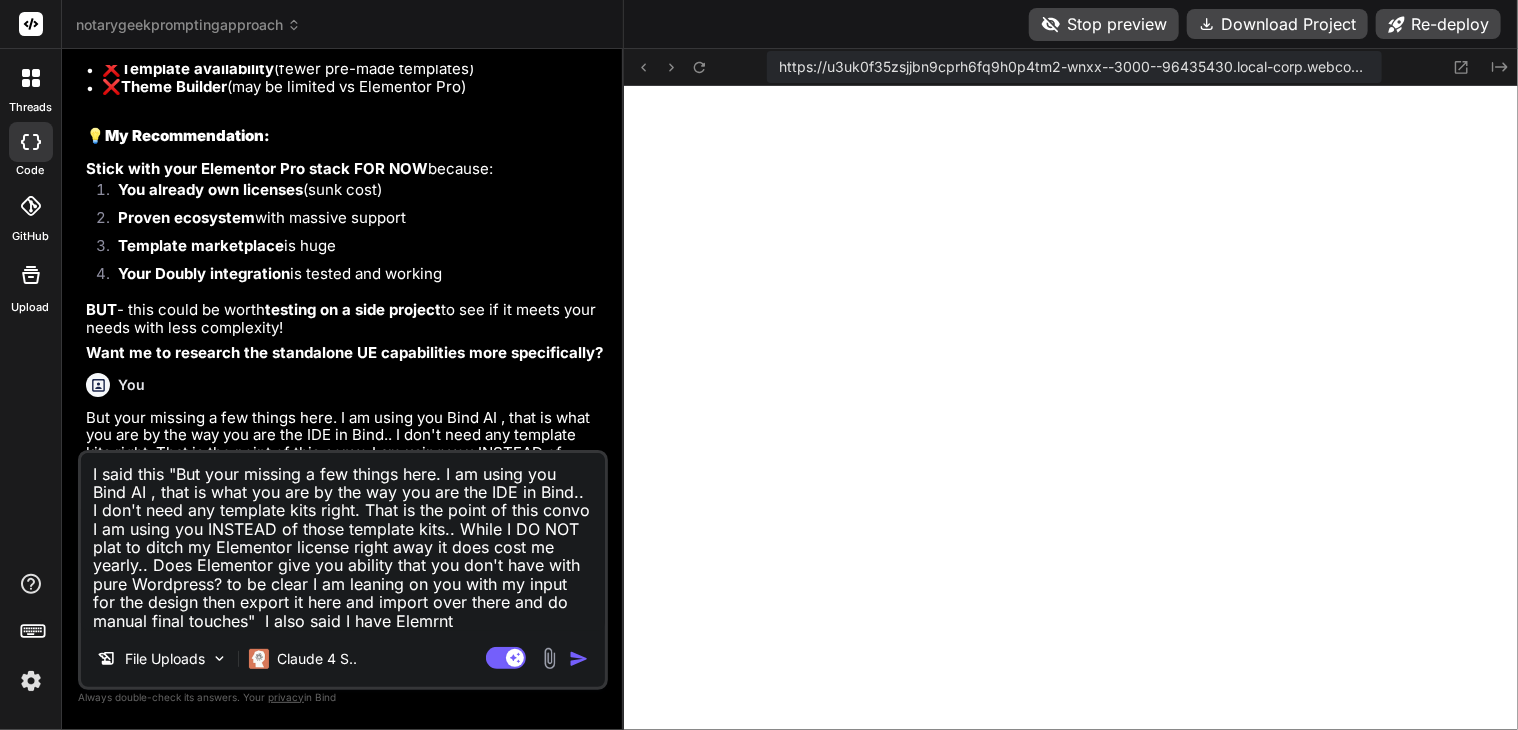 type on "I said this "But your missing a few things here. I am using you Bind AI , that is what you are by the way you are the IDE in Bind.. I don't need any template kits right. That is the point of this convo I am using you INSTEAD of those template kits.. While I DO NOT plat to ditch my Elementor license right away it does cost me yearly.. Does Elementor give you ability that you don't have with pure Wordpress? to be clear I am leaning on you with my input for the design then export it here and import over there and do manual final touches"  I also said I have Elemrnto" 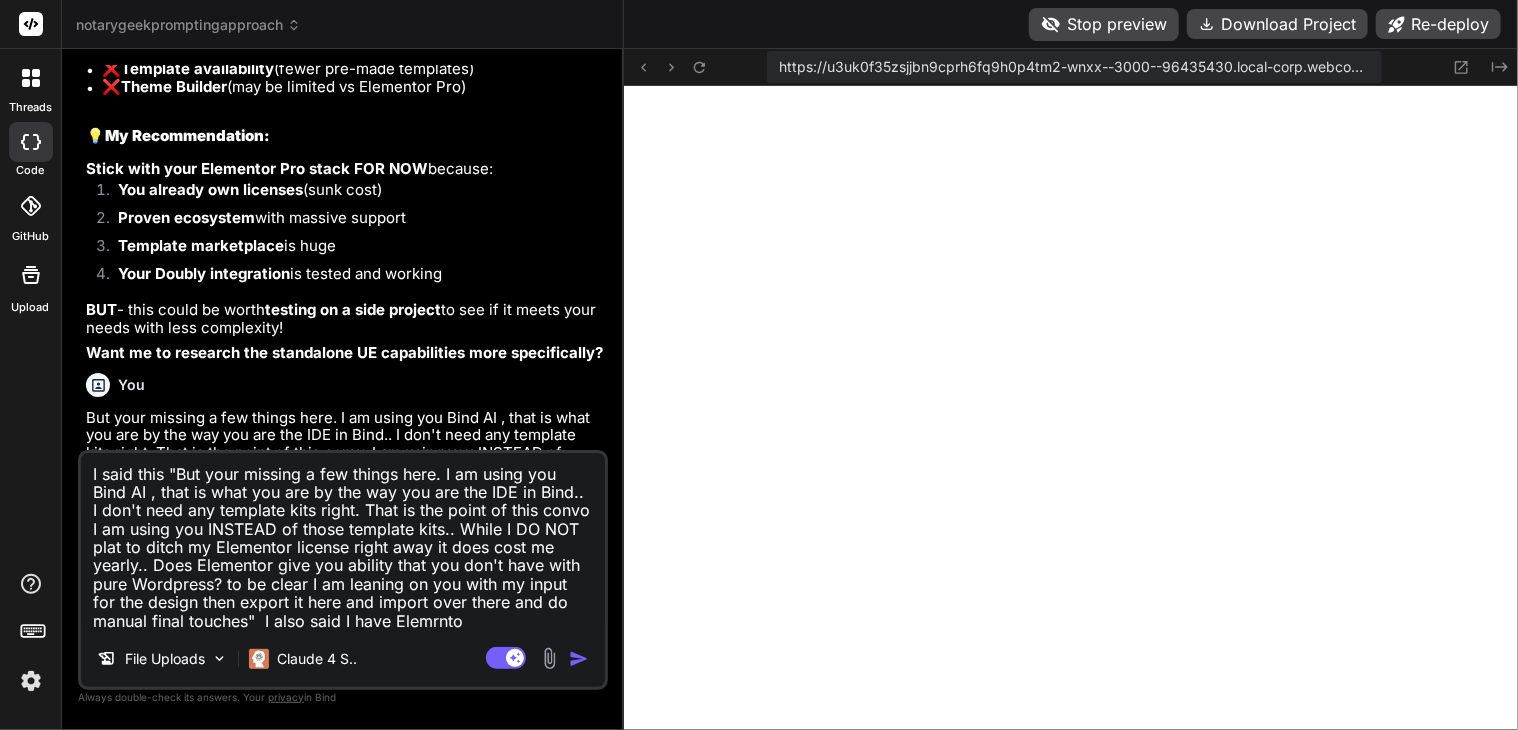 type 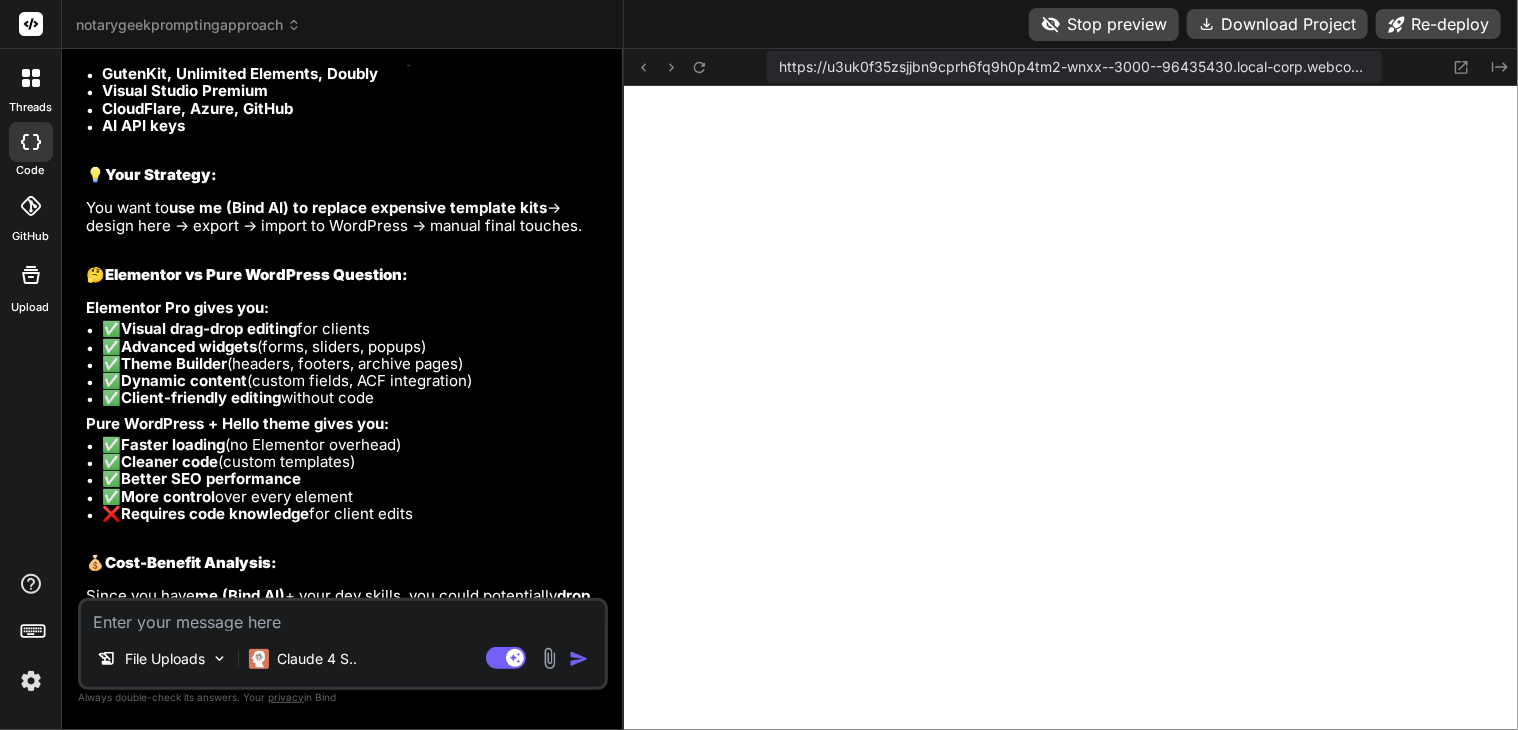 scroll, scrollTop: 29651, scrollLeft: 0, axis: vertical 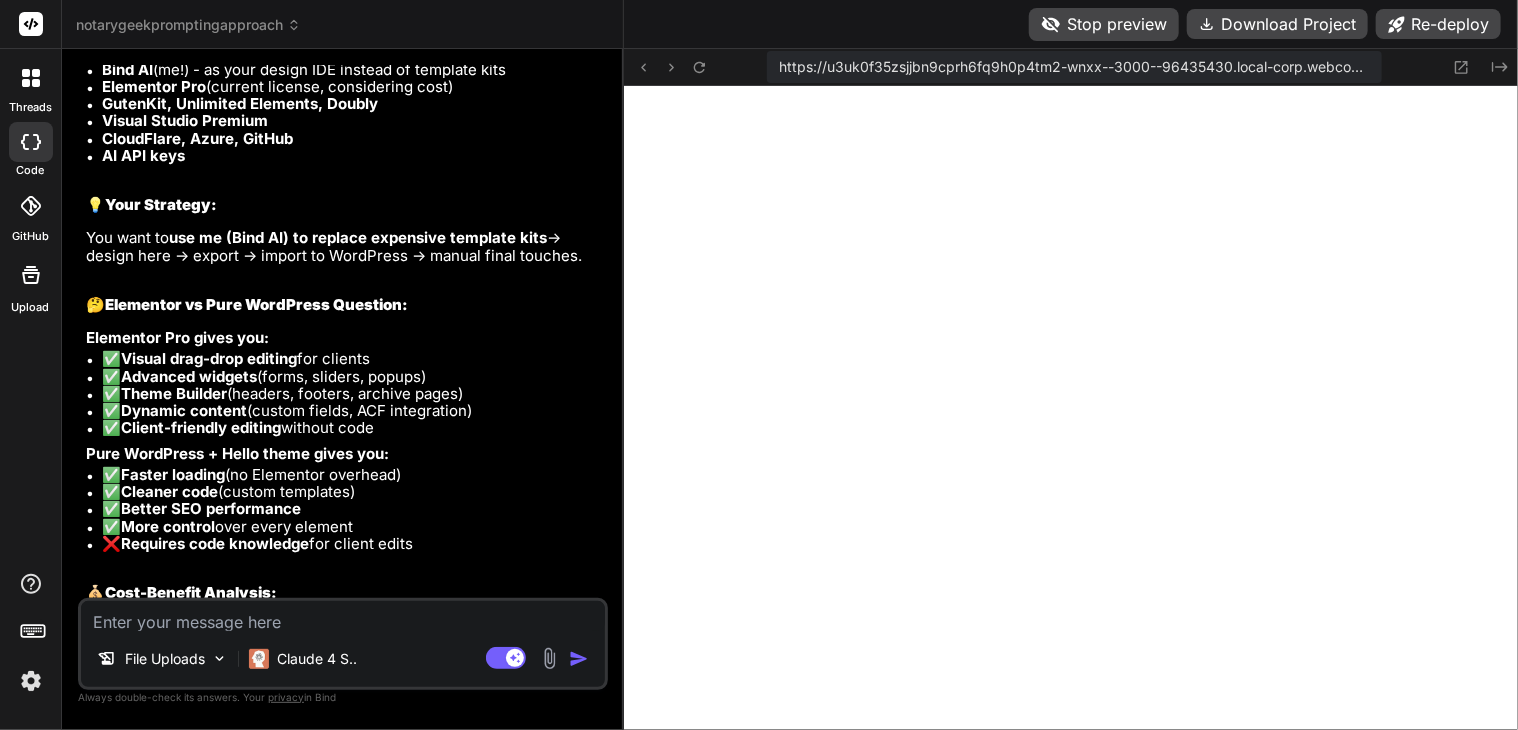 click at bounding box center [343, 616] 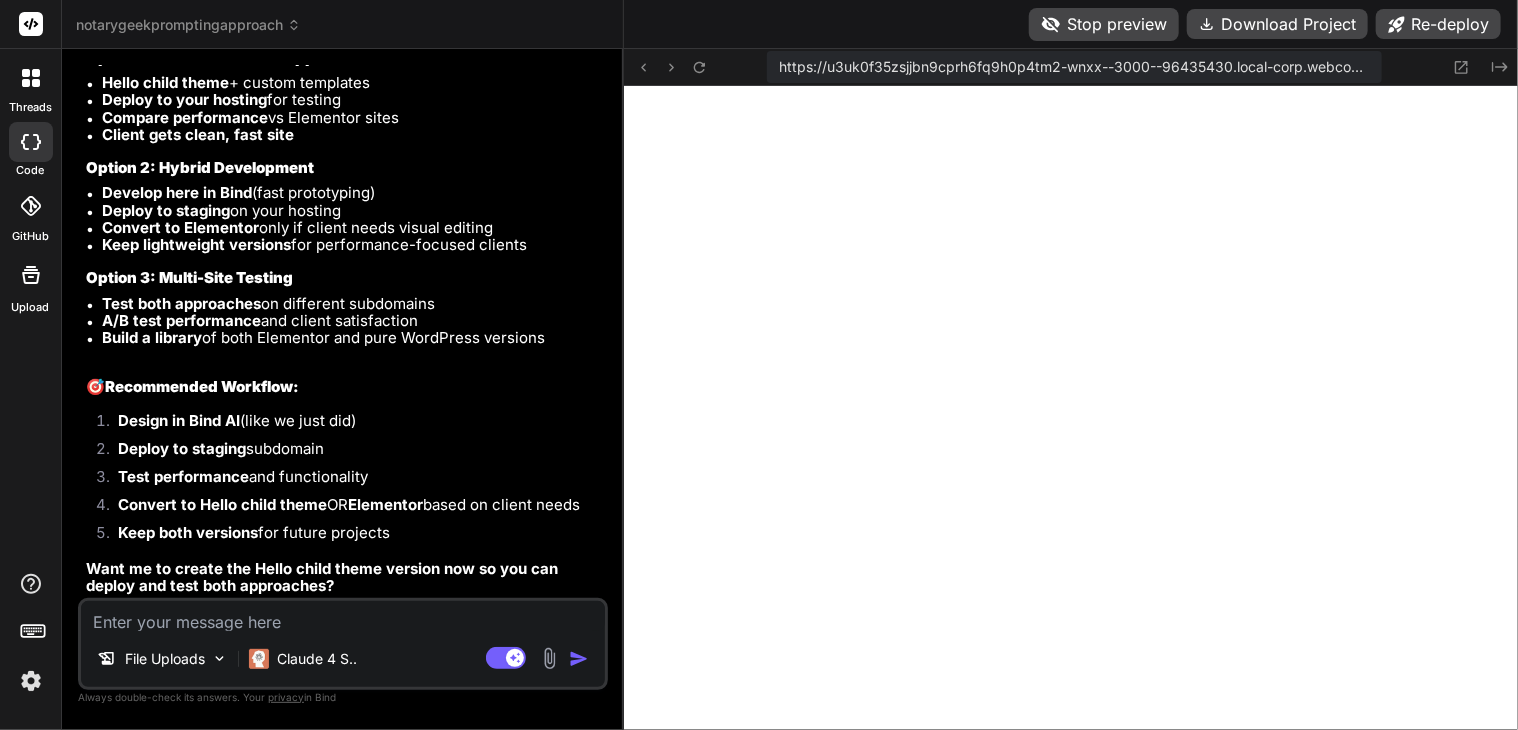 scroll, scrollTop: 30832, scrollLeft: 0, axis: vertical 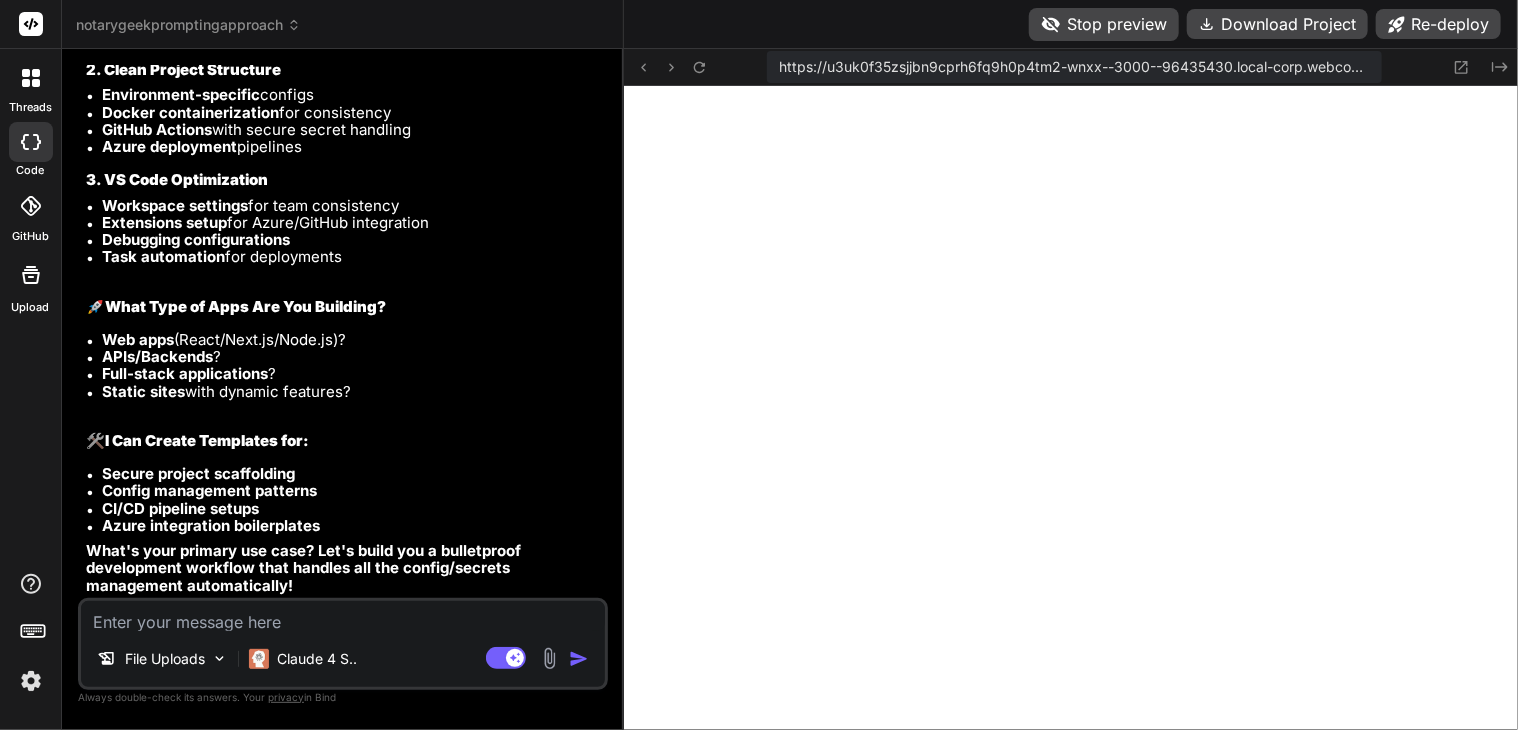 click at bounding box center [343, 616] 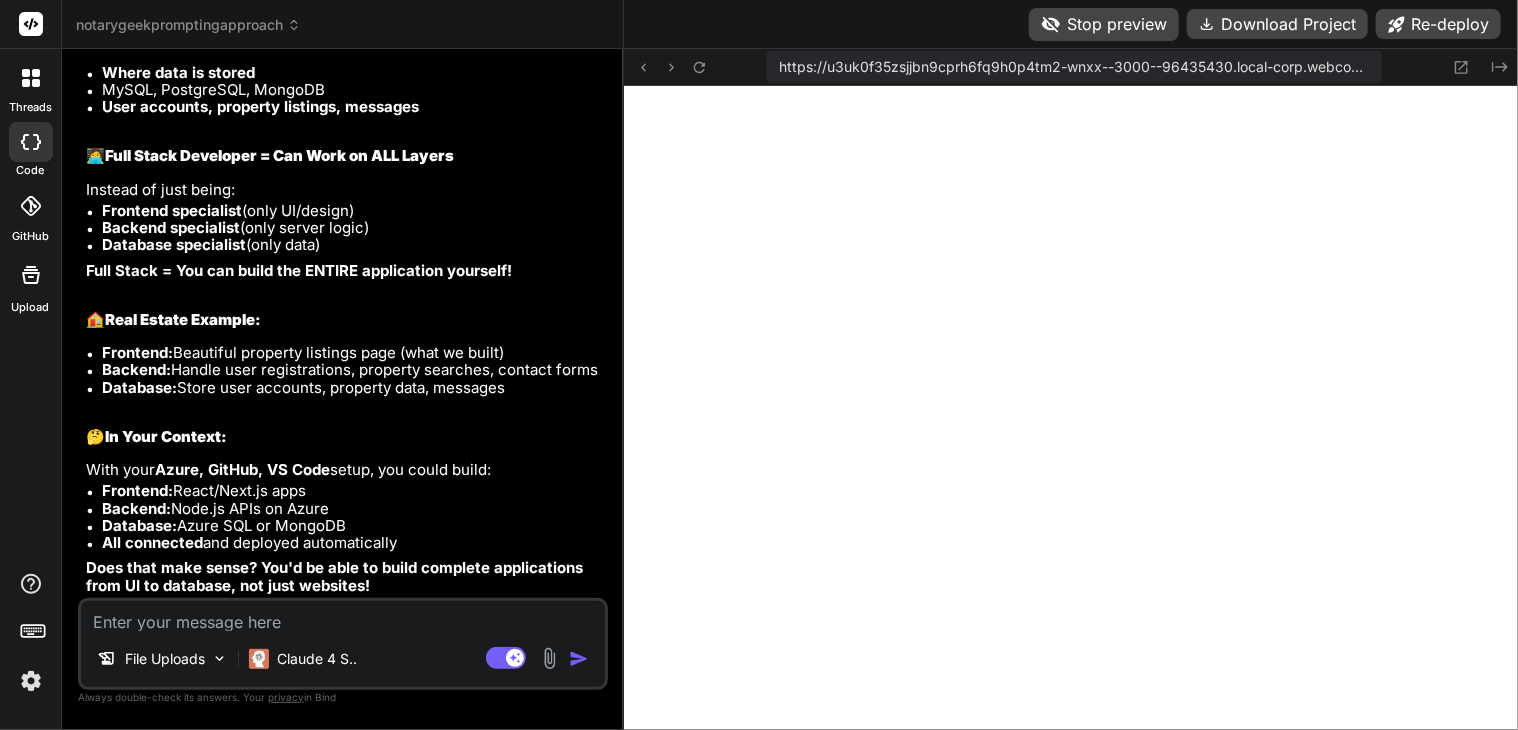 scroll, scrollTop: 32851, scrollLeft: 0, axis: vertical 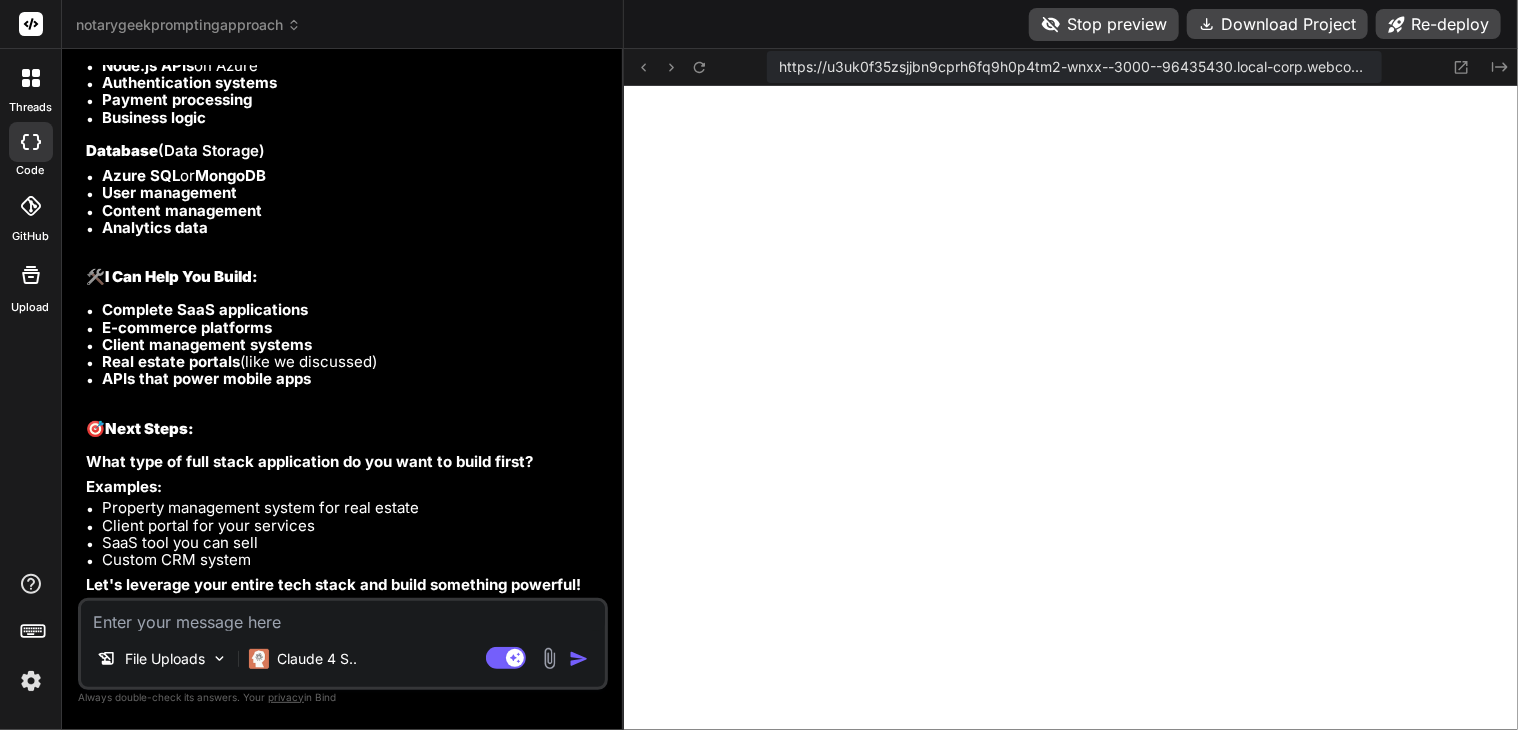 click at bounding box center [343, 616] 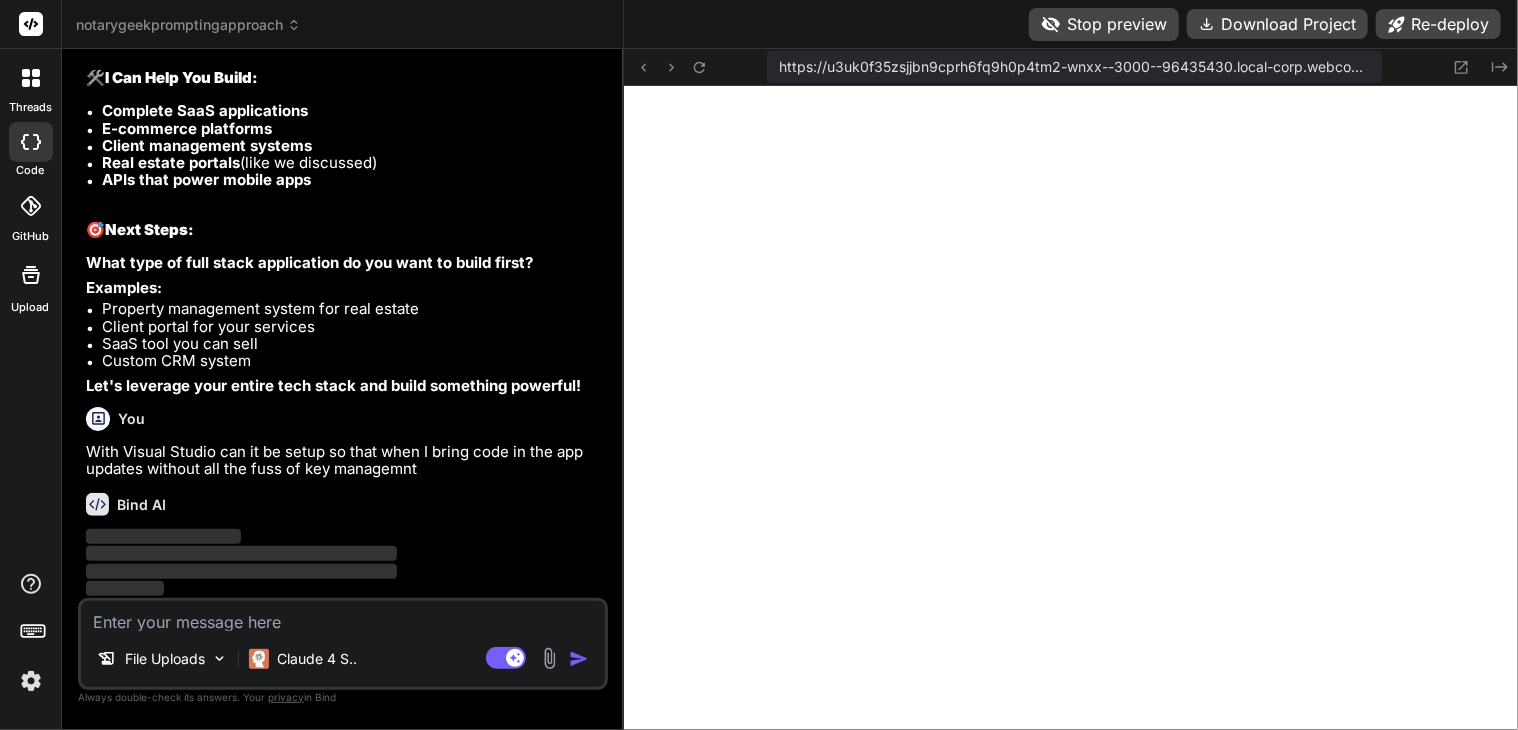 scroll, scrollTop: 34098, scrollLeft: 0, axis: vertical 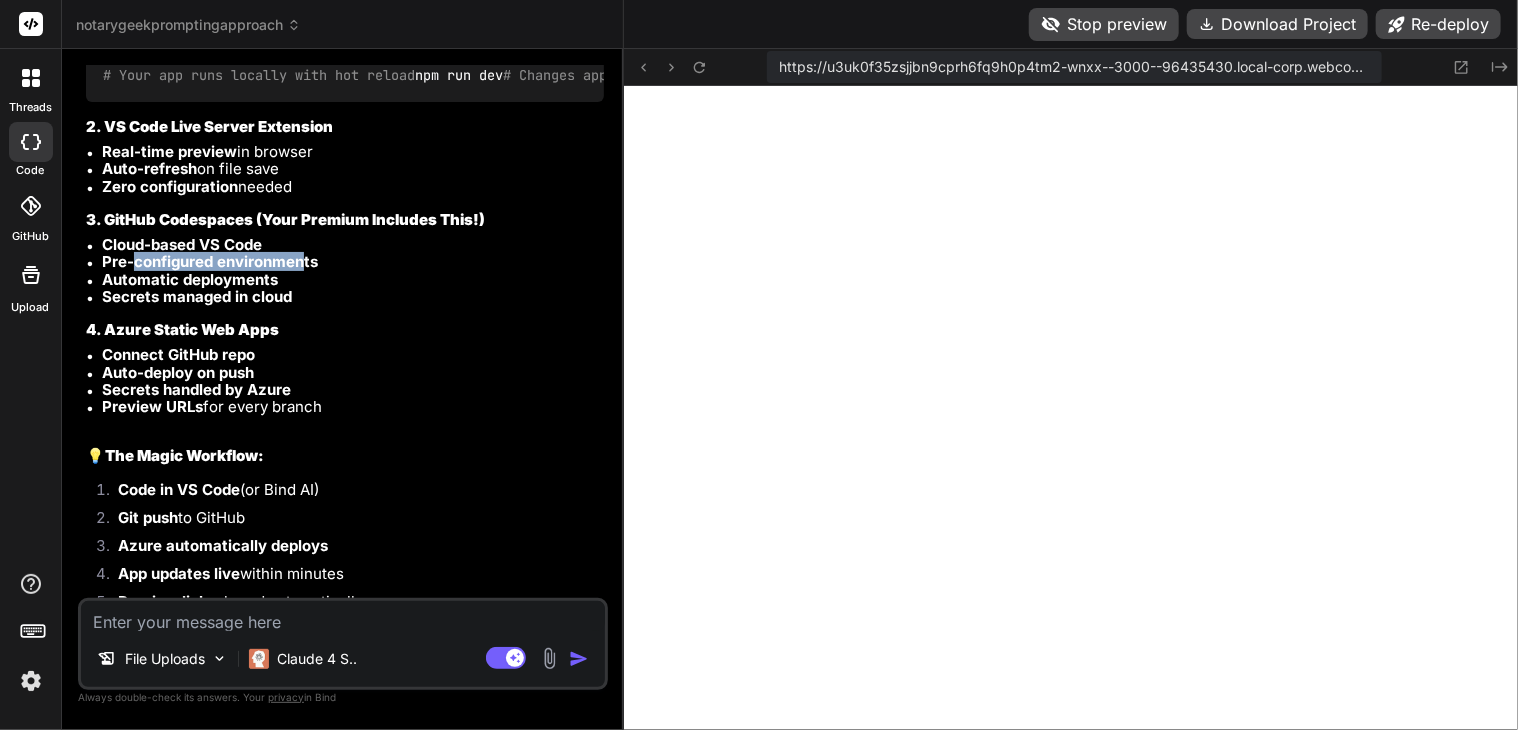 drag, startPoint x: 135, startPoint y: 370, endPoint x: 311, endPoint y: 357, distance: 176.47946 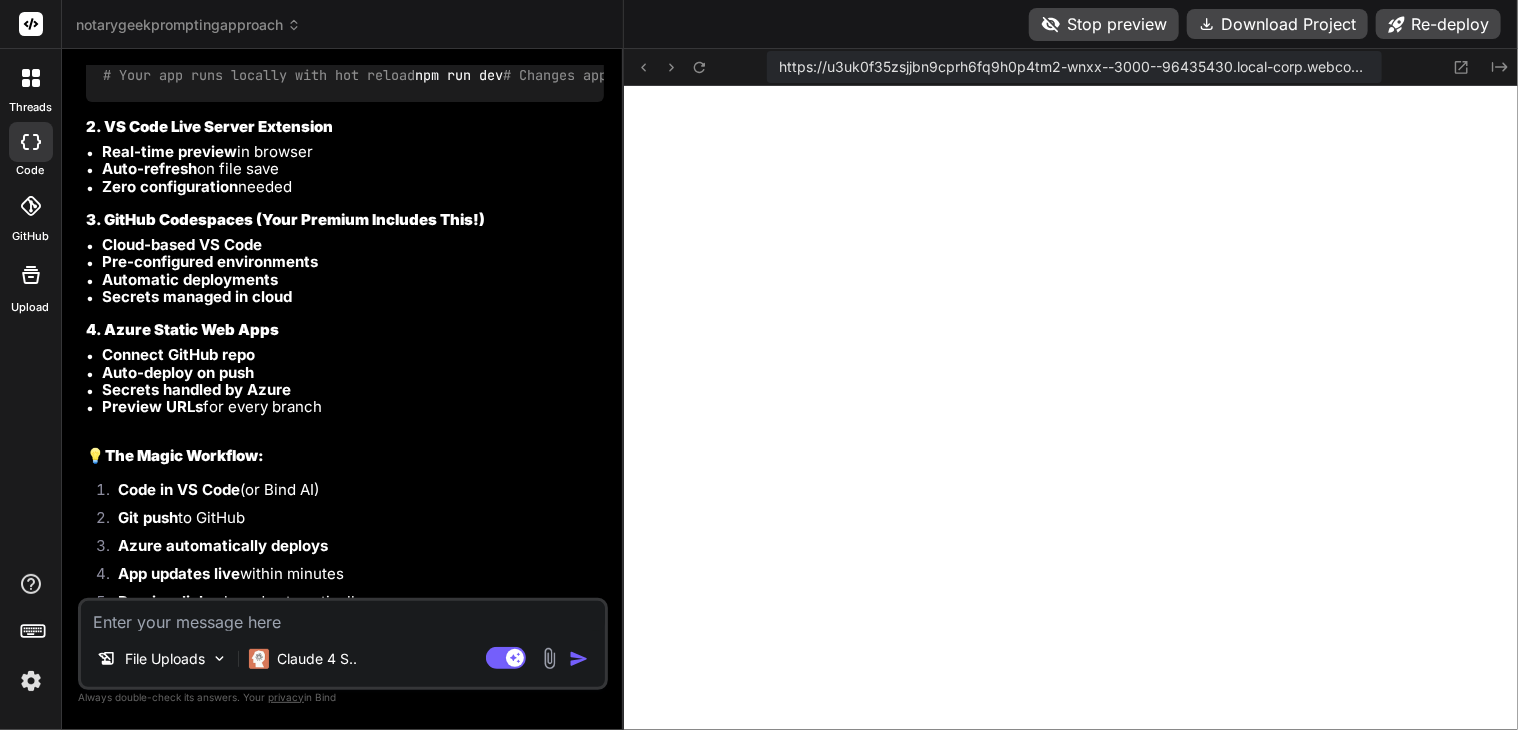 click on "Pre-configured environments" at bounding box center (210, 261) 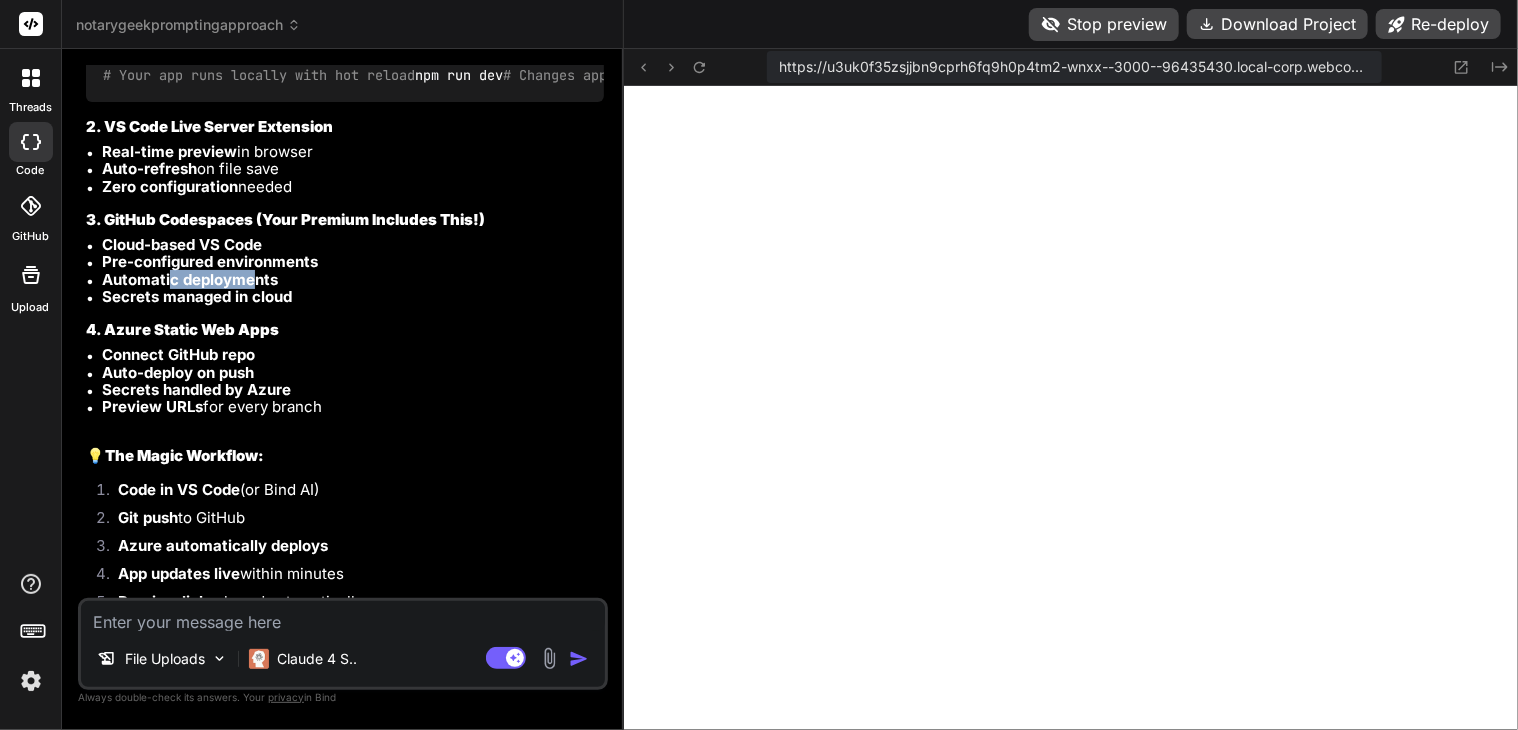 drag, startPoint x: 171, startPoint y: 383, endPoint x: 300, endPoint y: 377, distance: 129.13947 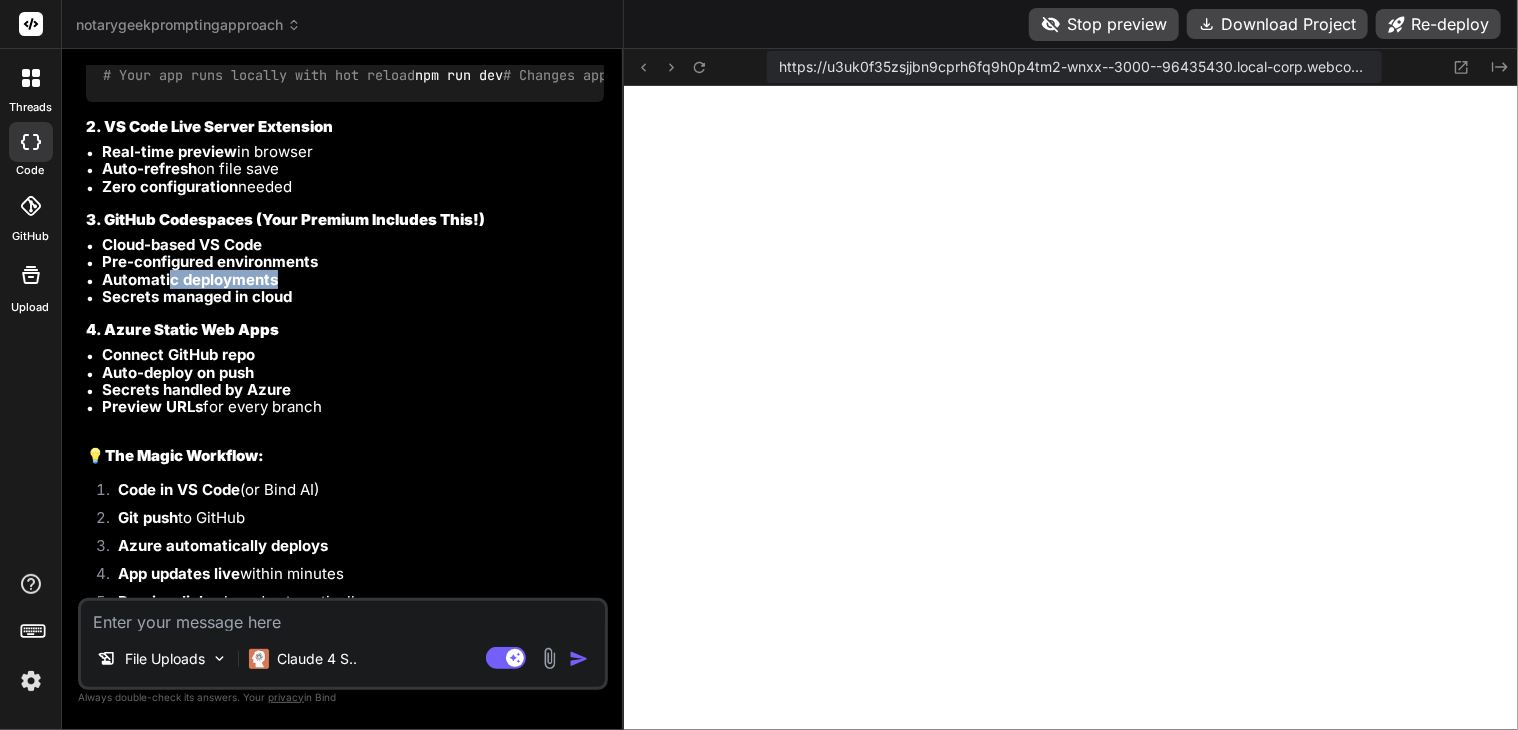 click on "Automatic deployments" at bounding box center [353, 279] 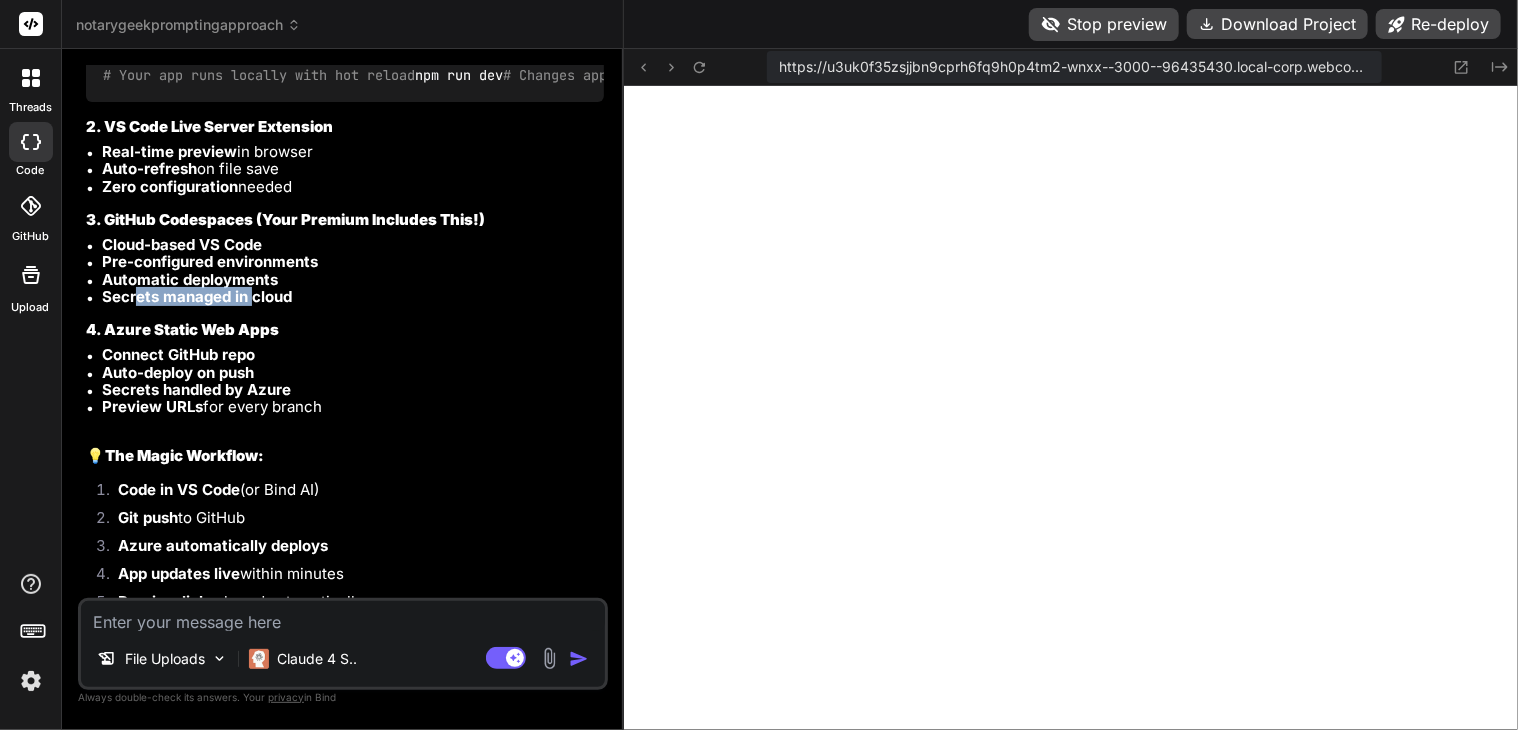 drag, startPoint x: 136, startPoint y: 407, endPoint x: 289, endPoint y: 396, distance: 153.39491 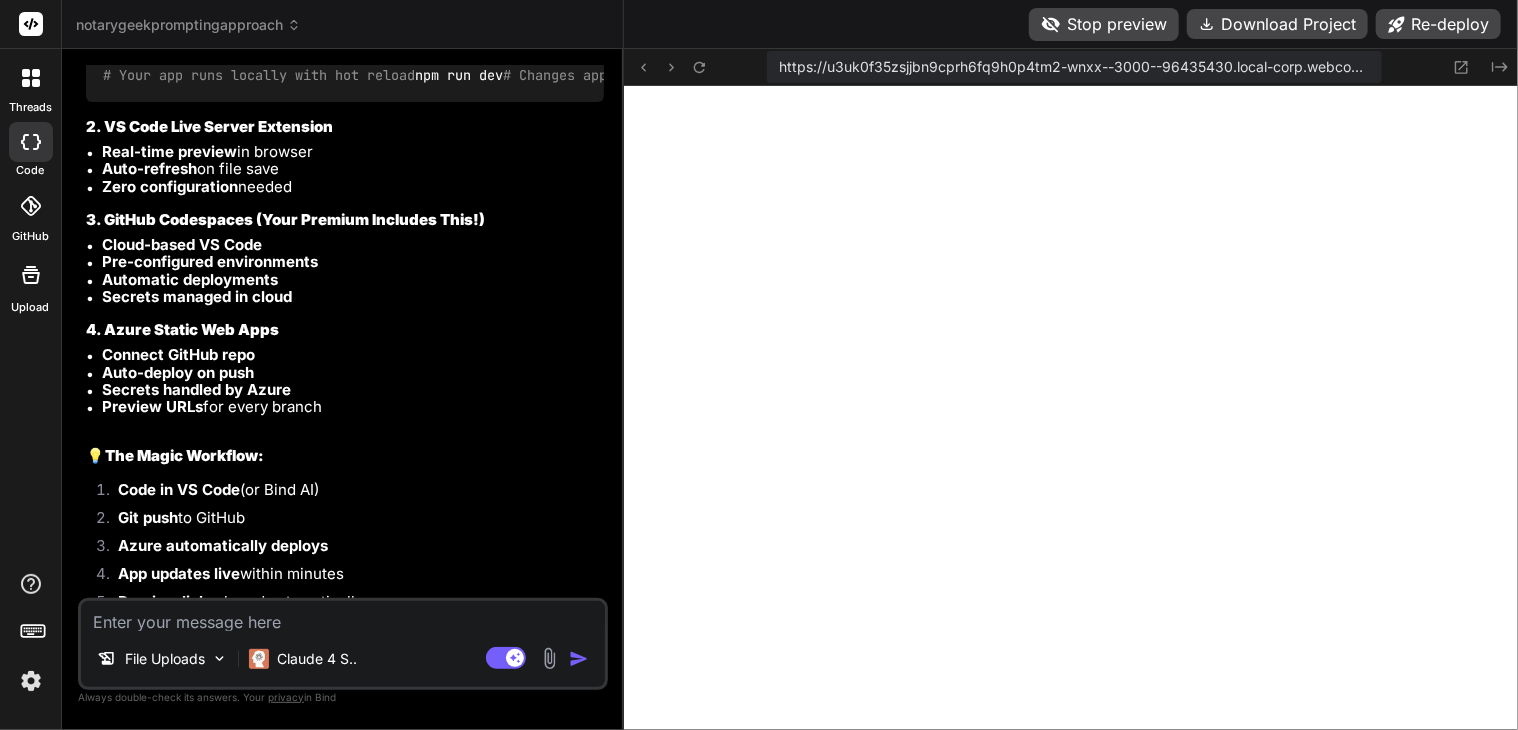 click on "Secrets managed in cloud" at bounding box center (353, 296) 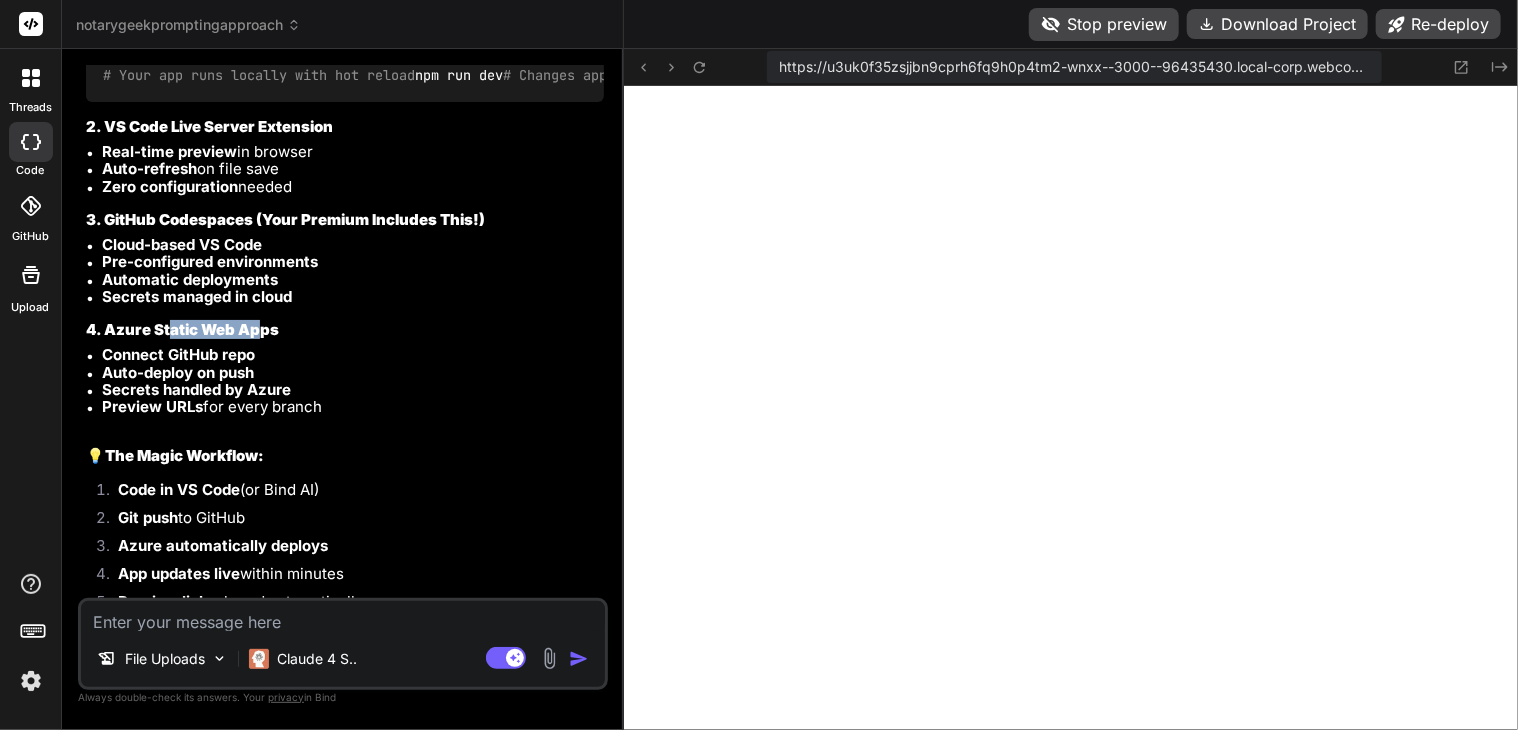 drag, startPoint x: 166, startPoint y: 423, endPoint x: 283, endPoint y: 422, distance: 117.00427 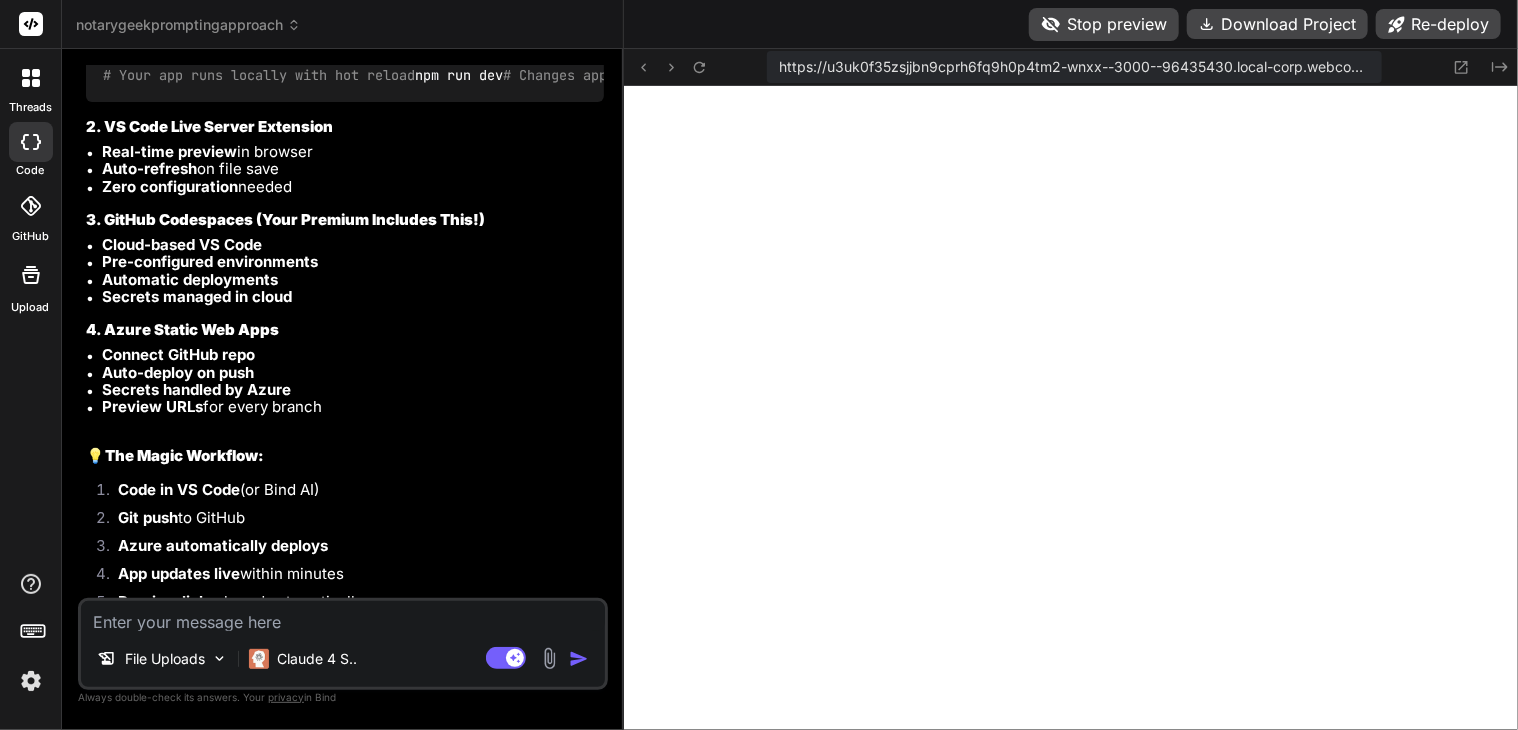 click on "YES! Absolutely! VS Code can be set up for seamless updates without the config/secrets nightmare.
🎯  What You Want (Hot Reload Paradise):
Code changes  →  App updates instantly
No manual deployments
No secrets juggling
Just code and see results
🚀  VS Code Solutions:
1. Local Development Server
Bash # Your app runs locally with hot reload
npm run dev   # Changes appear instantly
2. VS Code Live Server Extension
Real-time preview  in browser
Auto-refresh  on file save
Zero configuration  needed
3. GitHub Codespaces (Your Premium Includes This!)
Cloud-based VS Code
Pre-configured environments
Automatic deployments
Secrets managed in cloud
4. Azure Static Web Apps
Connect GitHub repo
Auto-deploy on push
Secrets handled by Azure
Preview URLs  for every branch
💡  The Magic Workflow:
Code in VS Code  (or Bind AI)
Git push  to GitHub
Azure automatically deploys
App updates live  within minutes
Preview links  shared automatically" at bounding box center [345, 295] 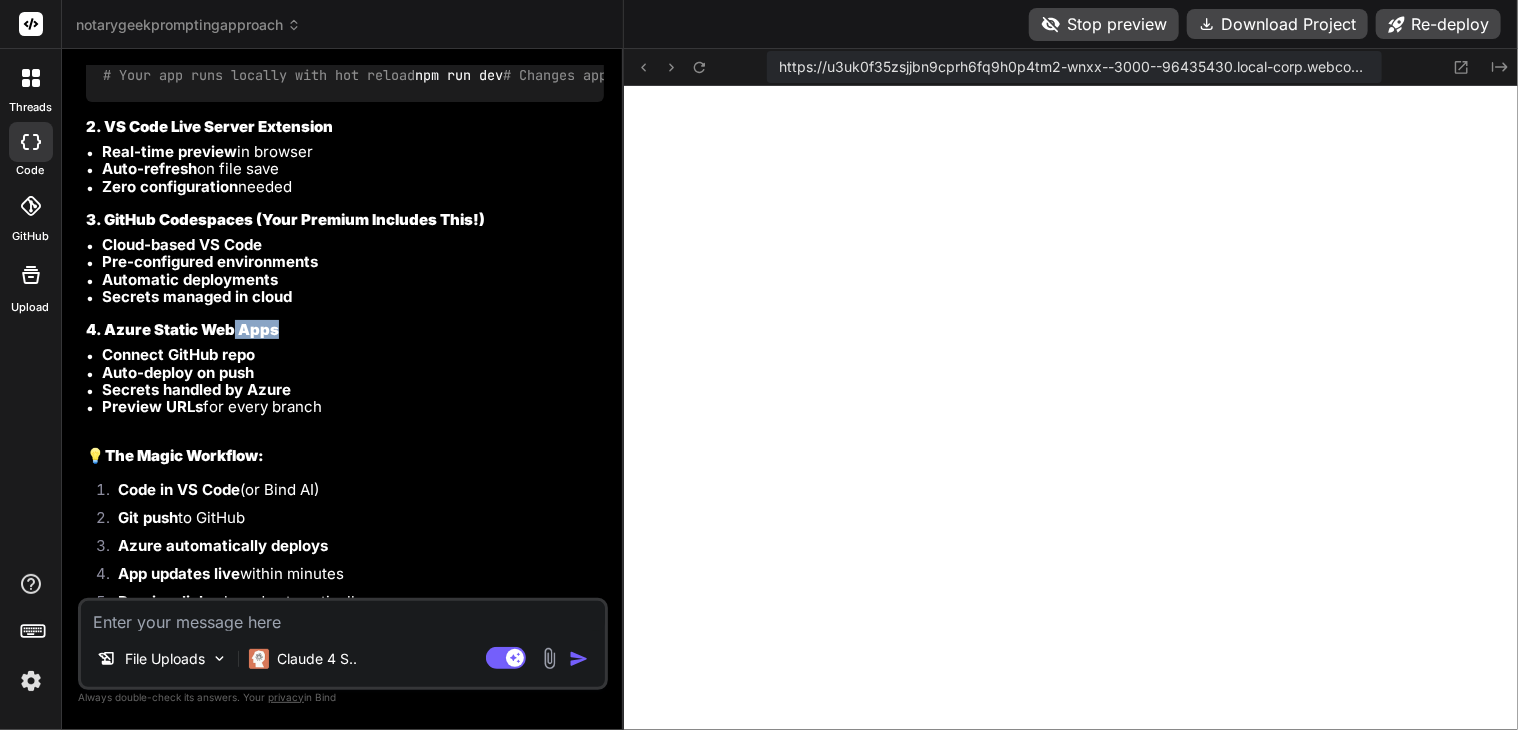 drag, startPoint x: 307, startPoint y: 423, endPoint x: 321, endPoint y: 417, distance: 15.231546 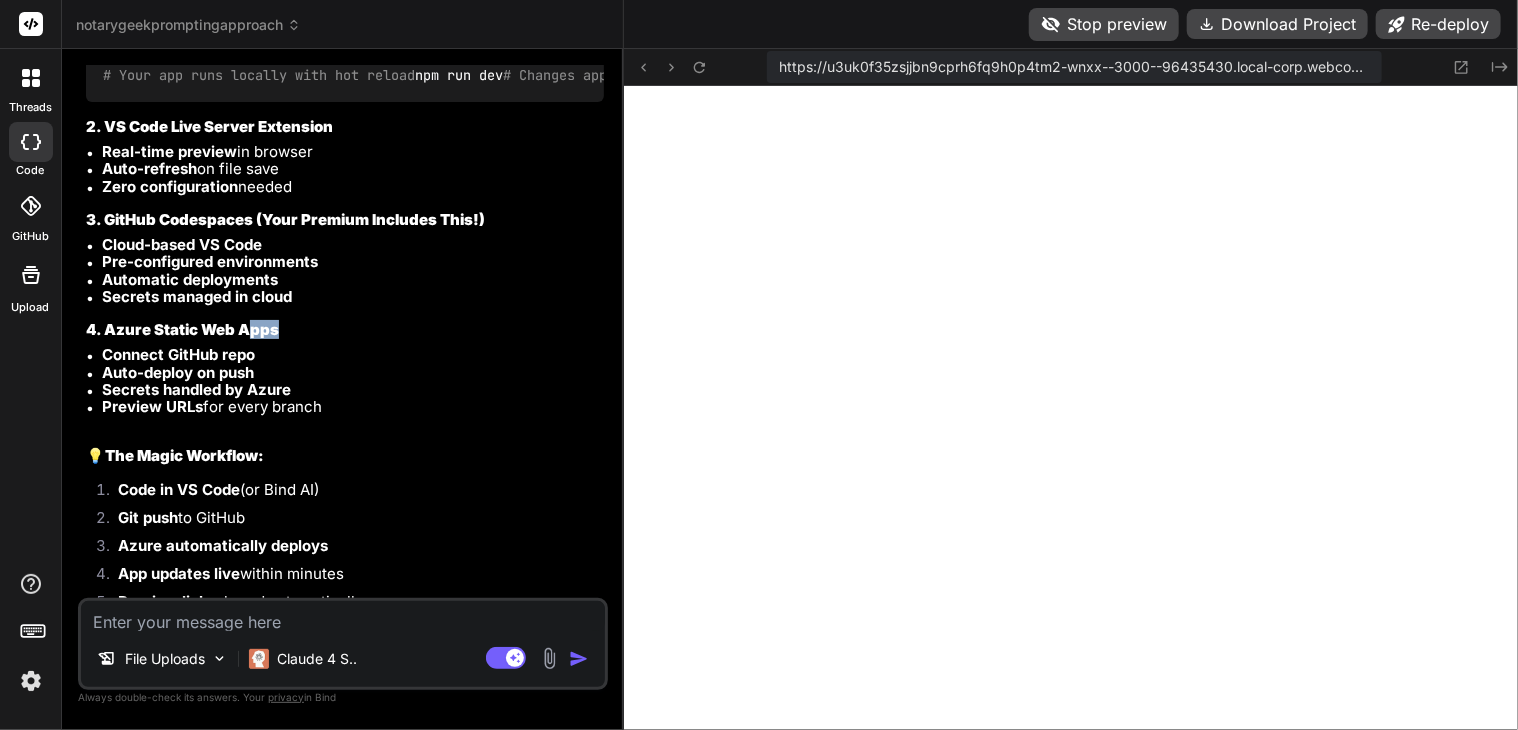 click on "YES! Absolutely! VS Code can be set up for seamless updates without the config/secrets nightmare.
🎯  What You Want (Hot Reload Paradise):
Code changes  →  App updates instantly
No manual deployments
No secrets juggling
Just code and see results
🚀  VS Code Solutions:
1. Local Development Server
Bash # Your app runs locally with hot reload
npm run dev   # Changes appear instantly
2. VS Code Live Server Extension
Real-time preview  in browser
Auto-refresh  on file save
Zero configuration  needed
3. GitHub Codespaces (Your Premium Includes This!)
Cloud-based VS Code
Pre-configured environments
Automatic deployments
Secrets managed in cloud
4. Azure Static Web Apps
Connect GitHub repo
Auto-deploy on push
Secrets handled by Azure
Preview URLs  for every branch
💡  The Magic Workflow:
Code in VS Code  (or Bind AI)
Git push  to GitHub
Azure automatically deploys
App updates live  within minutes
Preview links  shared automatically" at bounding box center [345, 295] 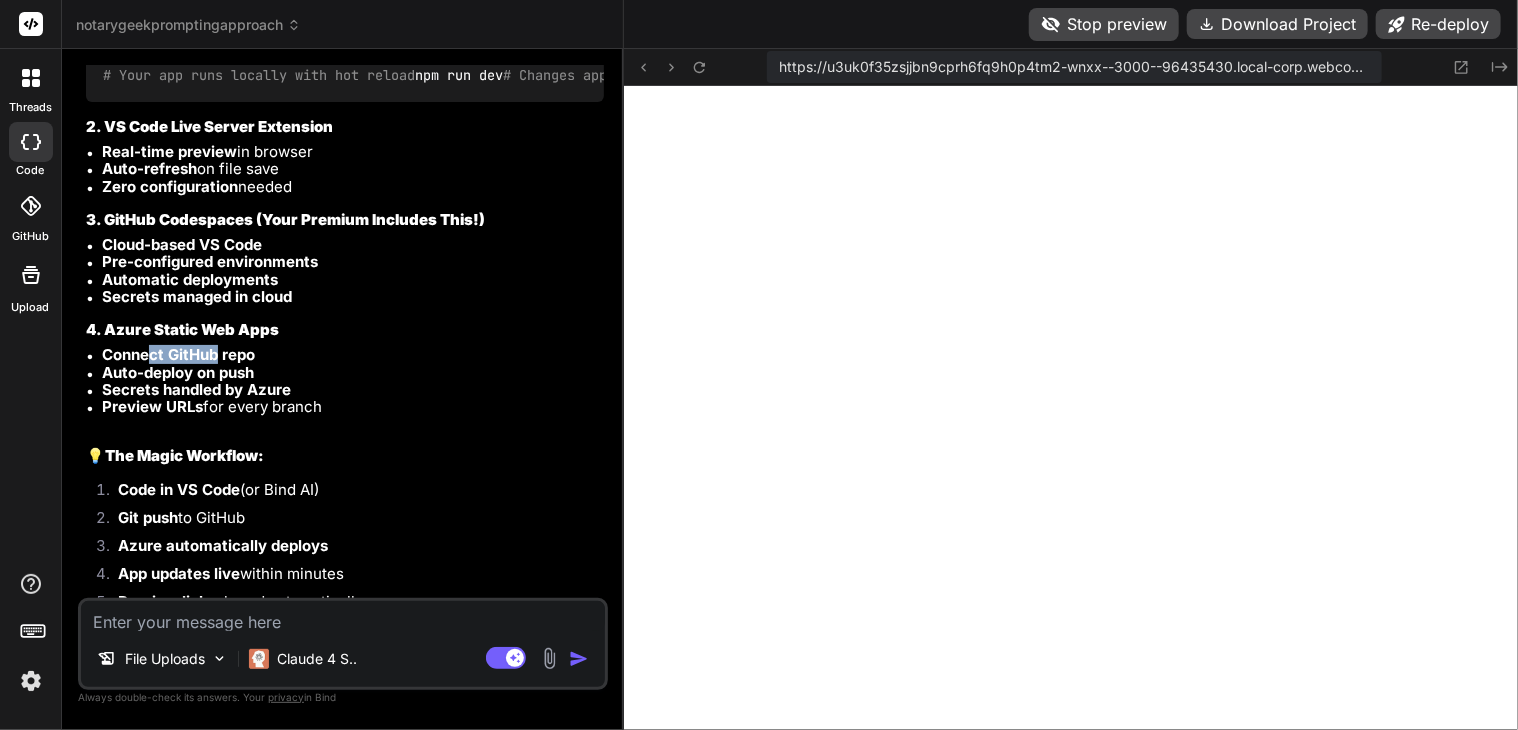drag, startPoint x: 148, startPoint y: 457, endPoint x: 244, endPoint y: 450, distance: 96.25487 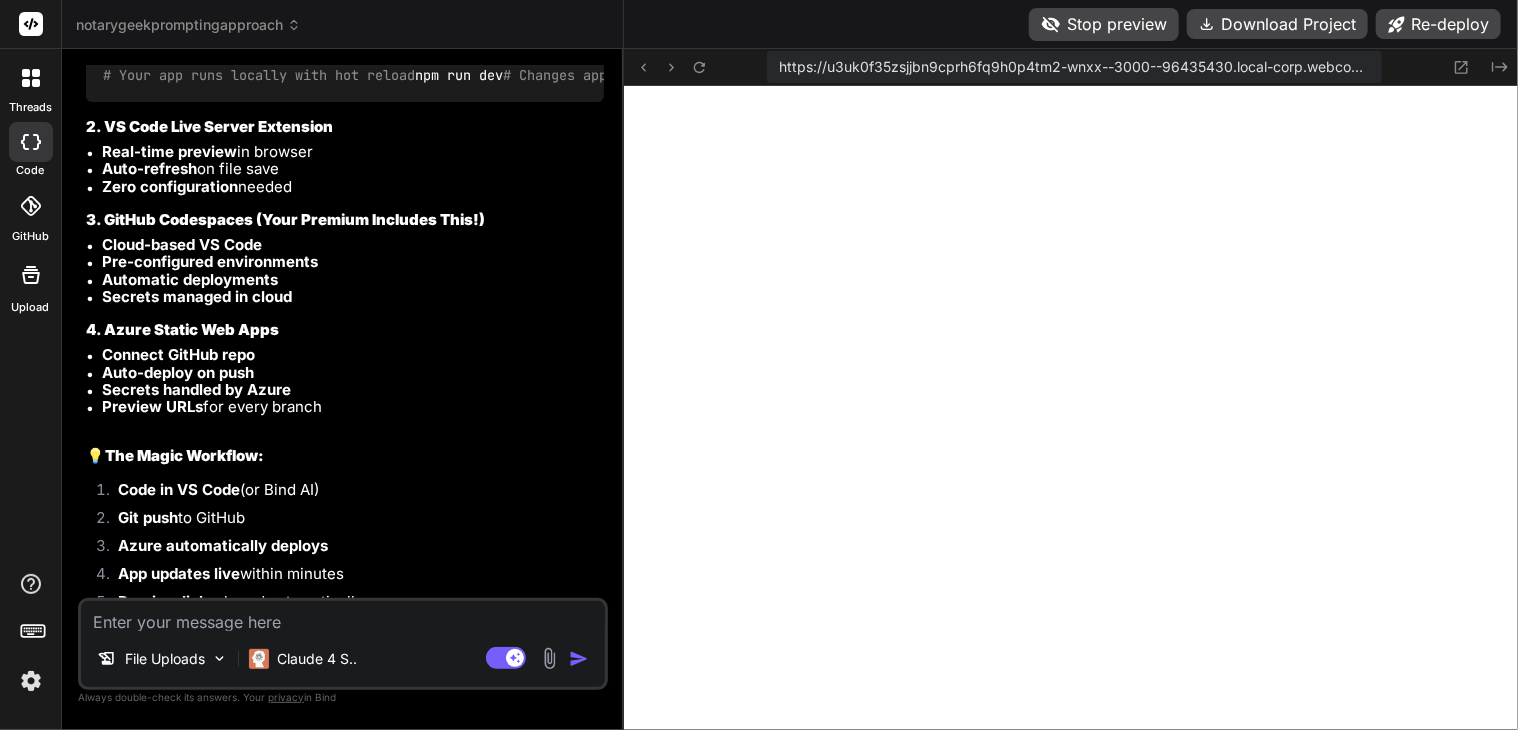click on "Connect GitHub repo" at bounding box center (353, 354) 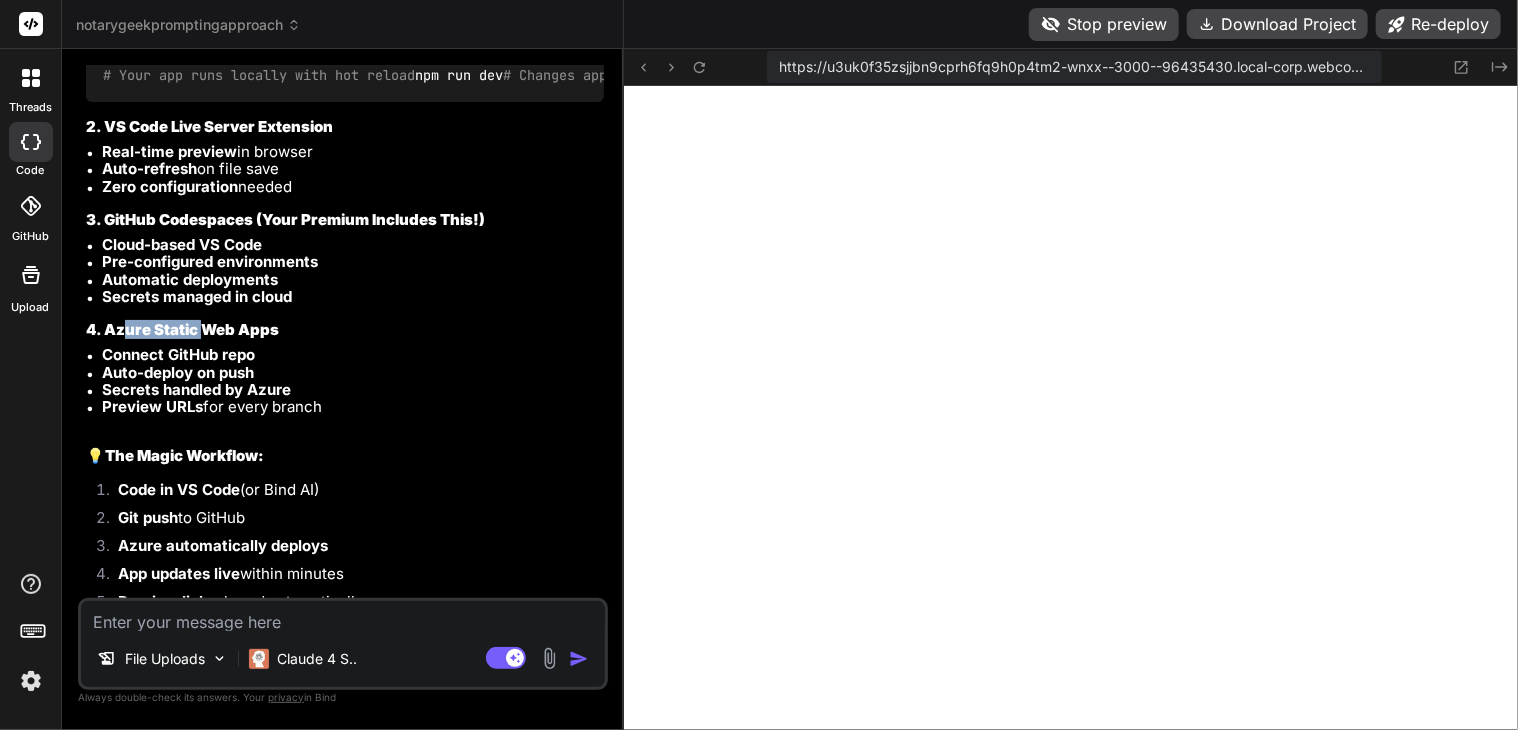 drag, startPoint x: 126, startPoint y: 438, endPoint x: 235, endPoint y: 423, distance: 110.02727 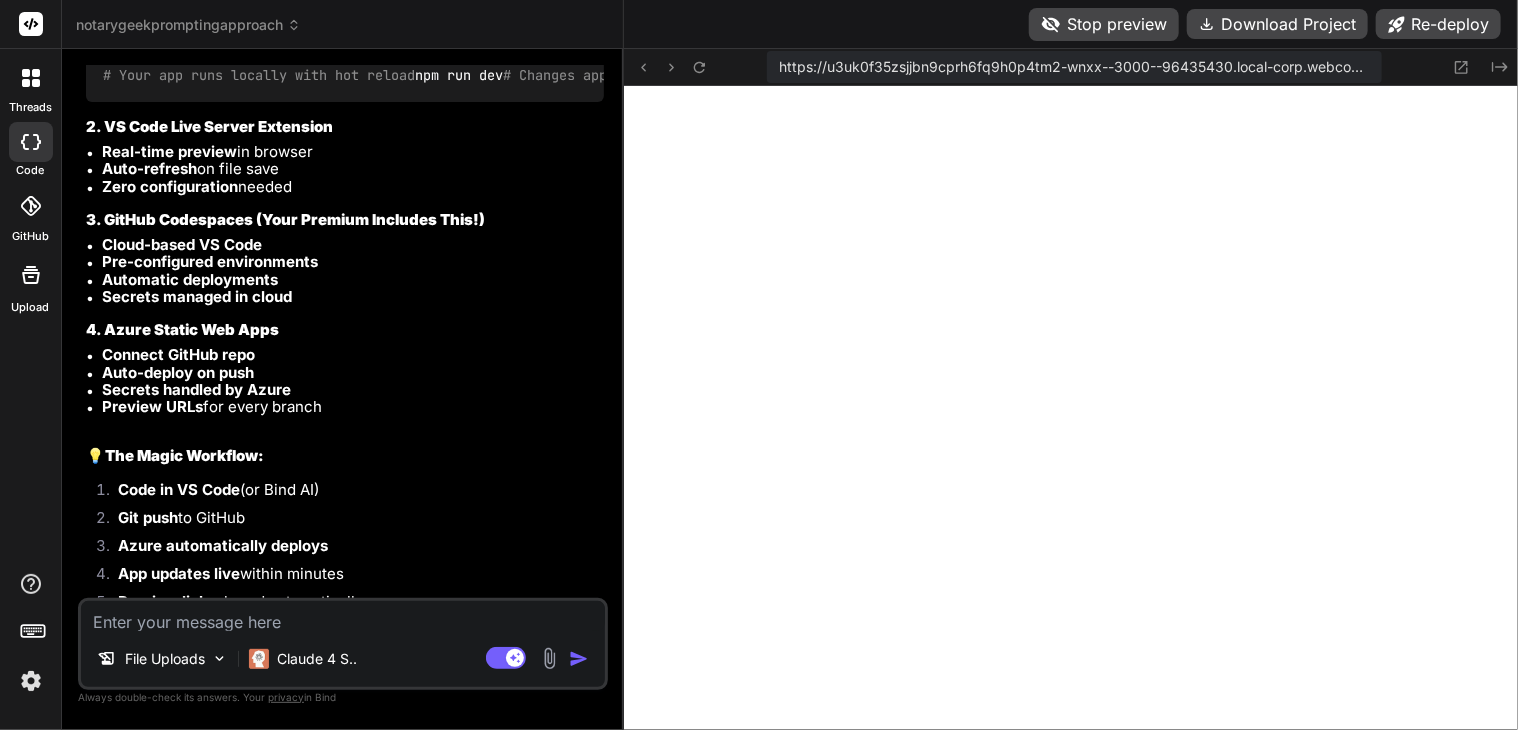 click on "4. Azure Static Web Apps" at bounding box center (182, 329) 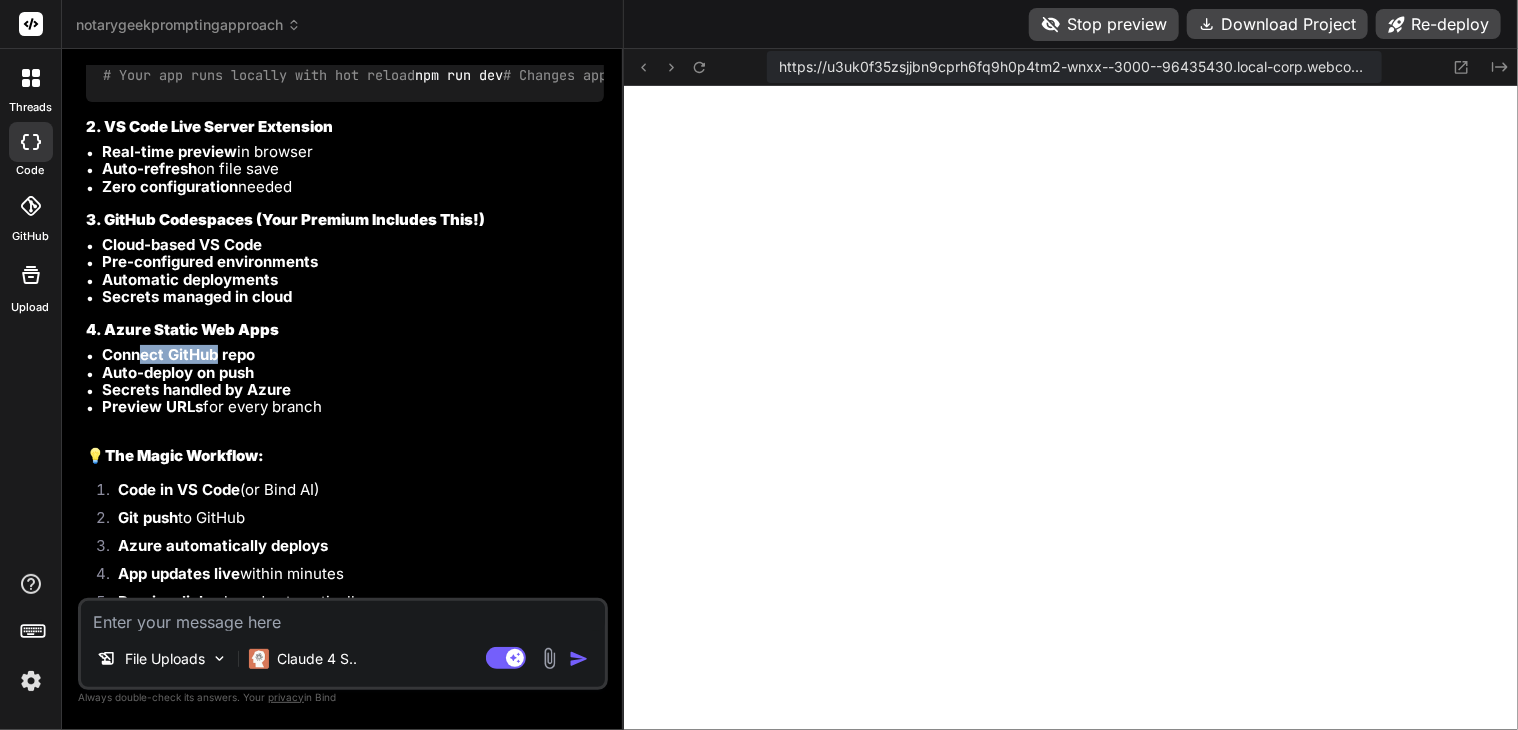 drag, startPoint x: 138, startPoint y: 461, endPoint x: 248, endPoint y: 452, distance: 110.36757 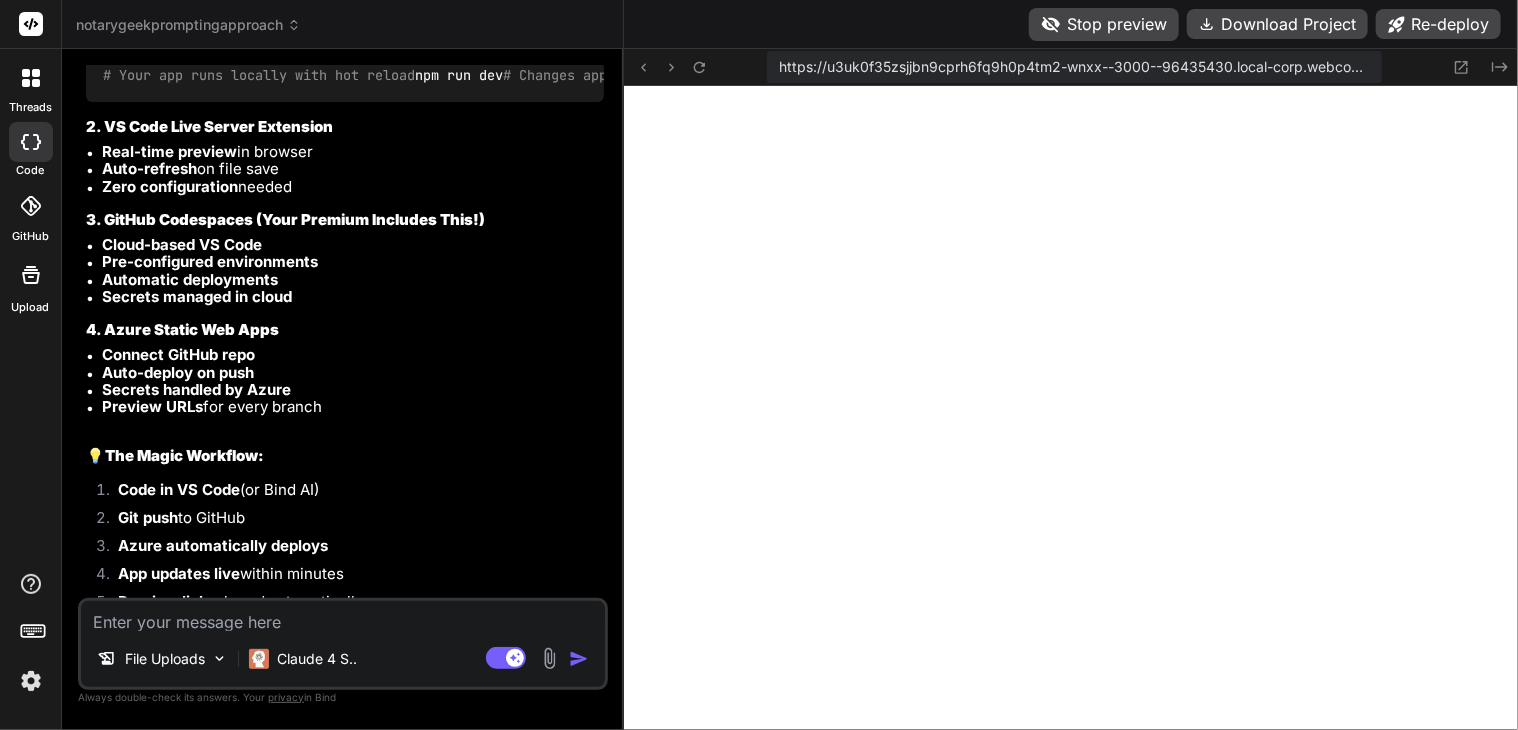 click on "Connect GitHub repo" at bounding box center [178, 354] 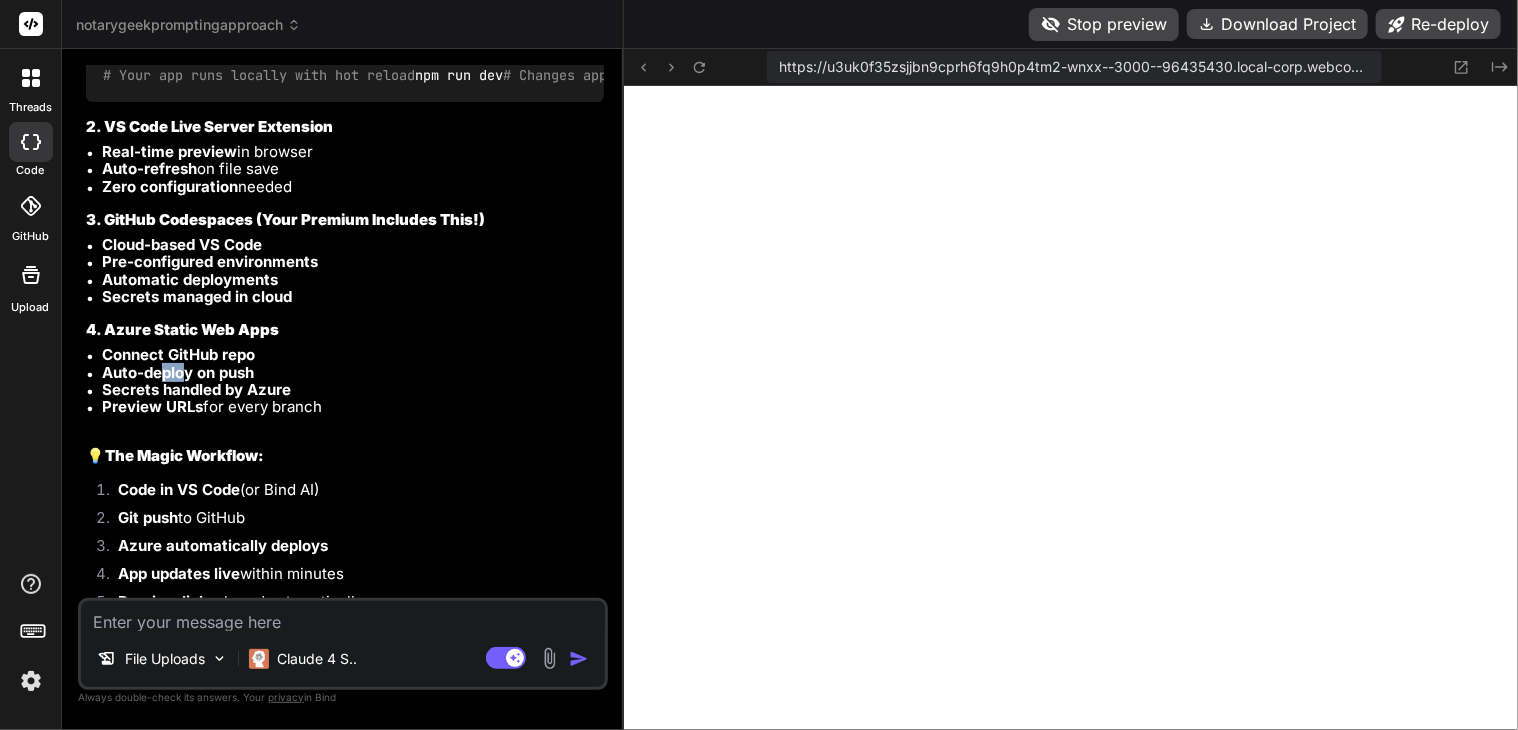 drag, startPoint x: 162, startPoint y: 474, endPoint x: 227, endPoint y: 466, distance: 65.490456 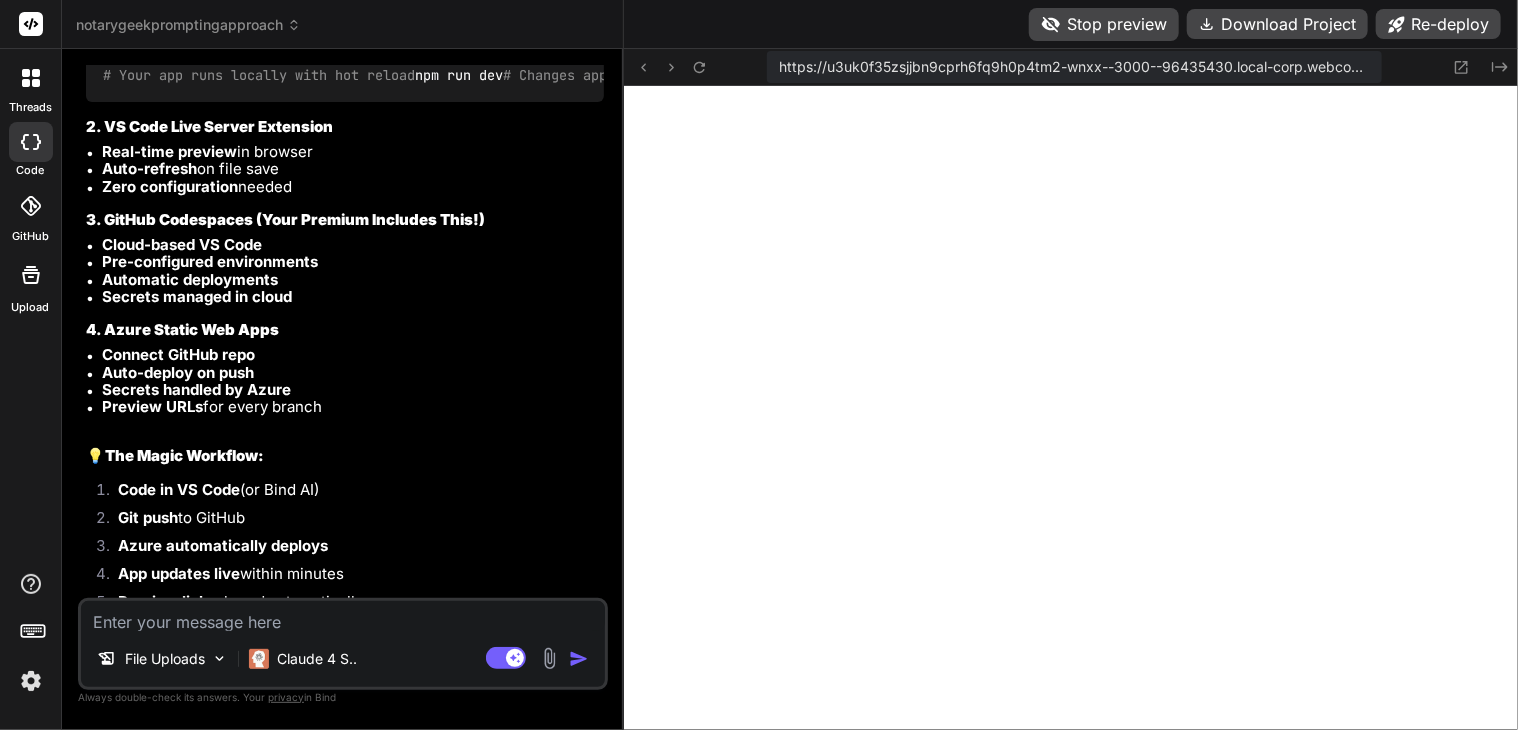 click on "Connect GitHub repo" at bounding box center [178, 354] 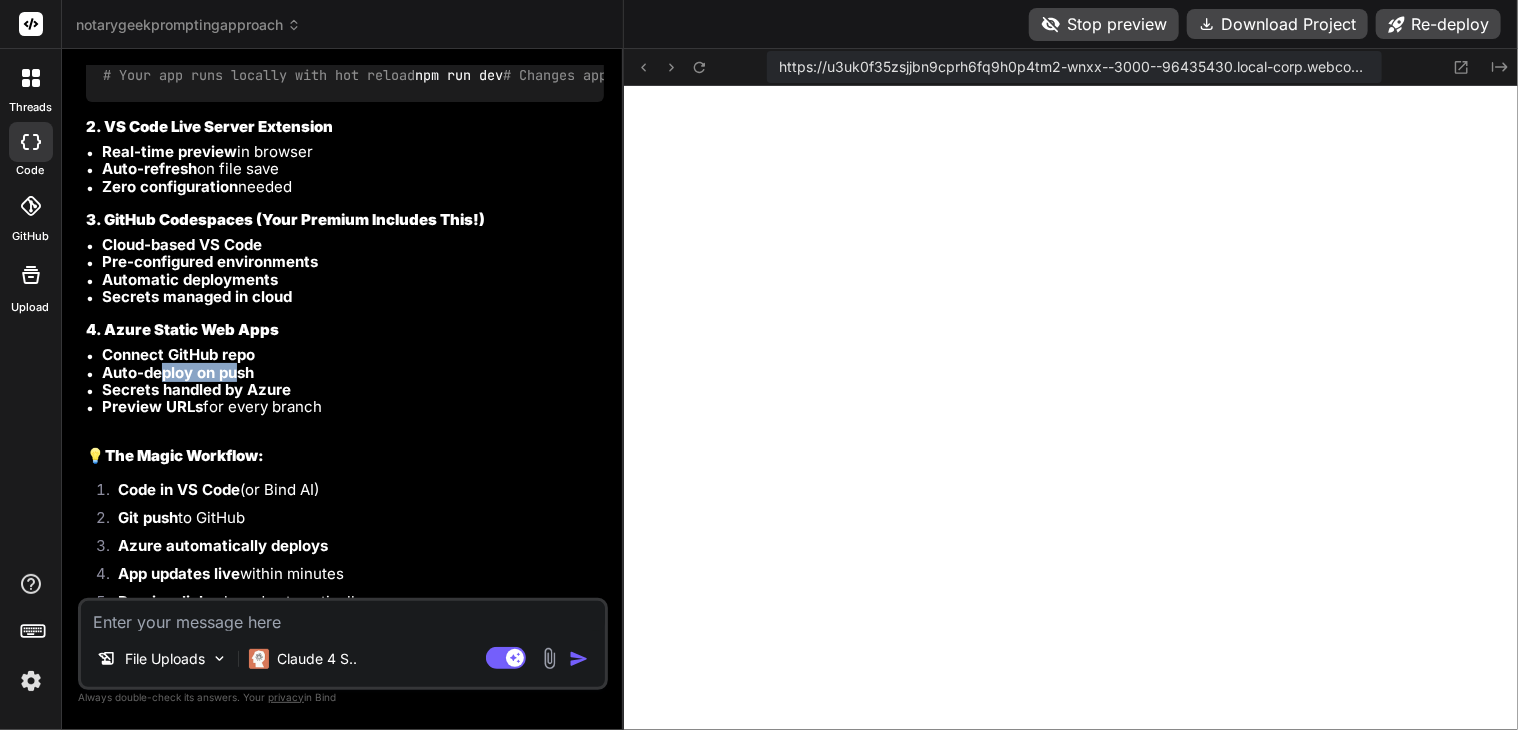 drag, startPoint x: 196, startPoint y: 470, endPoint x: 162, endPoint y: 469, distance: 34.0147 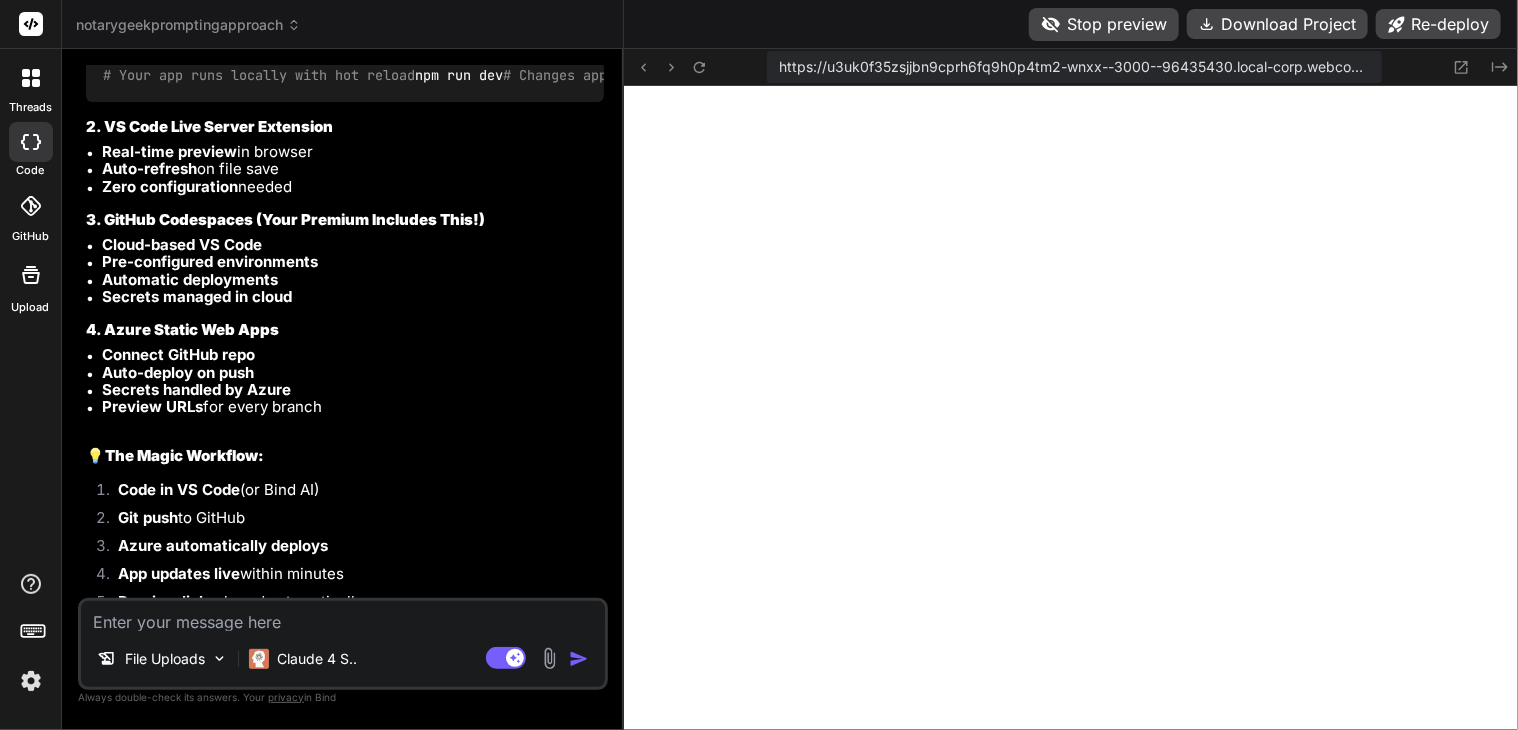 click on "Auto-deploy on push" at bounding box center [178, 372] 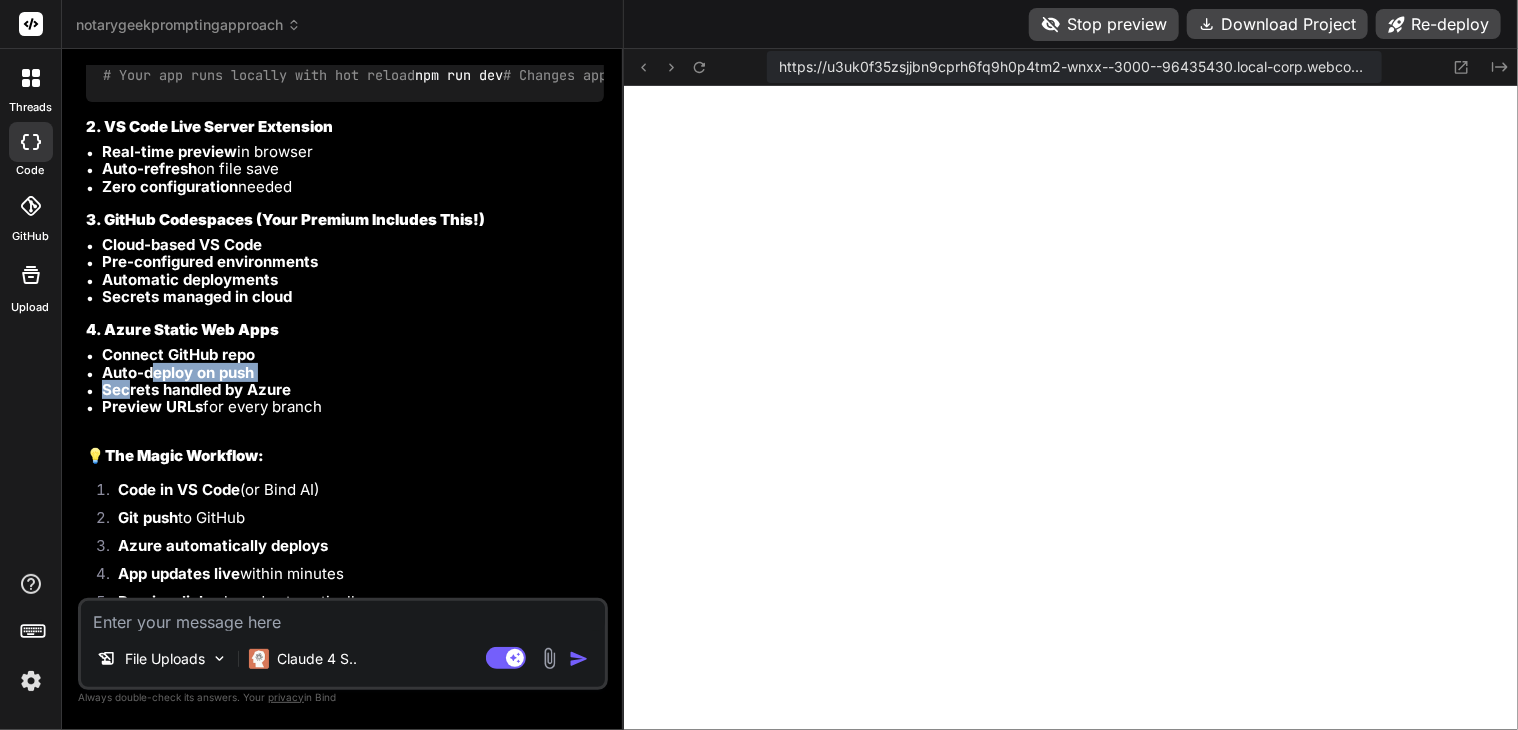drag, startPoint x: 144, startPoint y: 483, endPoint x: 264, endPoint y: 481, distance: 120.01666 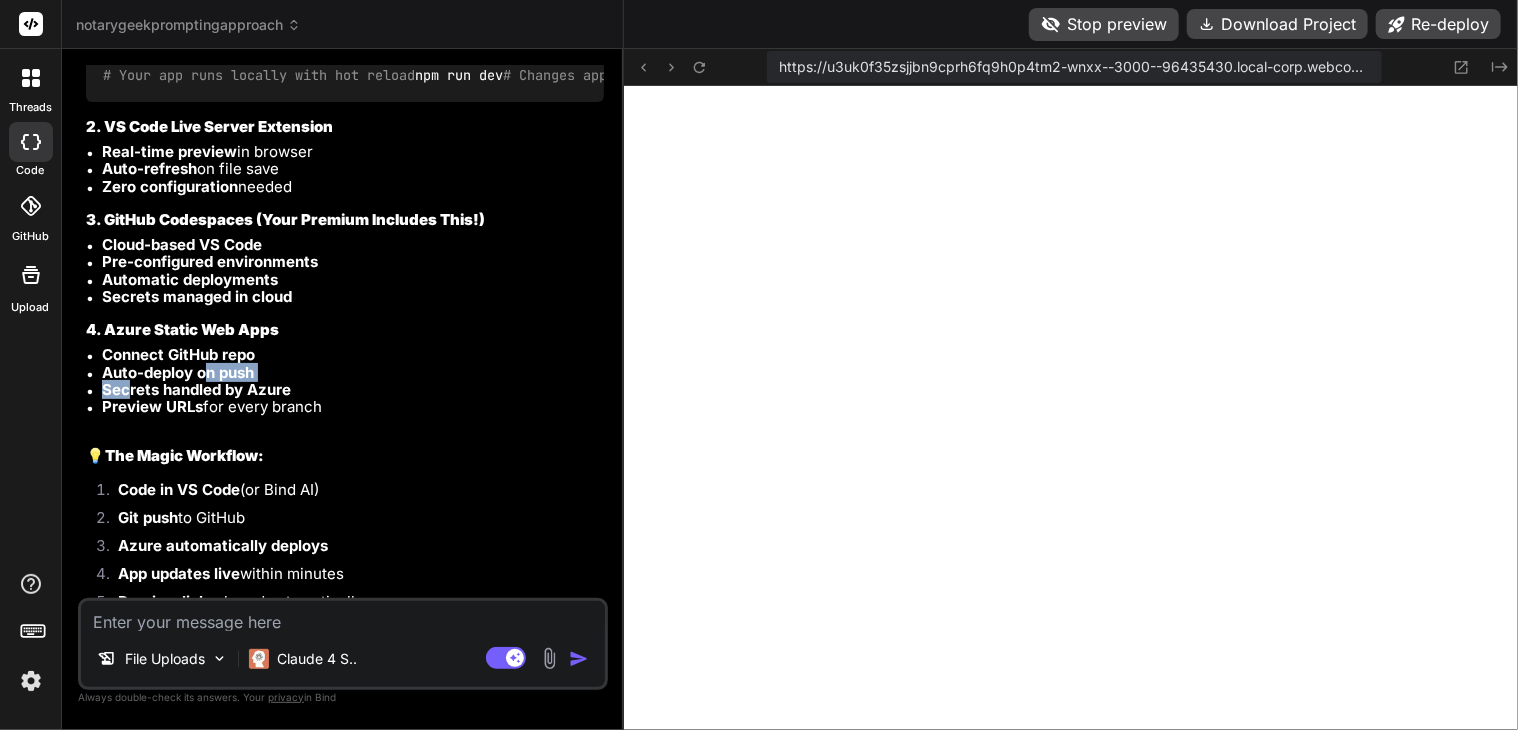 click on "Auto-deploy on push" at bounding box center [353, 372] 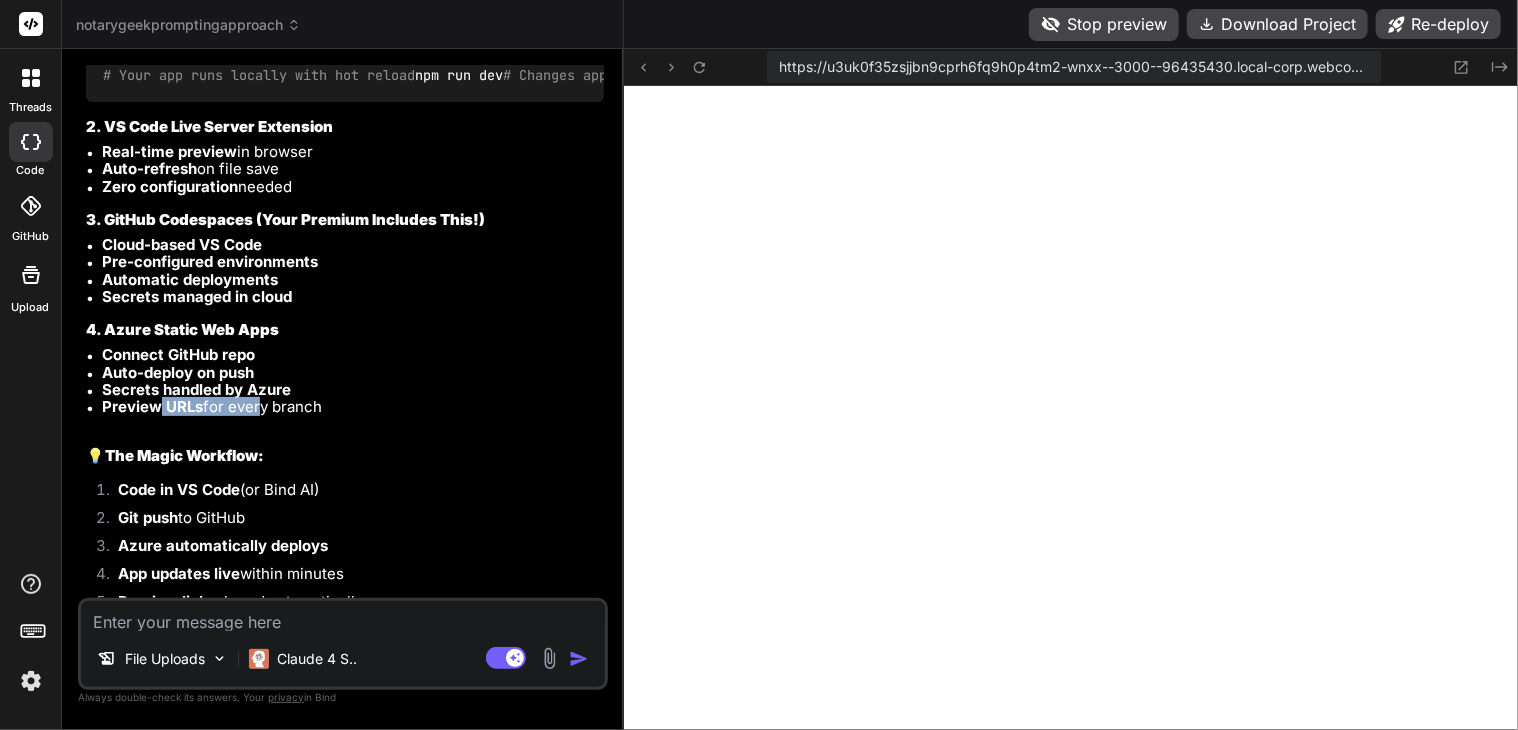 drag, startPoint x: 156, startPoint y: 510, endPoint x: 266, endPoint y: 507, distance: 110.0409 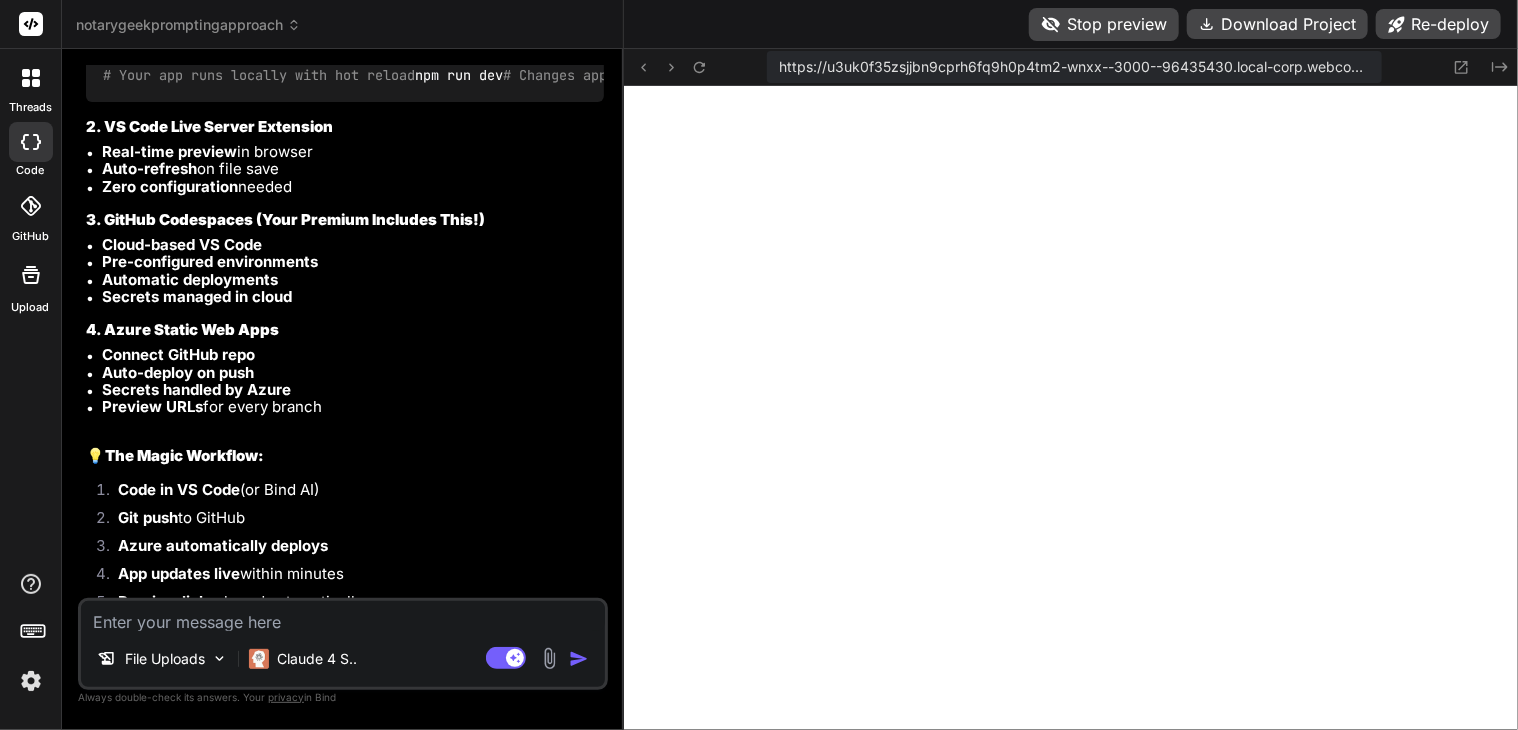 click on "Preview URLs  for every branch" at bounding box center [353, 406] 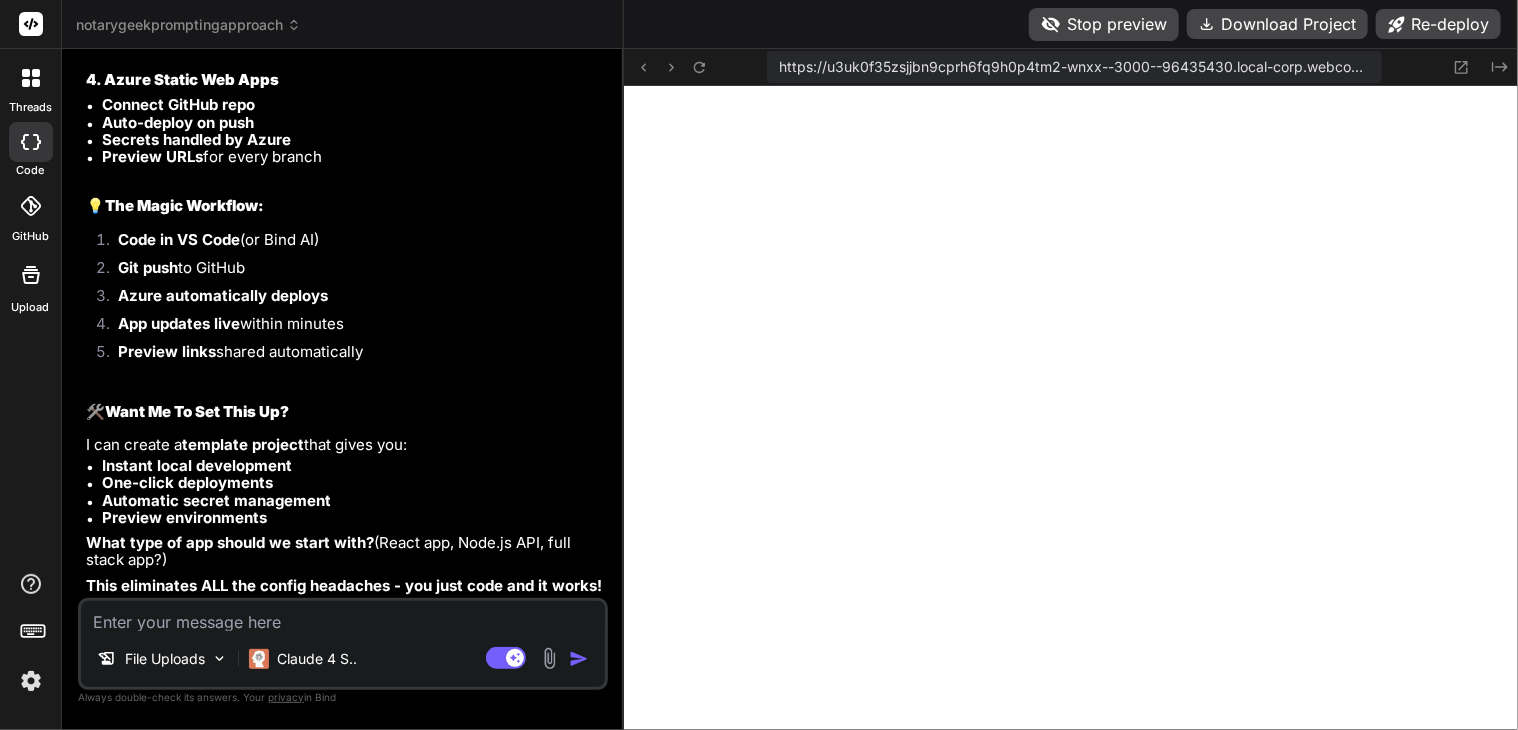 scroll, scrollTop: 35151, scrollLeft: 0, axis: vertical 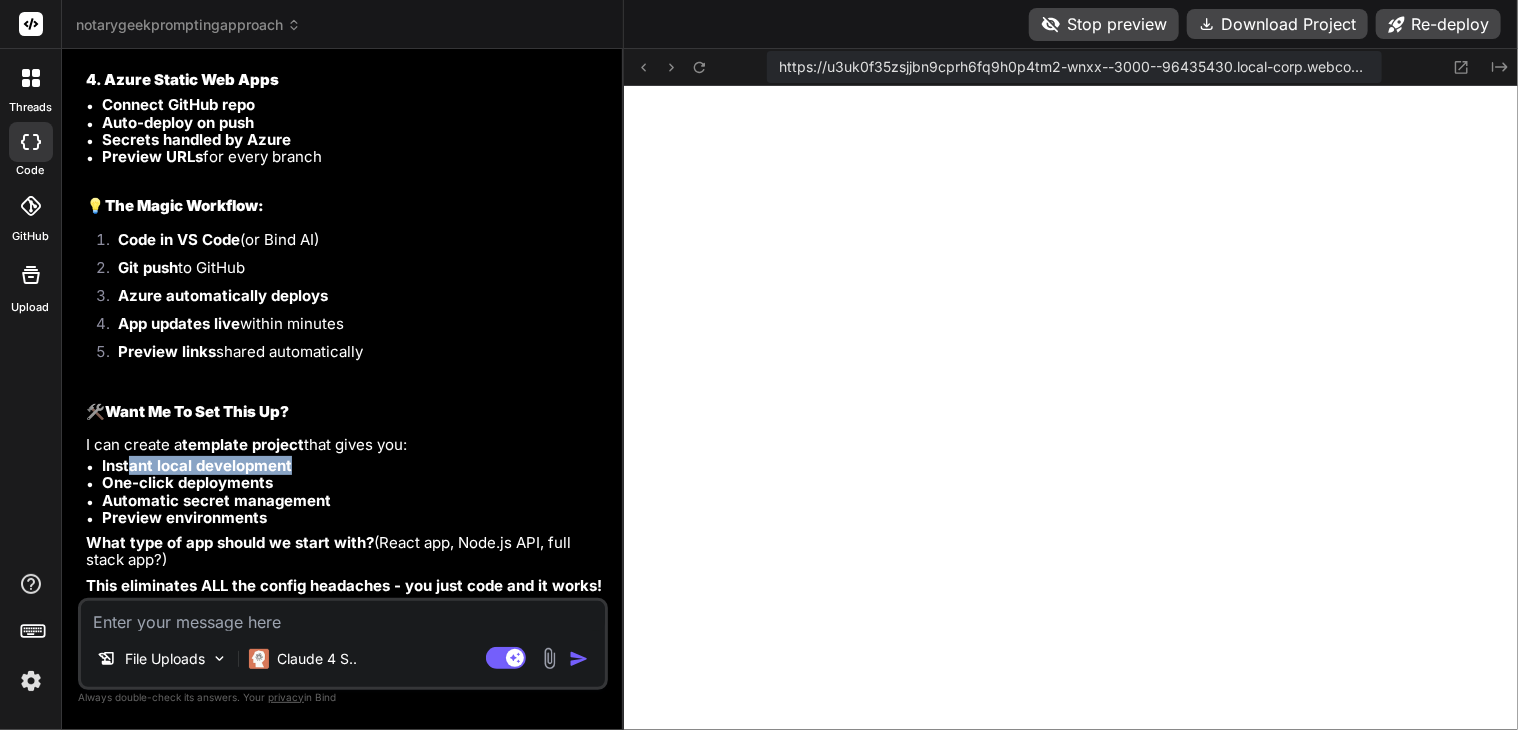 drag, startPoint x: 132, startPoint y: 469, endPoint x: 318, endPoint y: 465, distance: 186.043 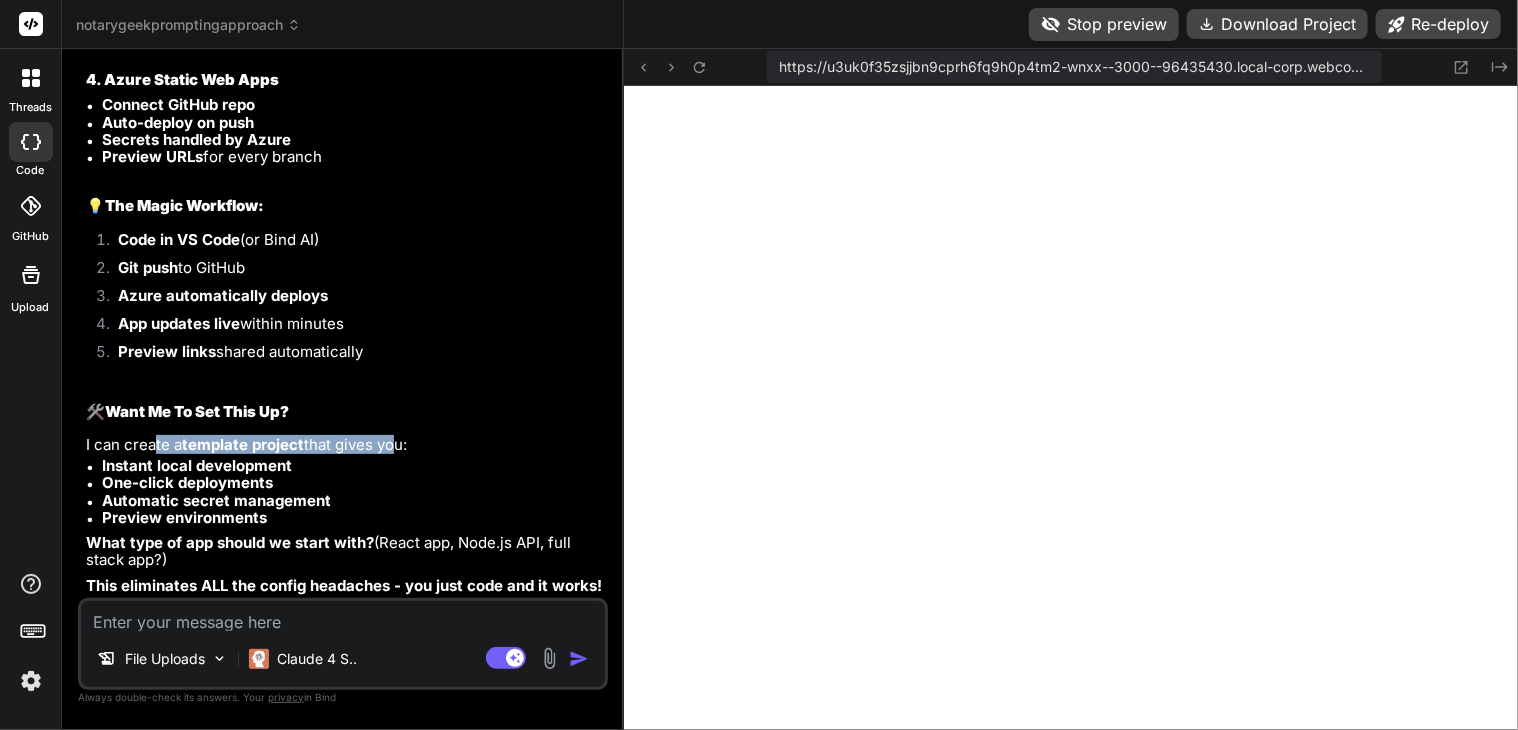 drag, startPoint x: 196, startPoint y: 444, endPoint x: 424, endPoint y: 447, distance: 228.01973 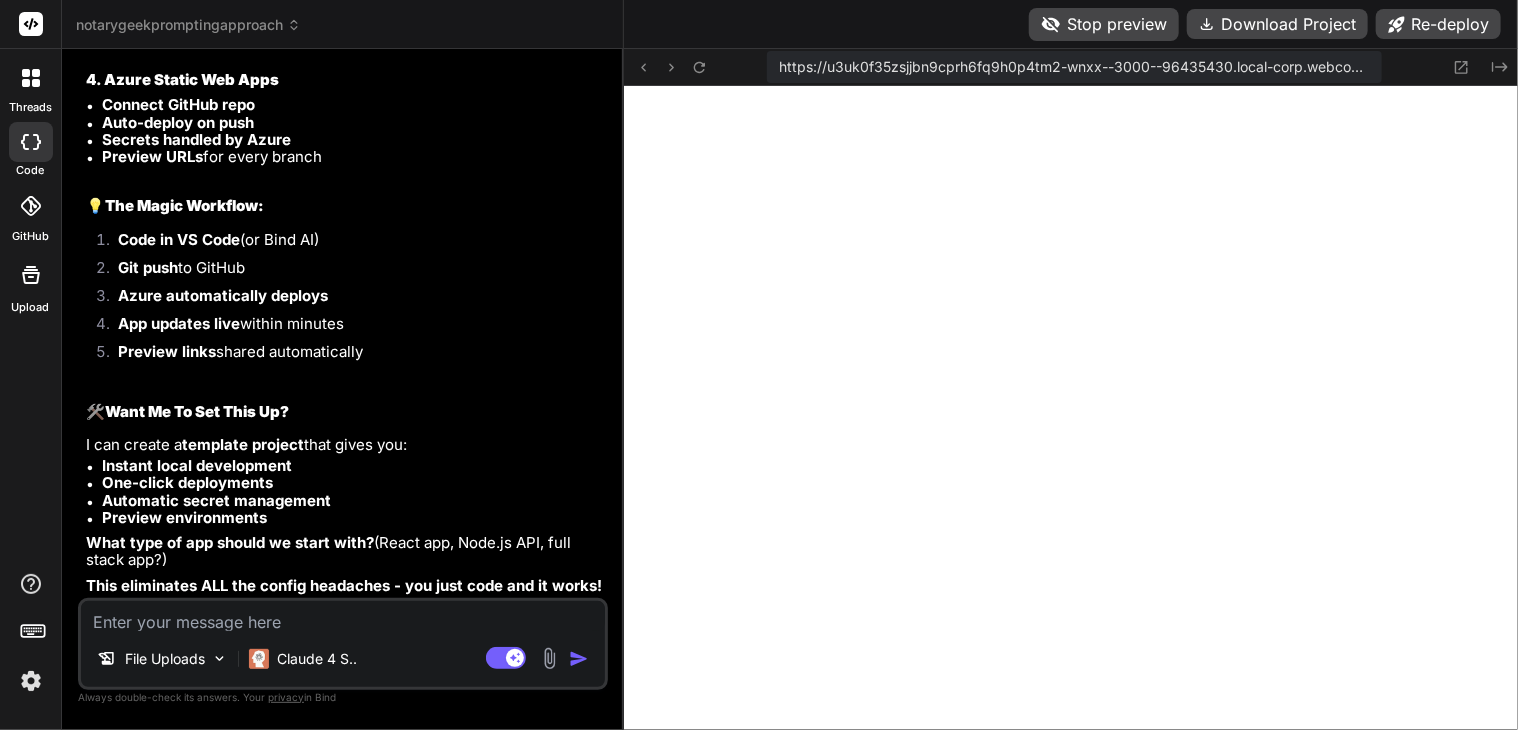 click on "I can create a  template project  that gives you:" at bounding box center (345, 444) 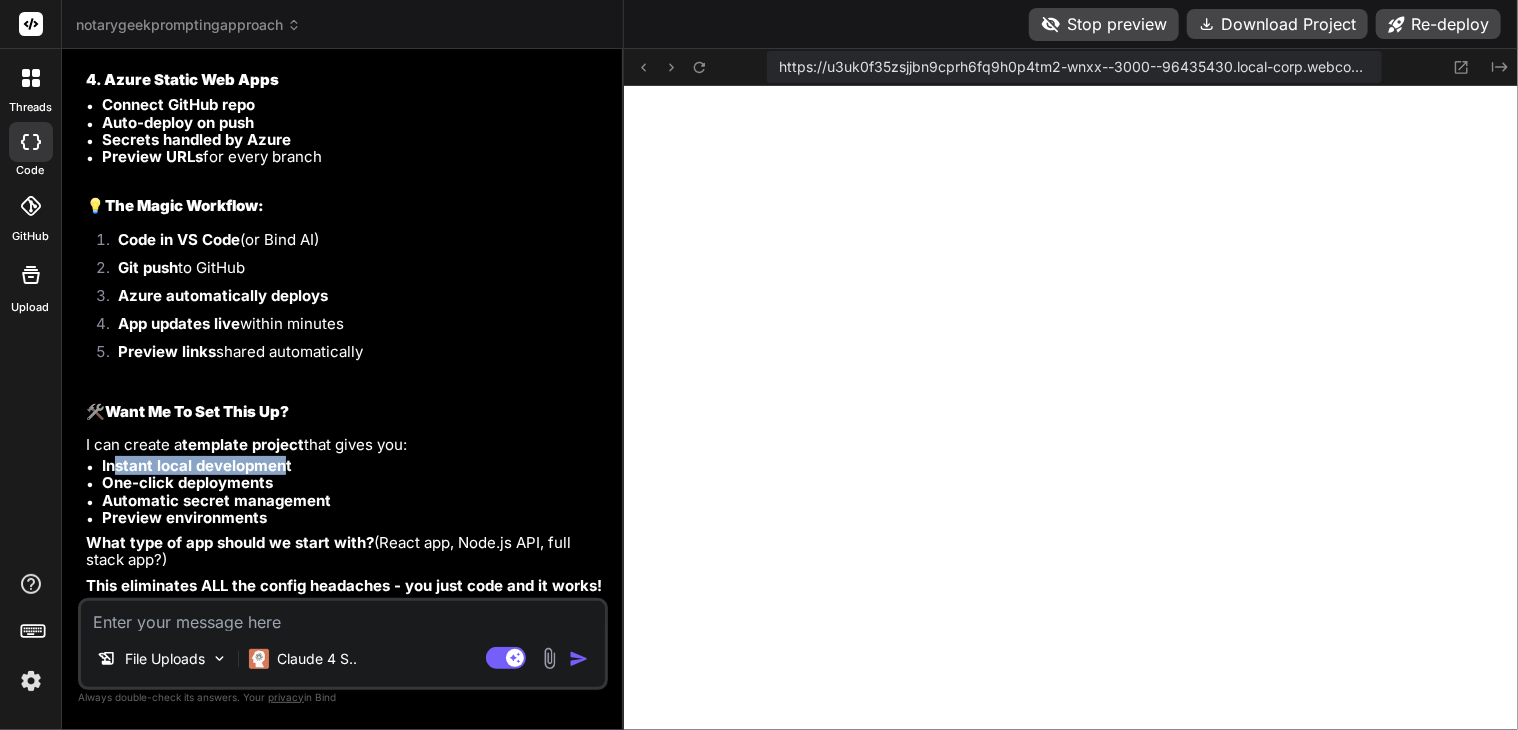 drag, startPoint x: 117, startPoint y: 463, endPoint x: 236, endPoint y: 480, distance: 120.20815 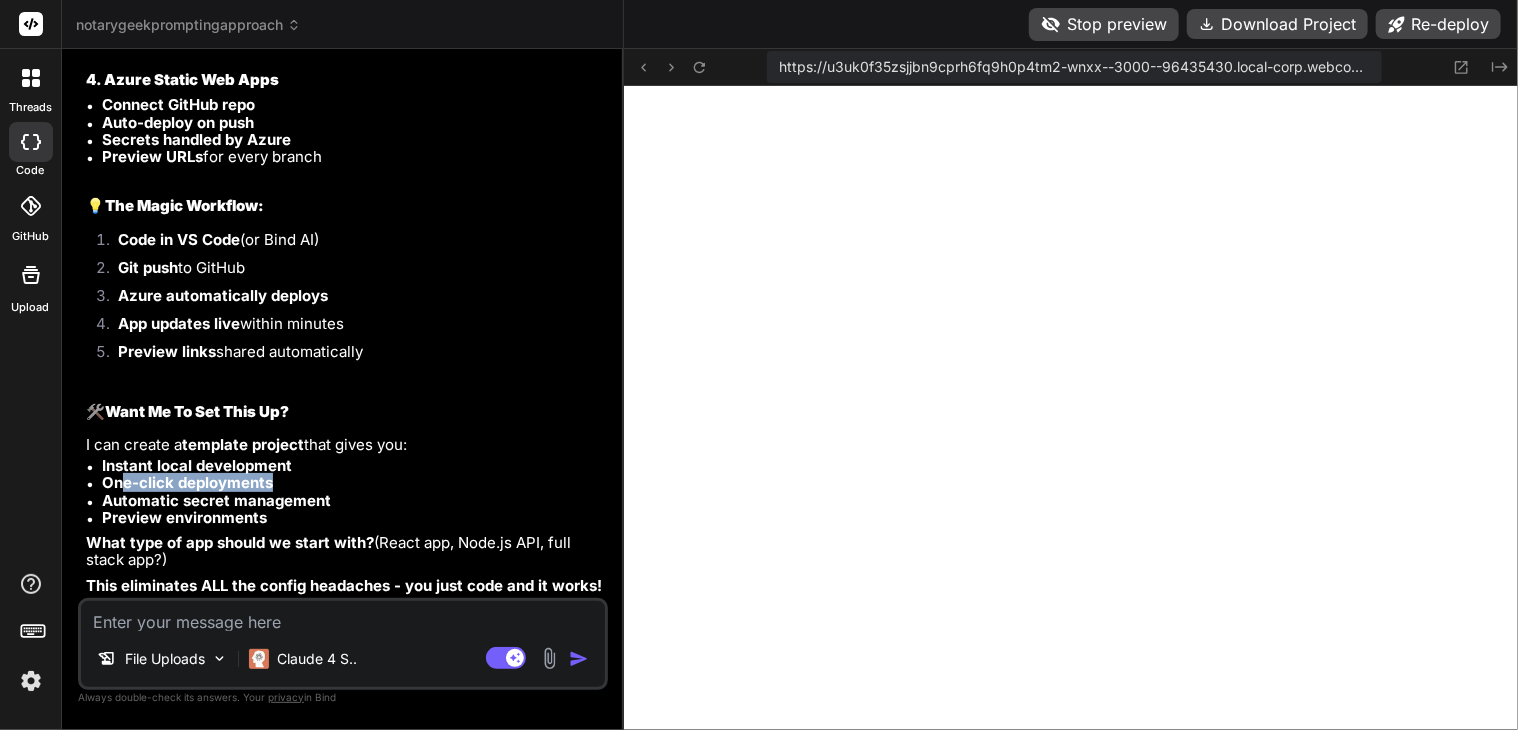 drag, startPoint x: 118, startPoint y: 483, endPoint x: 276, endPoint y: 472, distance: 158.38245 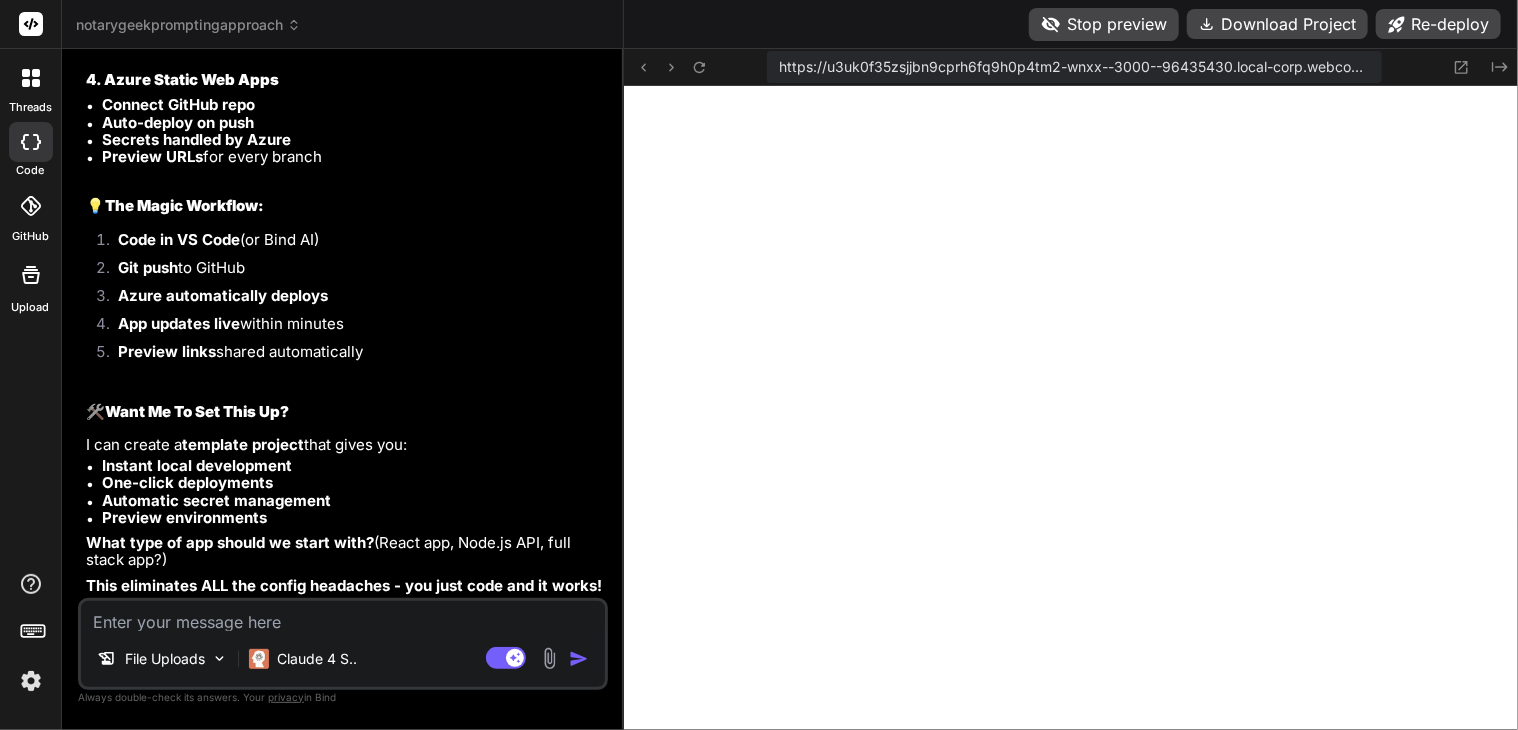 click on "Automatic secret management" at bounding box center (216, 500) 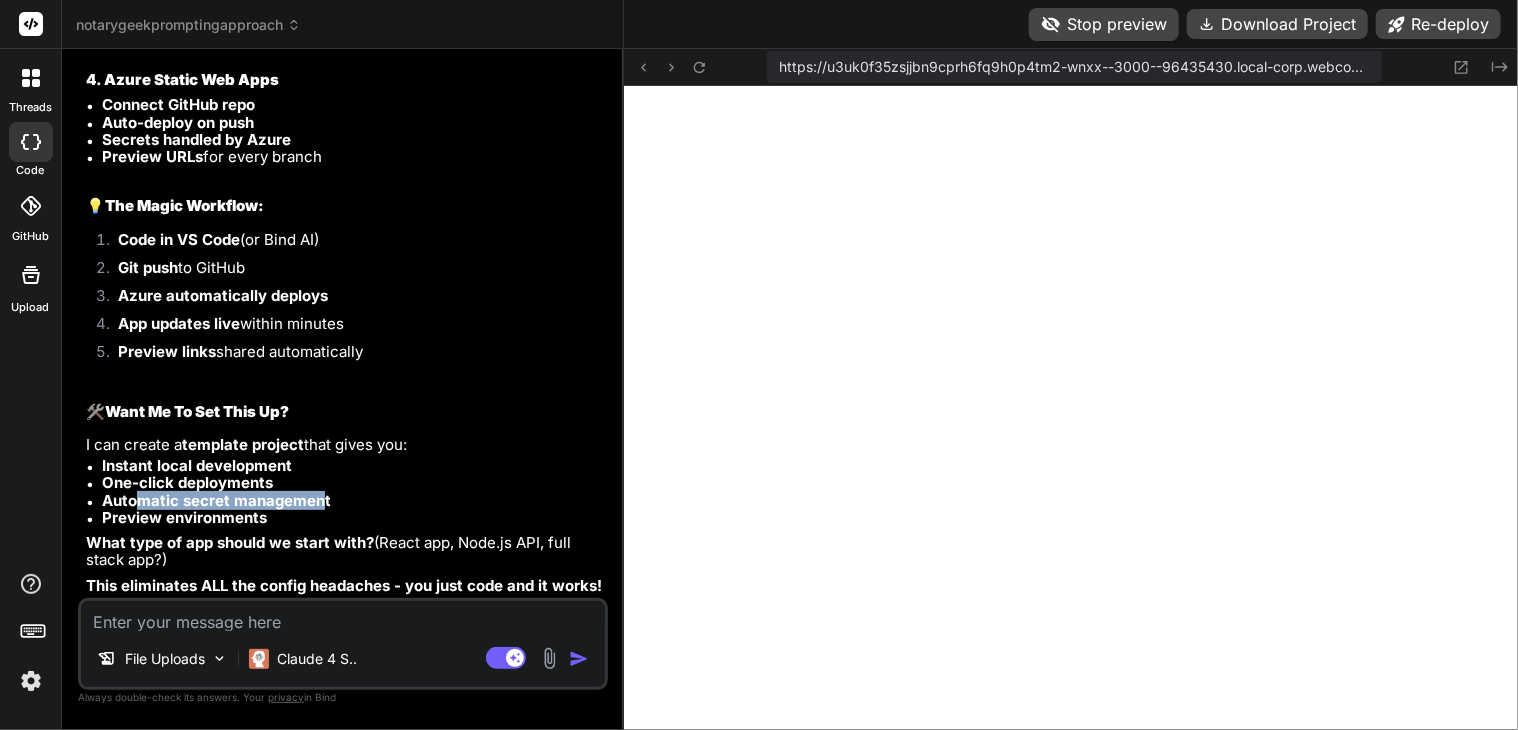 drag, startPoint x: 136, startPoint y: 501, endPoint x: 324, endPoint y: 492, distance: 188.2153 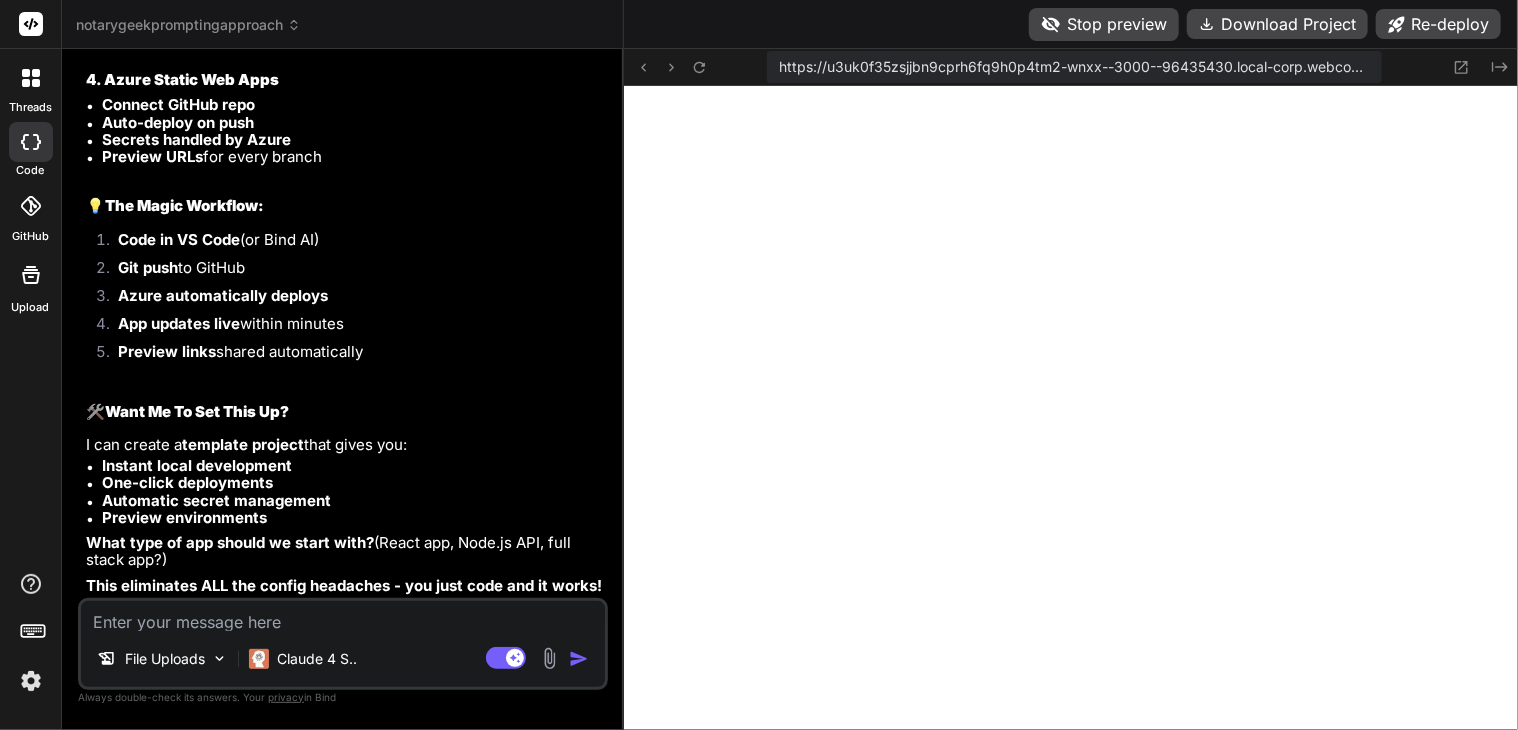 click on "Preview environments" at bounding box center (184, 517) 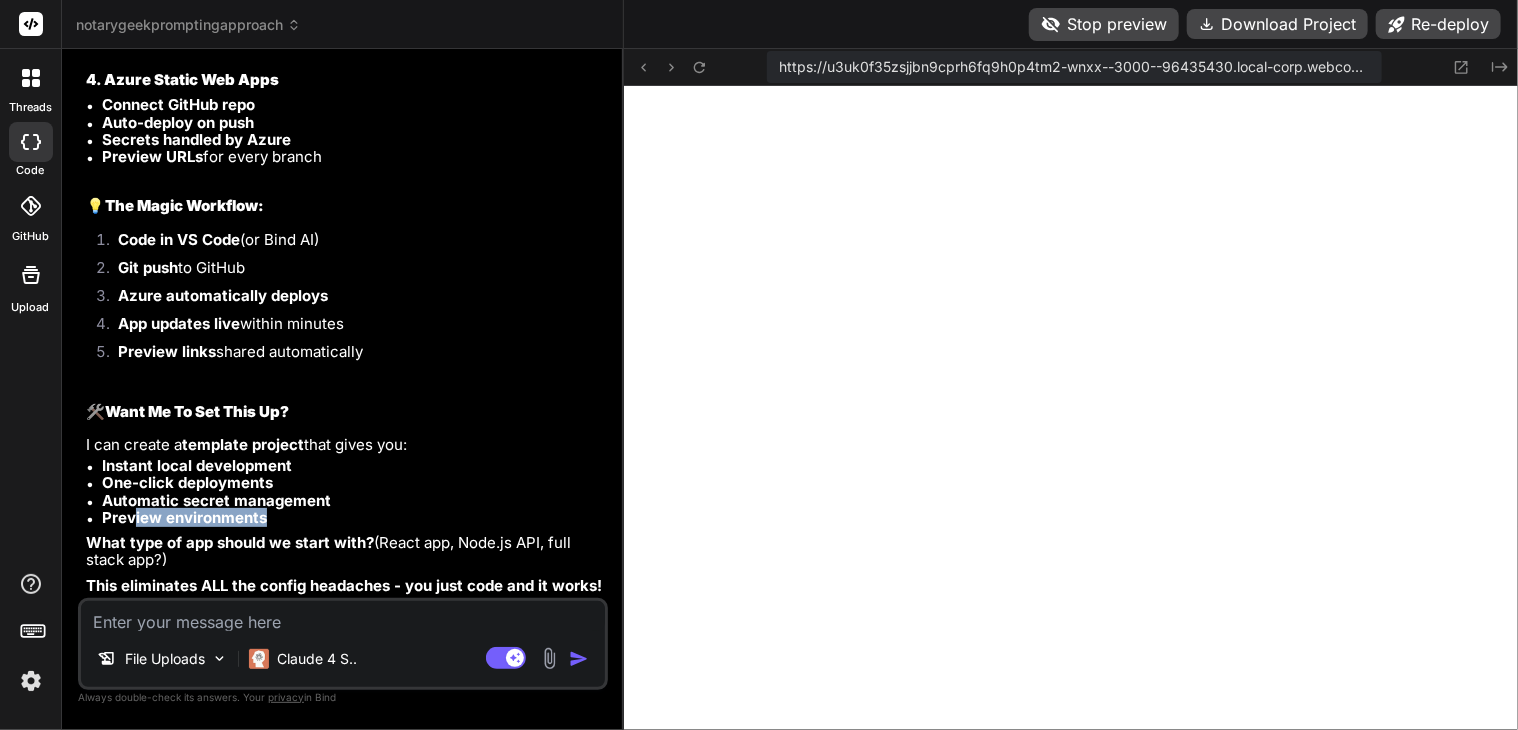 drag, startPoint x: 136, startPoint y: 525, endPoint x: 276, endPoint y: 519, distance: 140.12851 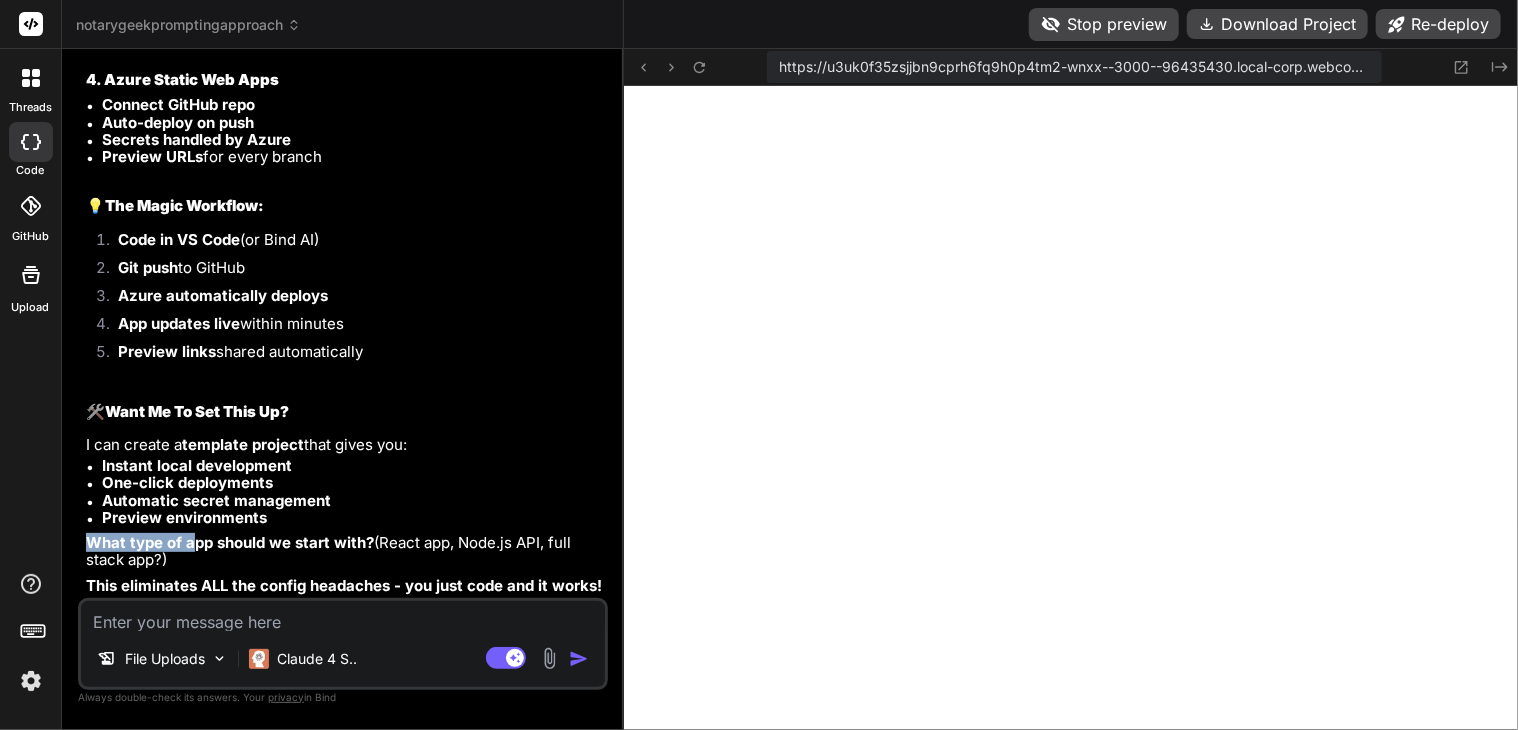 drag, startPoint x: 193, startPoint y: 533, endPoint x: 395, endPoint y: 525, distance: 202.15836 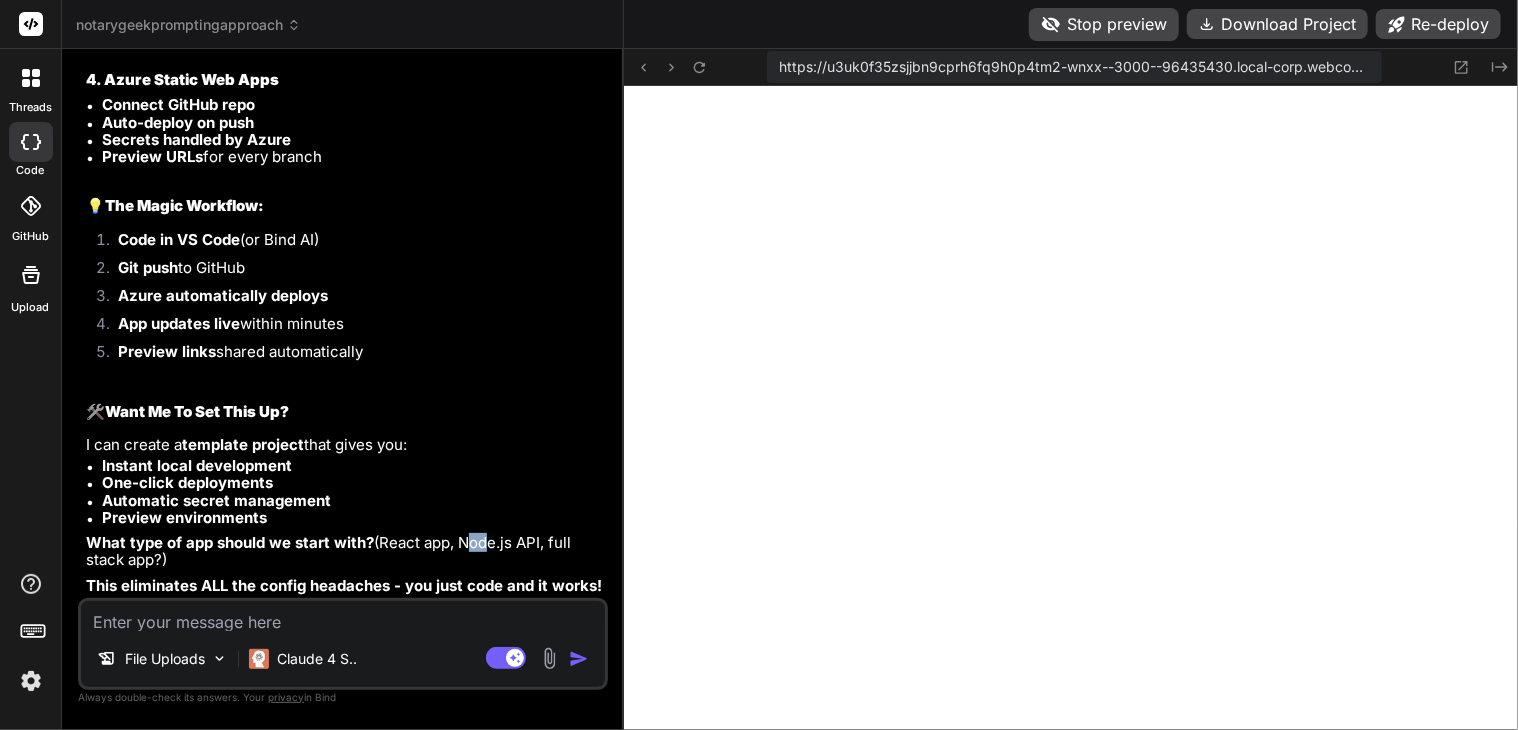 drag, startPoint x: 480, startPoint y: 537, endPoint x: 400, endPoint y: 537, distance: 80 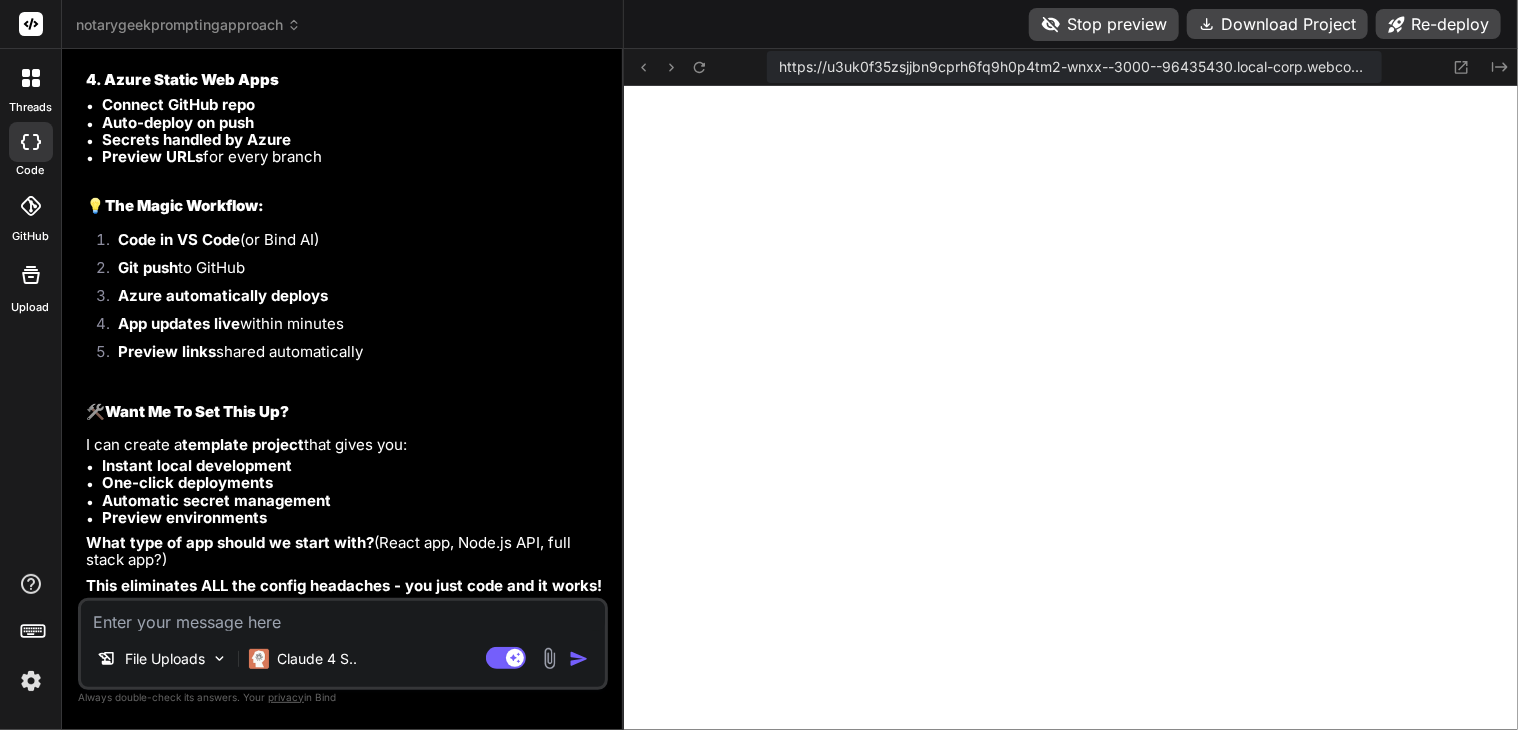 click on "What type of app should we start with?  (React app, Node.js API, full stack app?)" at bounding box center [345, 551] 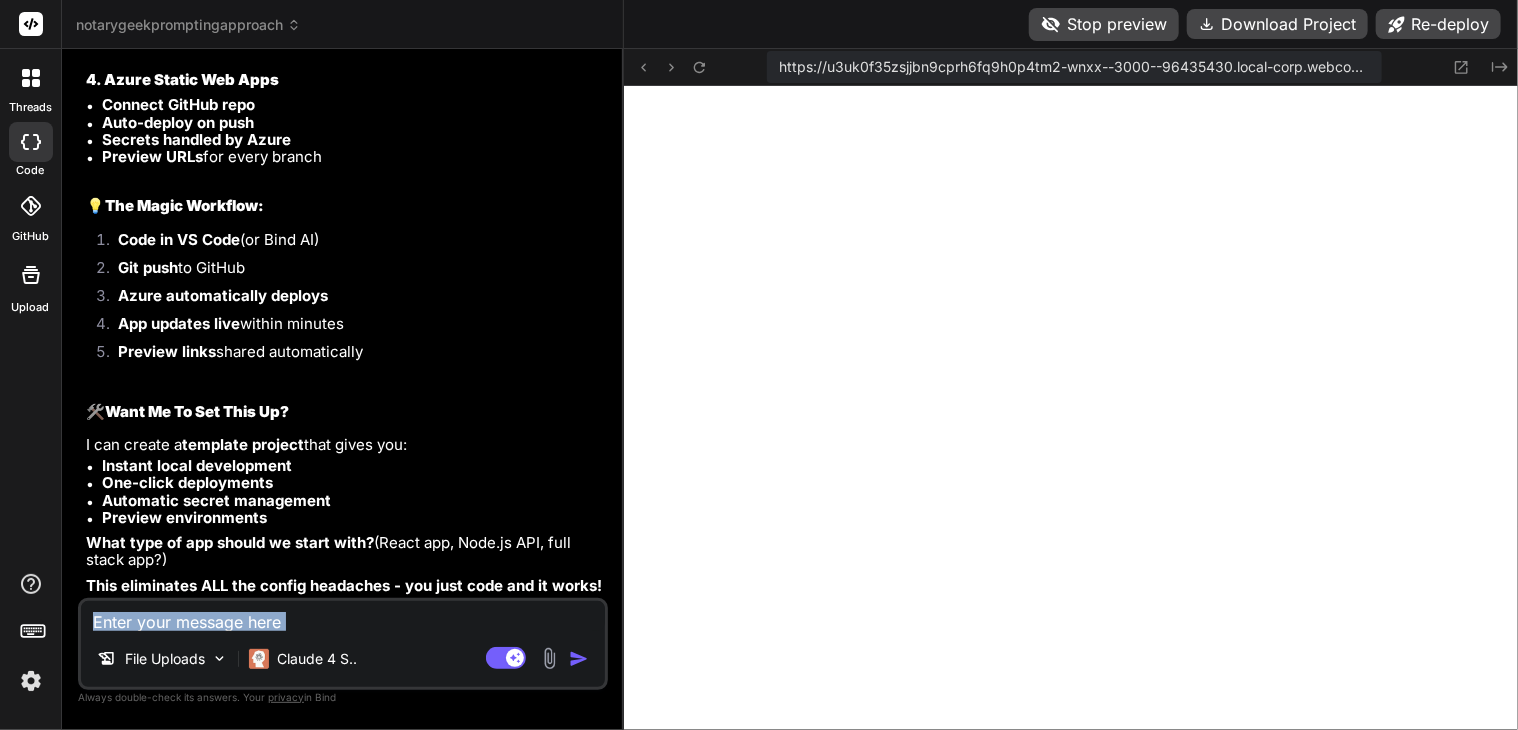 click on "File Uploads   Claude 4 S.. Agent Mode. When this toggle is activated, AI automatically makes decisions, reasons, creates files, and runs terminal commands. Almost full autopilot." at bounding box center (343, 644) 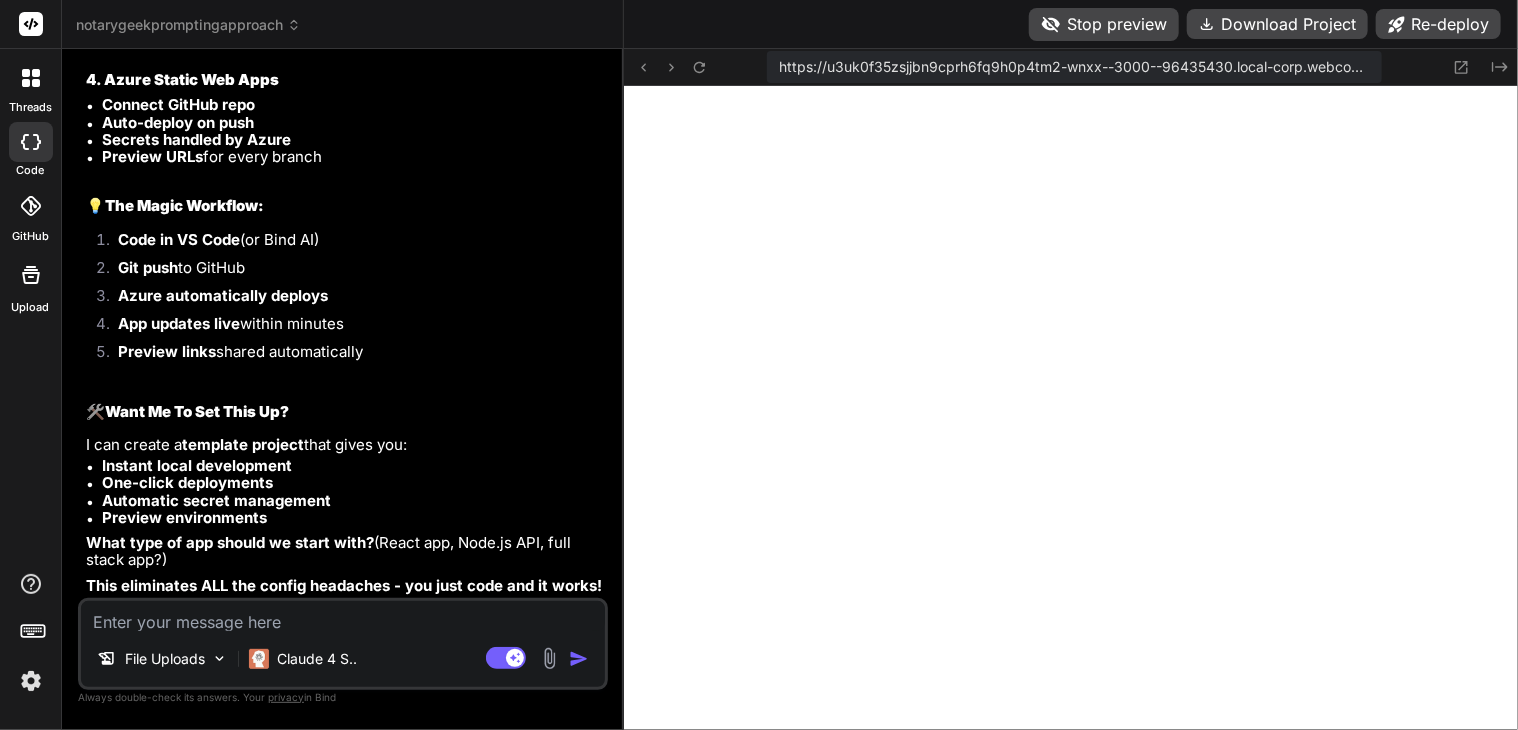 click at bounding box center [343, 616] 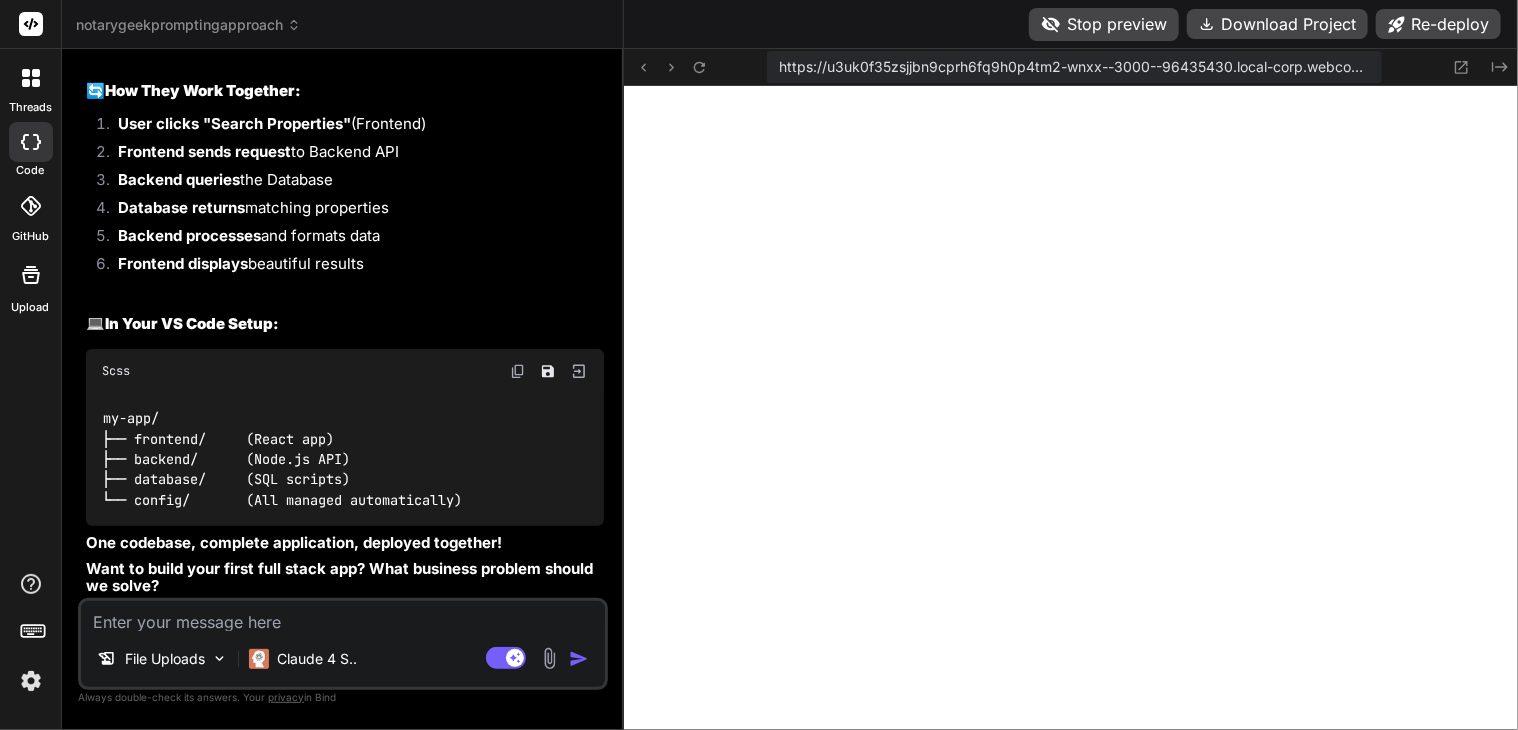 scroll, scrollTop: 36389, scrollLeft: 0, axis: vertical 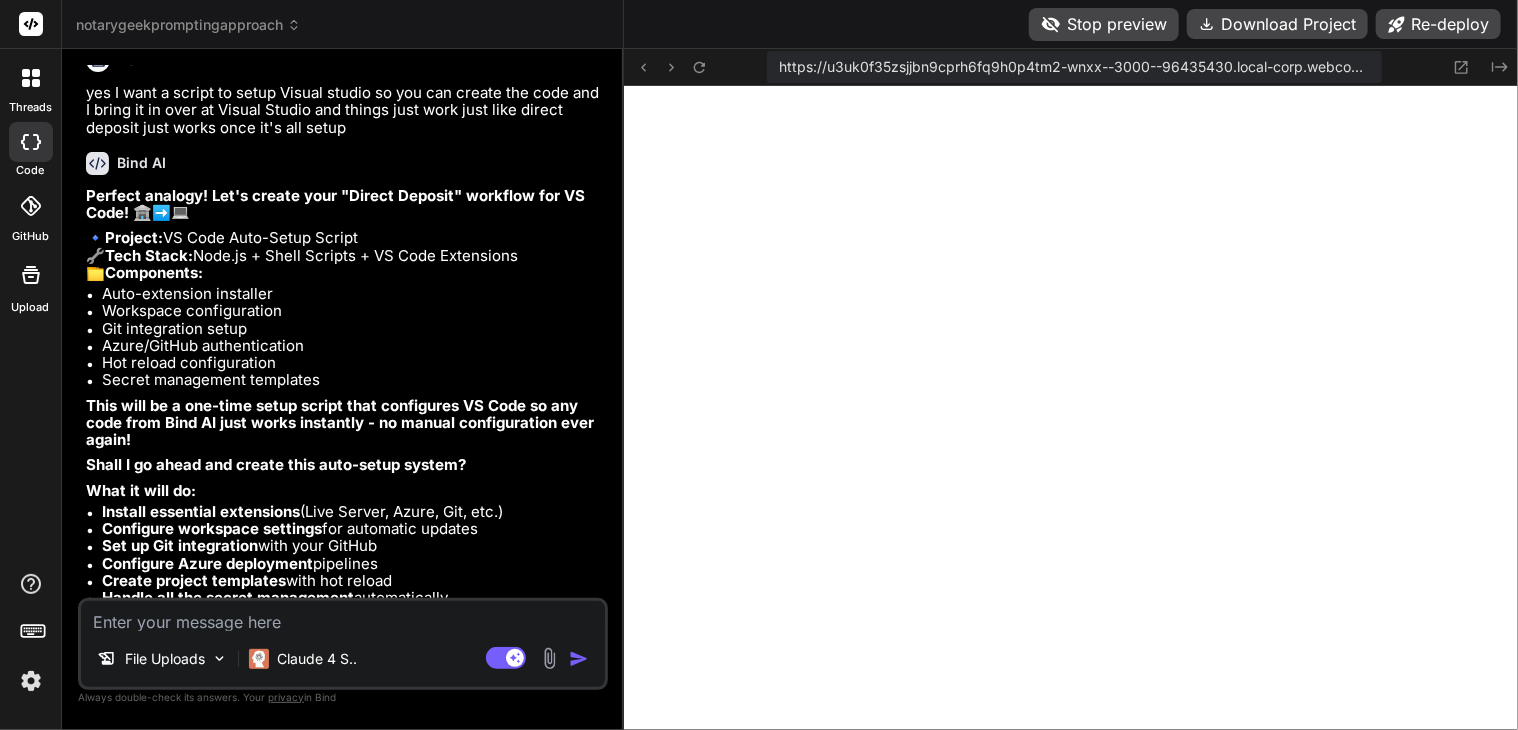click at bounding box center (343, 616) 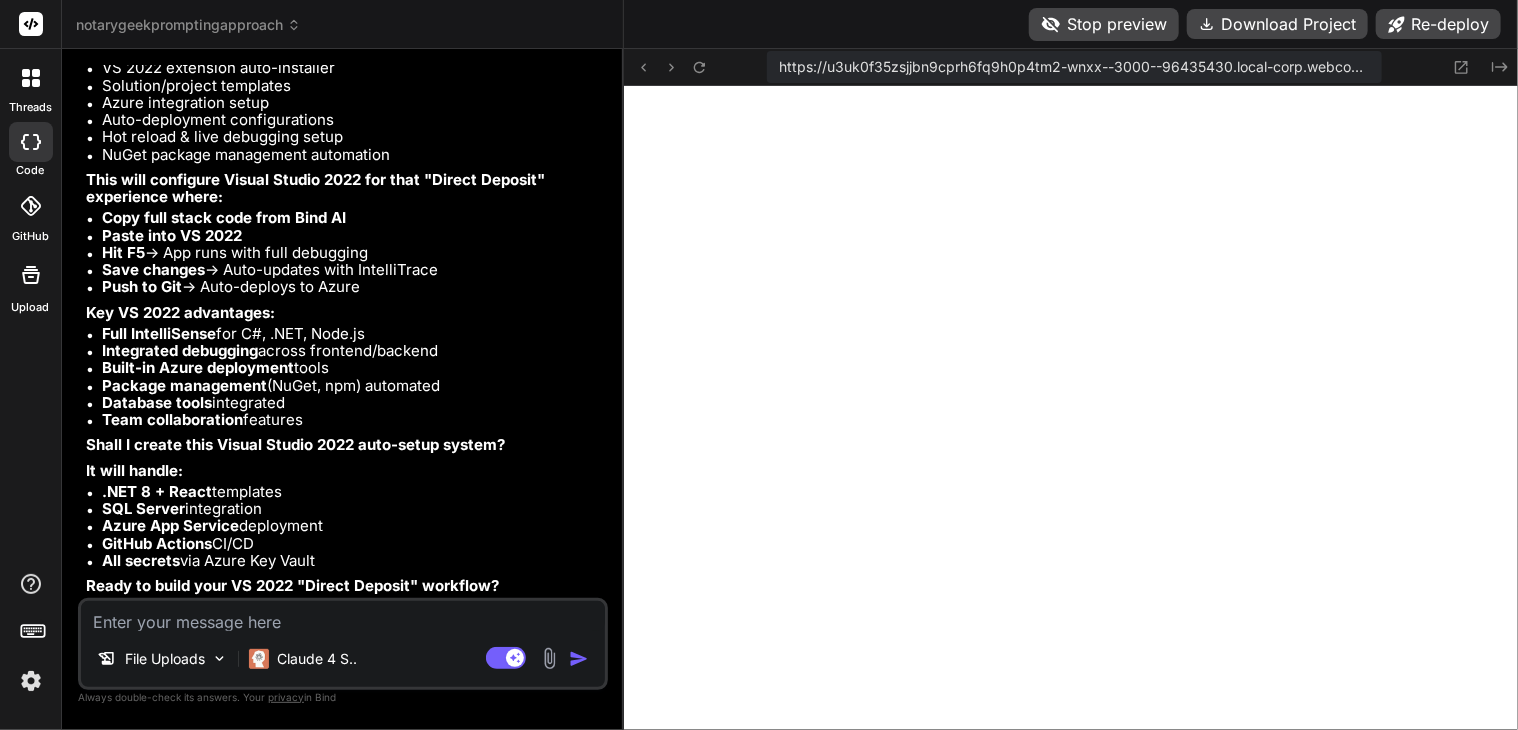scroll, scrollTop: 37944, scrollLeft: 0, axis: vertical 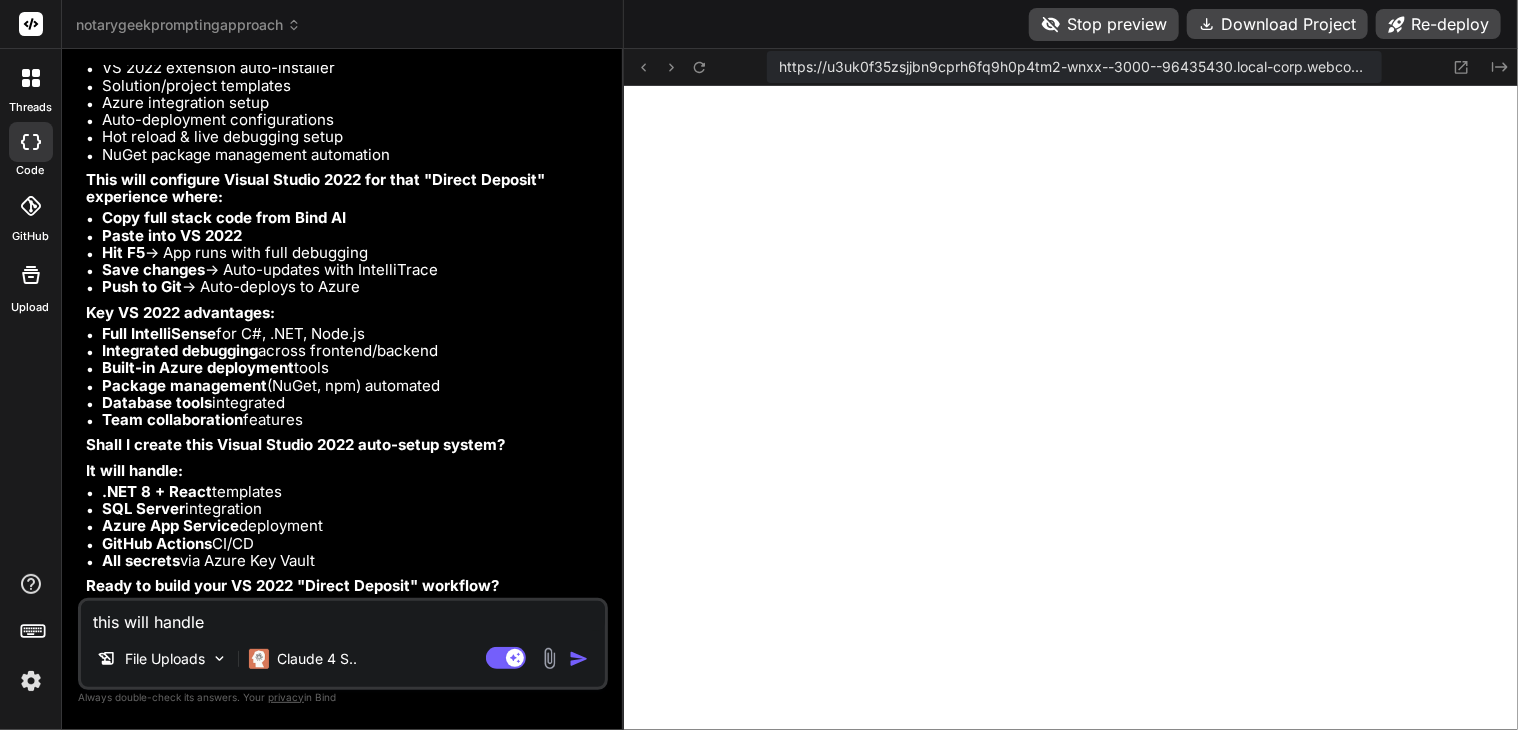 click on "this will handle" at bounding box center (343, 616) 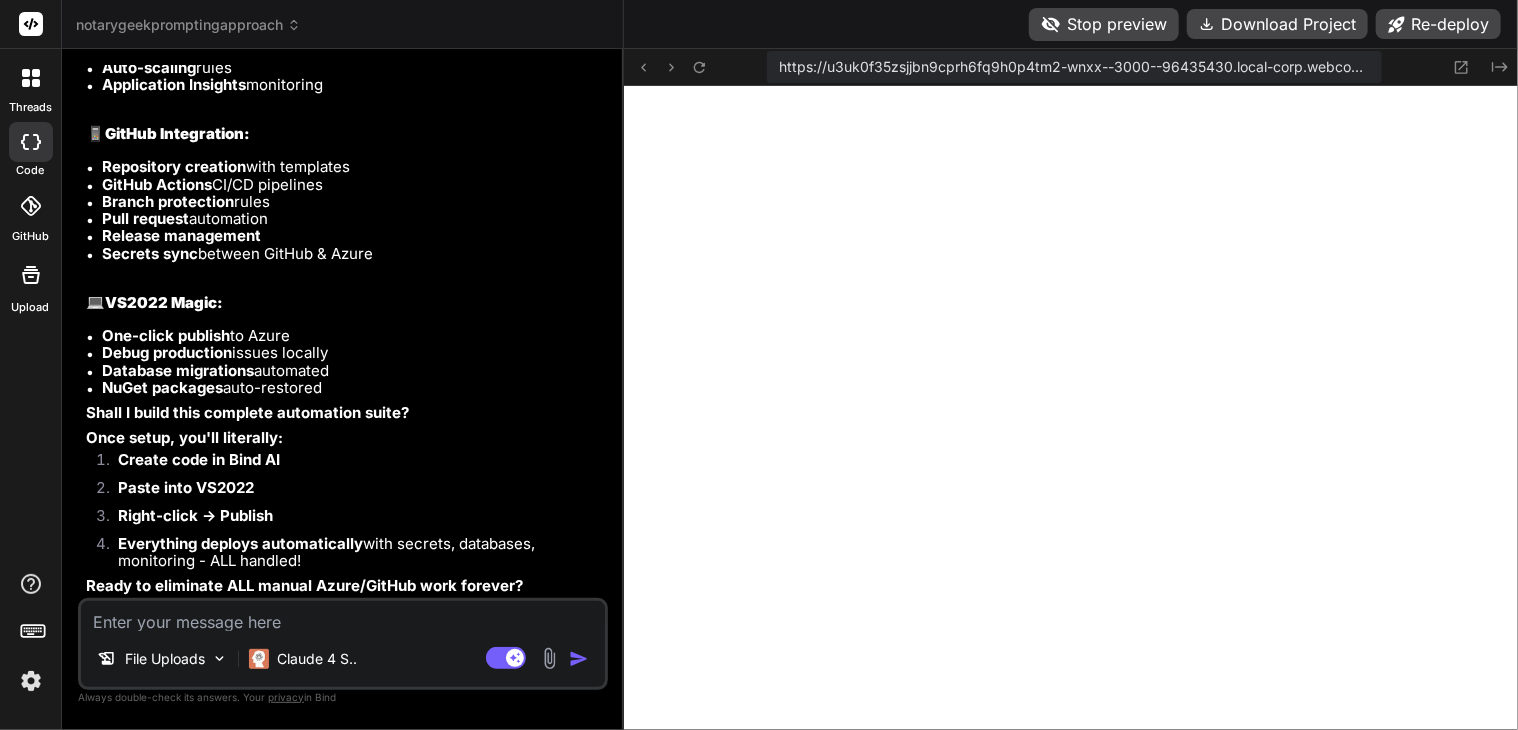 scroll, scrollTop: 39160, scrollLeft: 0, axis: vertical 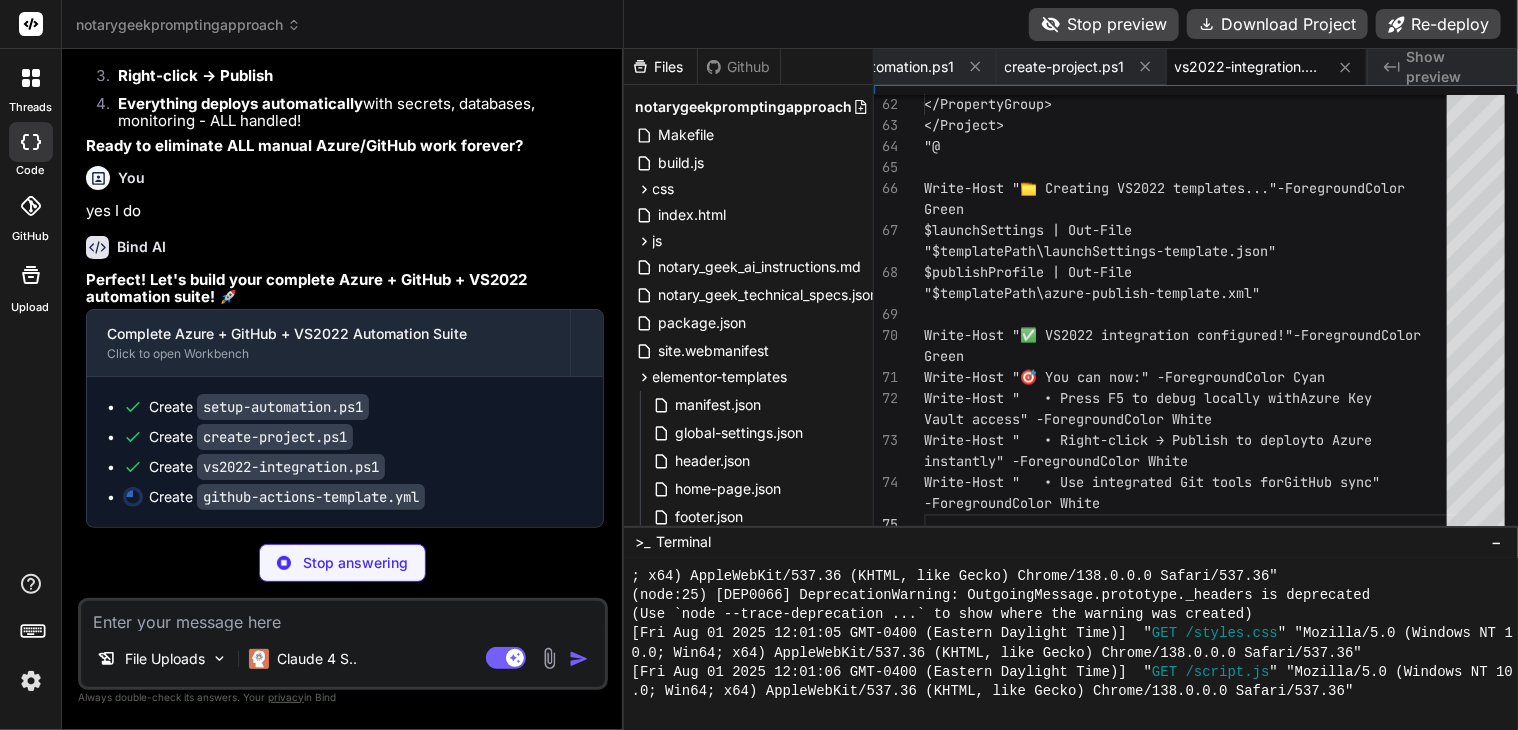 click on "Create   create-project.ps1" at bounding box center [353, 437] 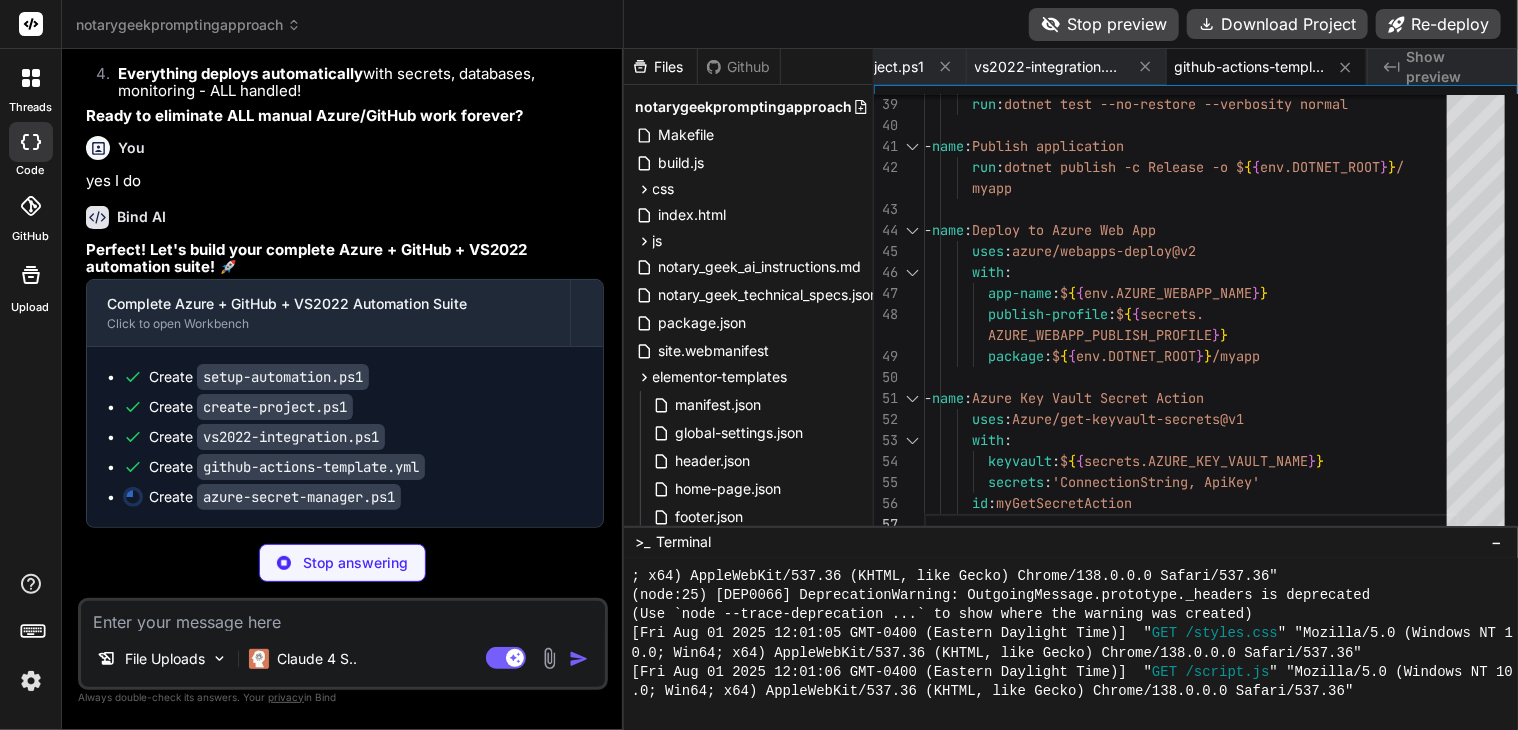 scroll, scrollTop: 0, scrollLeft: 2484, axis: horizontal 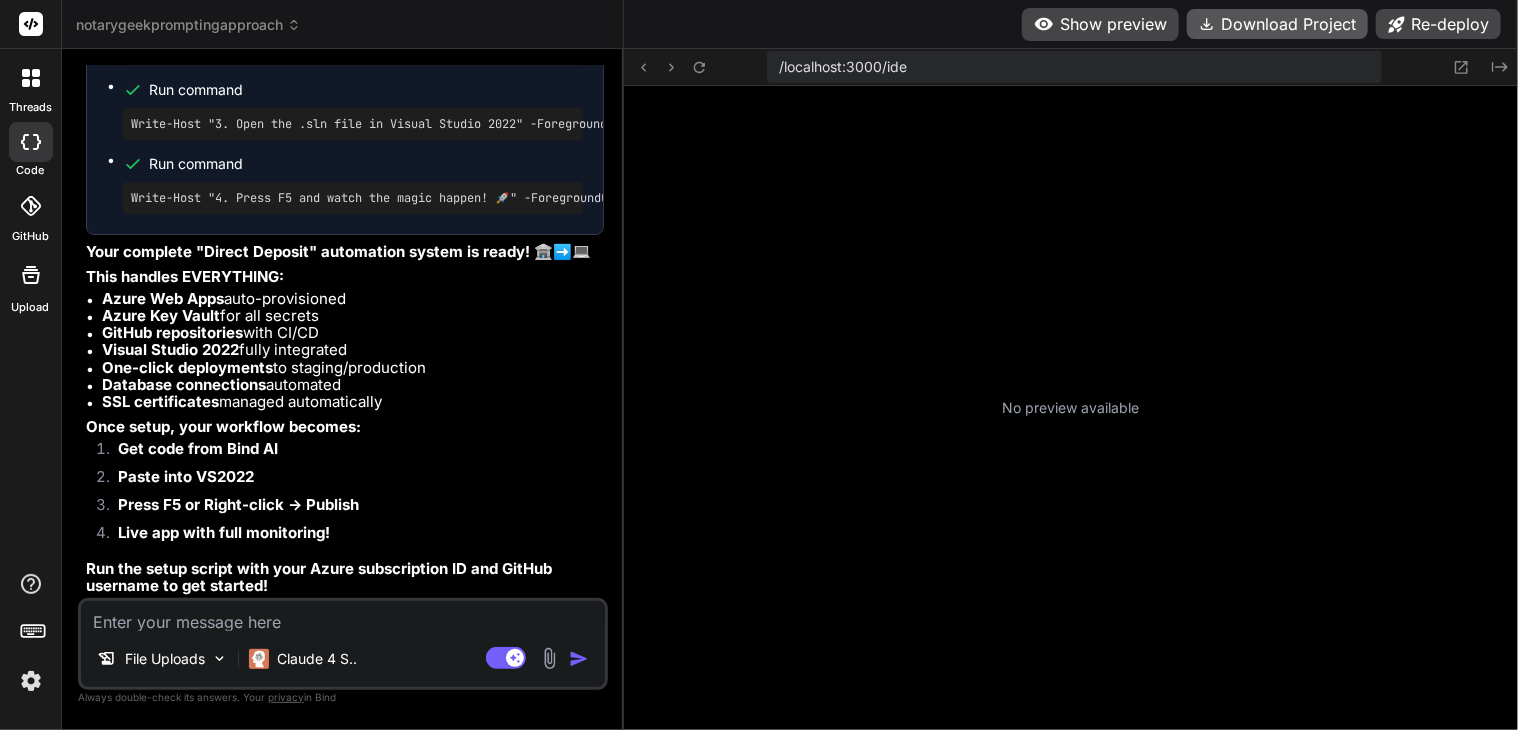 click on "Download Project" at bounding box center [1277, 24] 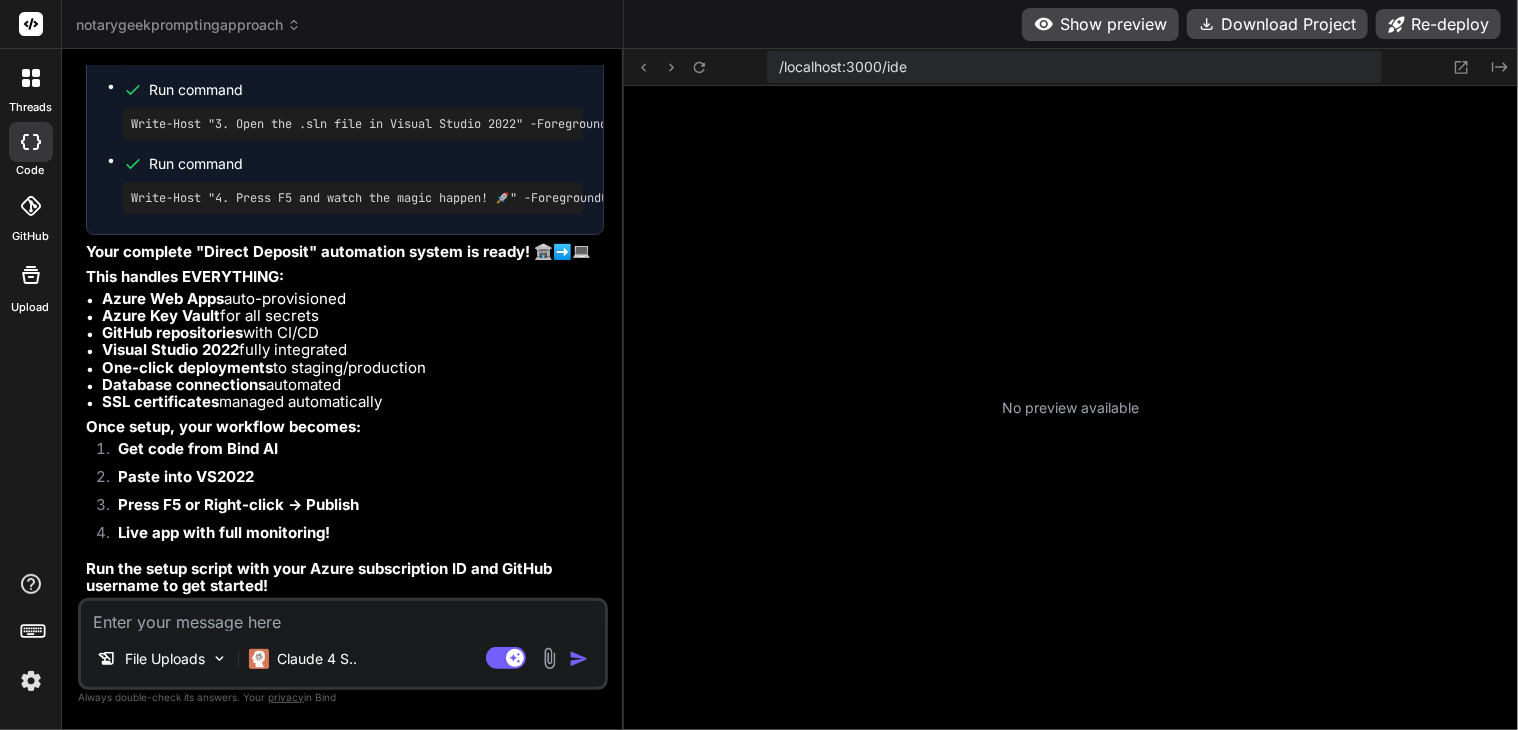 scroll, scrollTop: 40427, scrollLeft: 0, axis: vertical 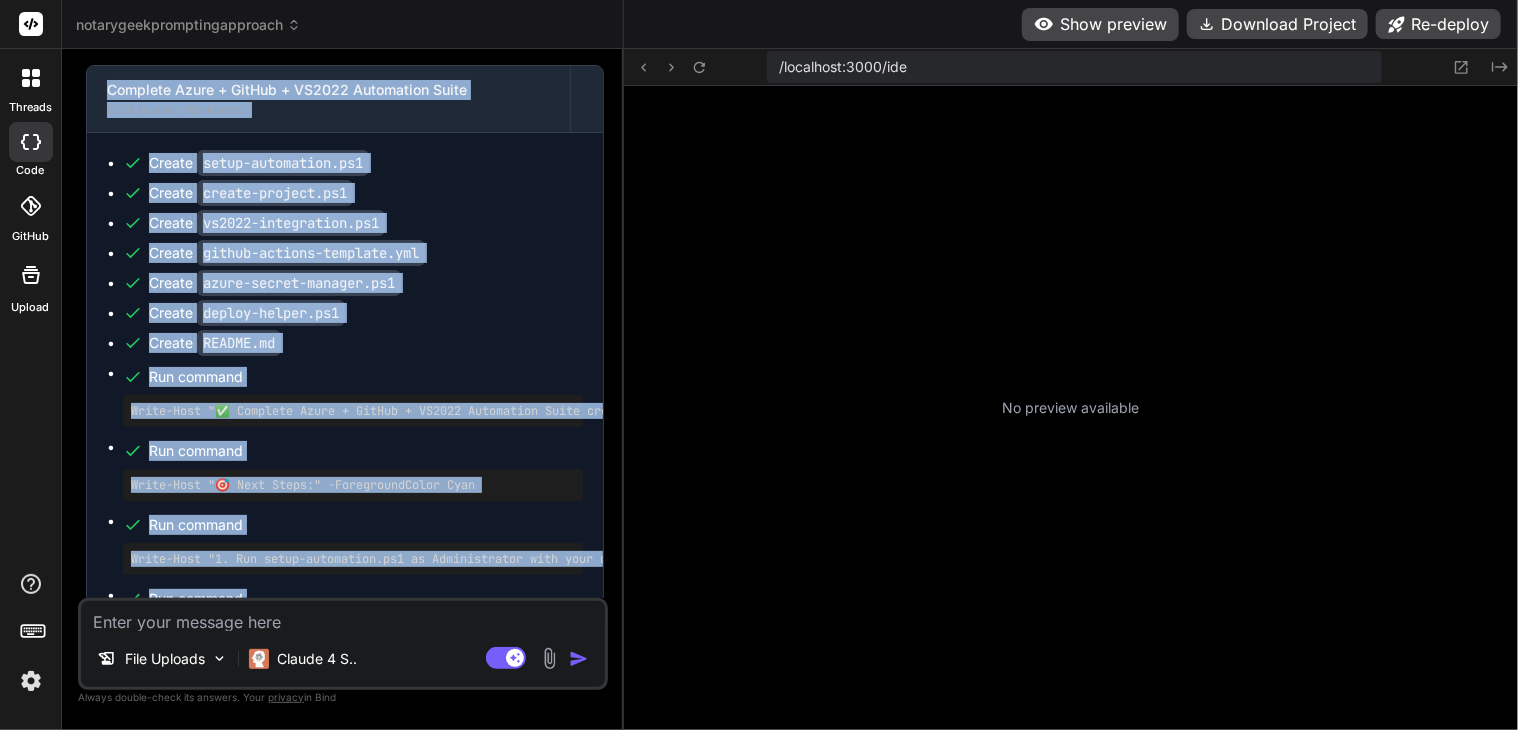 drag, startPoint x: 308, startPoint y: 582, endPoint x: 78, endPoint y: 245, distance: 408.00613 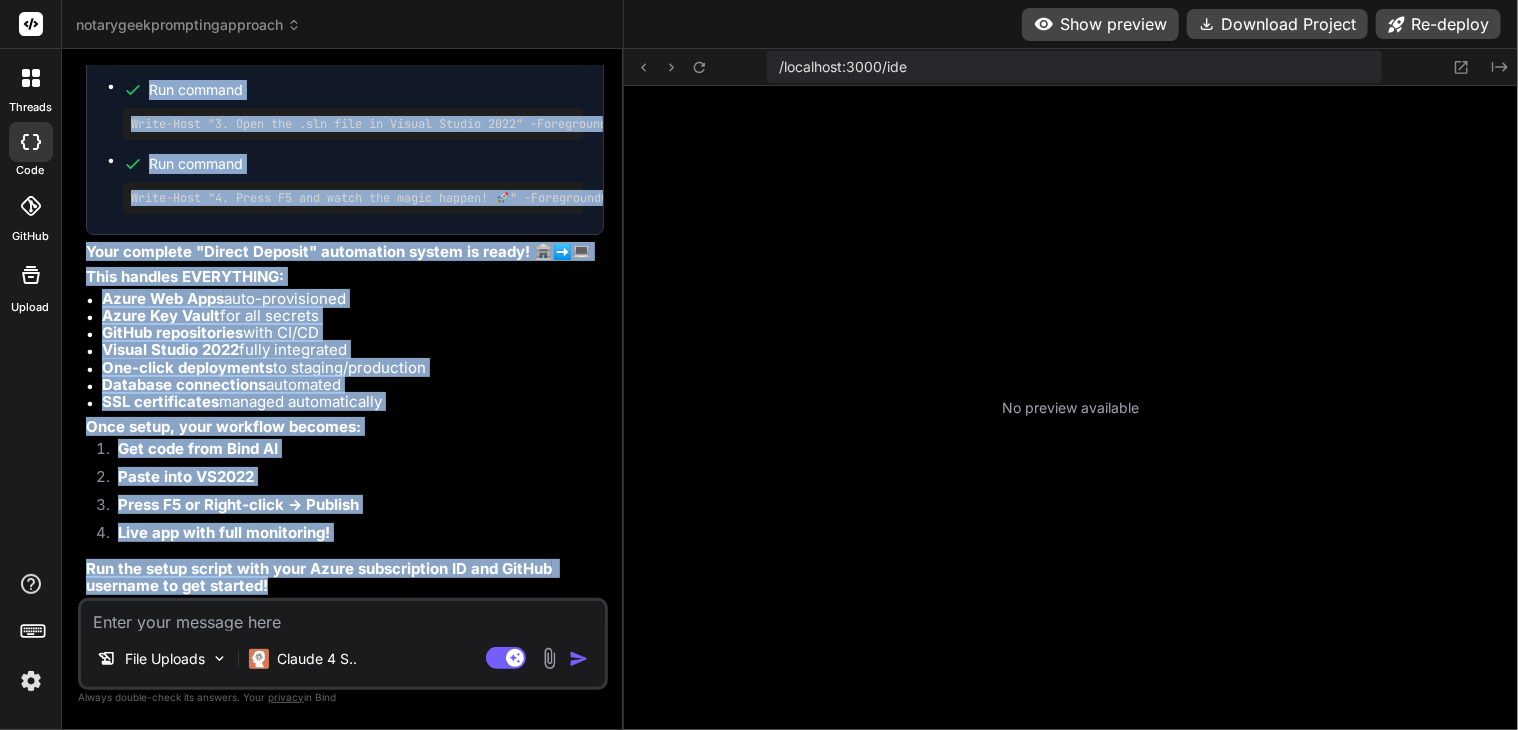 scroll, scrollTop: 40427, scrollLeft: 0, axis: vertical 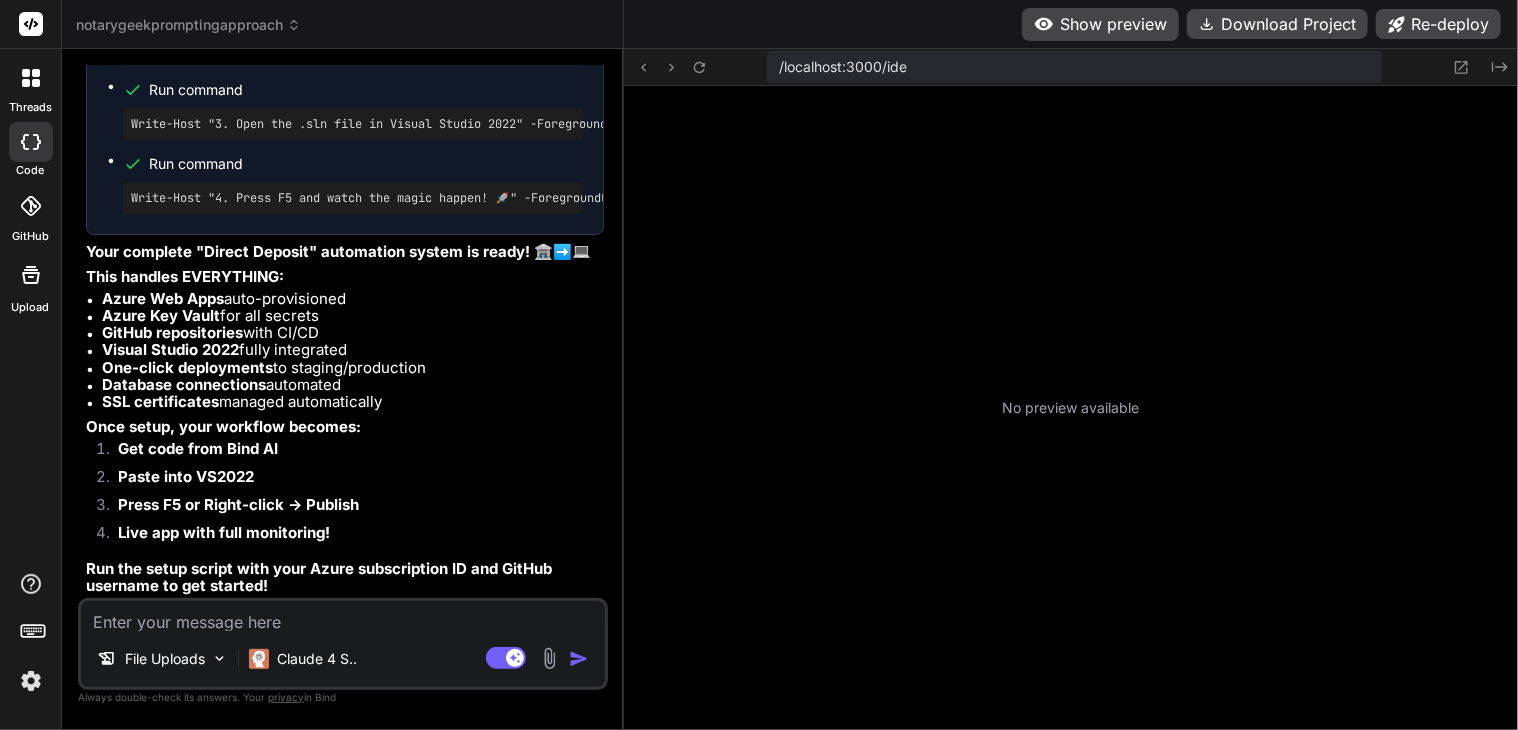 click on "One-click deployments  to staging/production" at bounding box center [353, 367] 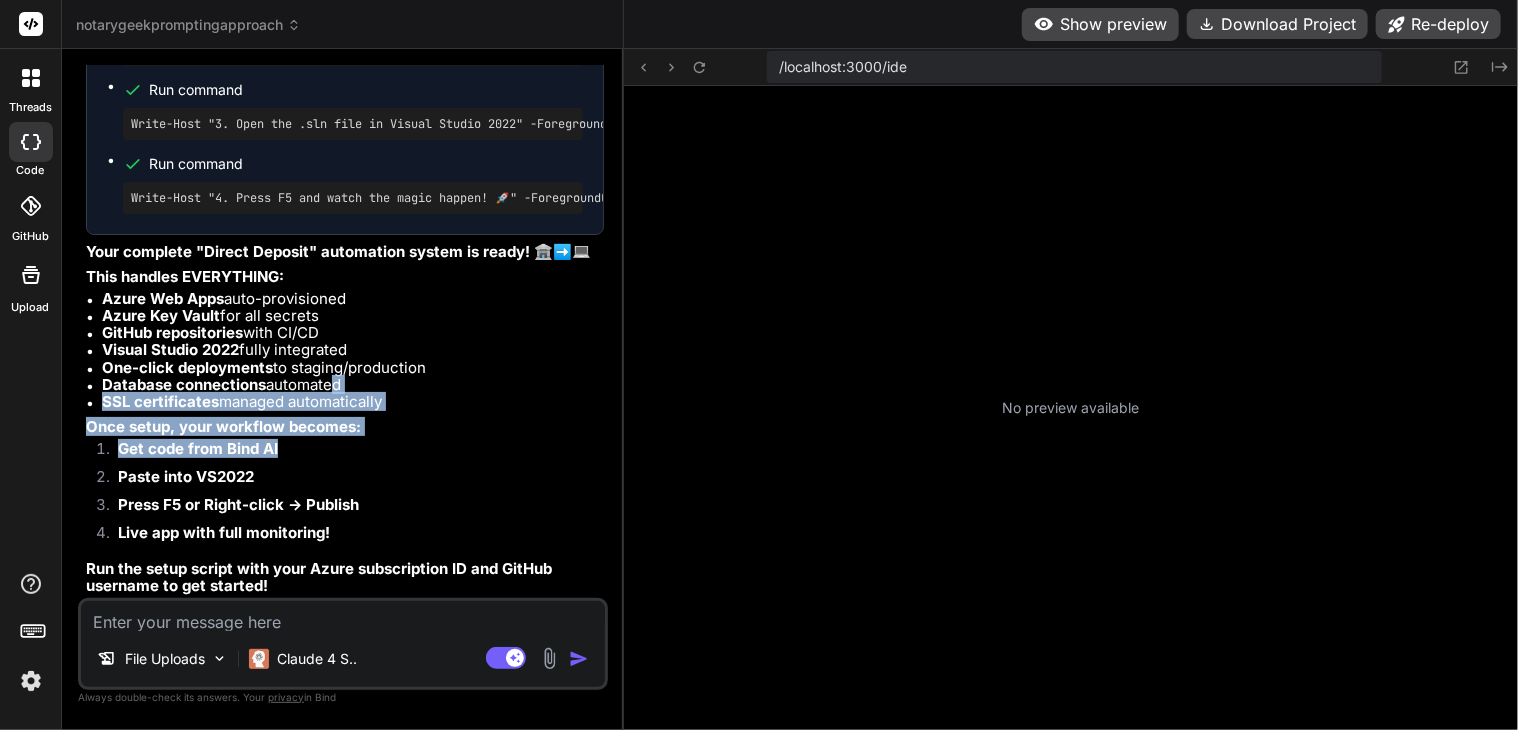 drag, startPoint x: 508, startPoint y: 453, endPoint x: 442, endPoint y: 426, distance: 71.30919 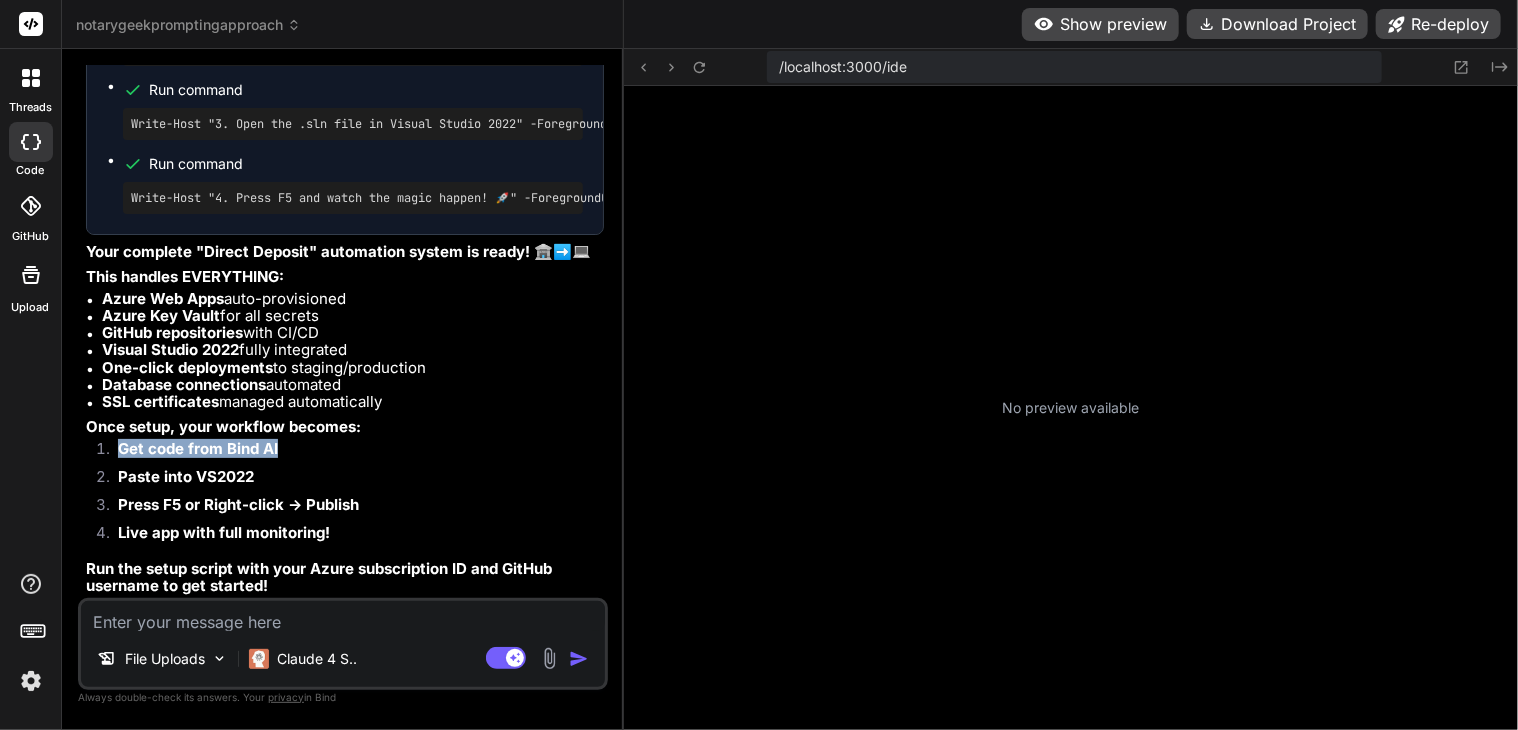 click on "Once setup, your workflow becomes:" at bounding box center (345, 426) 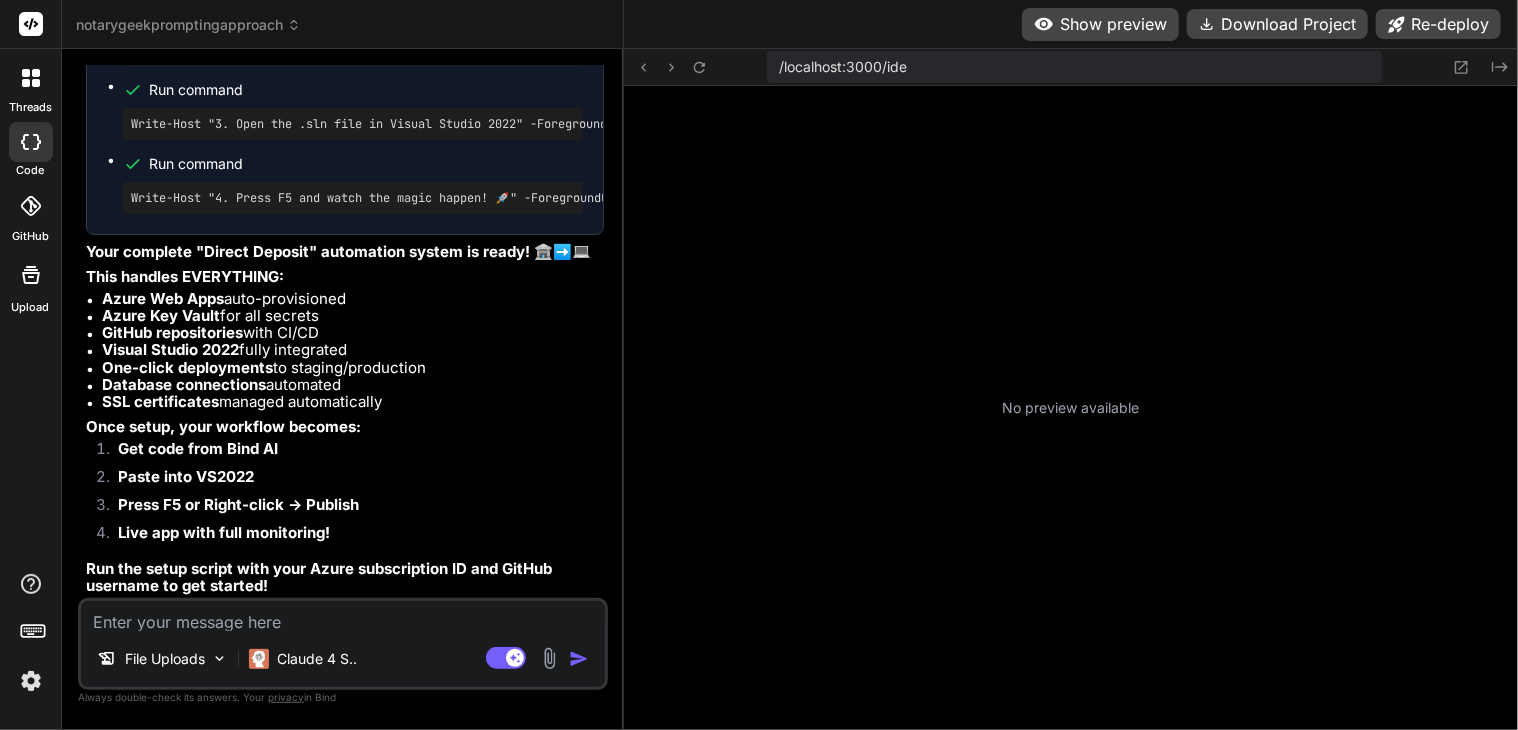 click on "Once setup, your workflow becomes:" at bounding box center [345, 426] 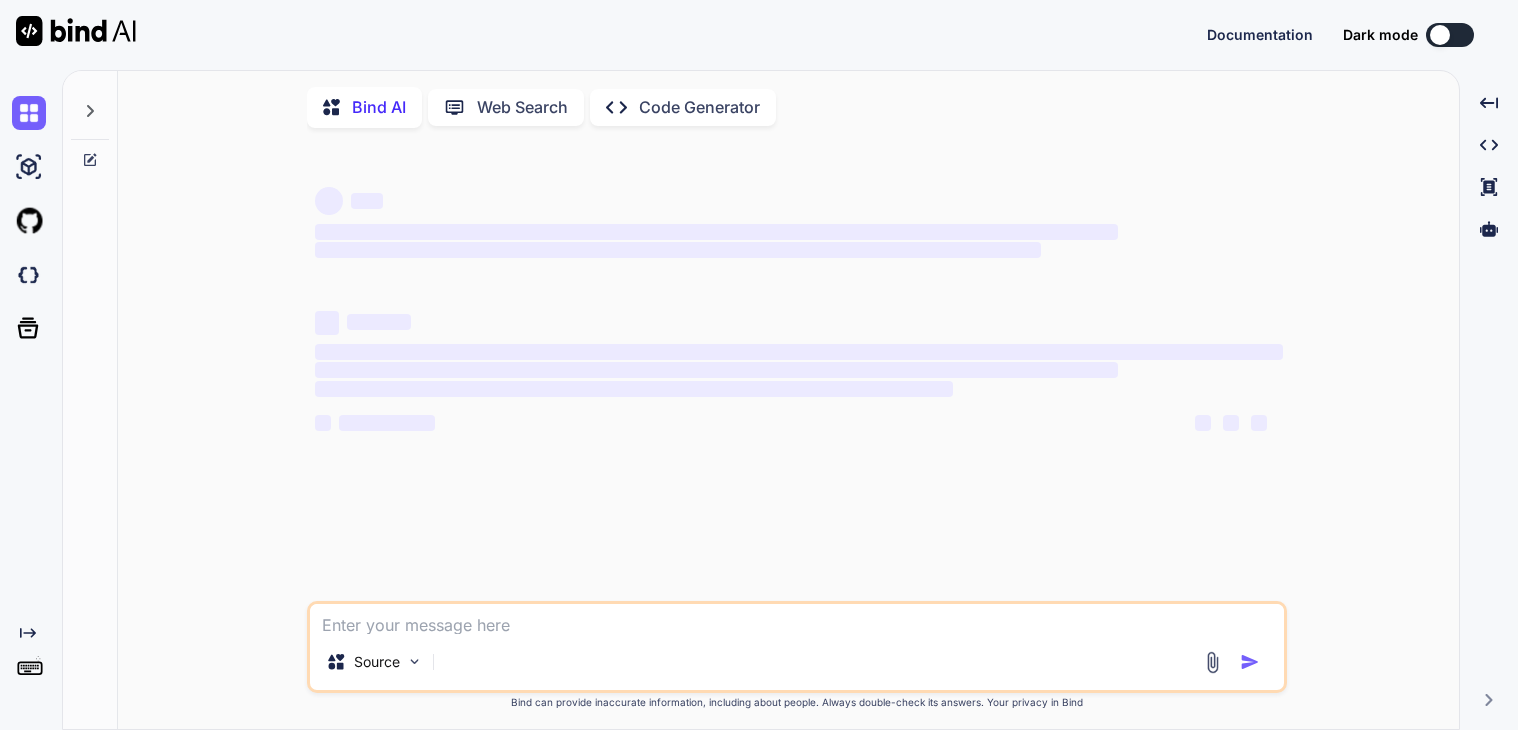 scroll, scrollTop: 0, scrollLeft: 0, axis: both 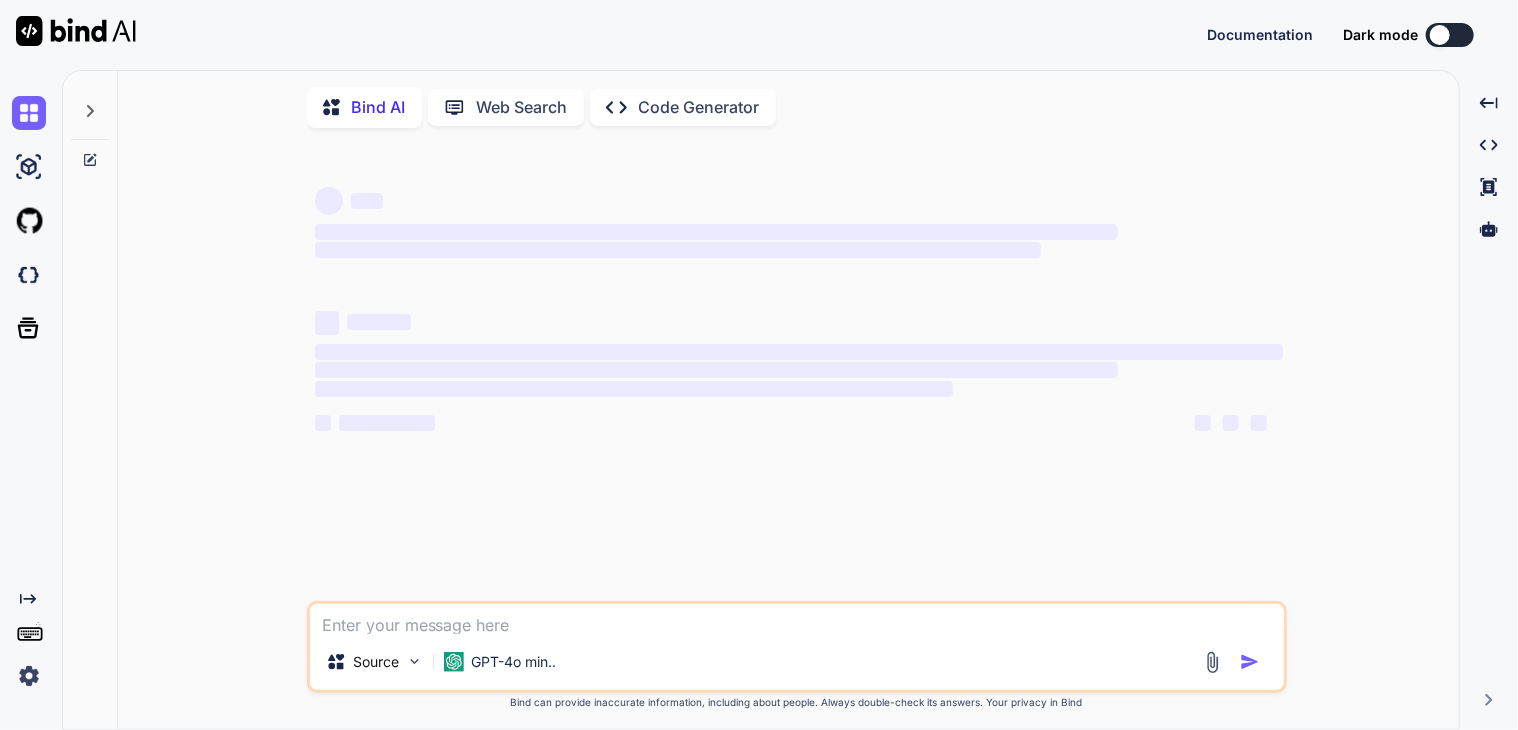 click at bounding box center [797, 619] 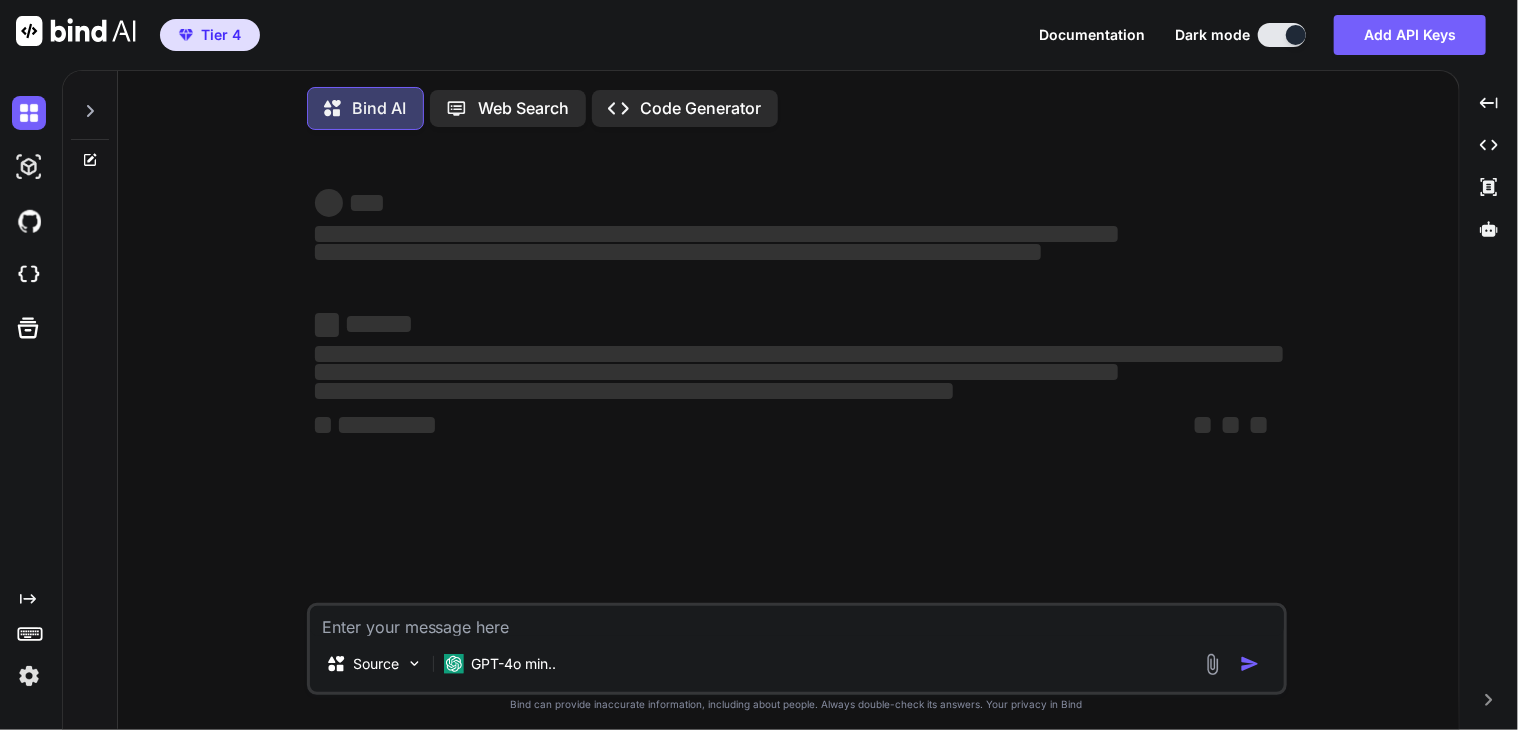 click at bounding box center (797, 621) 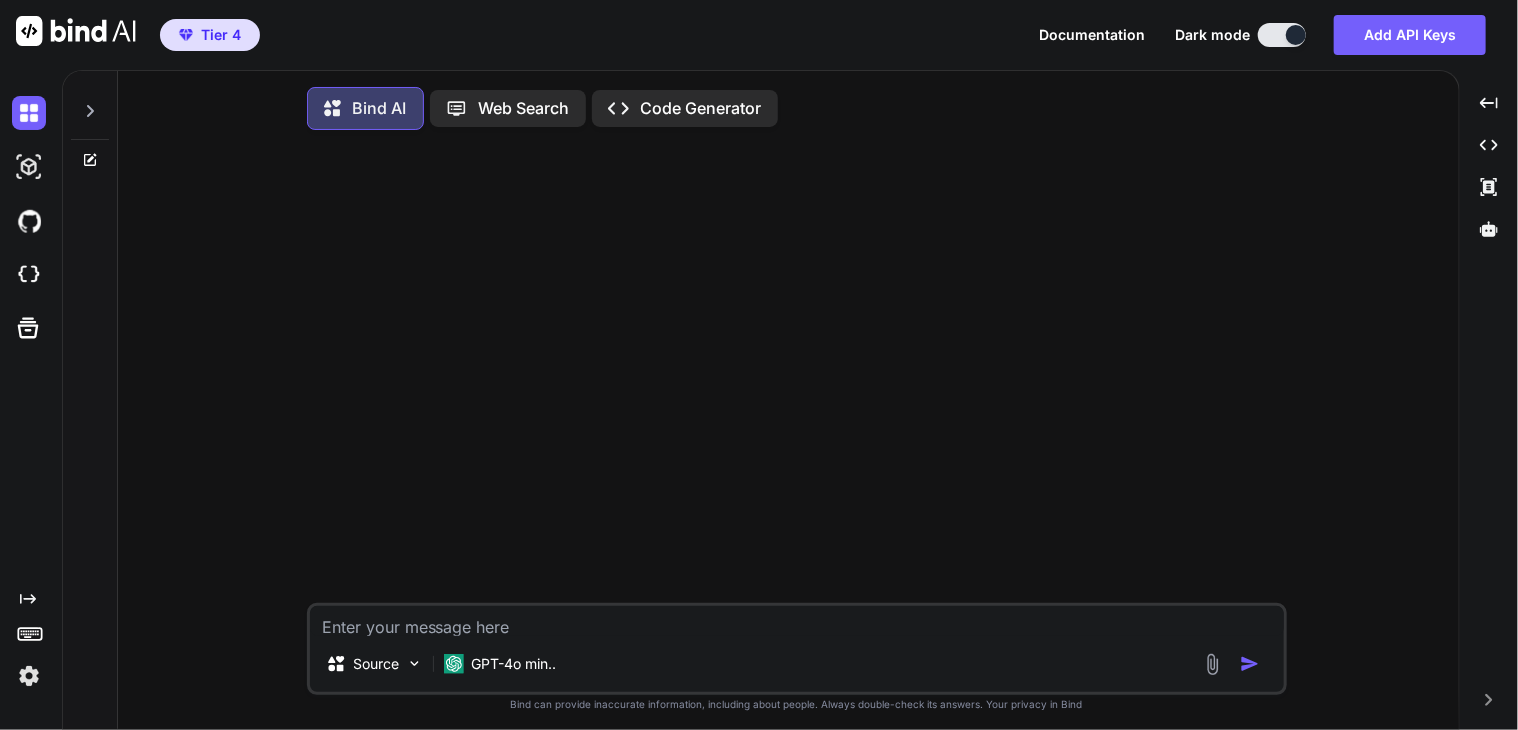 click at bounding box center [797, 621] 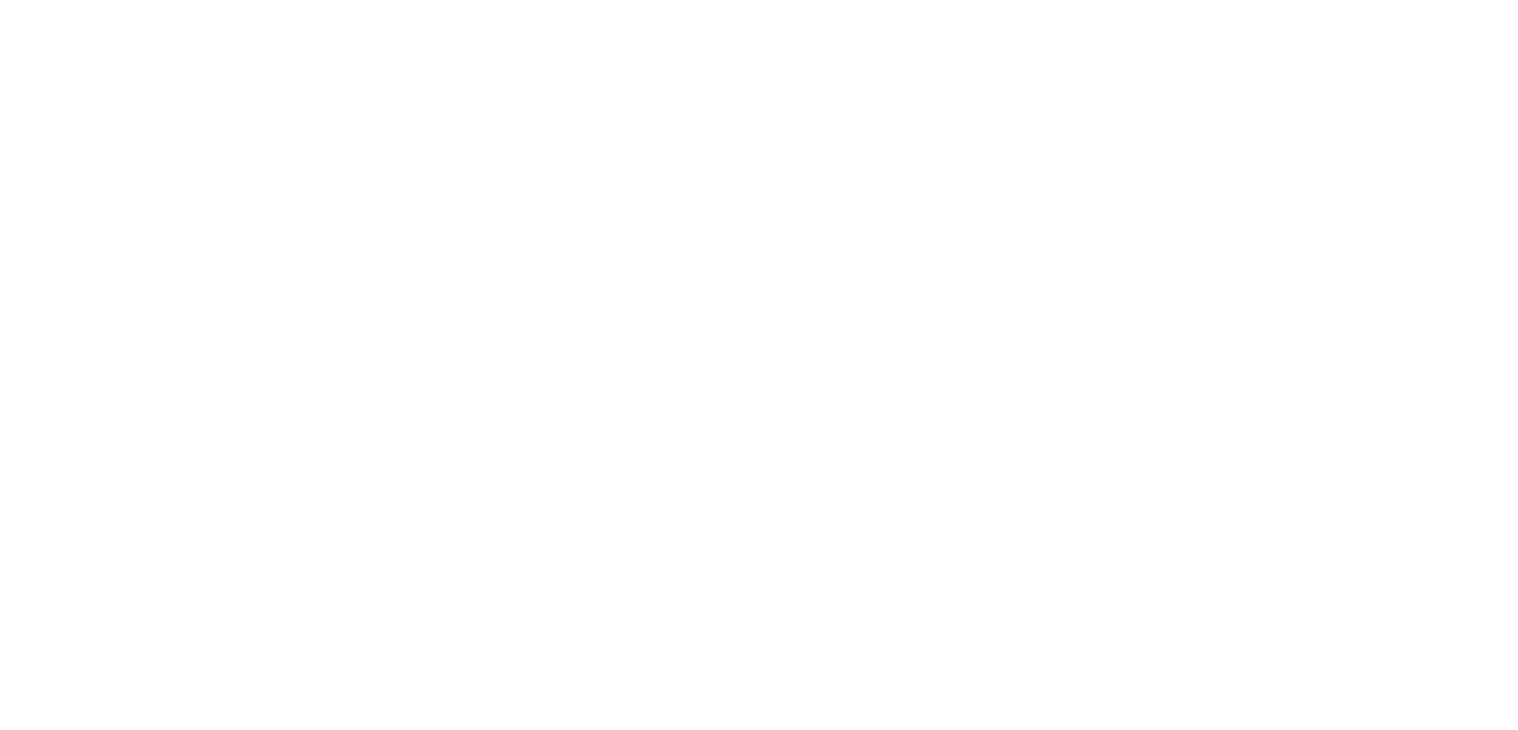 scroll, scrollTop: 0, scrollLeft: 0, axis: both 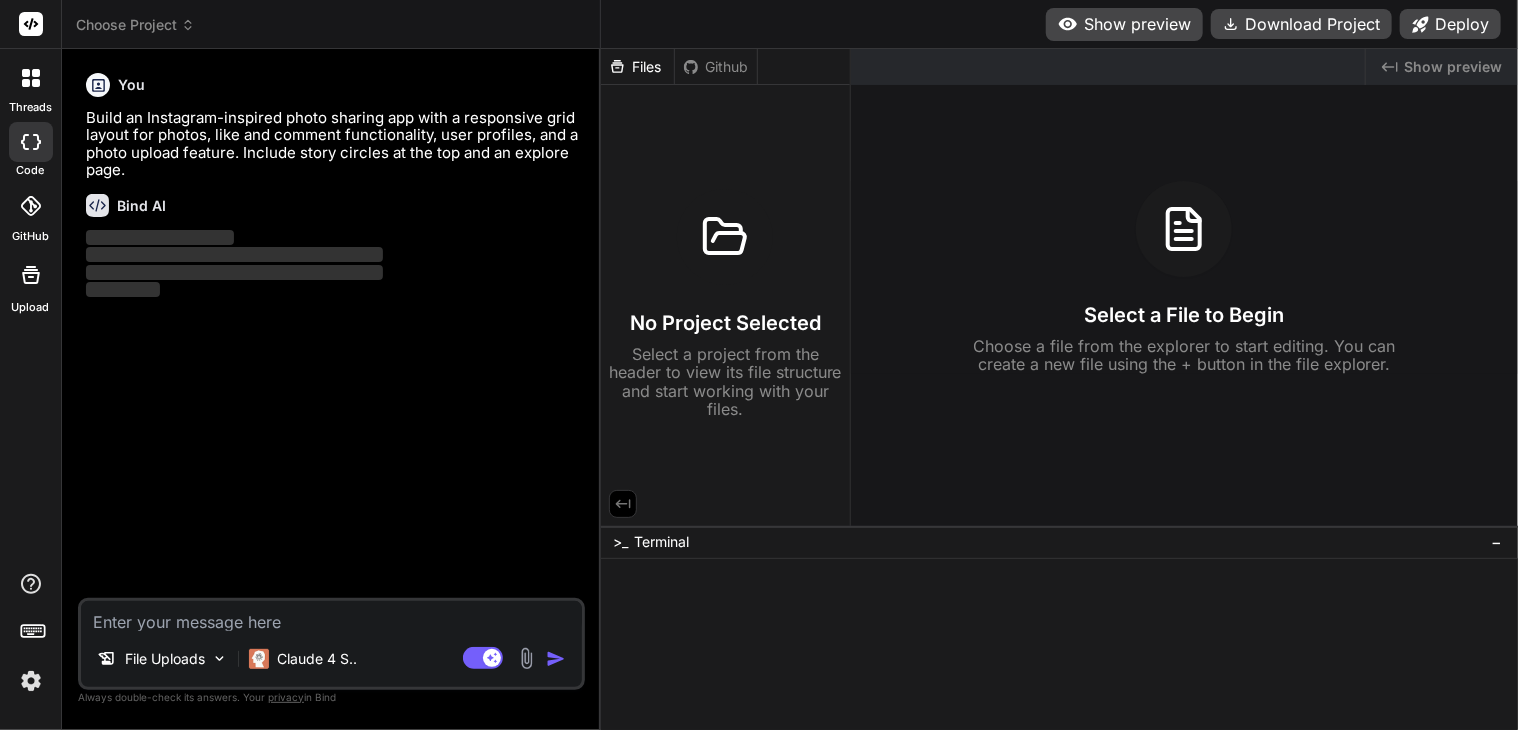 click on "Choose Project" at bounding box center [135, 25] 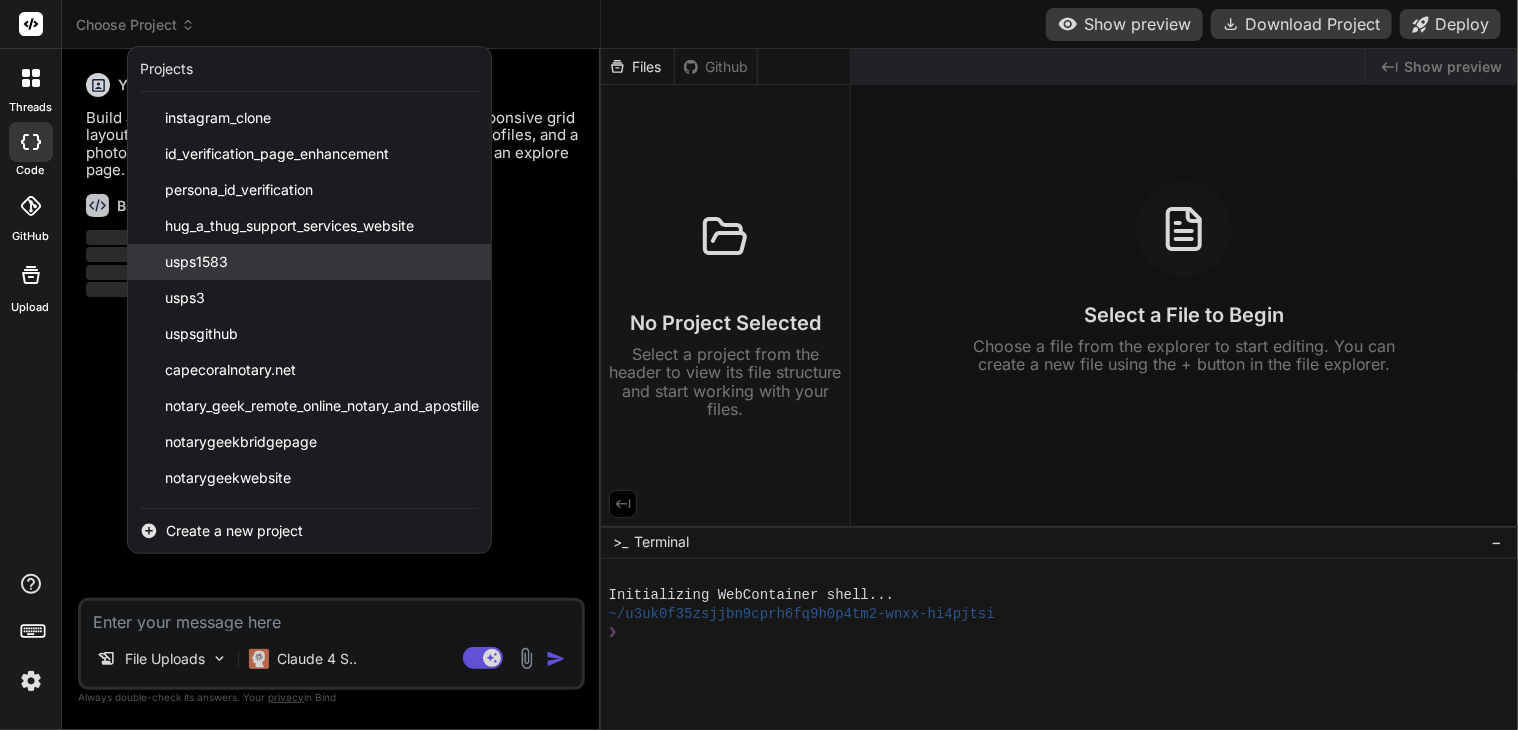 click on "usps1583" at bounding box center [196, 262] 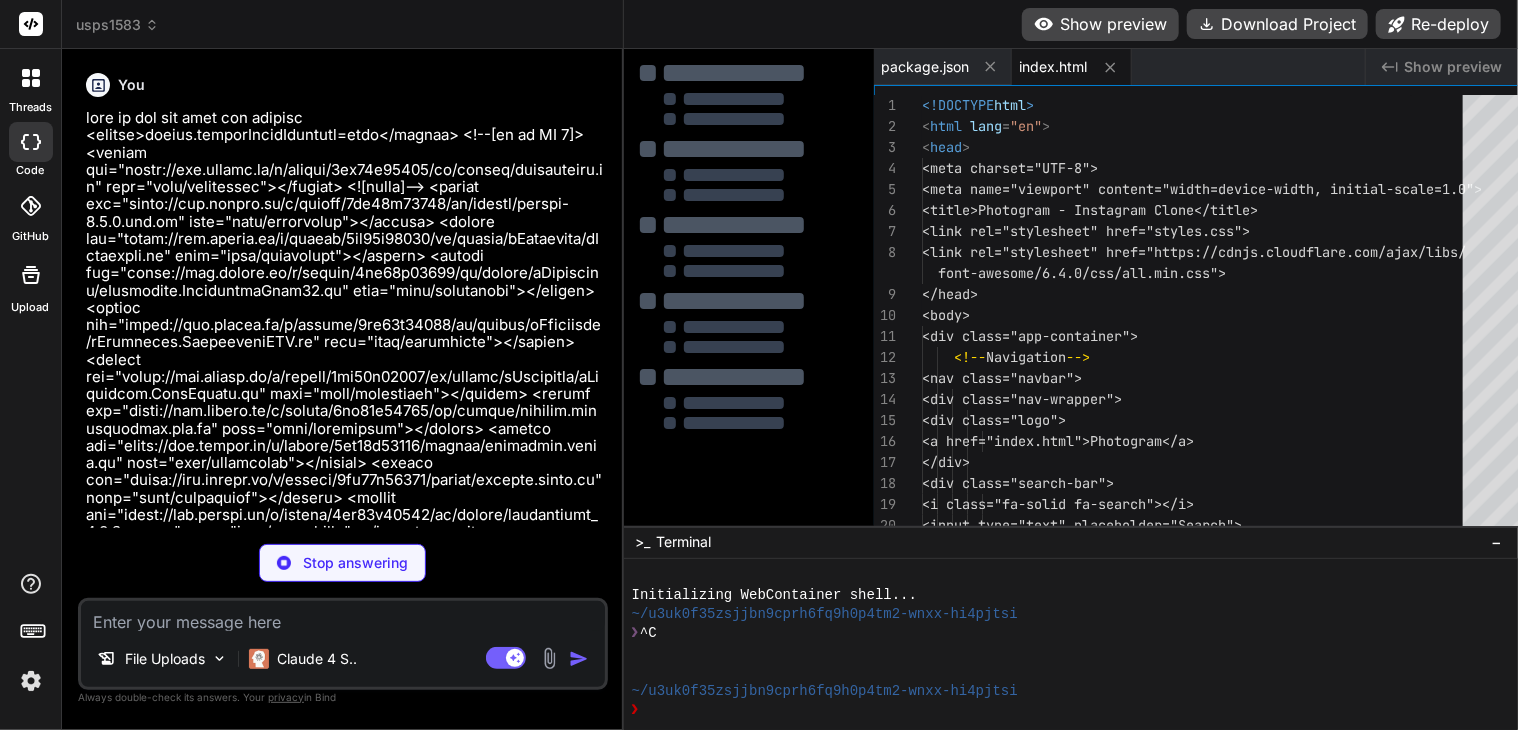 type on "x" 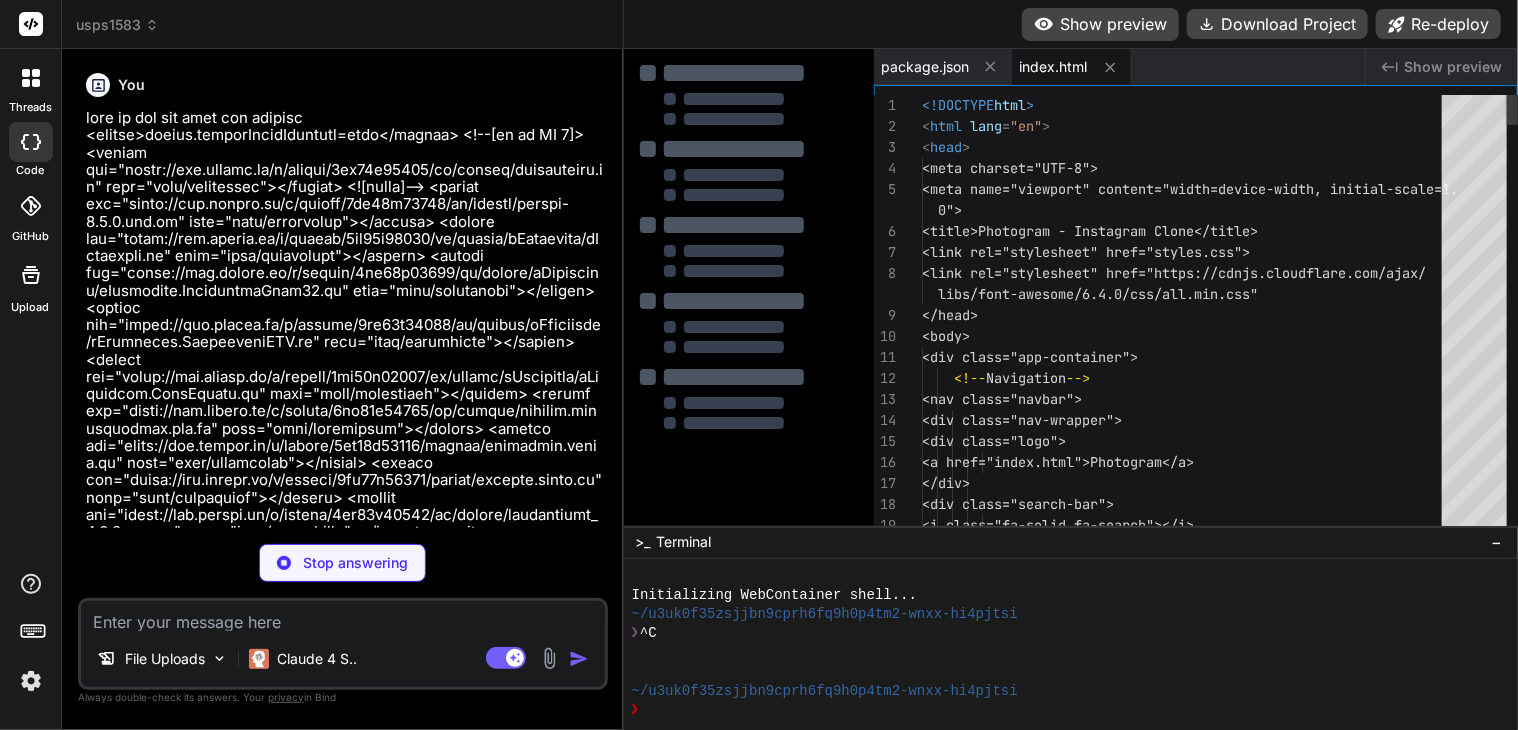 click on "Stop answering" at bounding box center (355, 563) 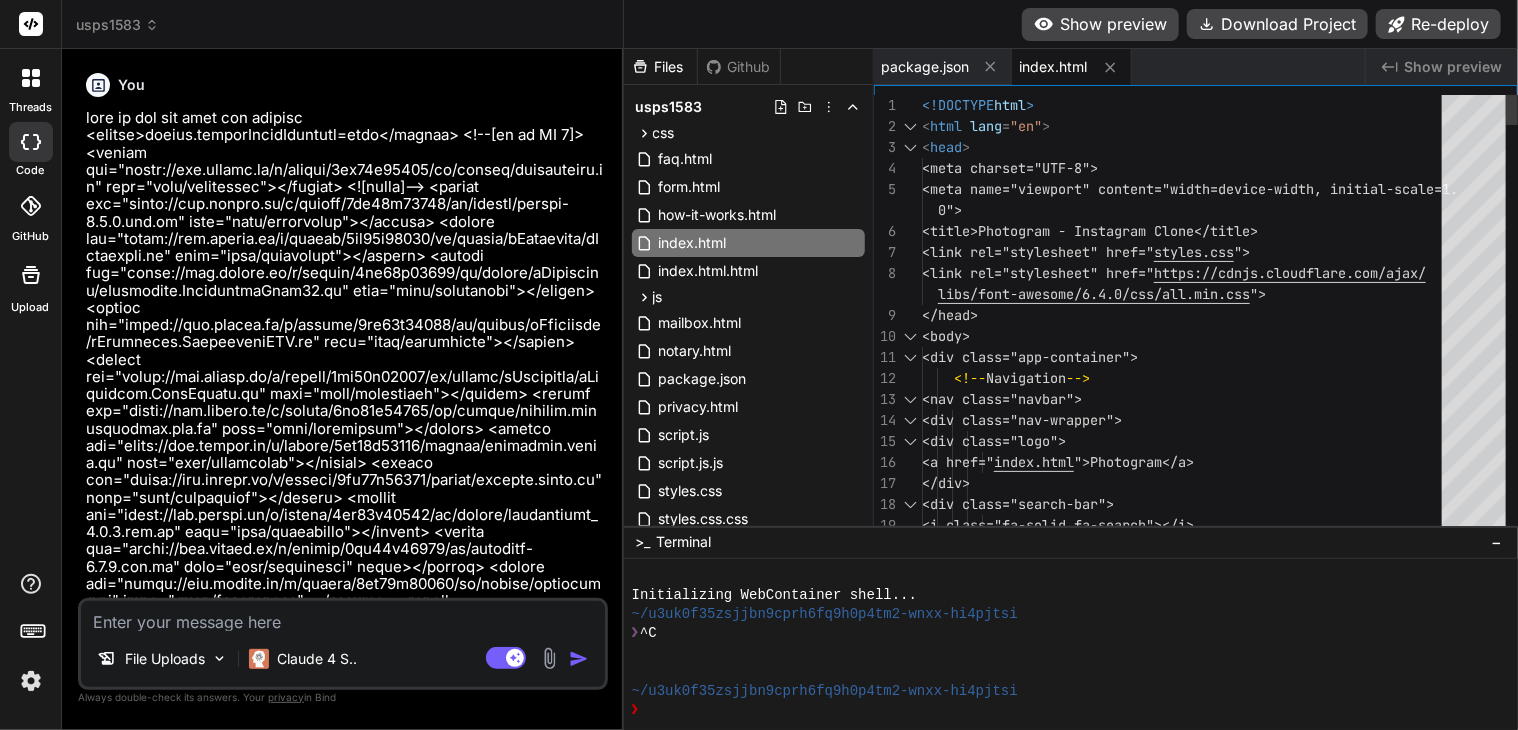 type on "x" 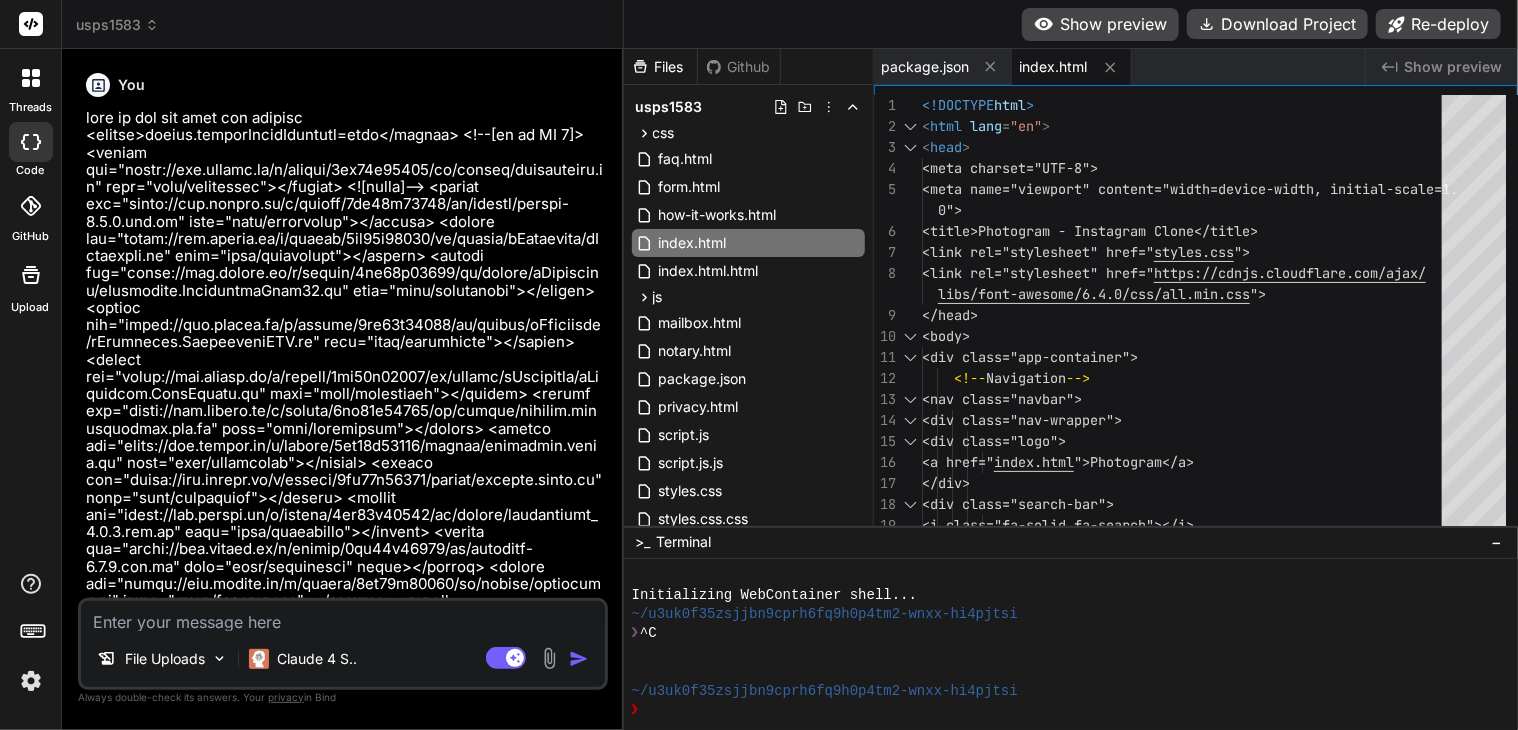 click at bounding box center [343, 616] 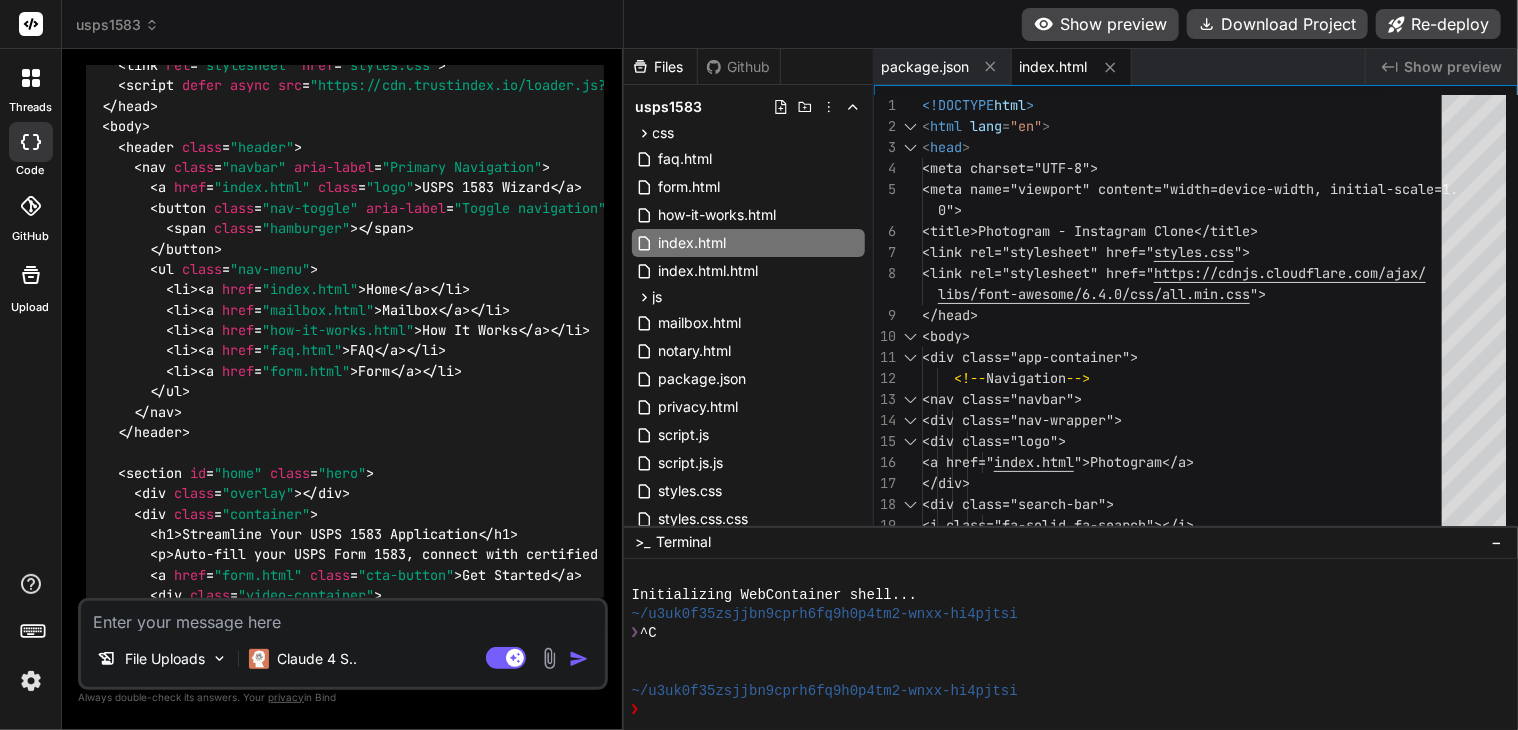scroll, scrollTop: 96, scrollLeft: 0, axis: vertical 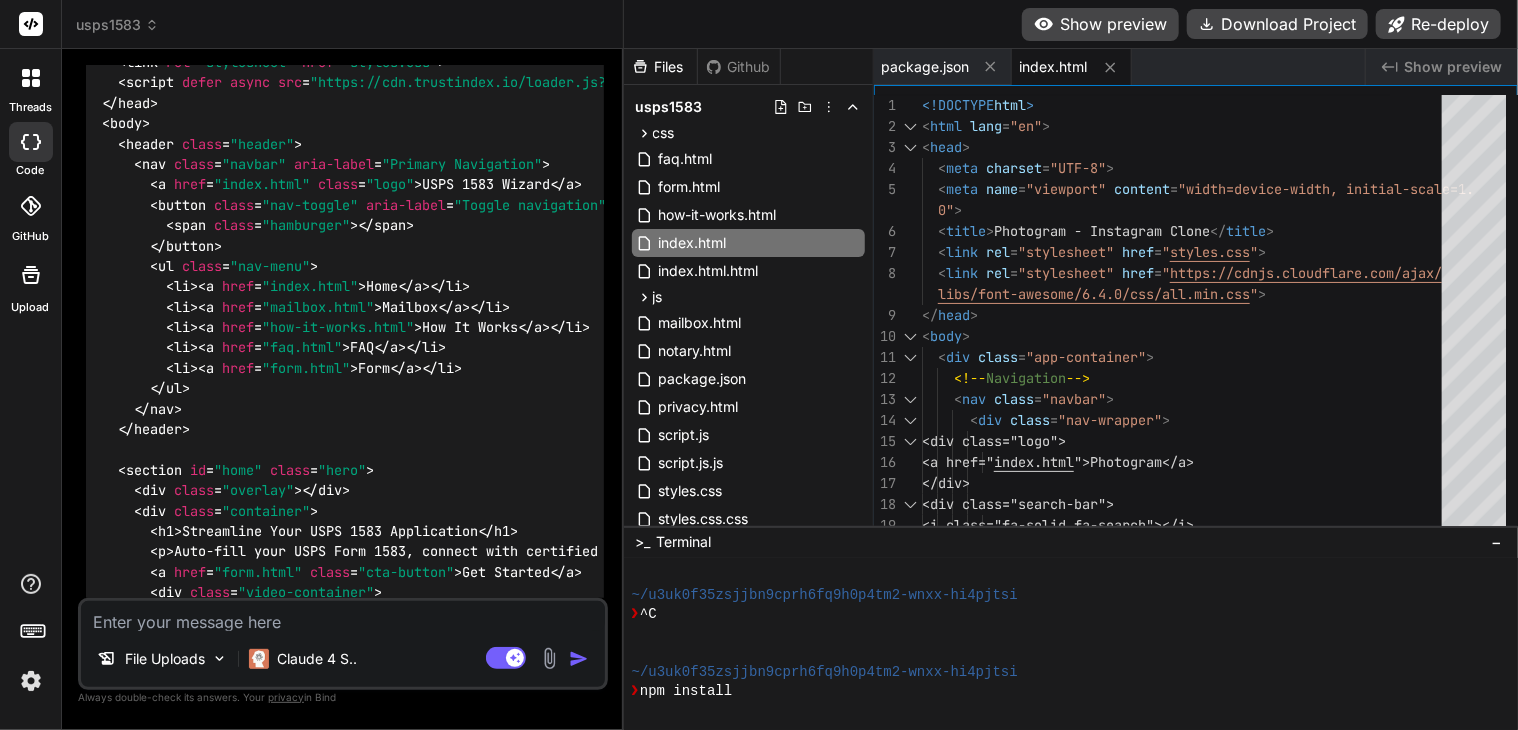 click at bounding box center (343, 616) 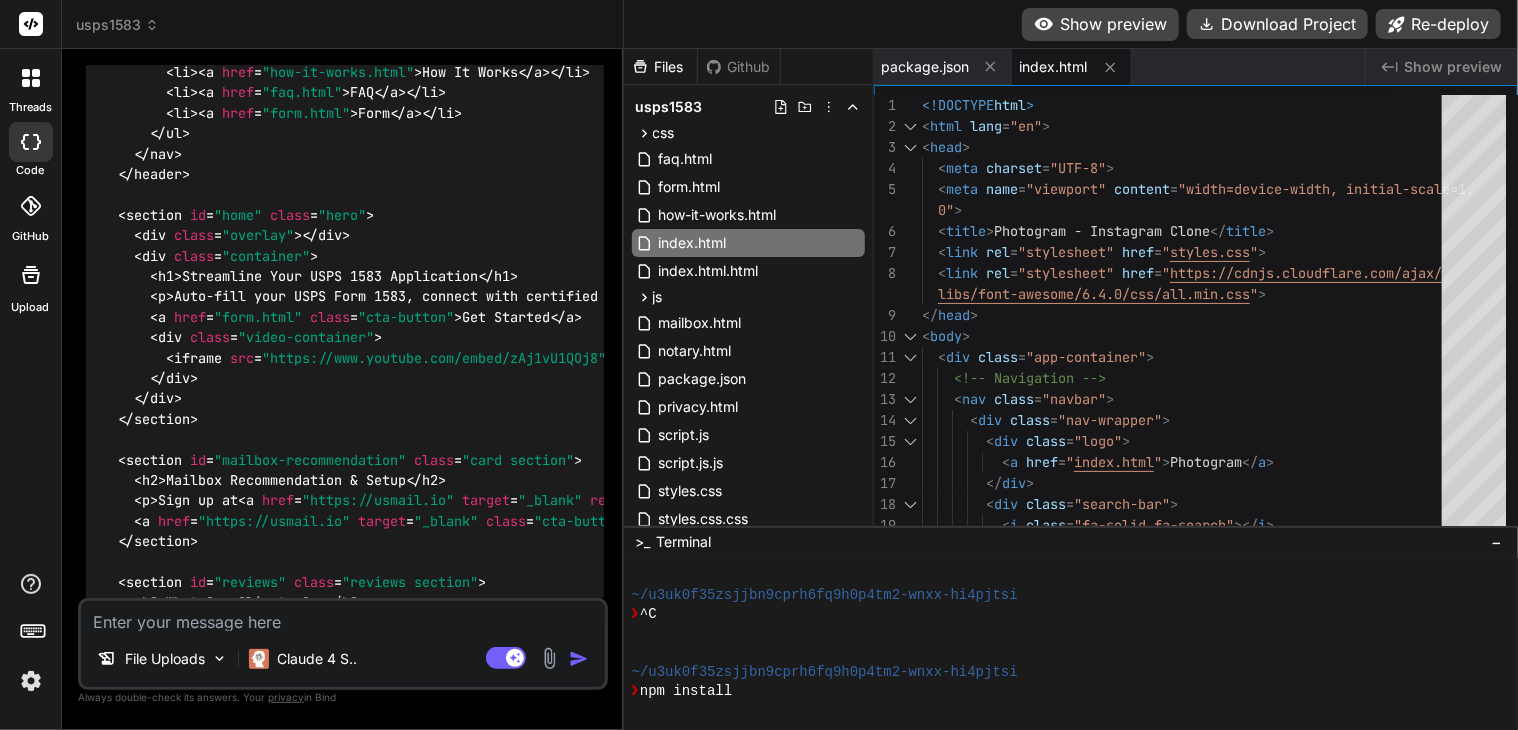 scroll, scrollTop: 61890, scrollLeft: 0, axis: vertical 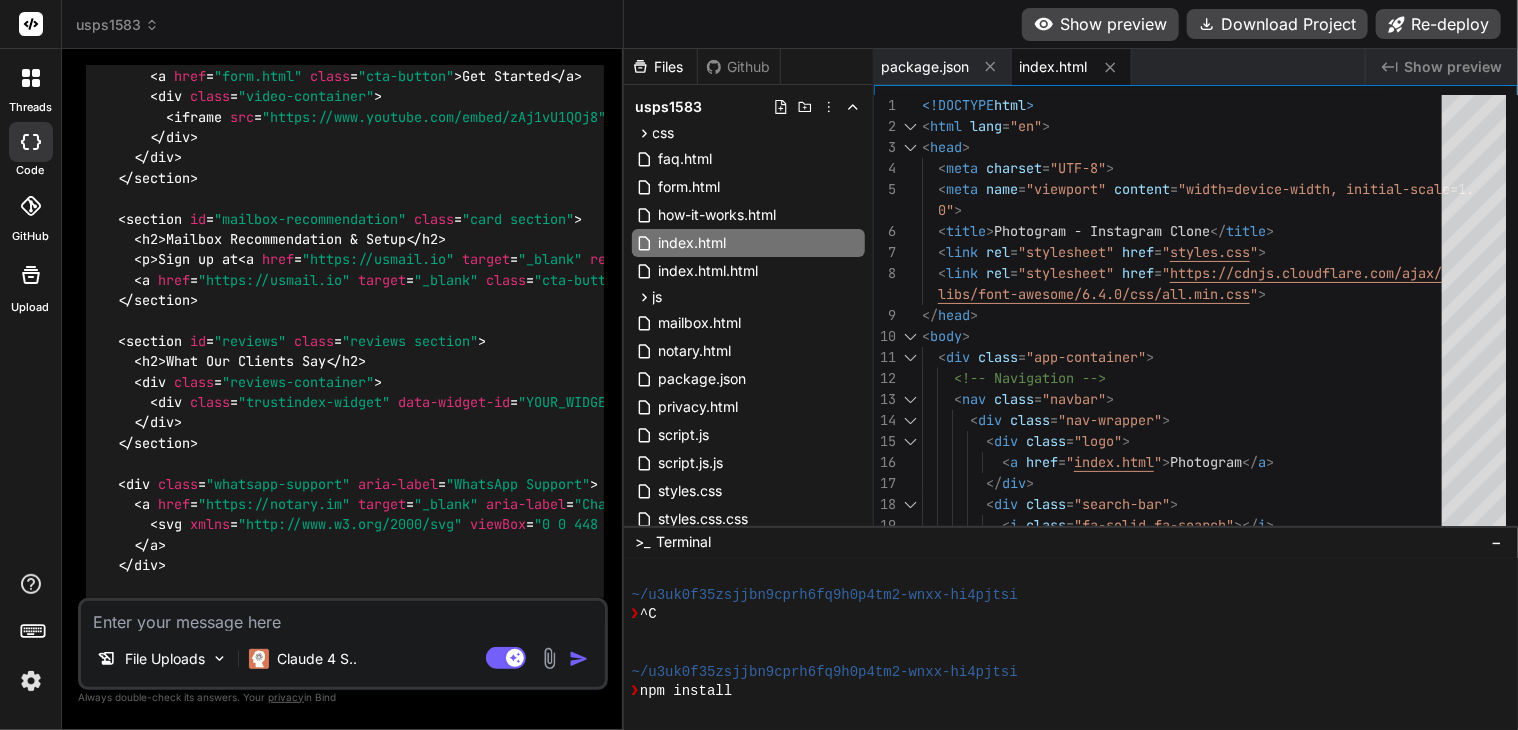 click at bounding box center (343, 616) 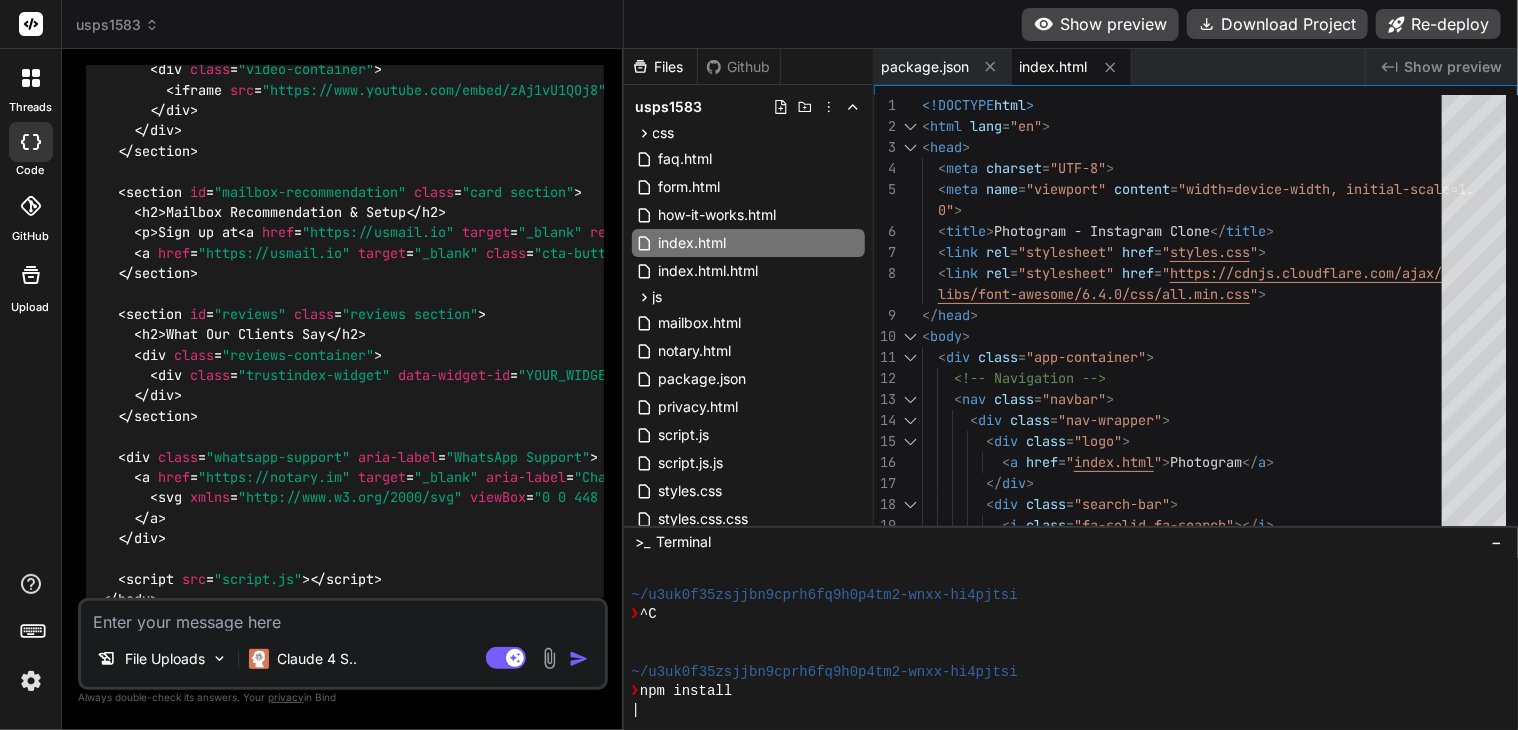 type on "T" 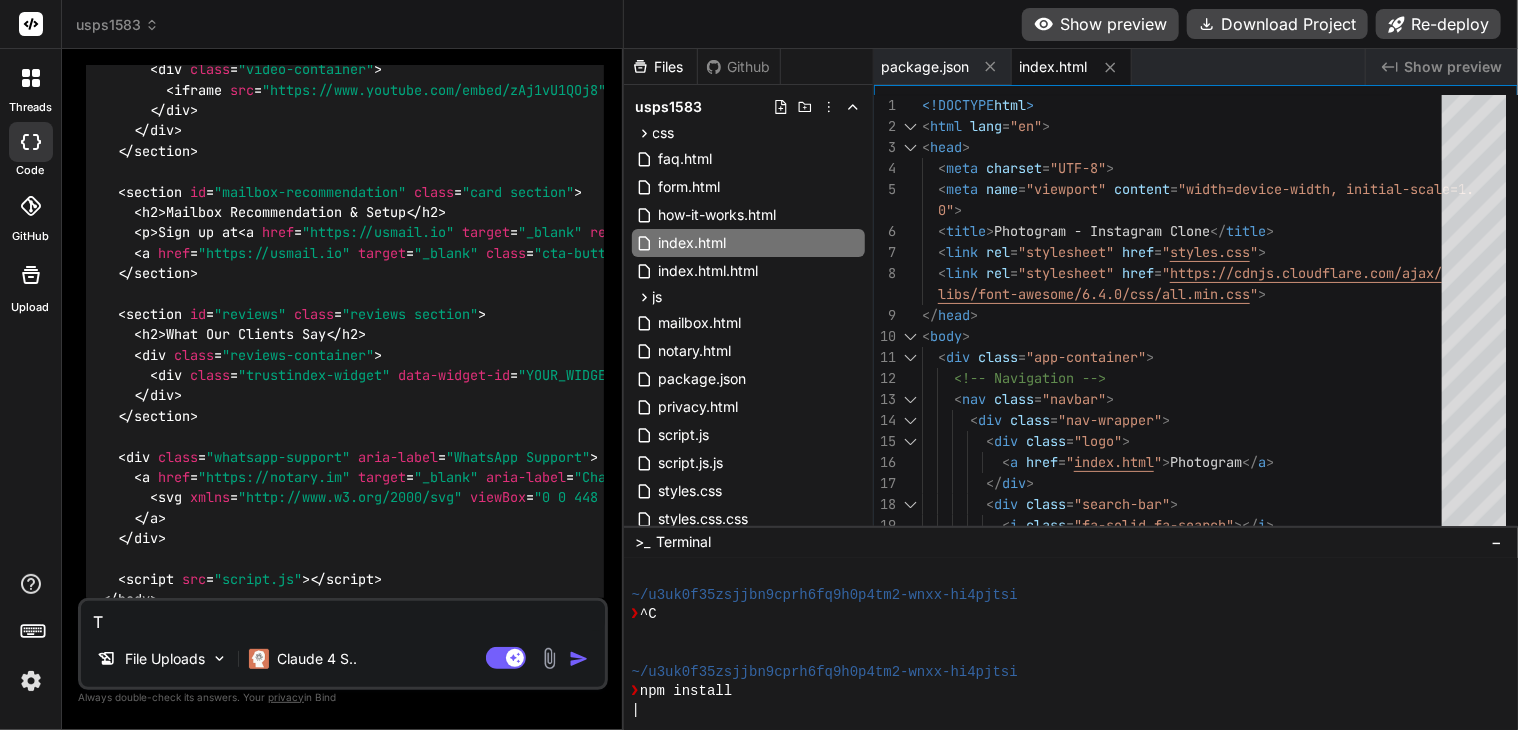 type on "x" 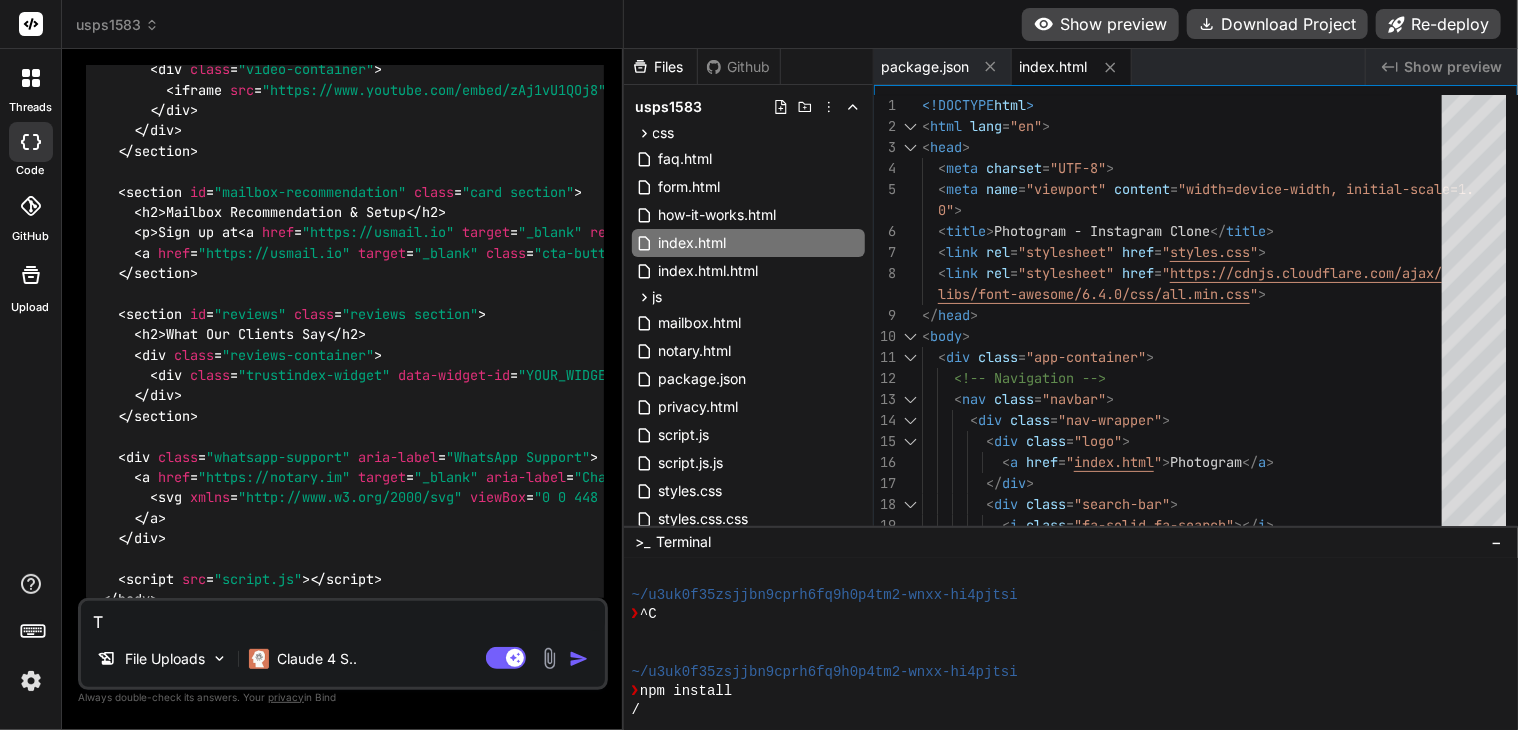 type on "Tk" 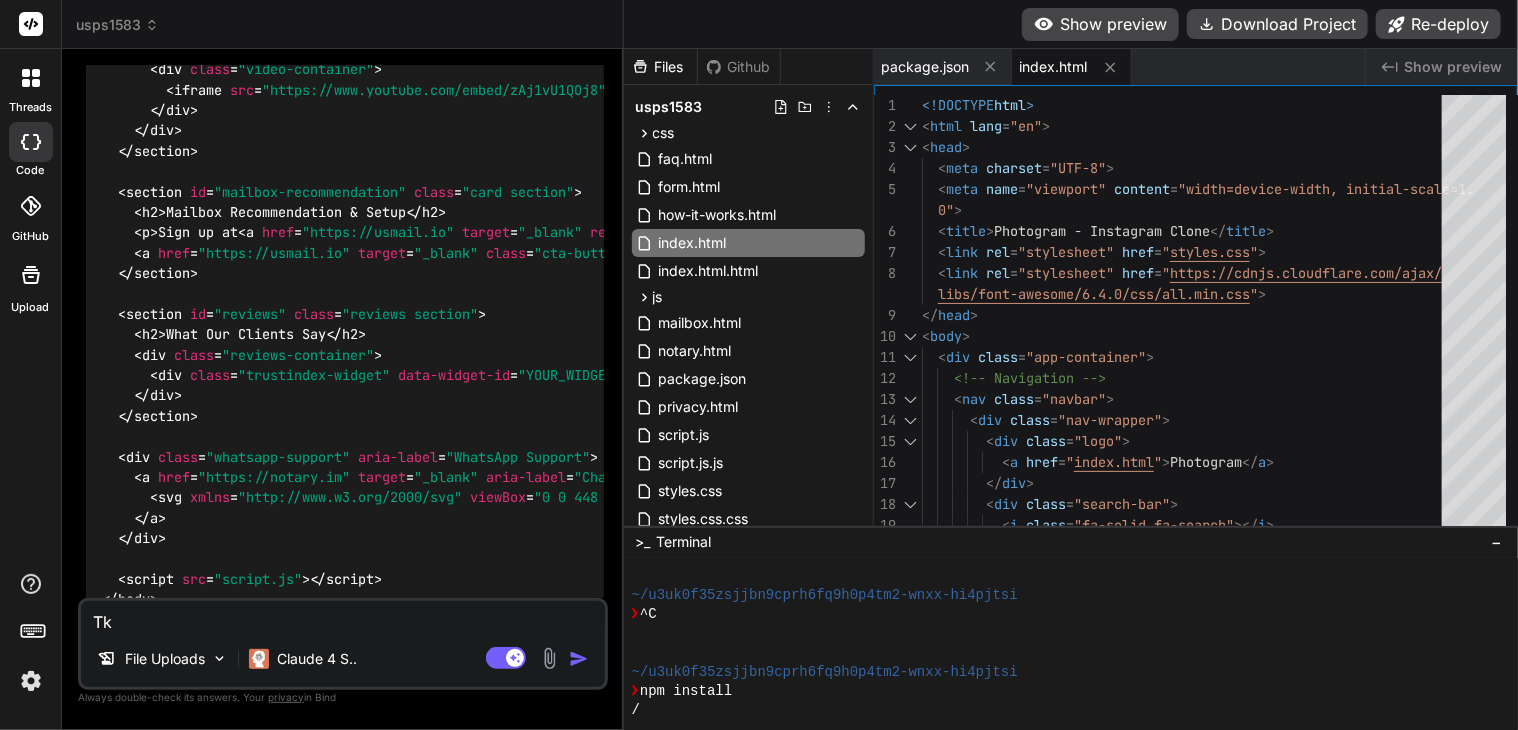type on "Tka" 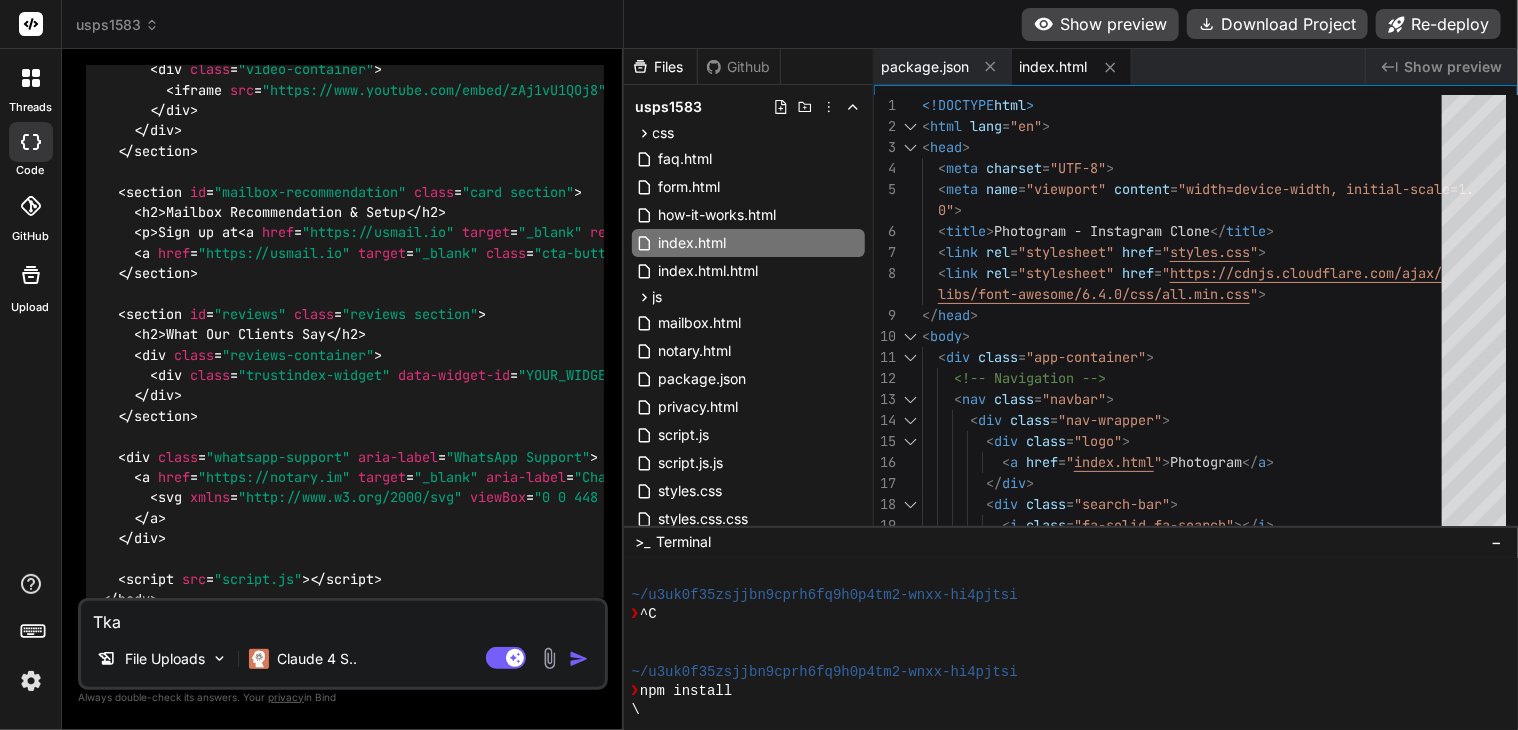 type on "Tkae" 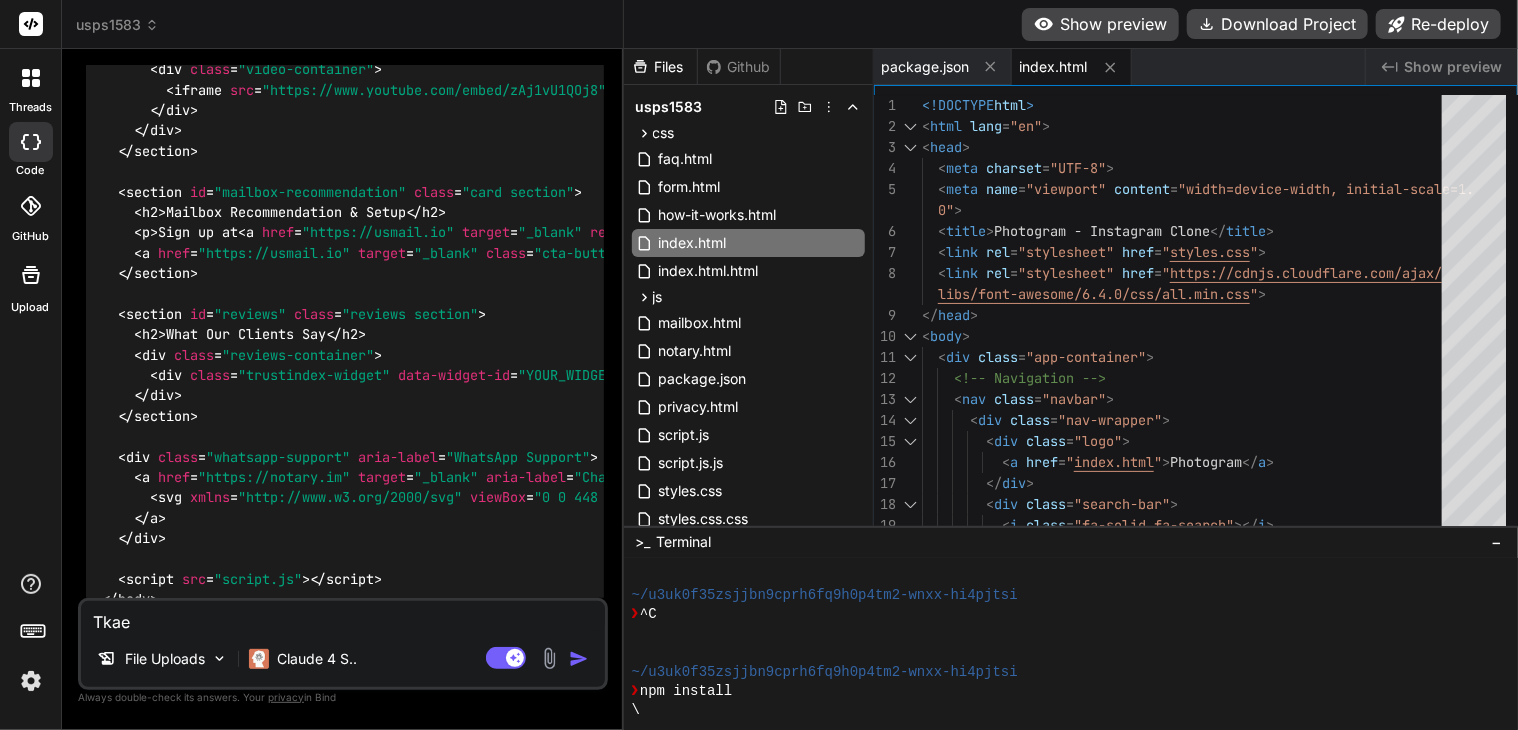 type on "x" 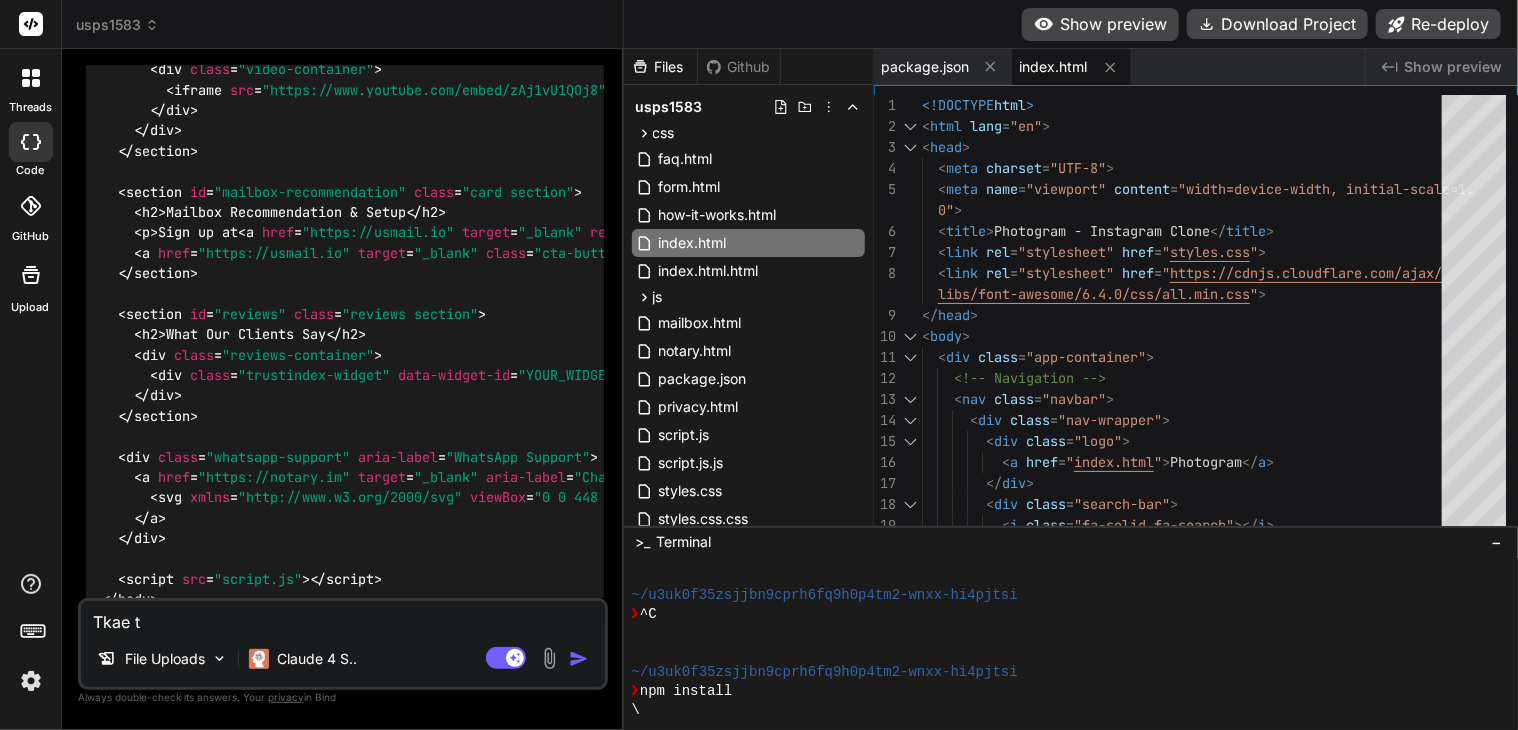 type on "Tkae th" 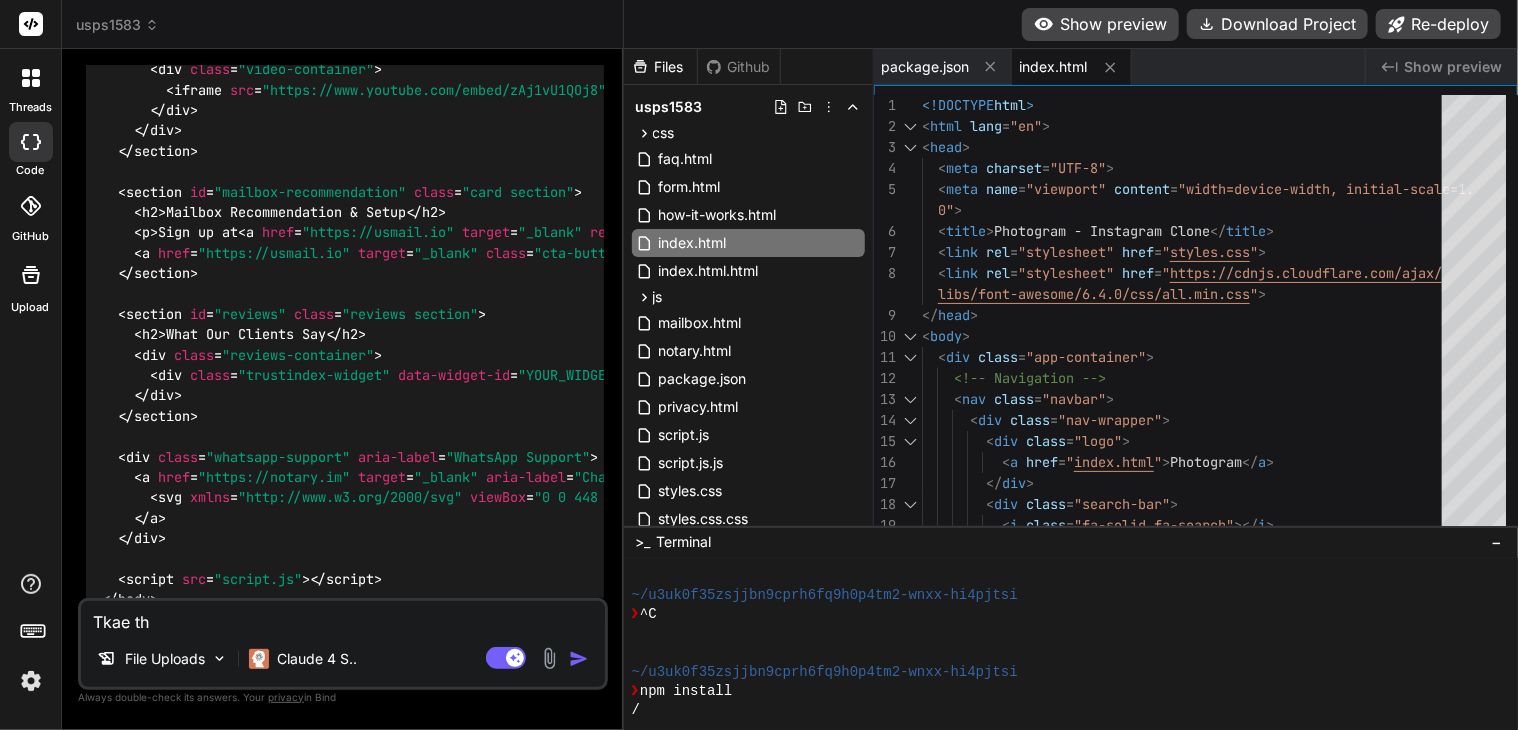 type on "Tkae thi" 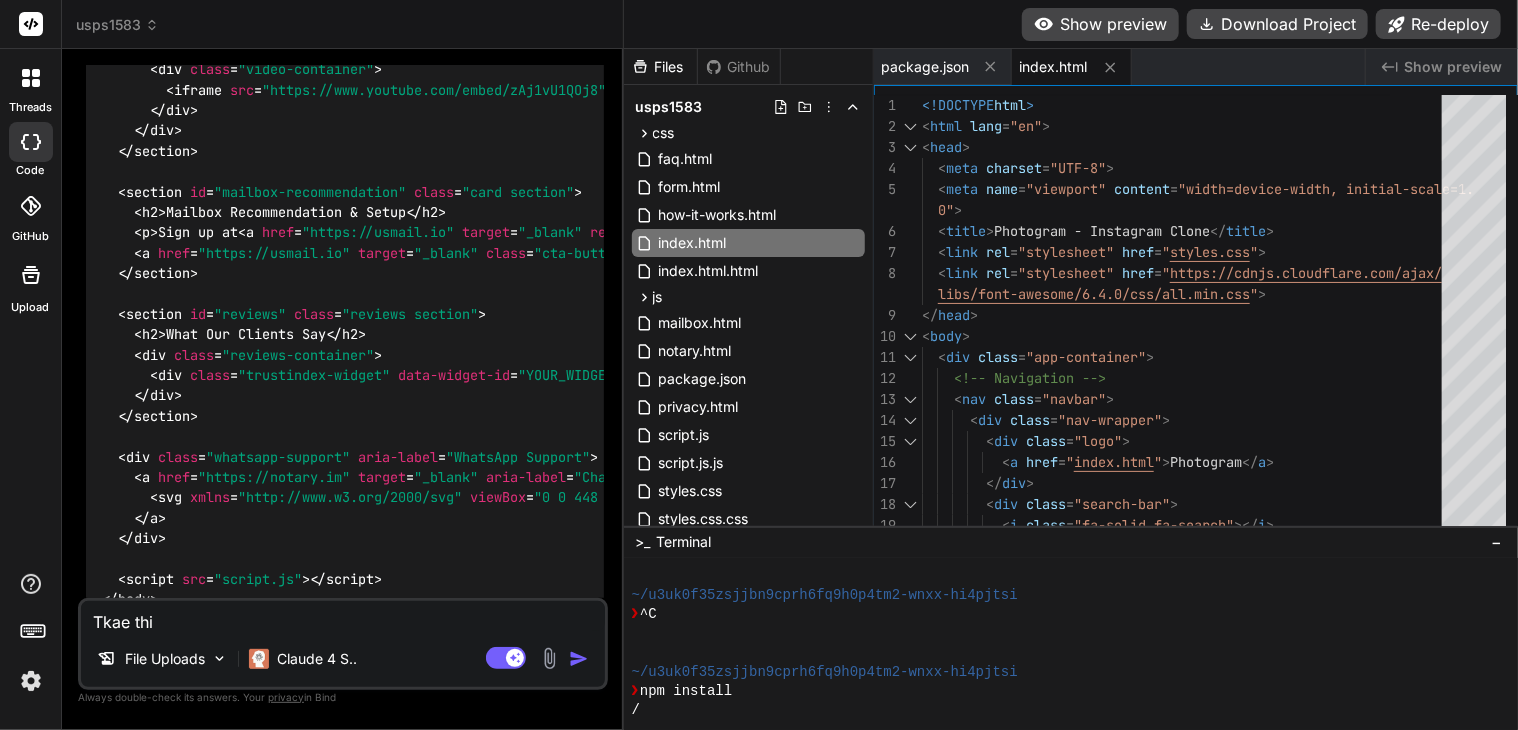 type on "Tkae this" 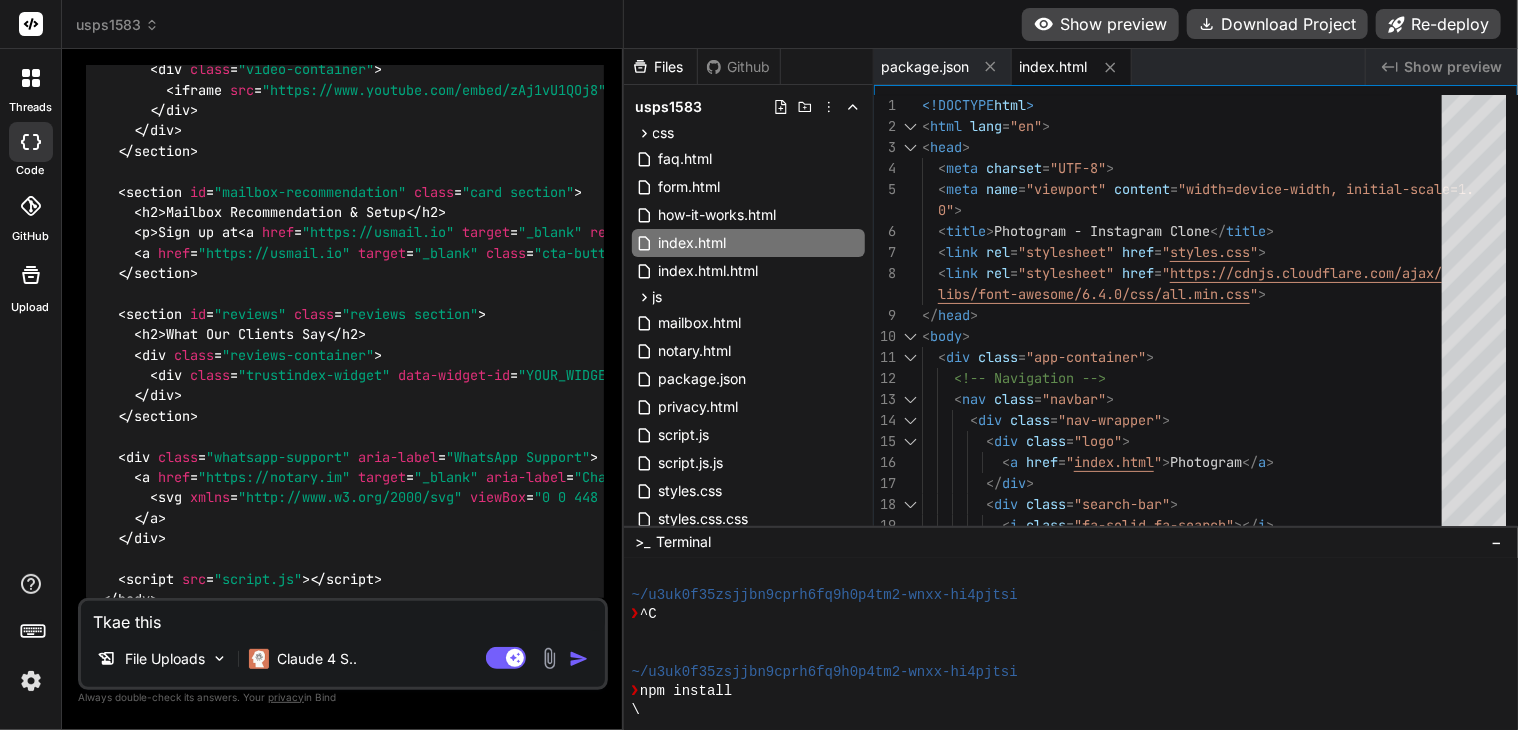 type on "Tkae this" 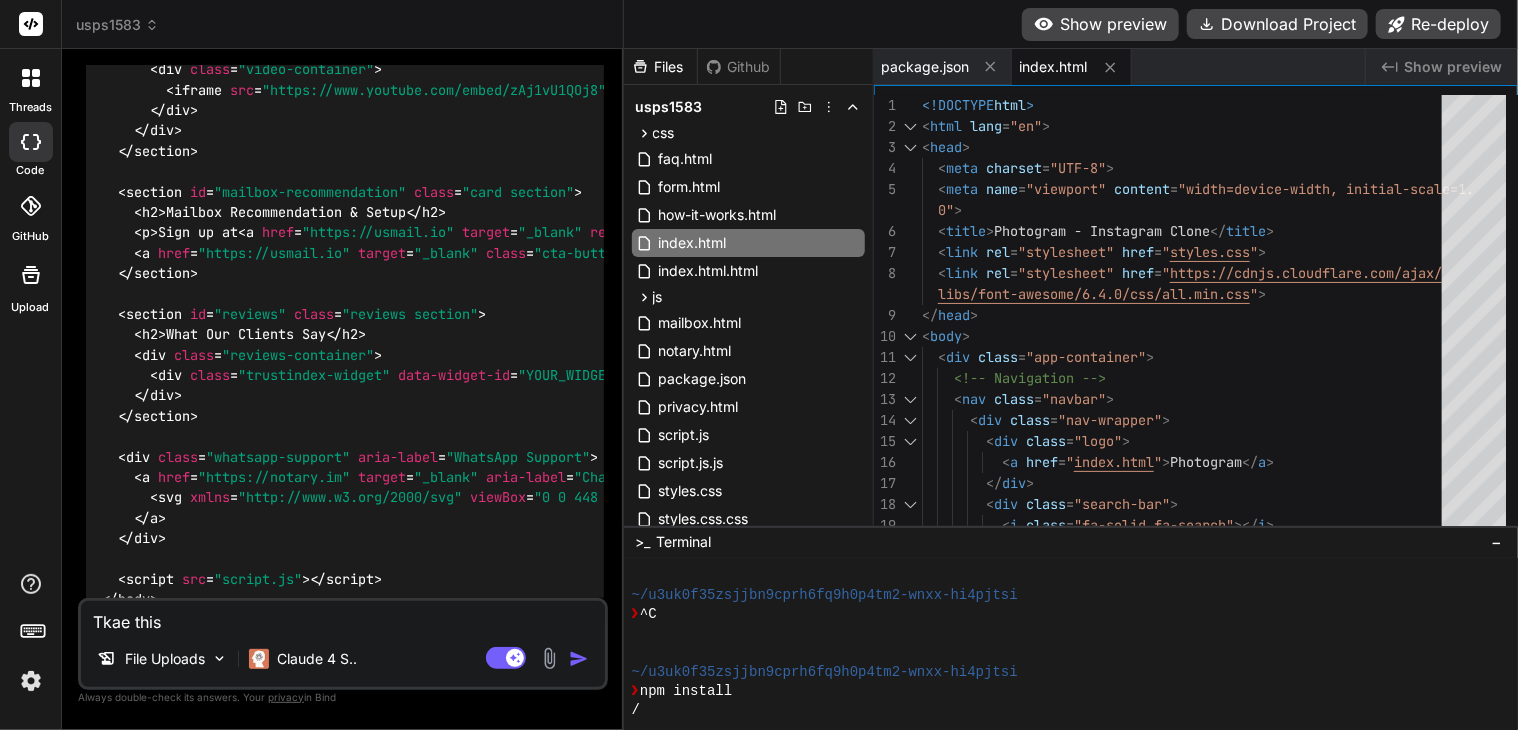 type on "Tkae this c" 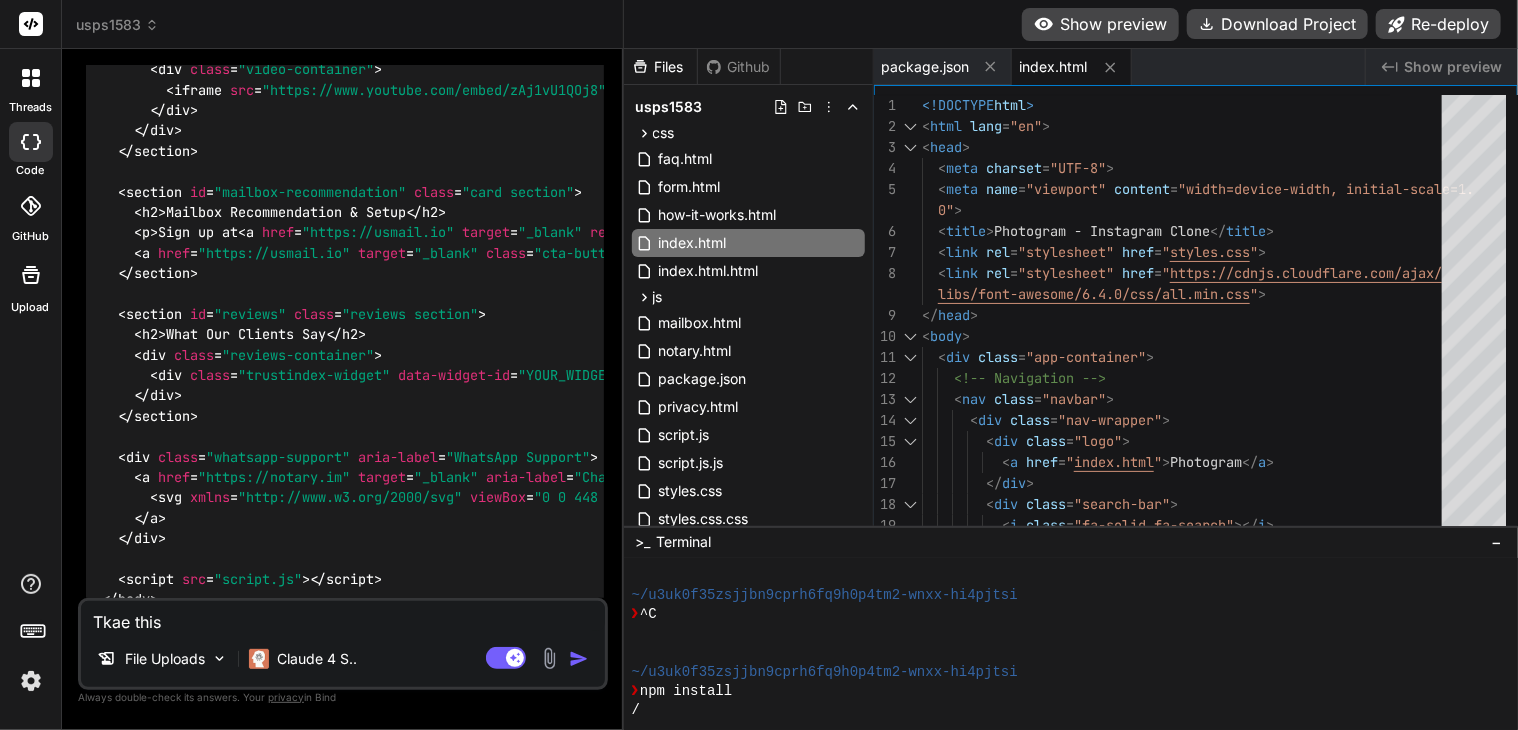 type on "x" 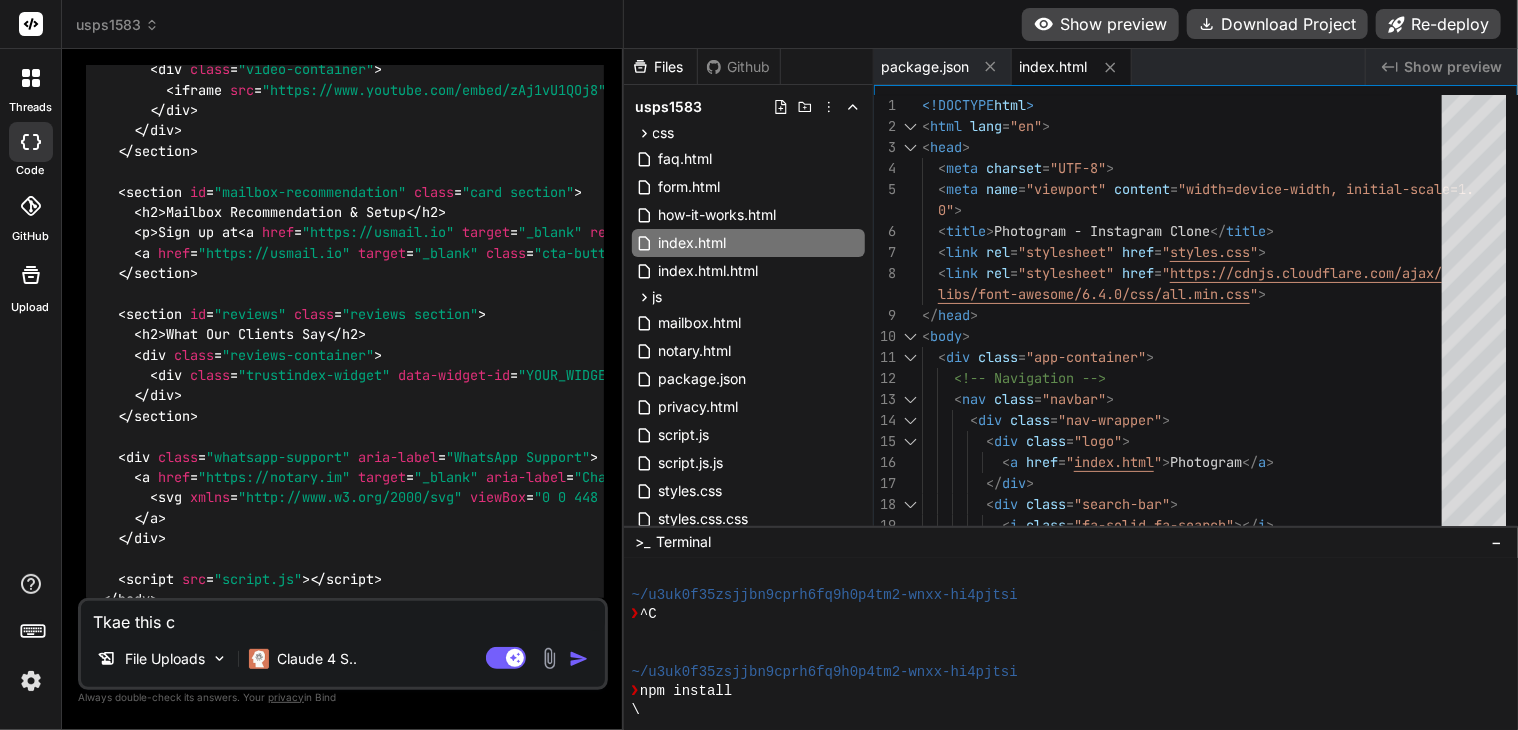 type on "Tkae this co" 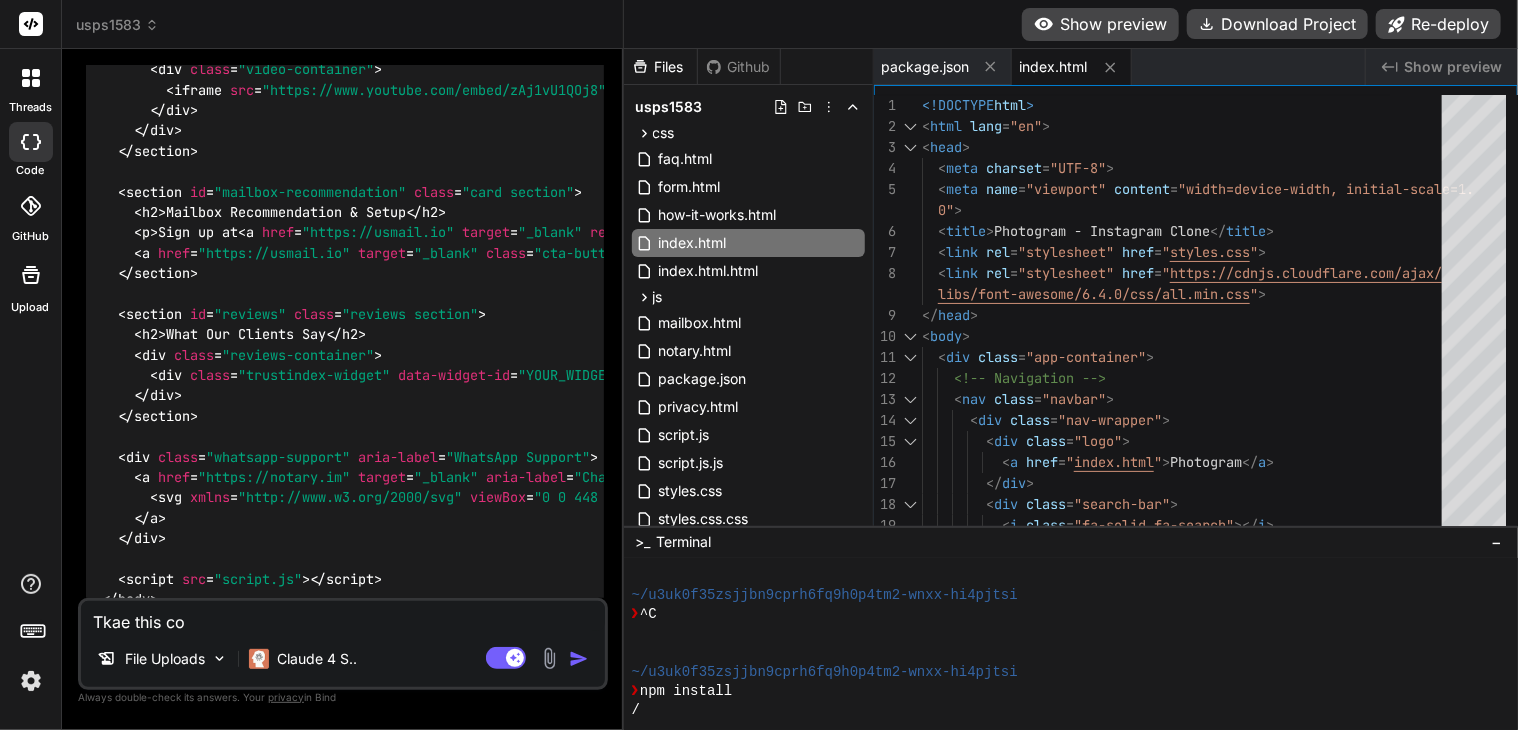 type on "Tkae this c" 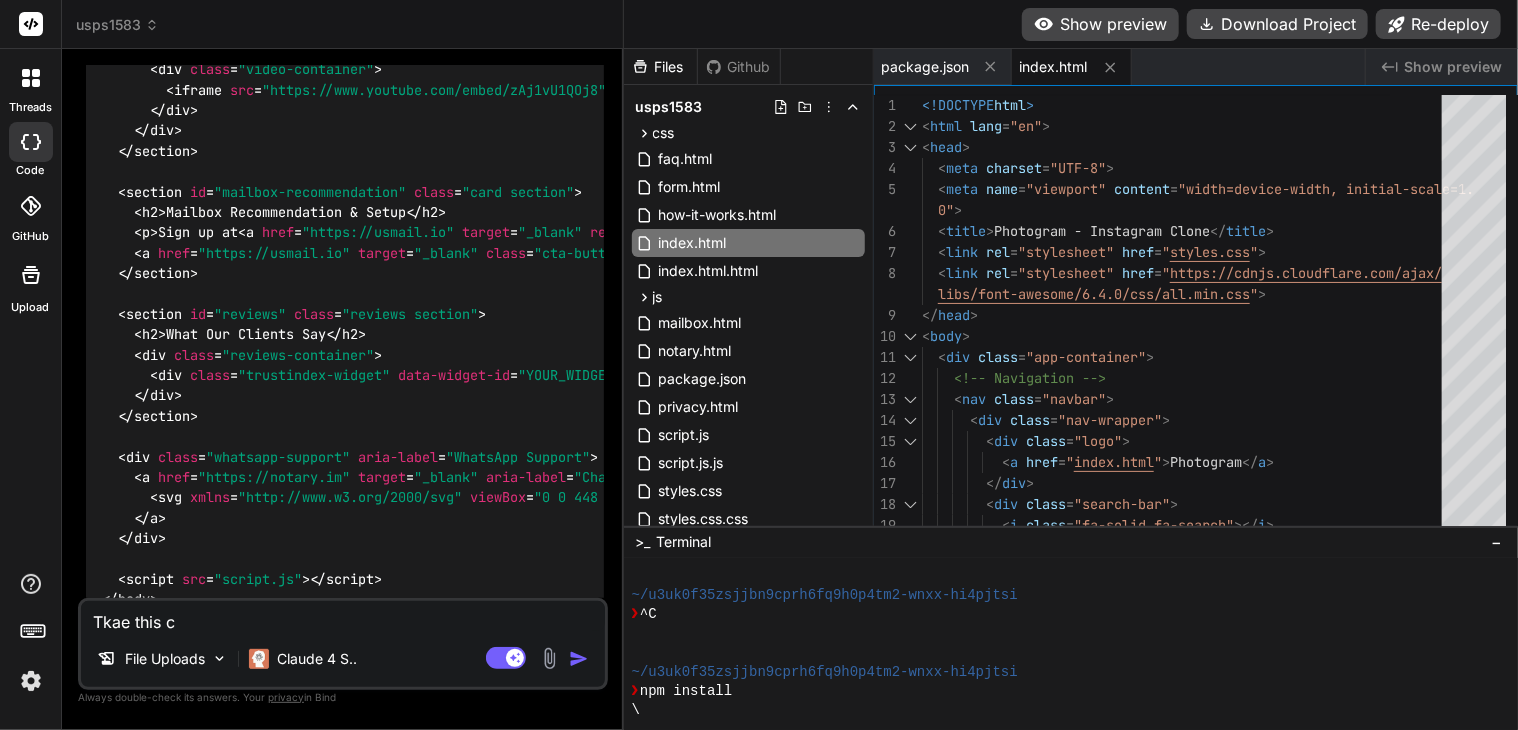 type on "Tkae this" 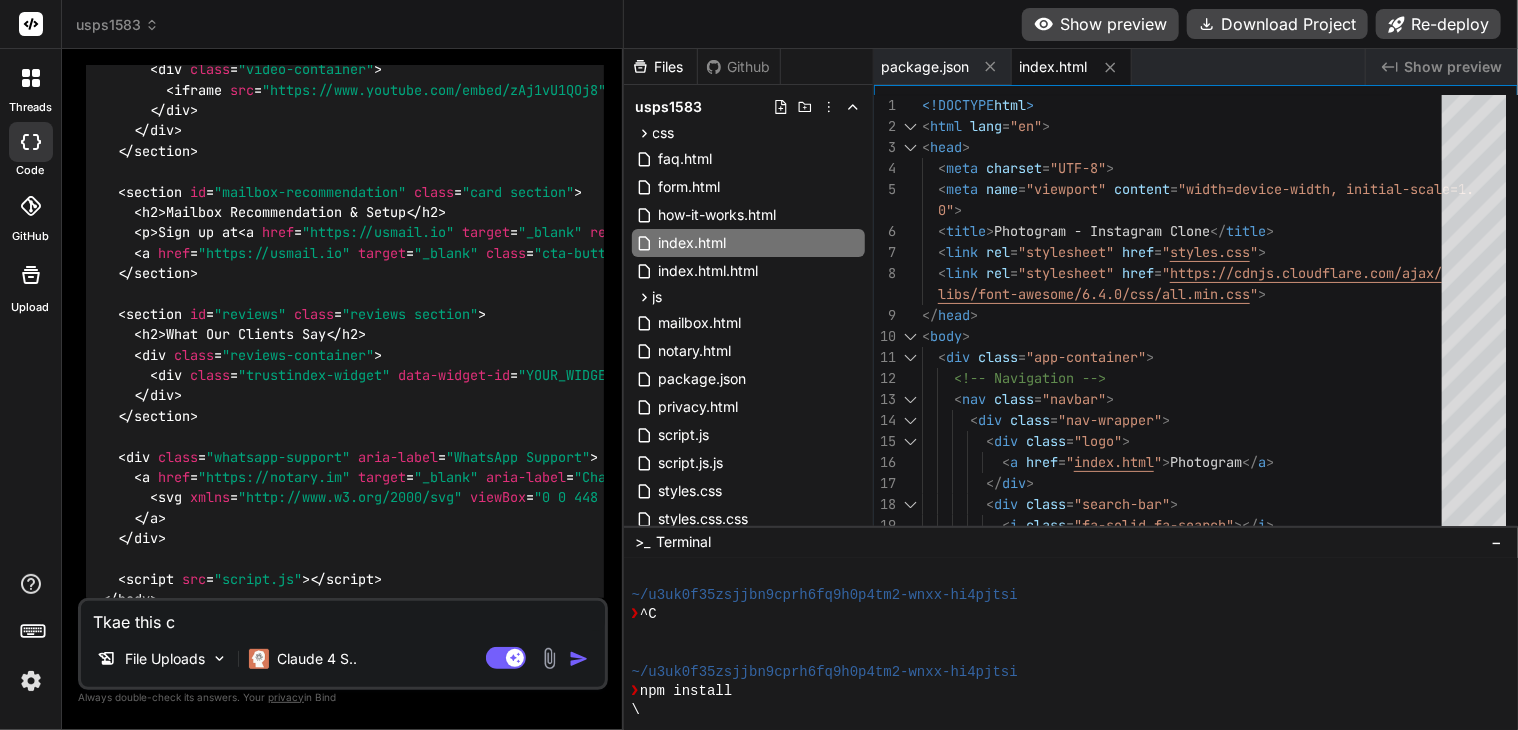 type on "x" 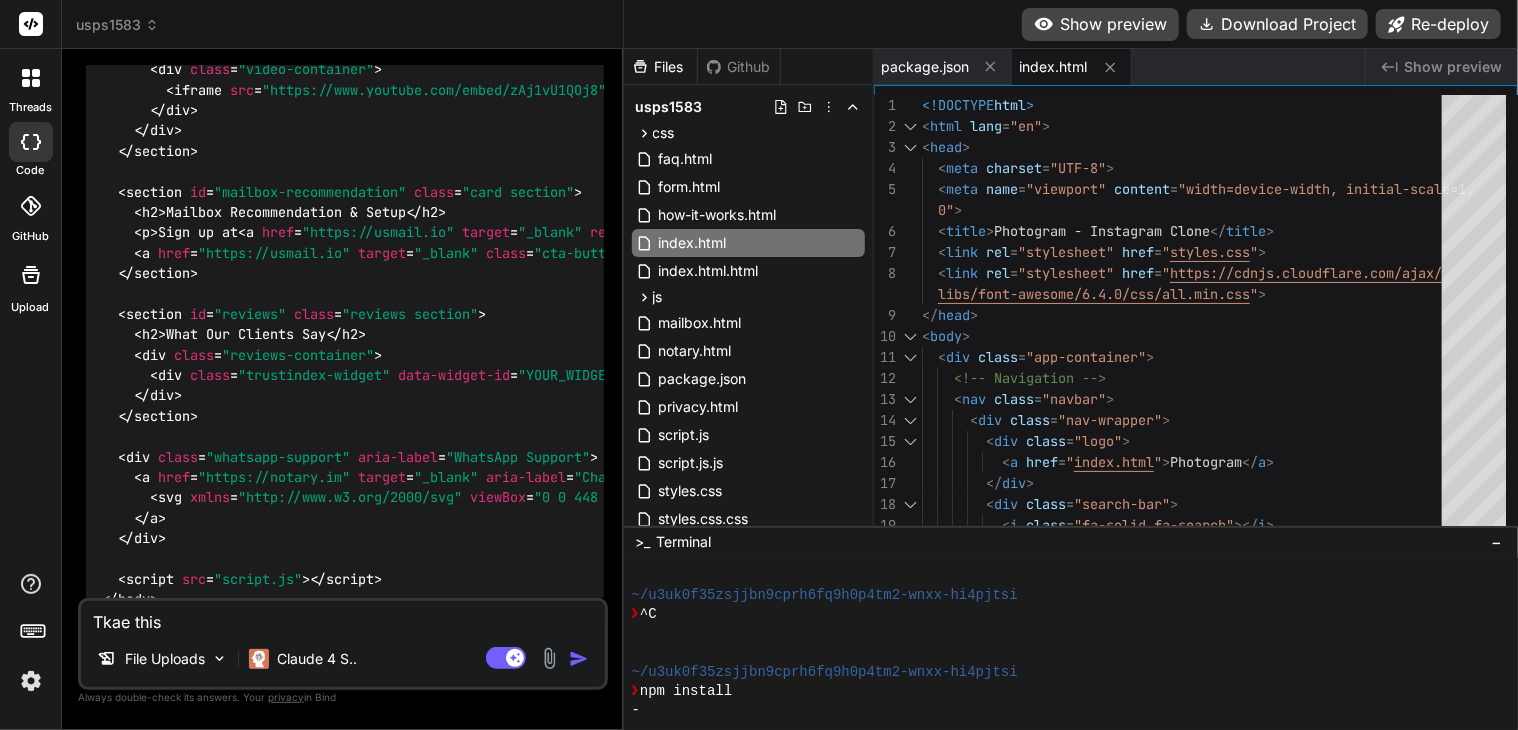 type on "Tkae this" 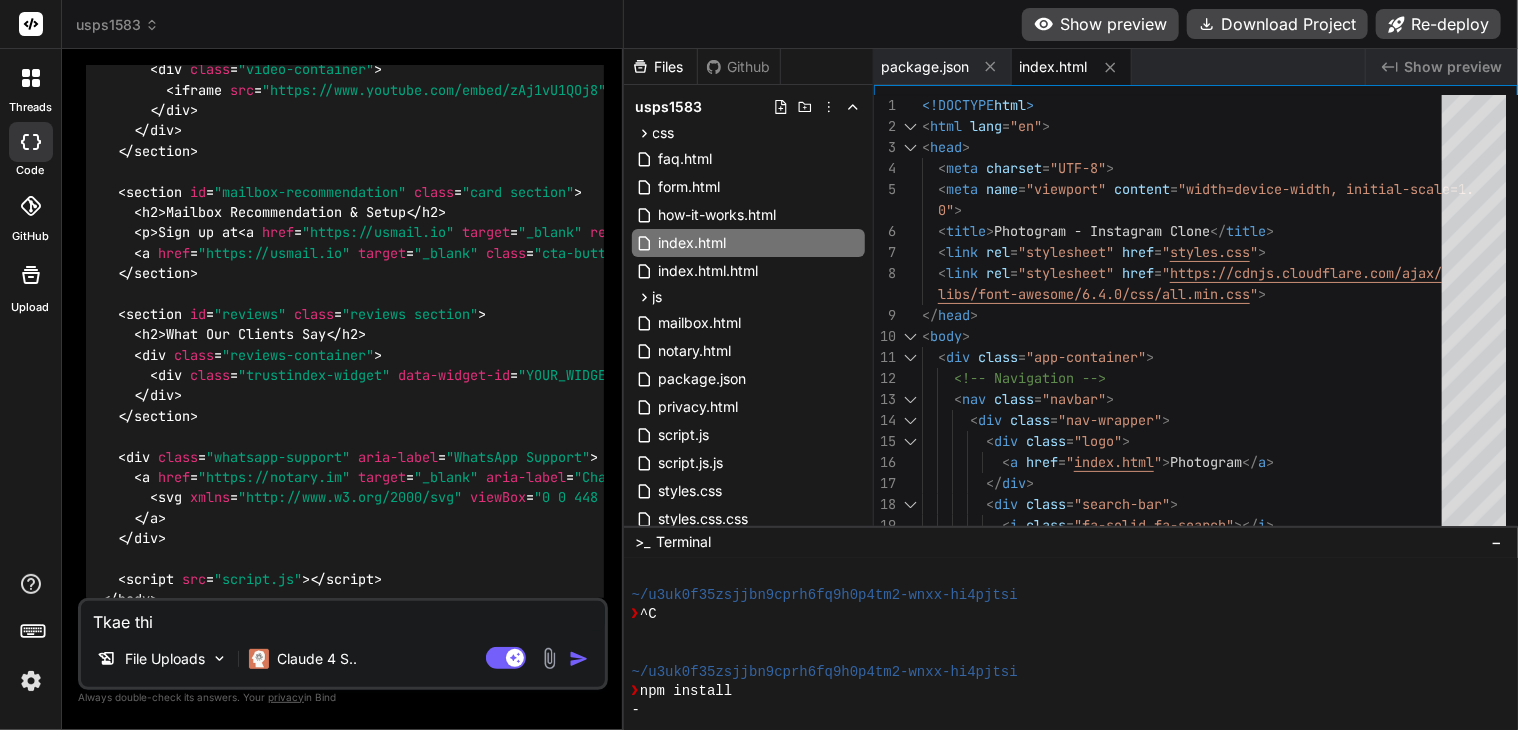 type on "Tkae th" 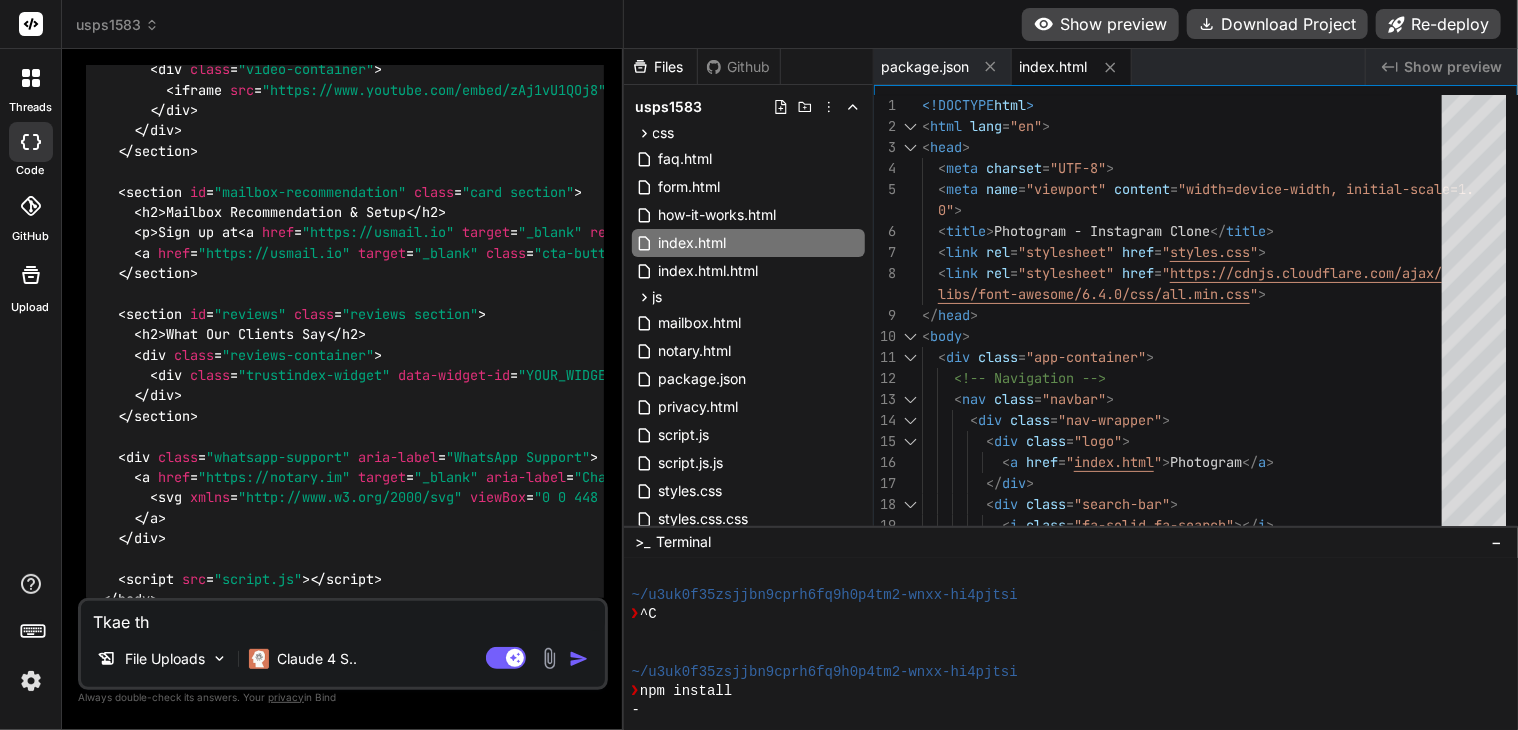 type on "Tkae t" 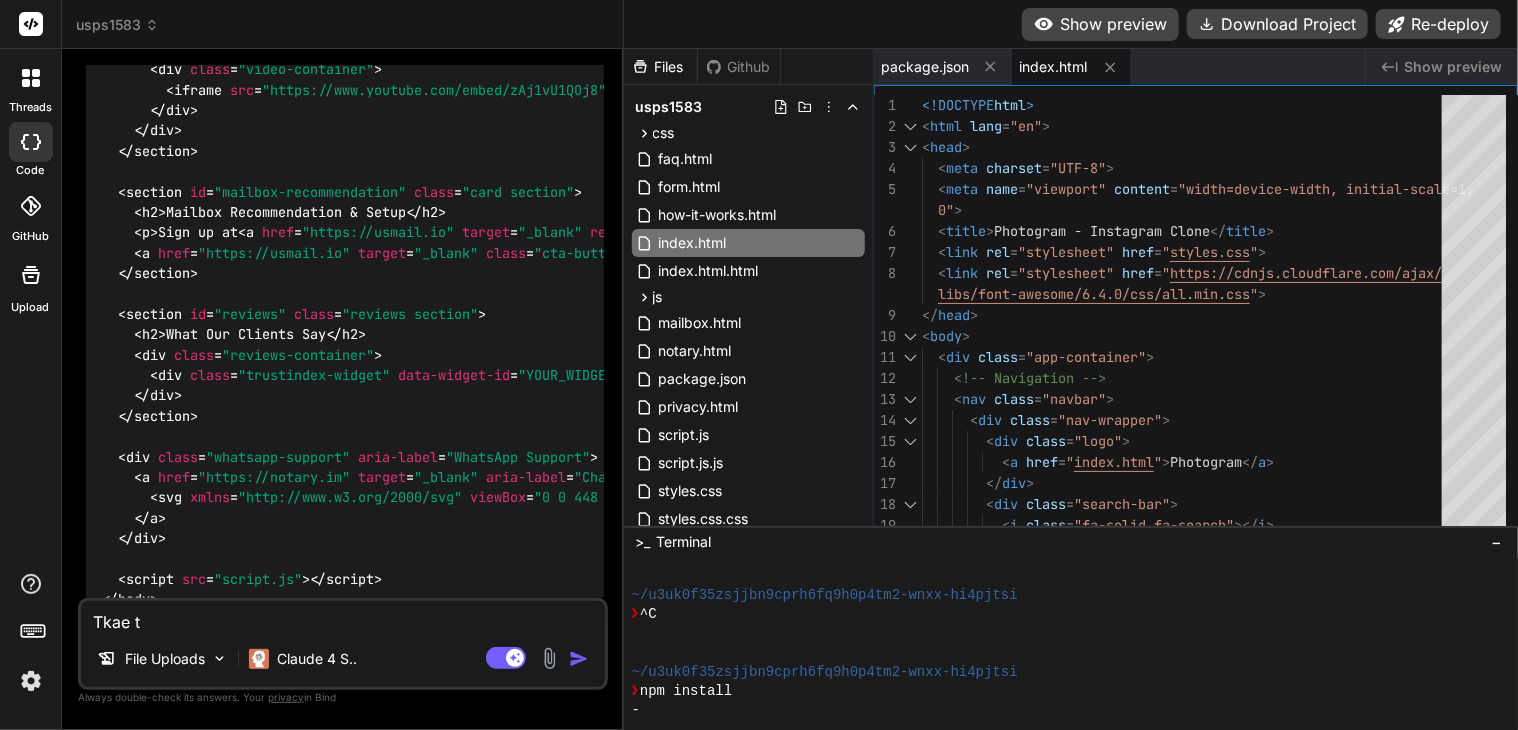 type on "Tkae" 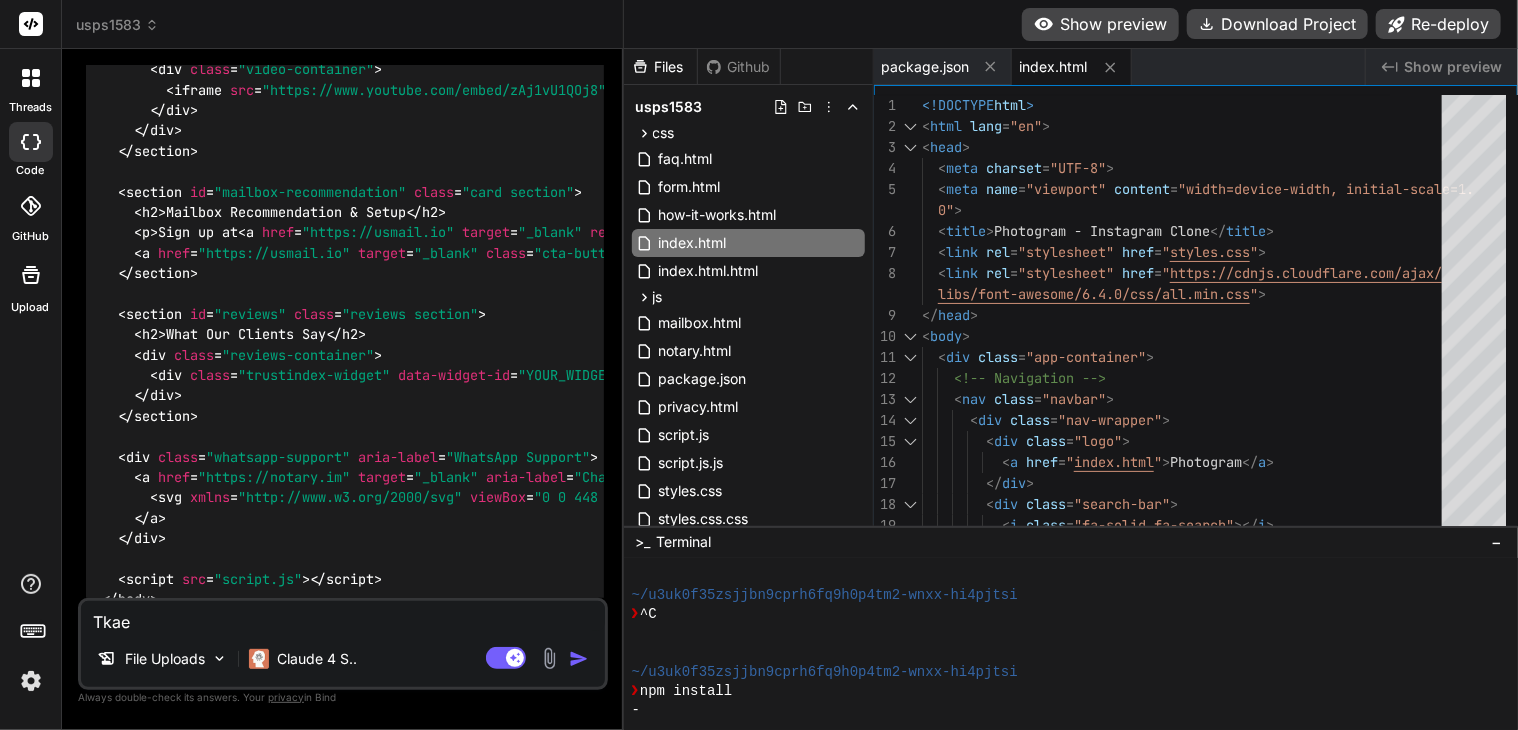 type on "Tkae" 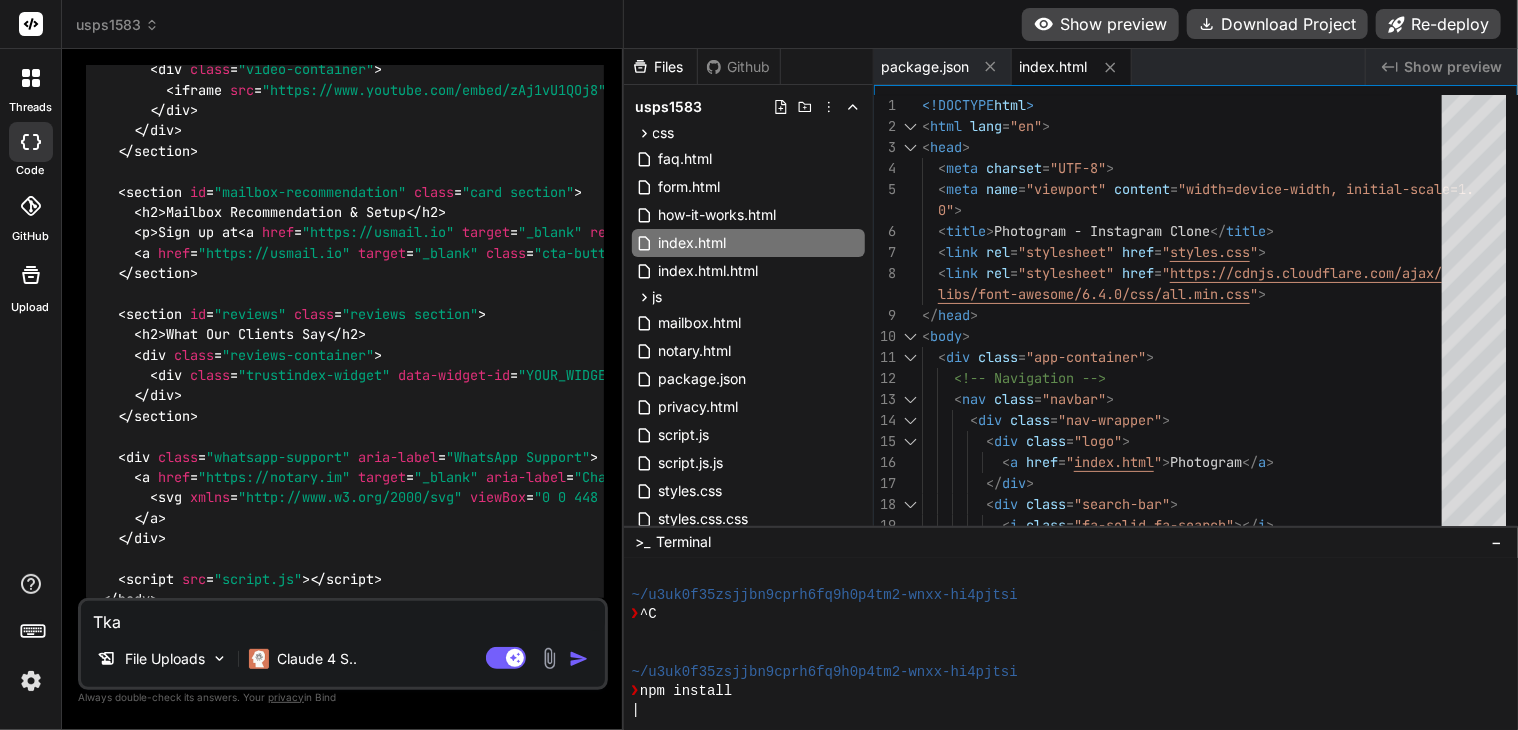 type on "Tk" 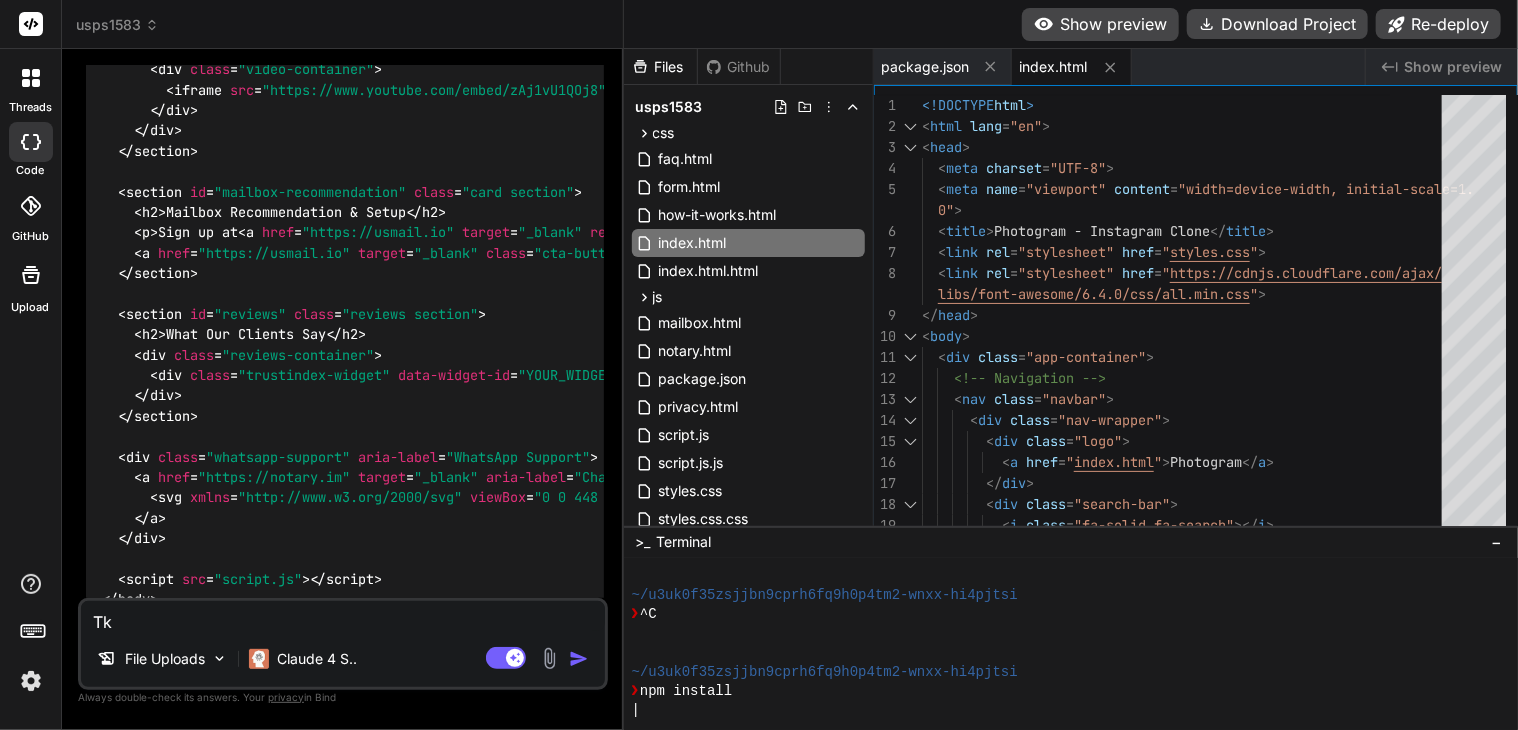 type on "T" 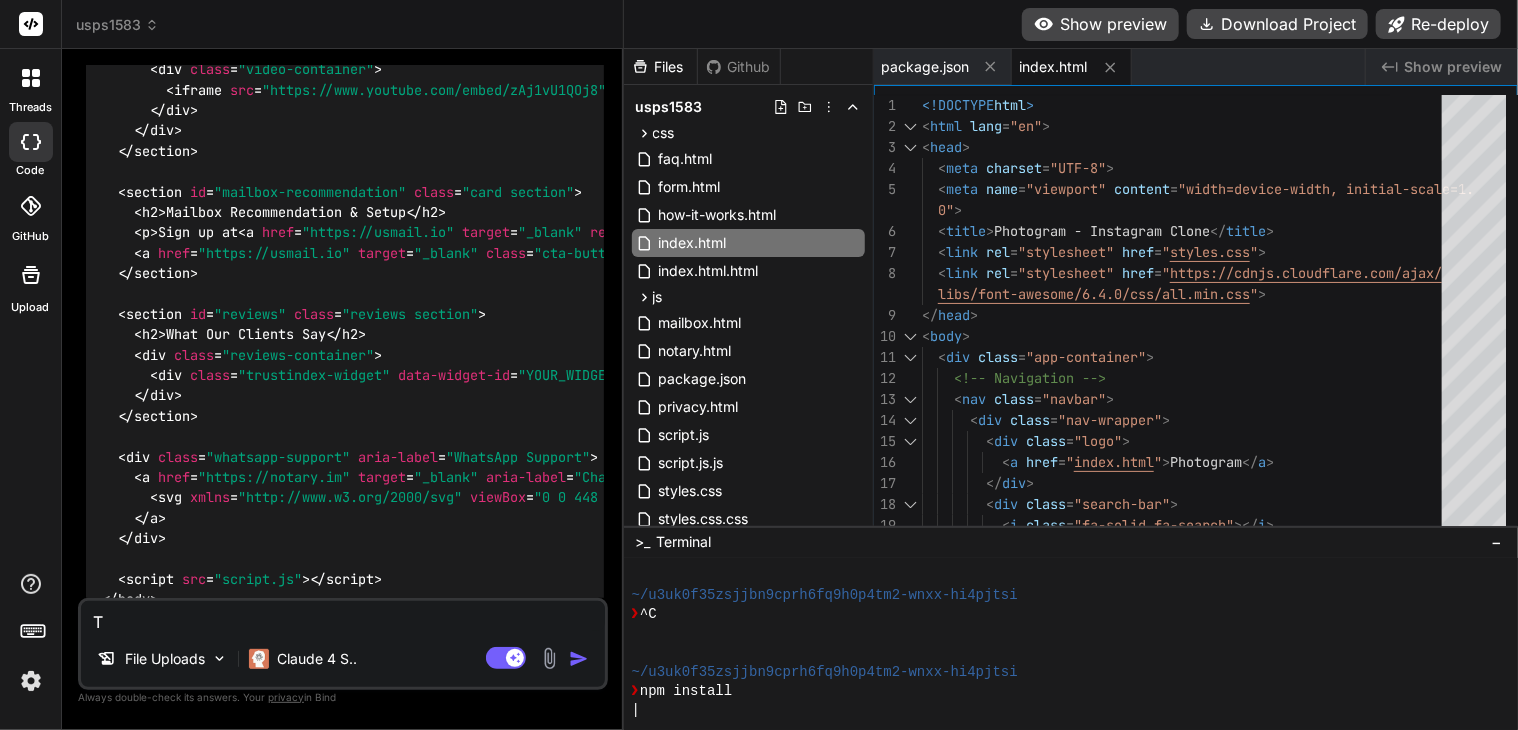 type 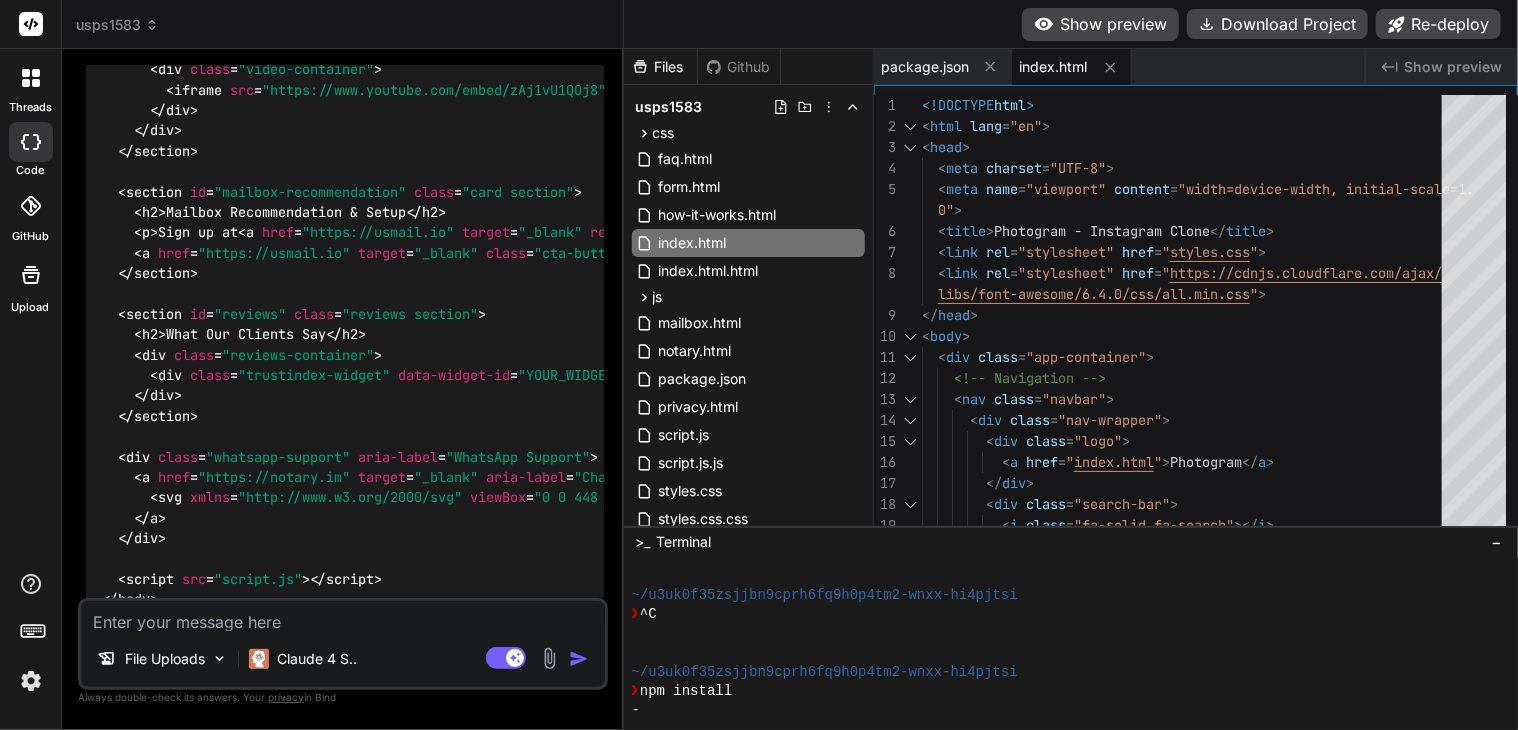 type on "T" 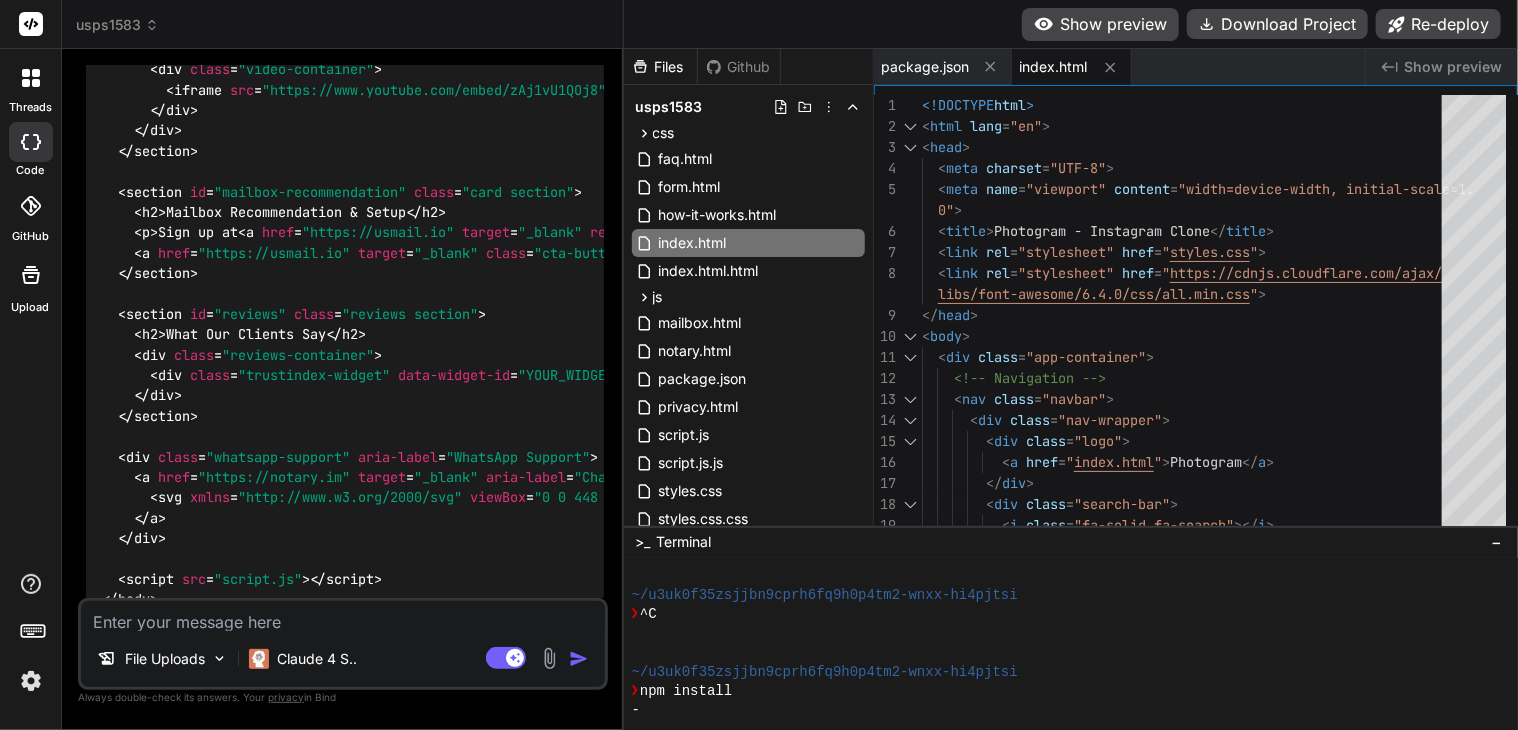 type on "x" 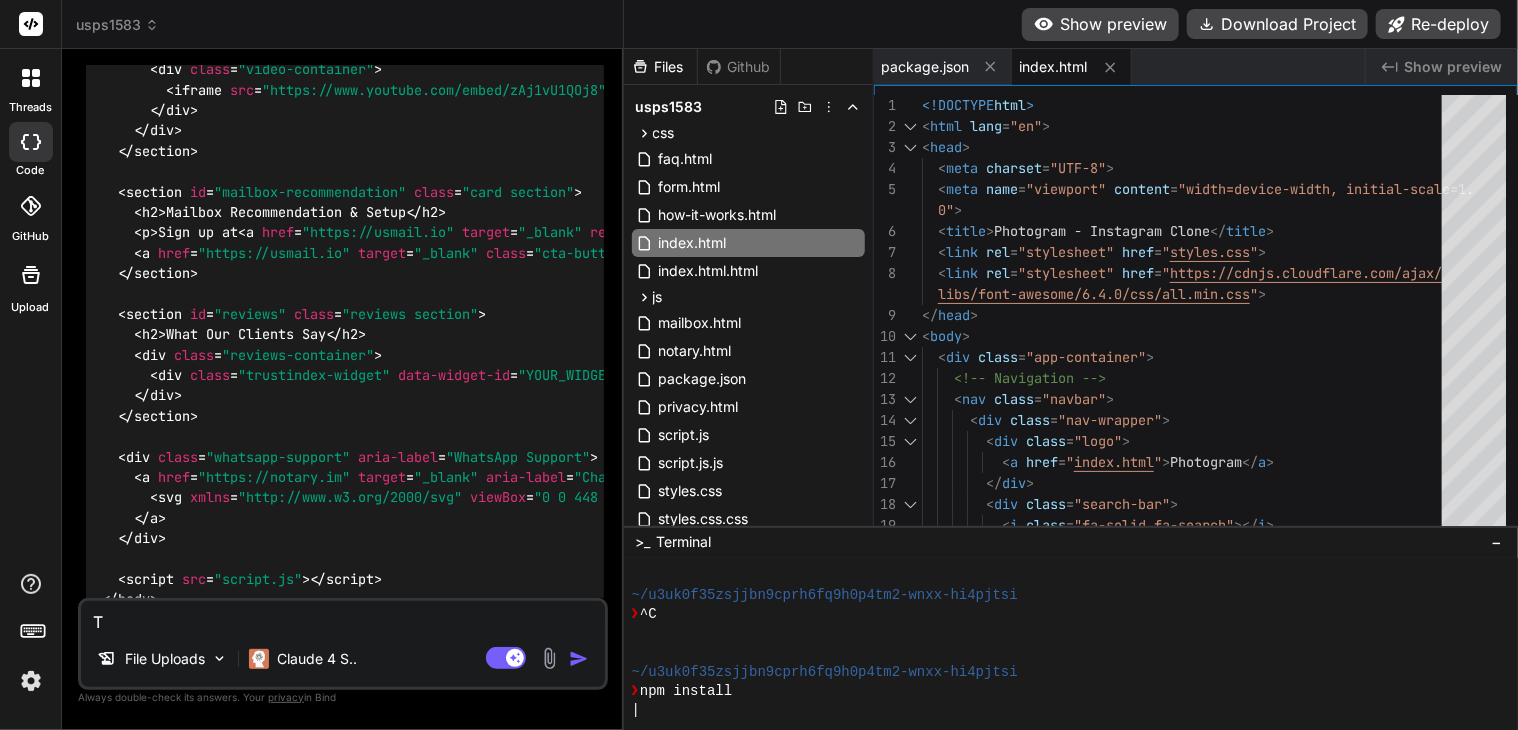 type on "Ti" 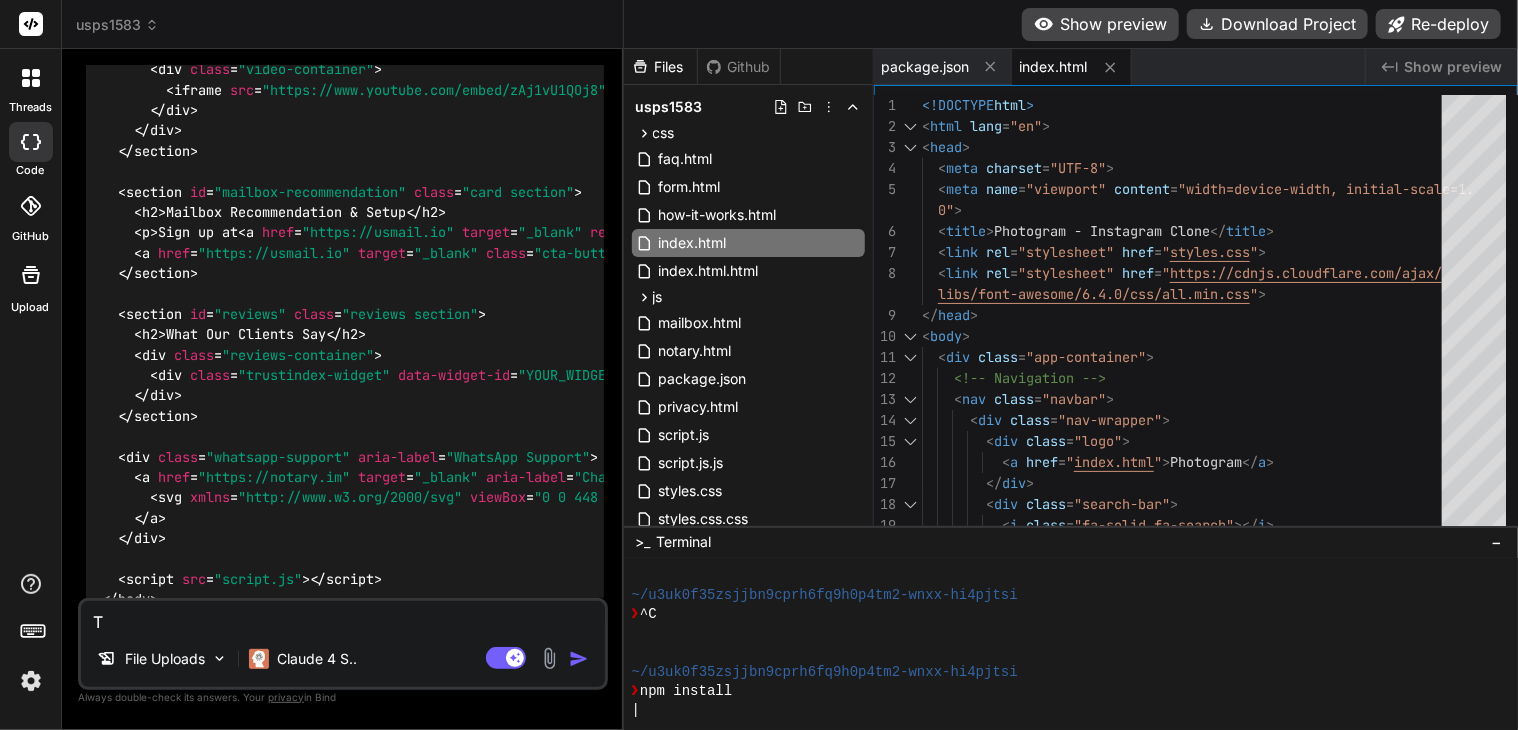 type on "x" 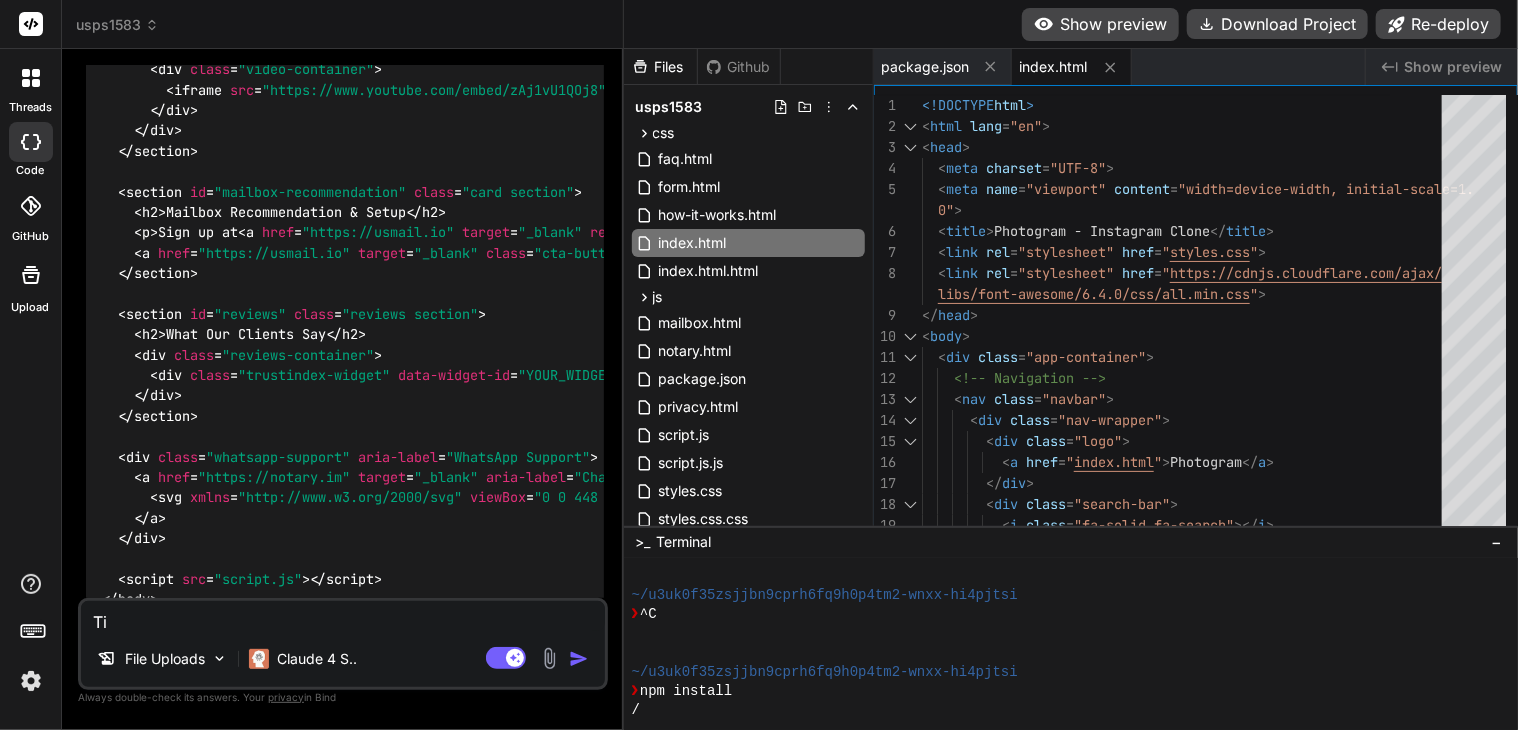 type on "T" 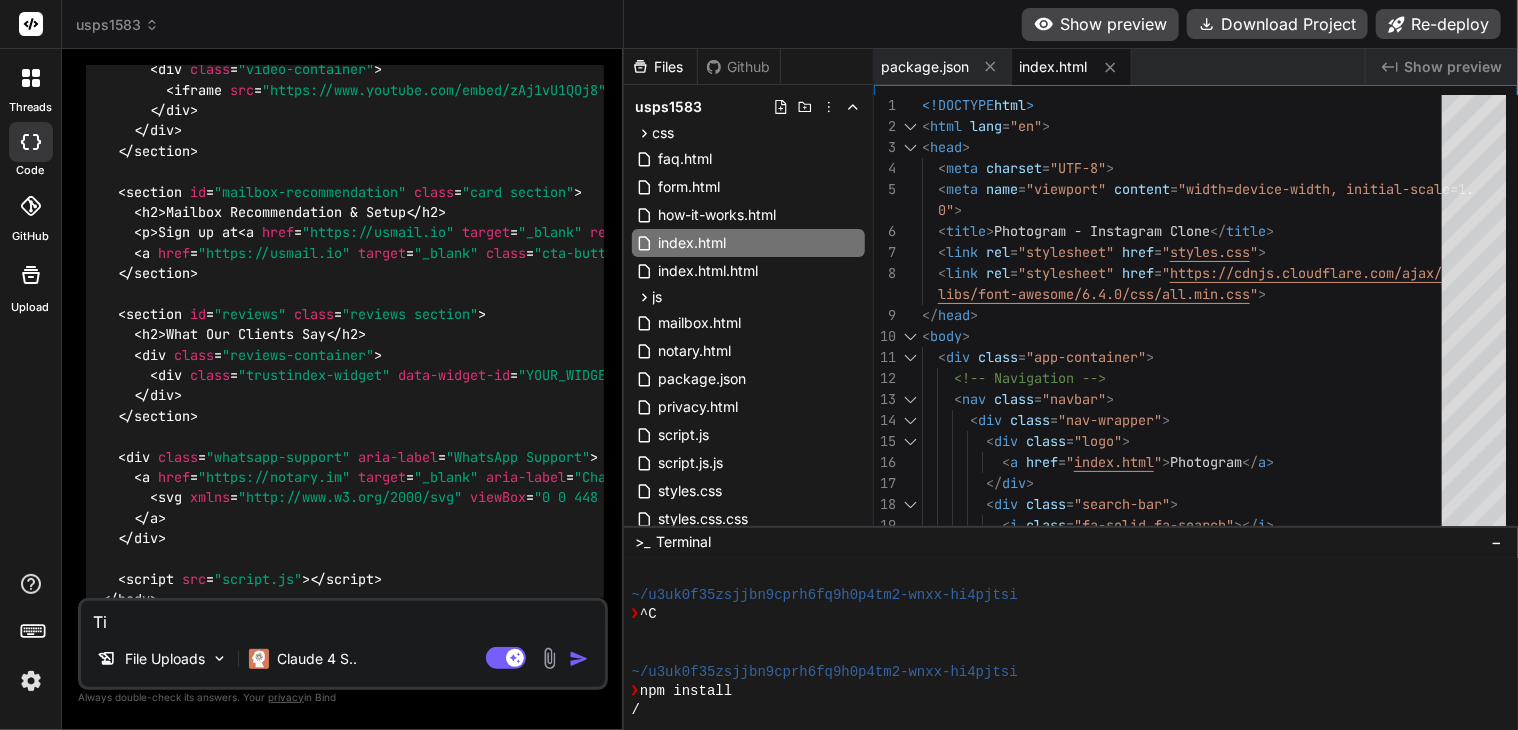 type on "x" 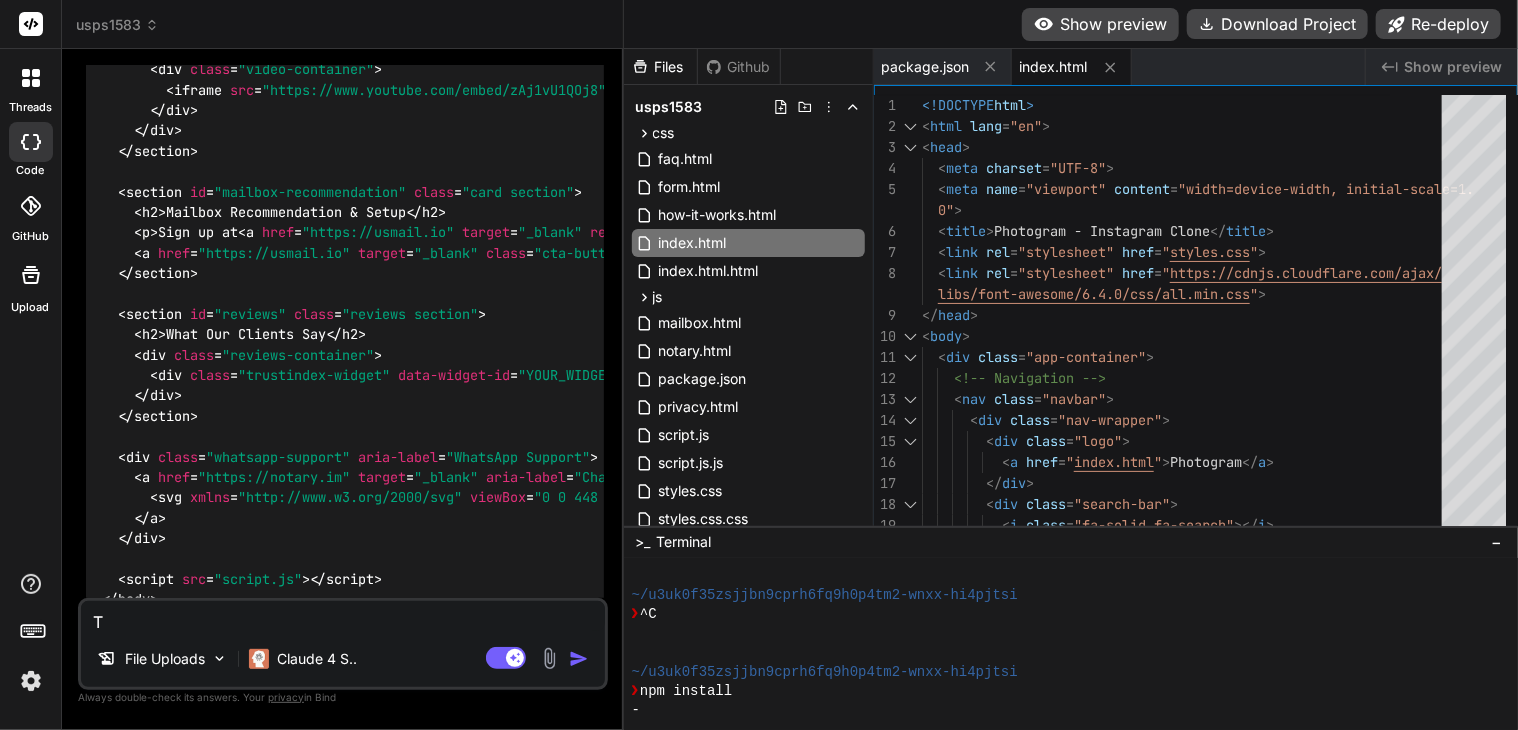 type on "Th" 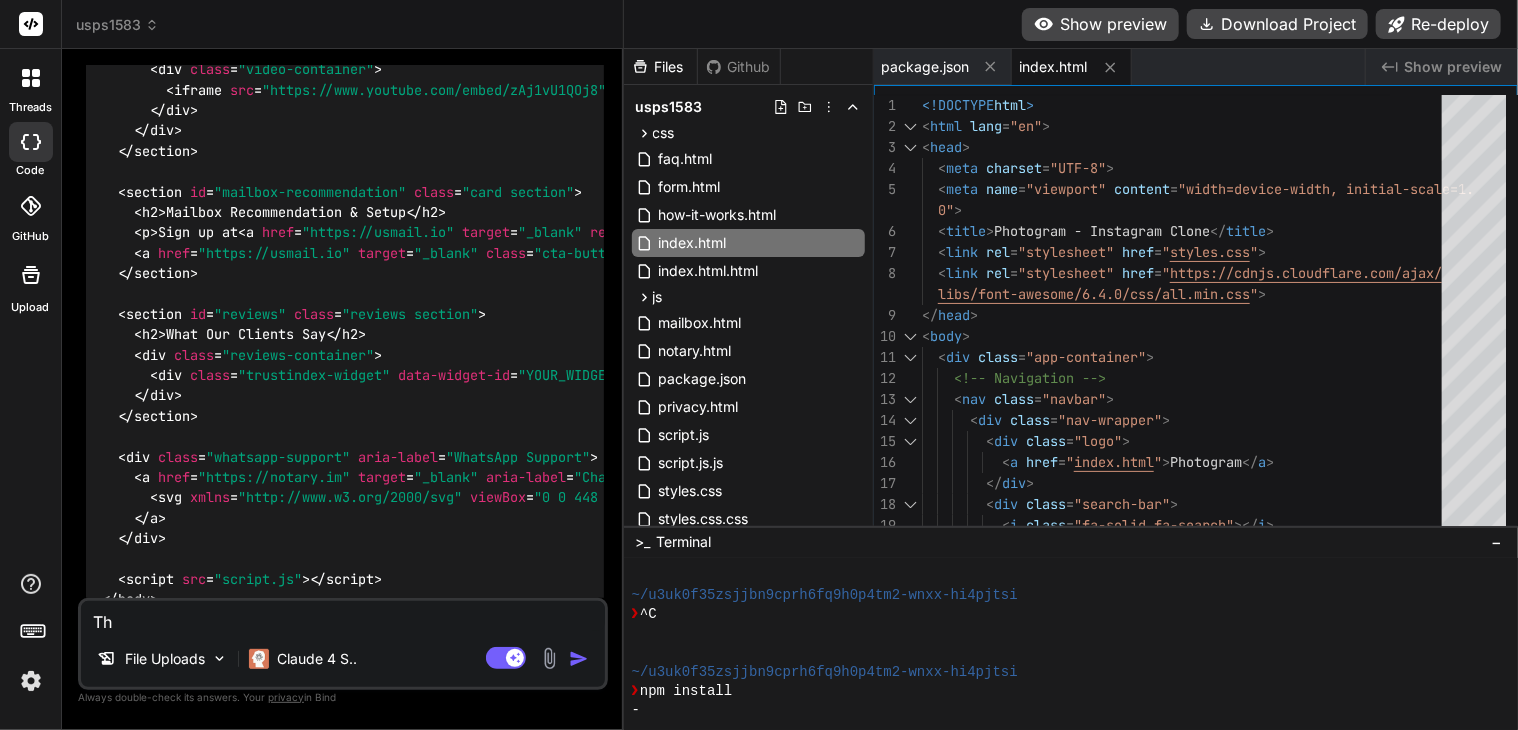 type on "Thi" 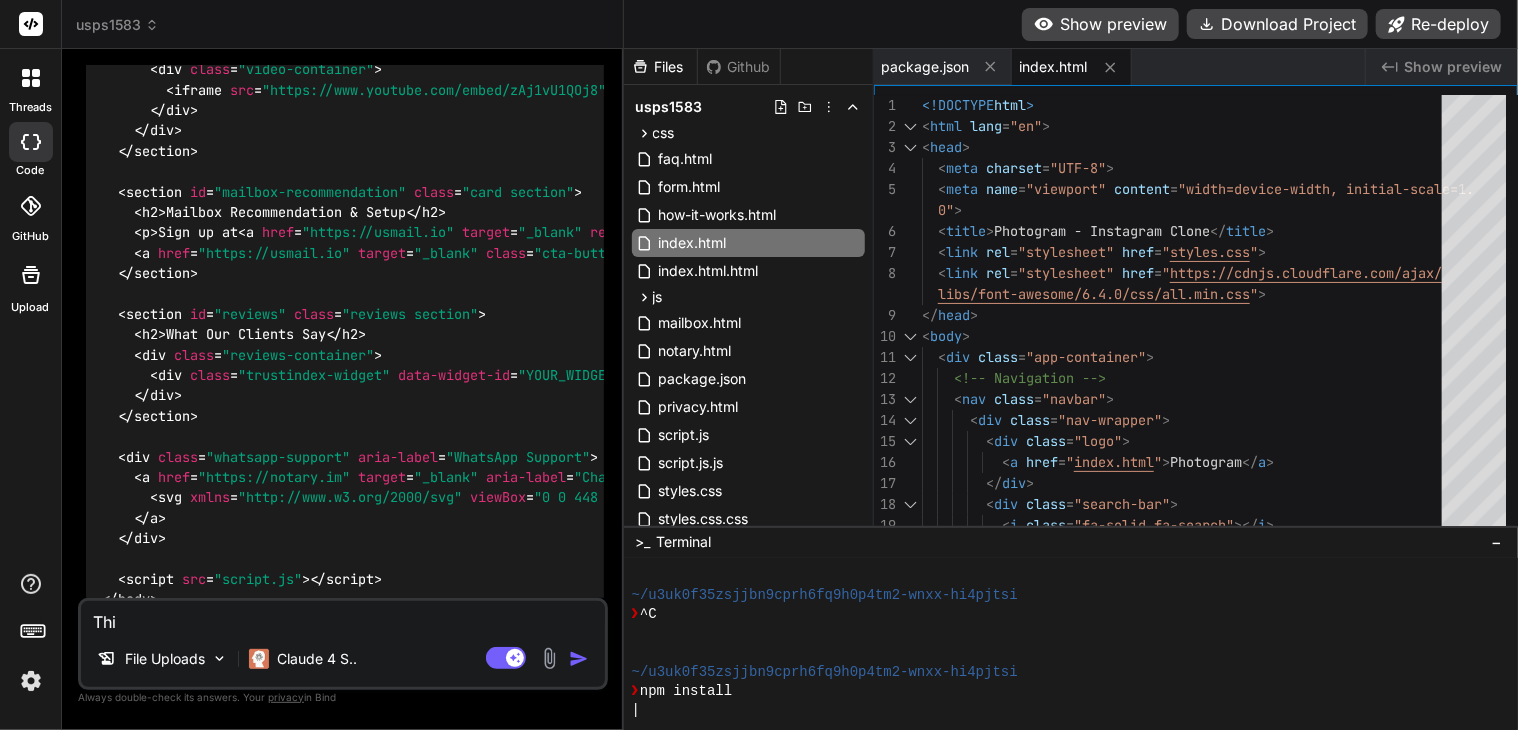 type on "This" 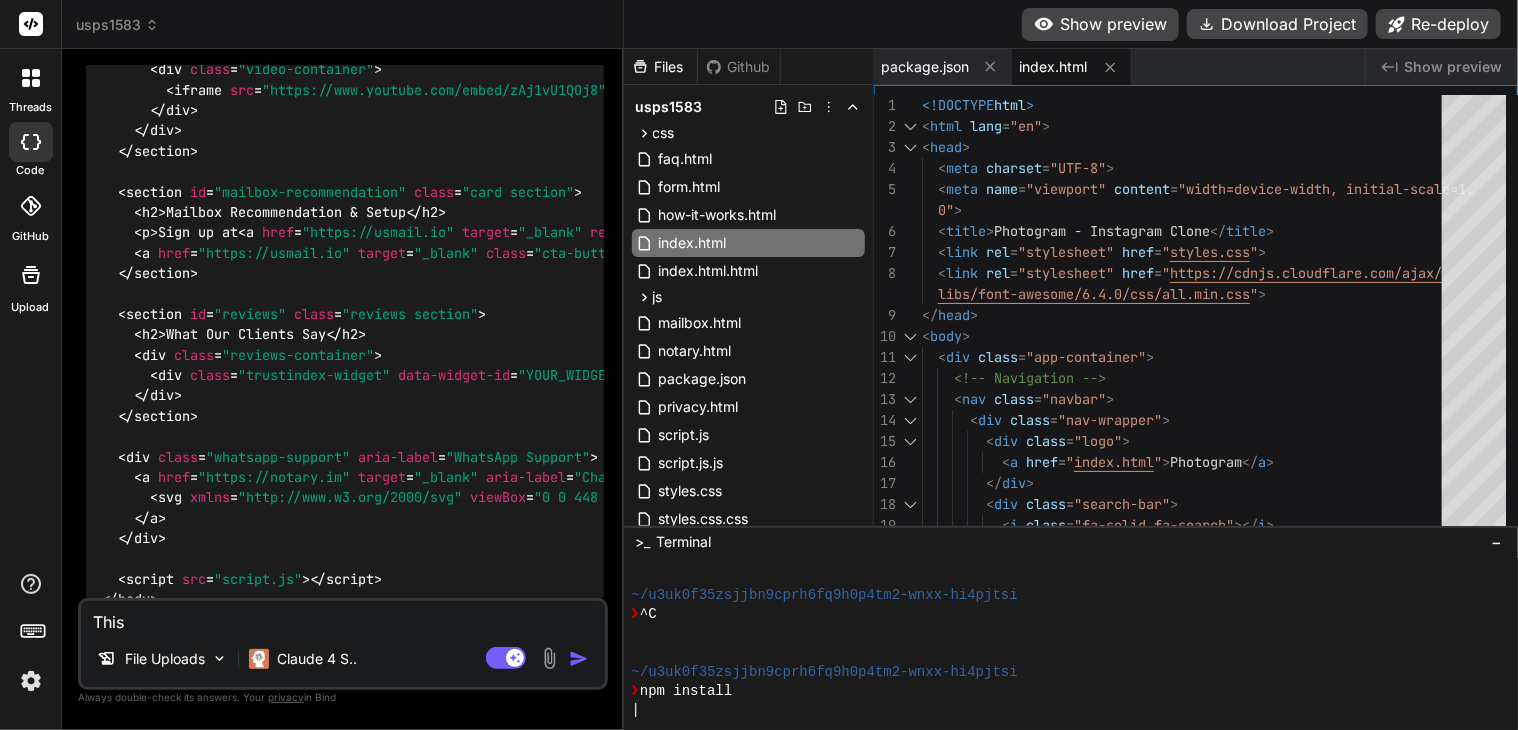 type on "This" 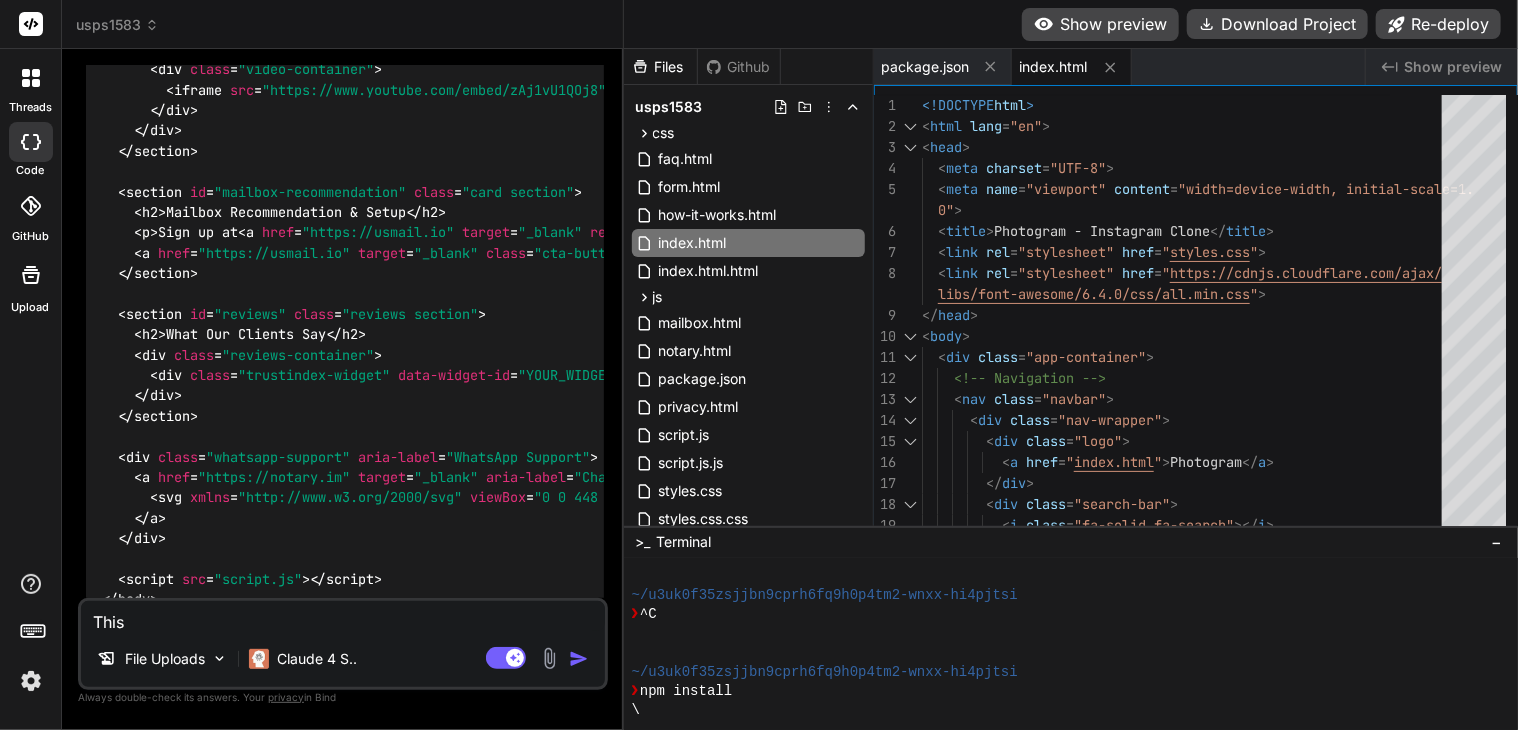type on "This" 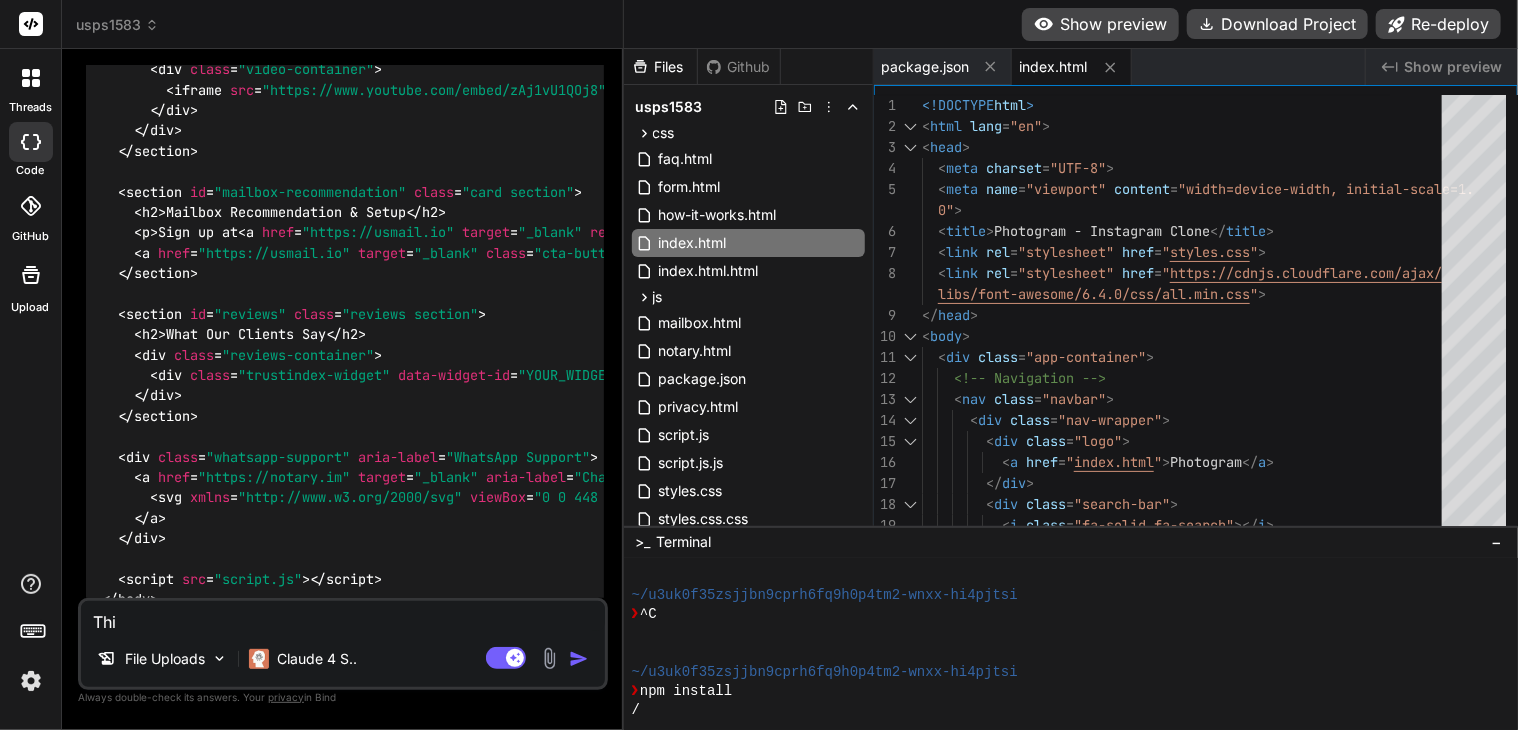 type on "Th" 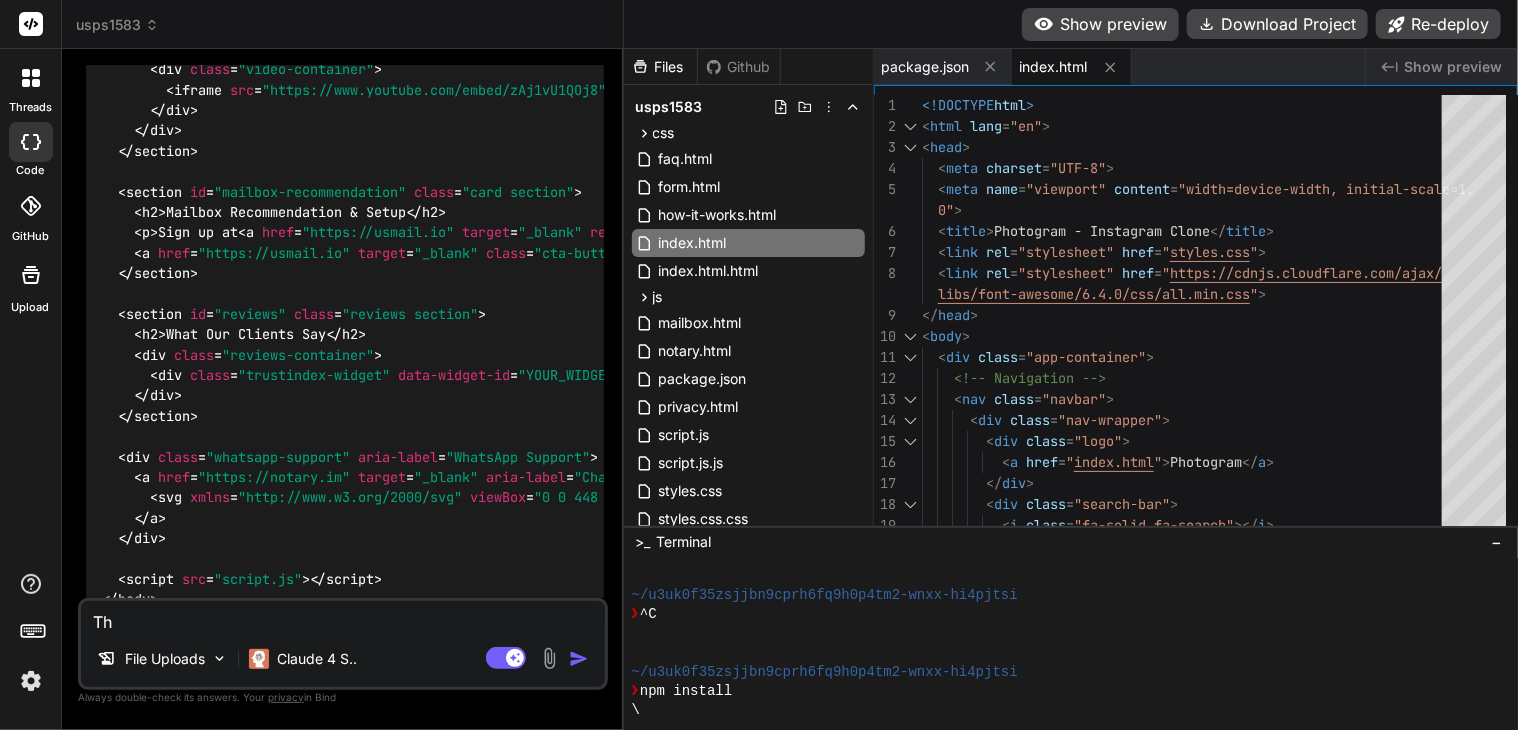 type on "T" 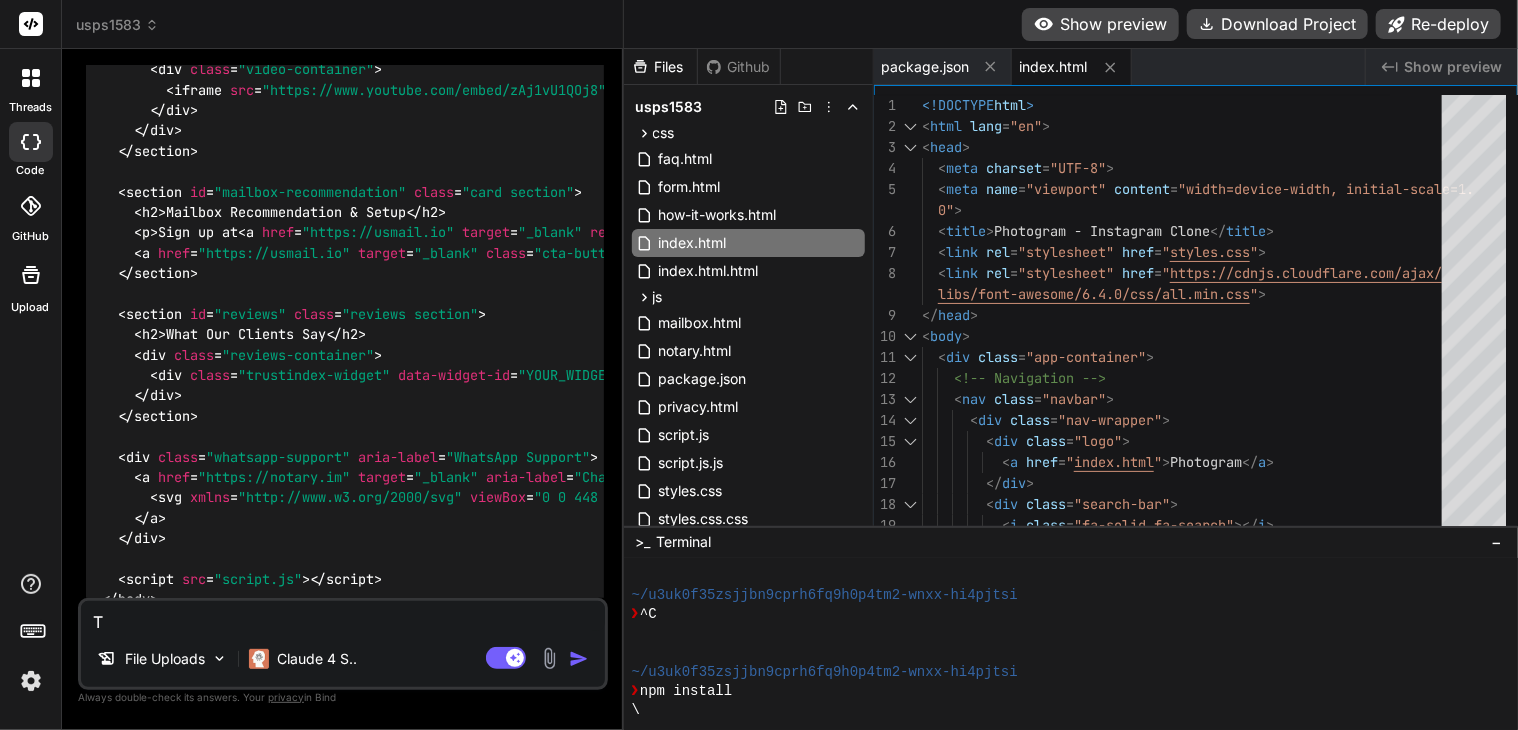 type 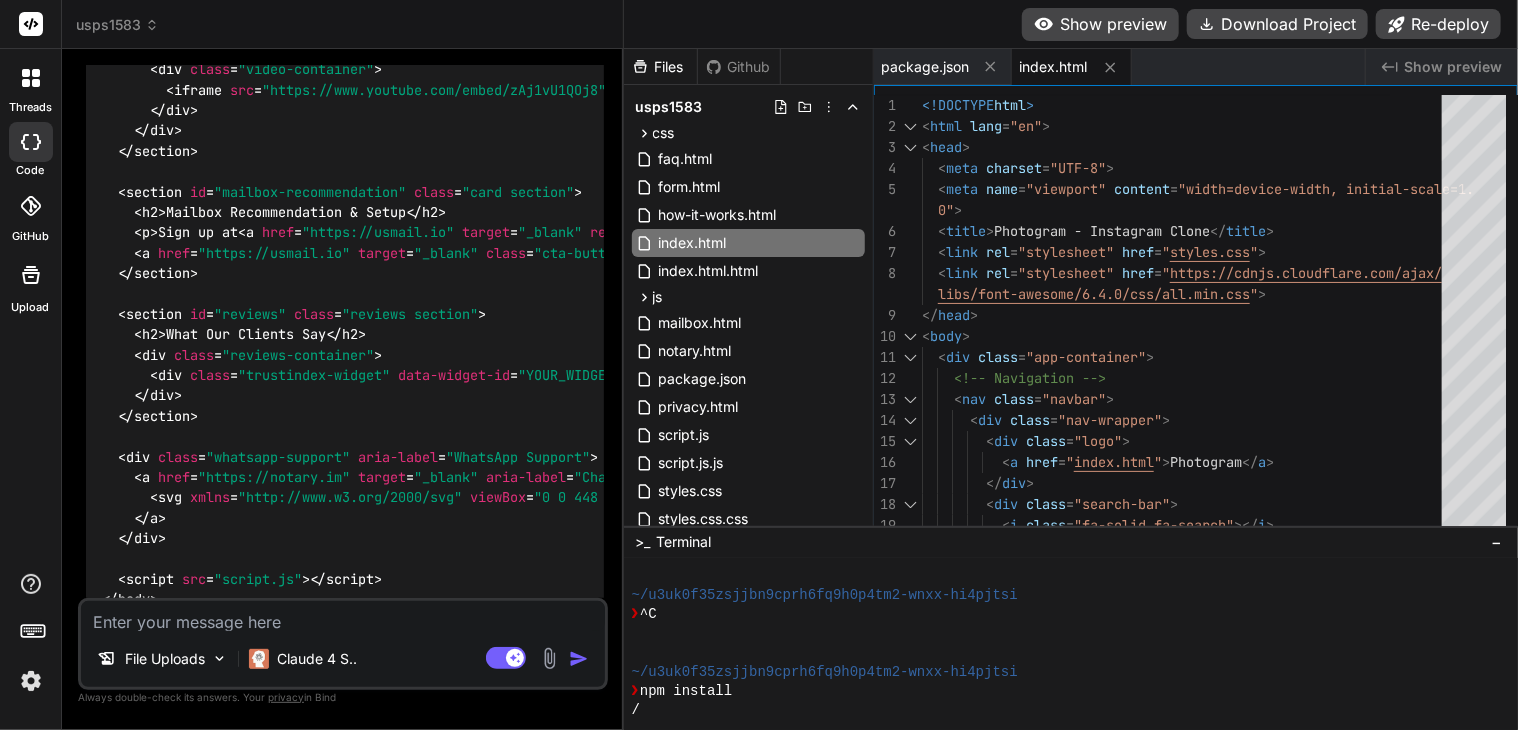 type on "T" 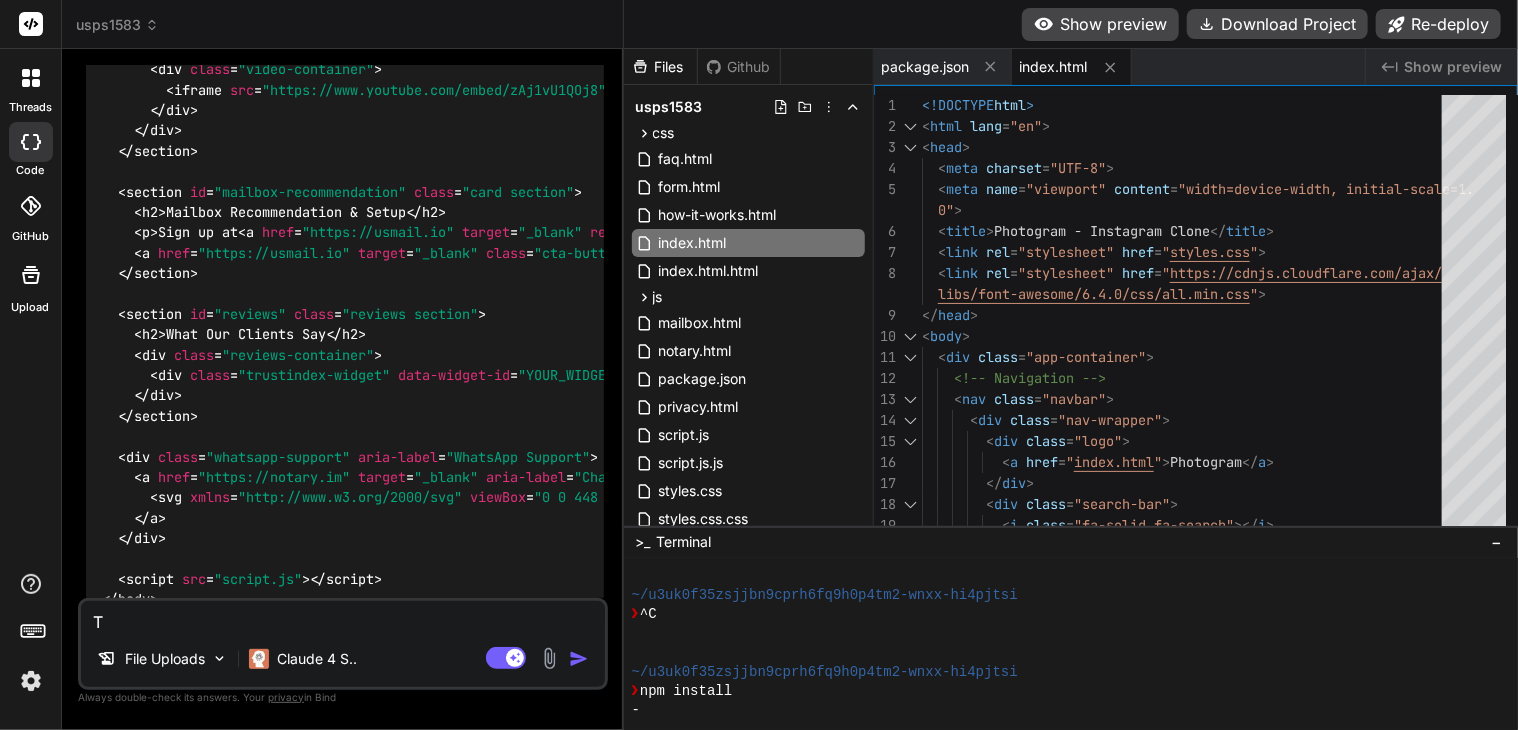 type on "Ta" 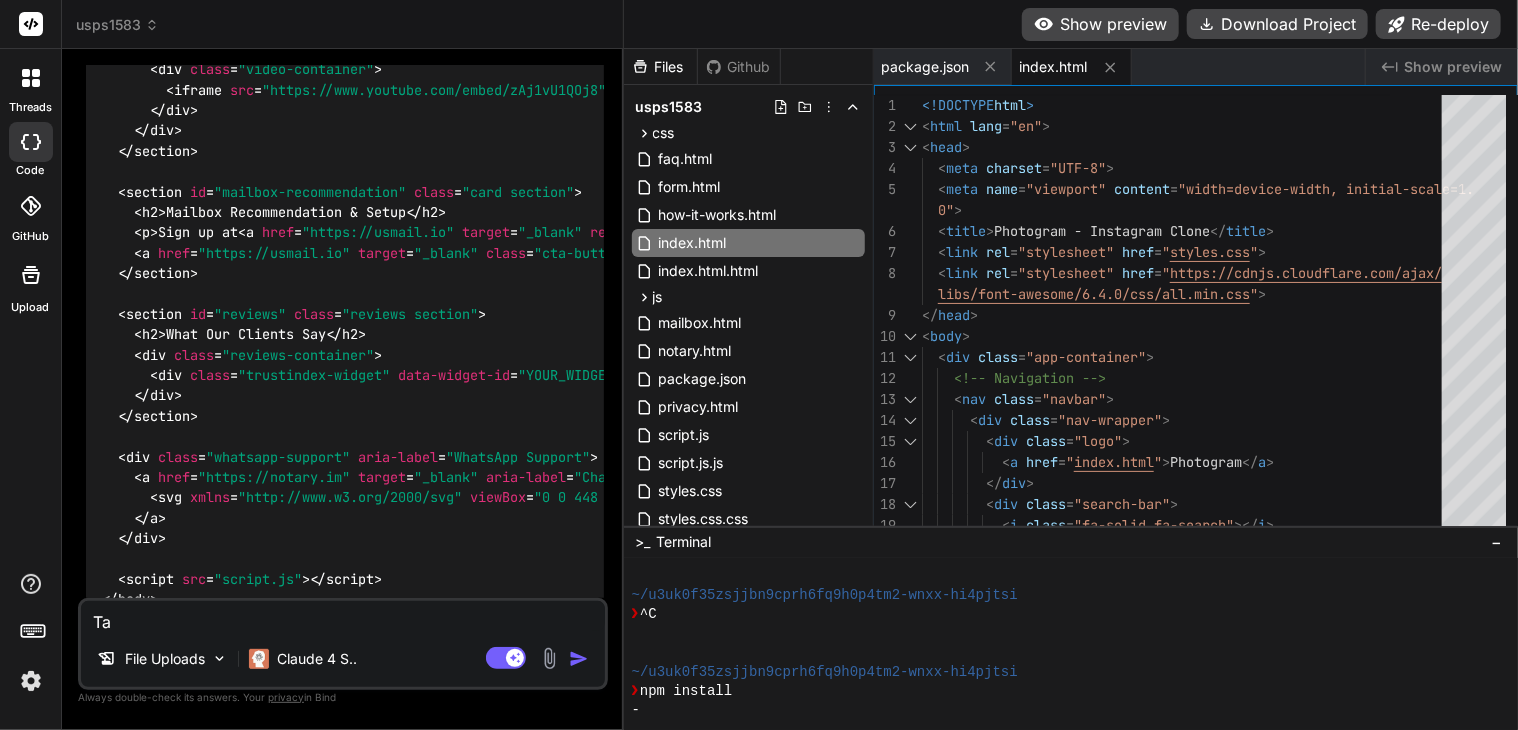 type on "Tak" 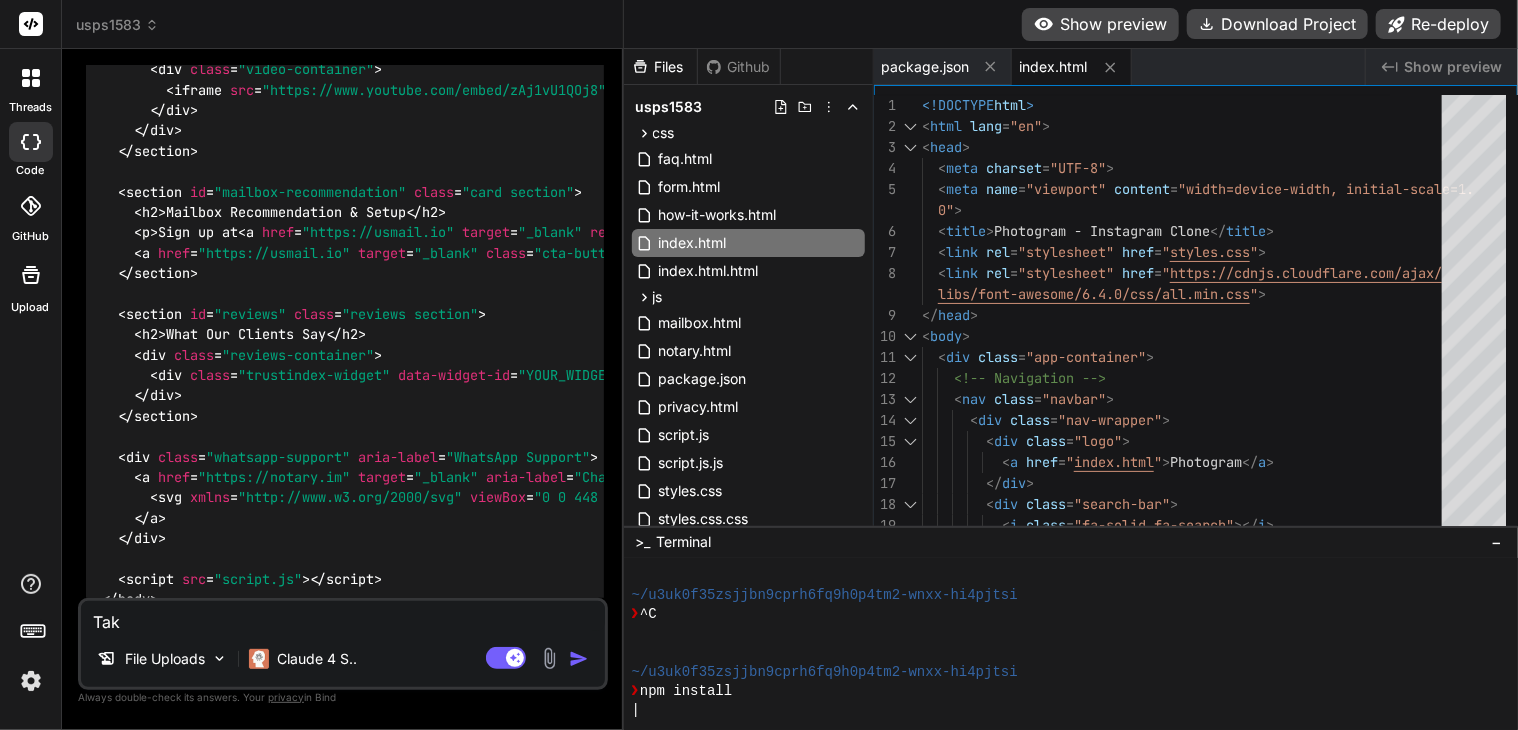 type on "Tak" 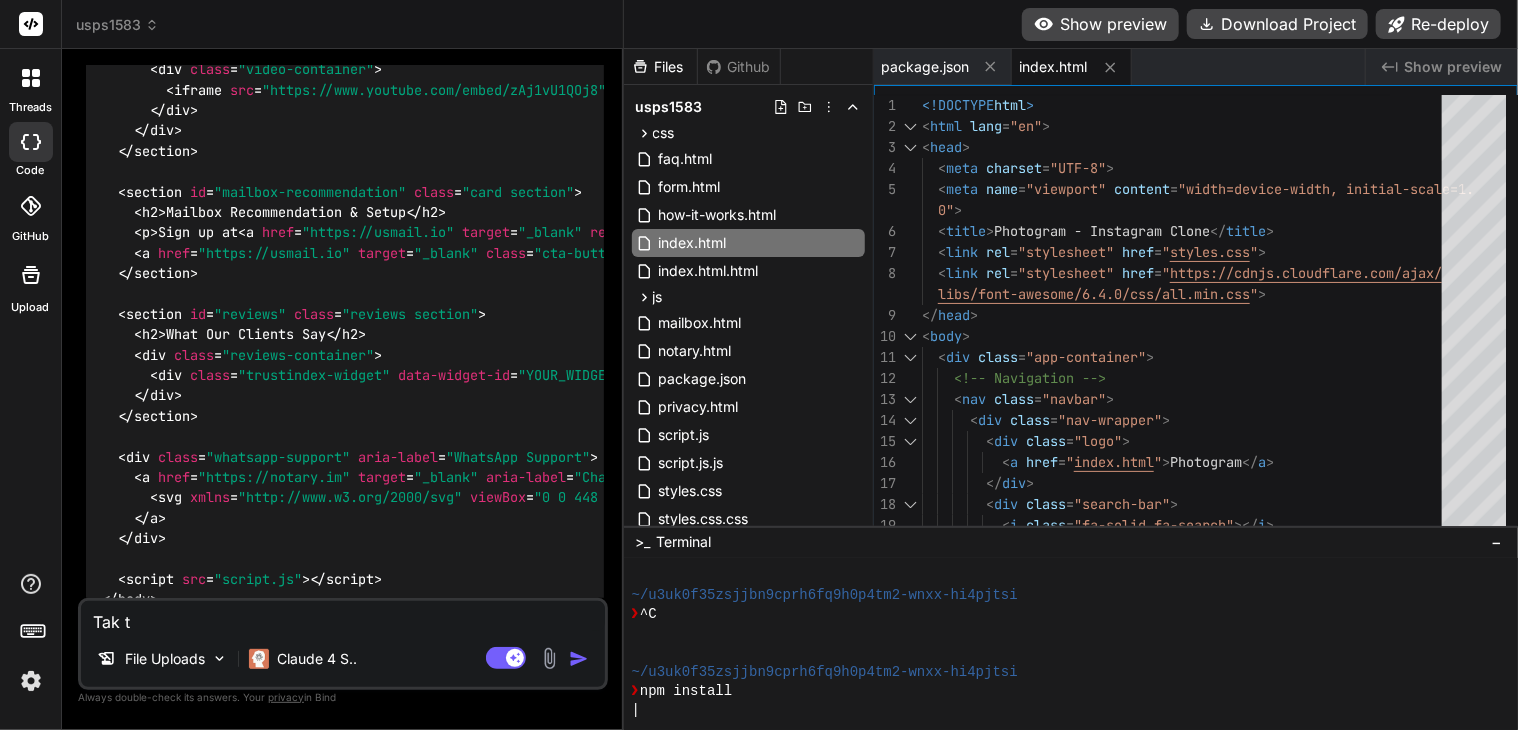 type on "Tak" 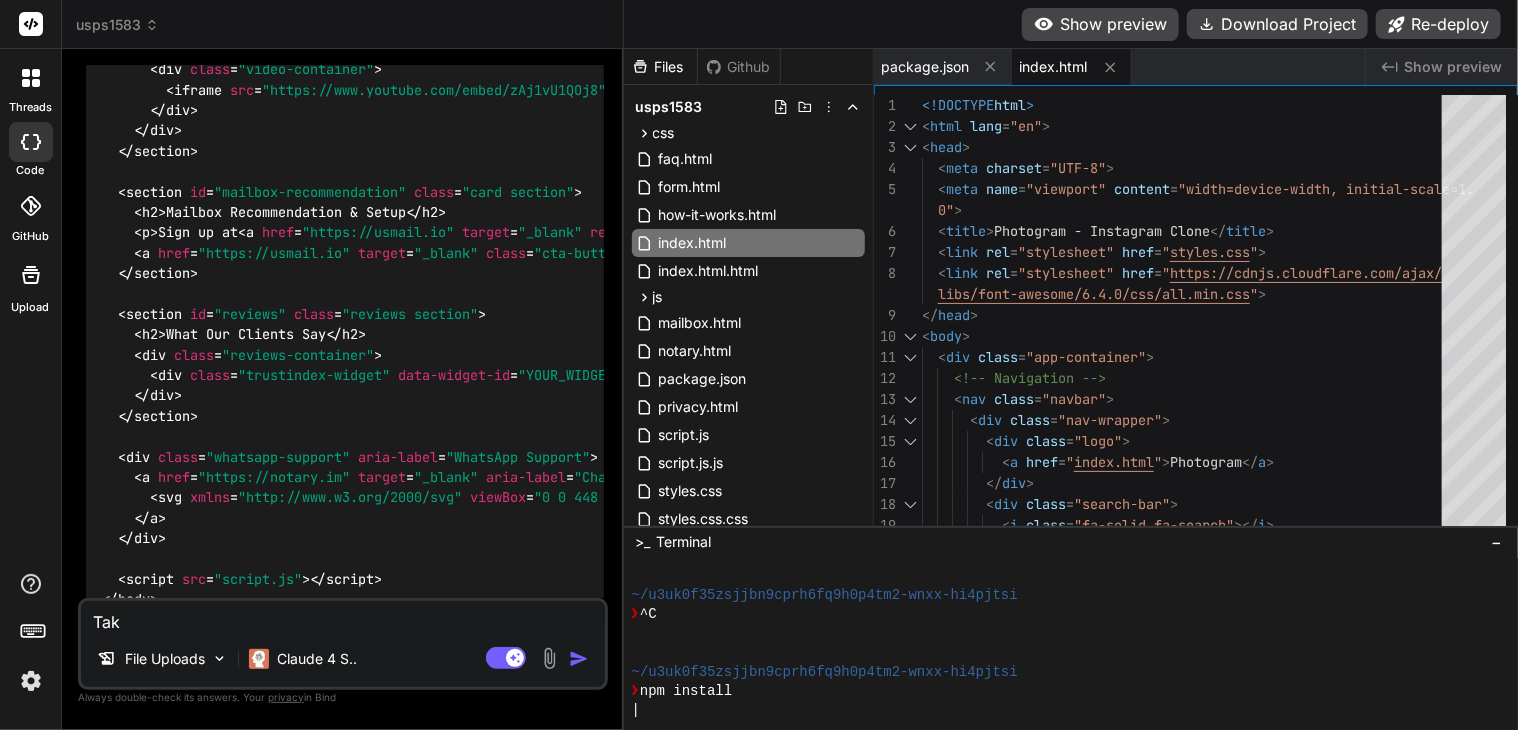 type on "Tak" 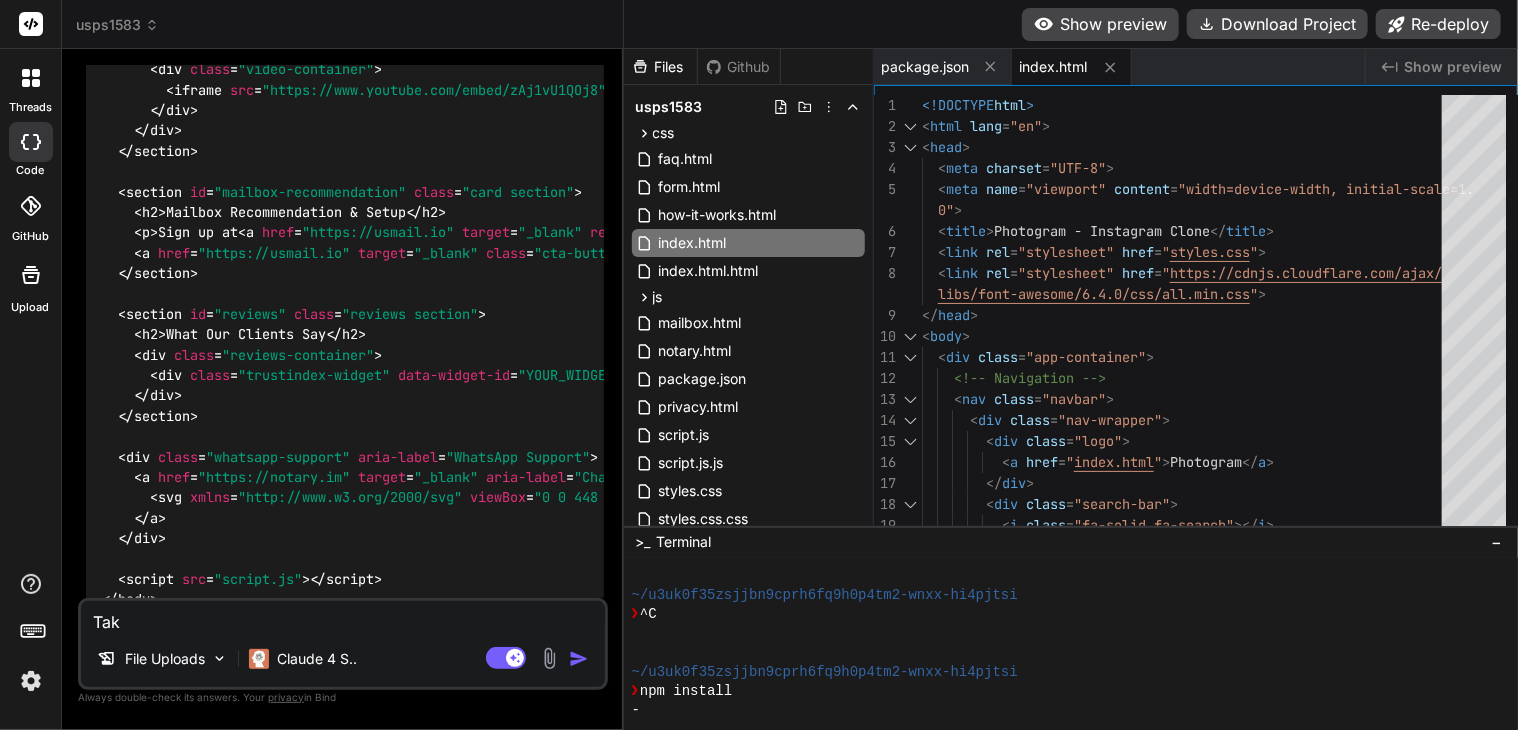 type on "Ta" 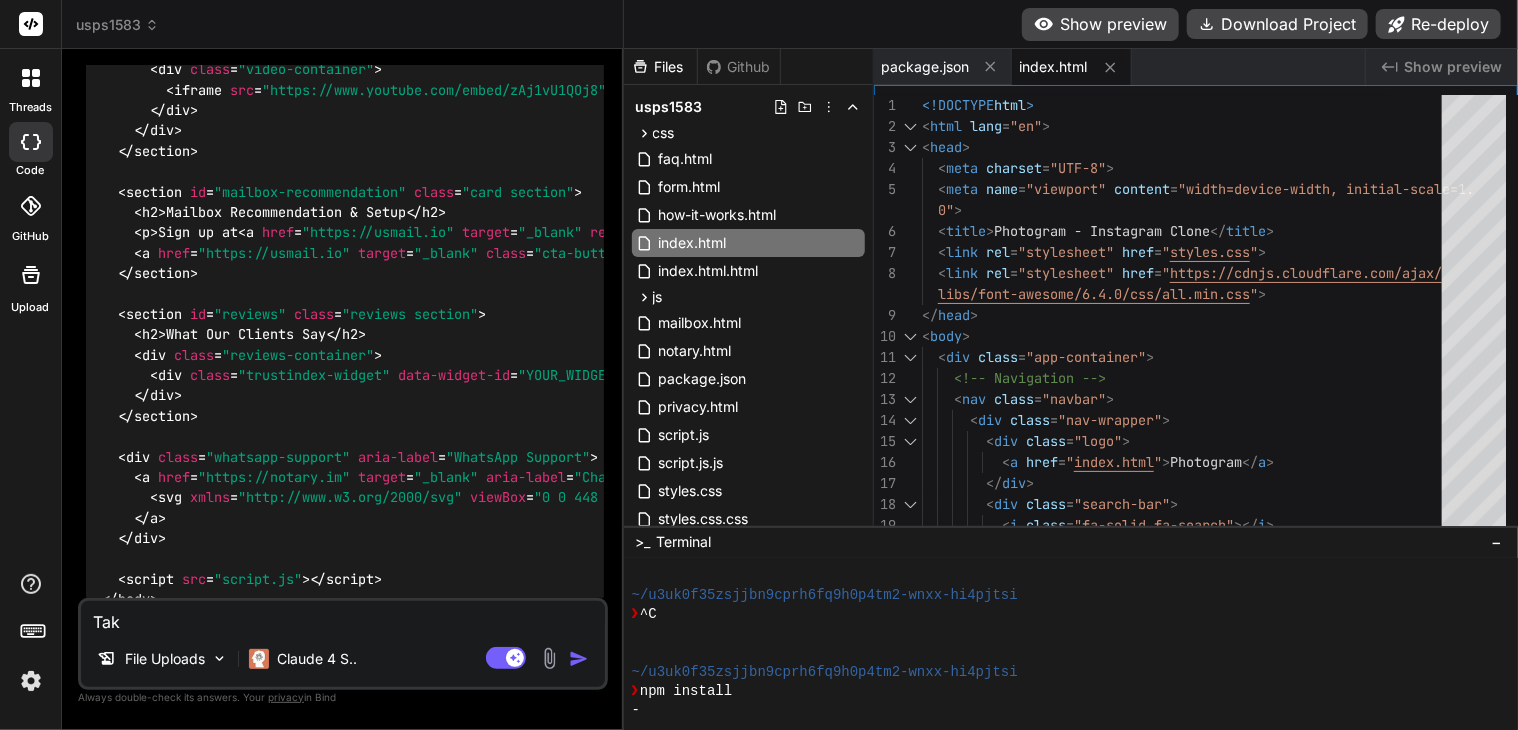 type on "x" 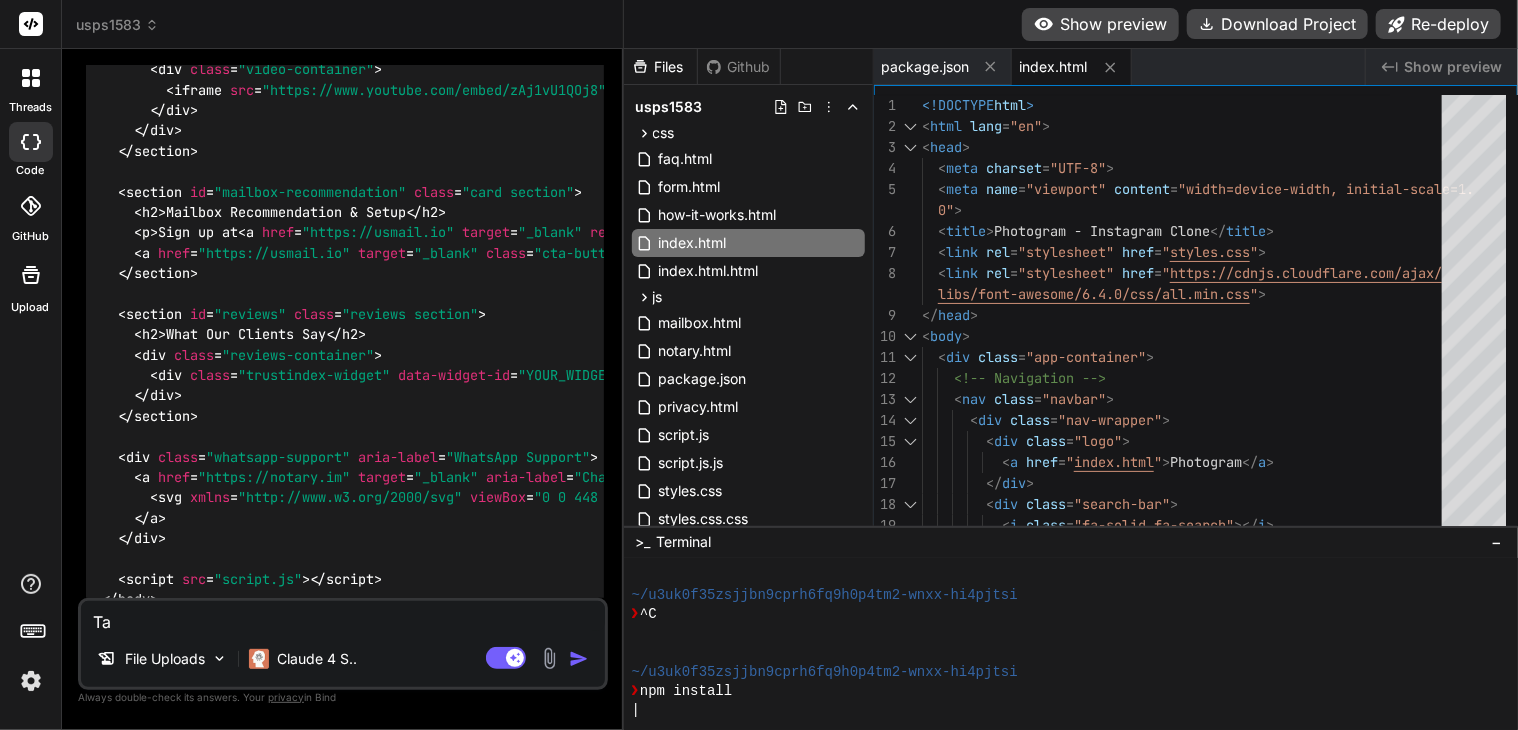 type on "T" 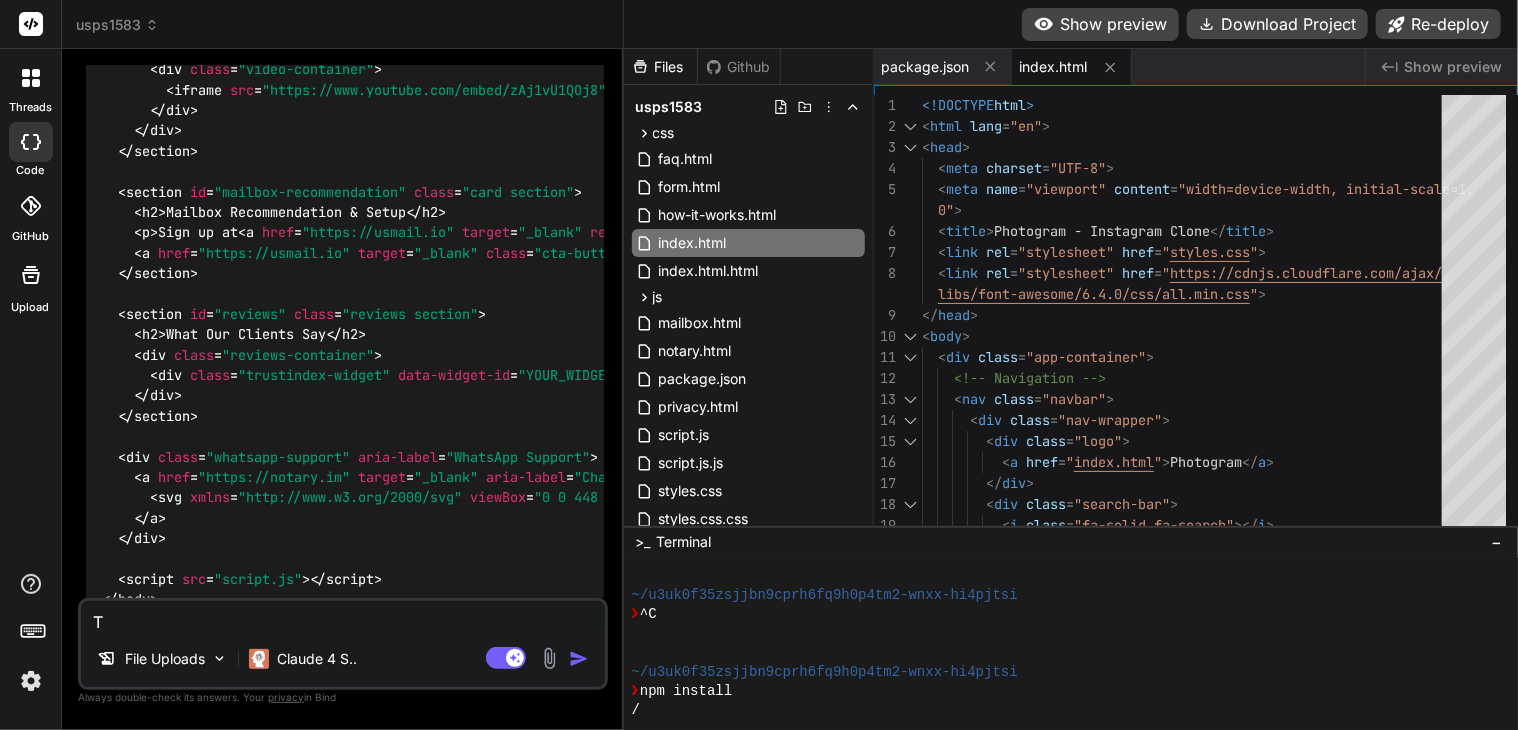 type 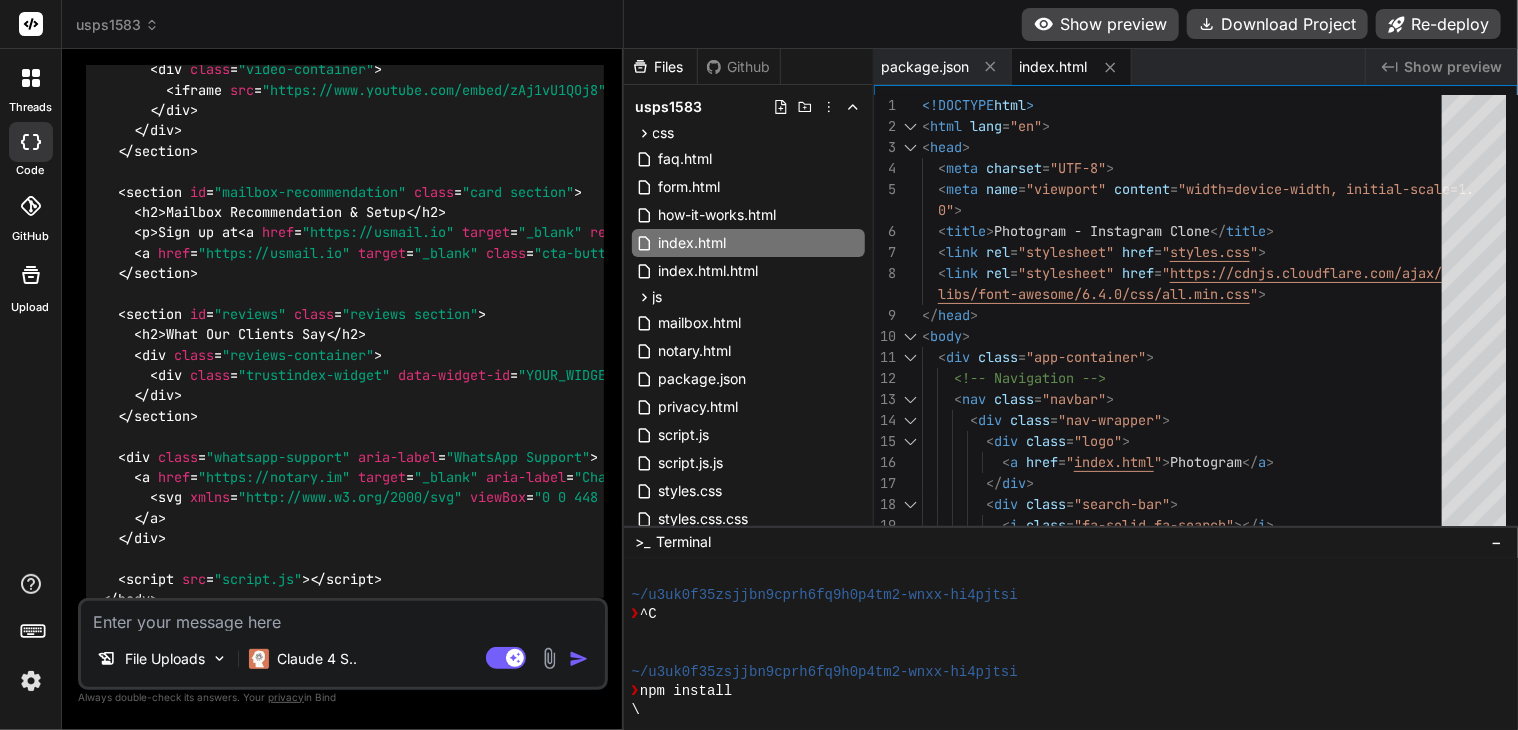 type on "a" 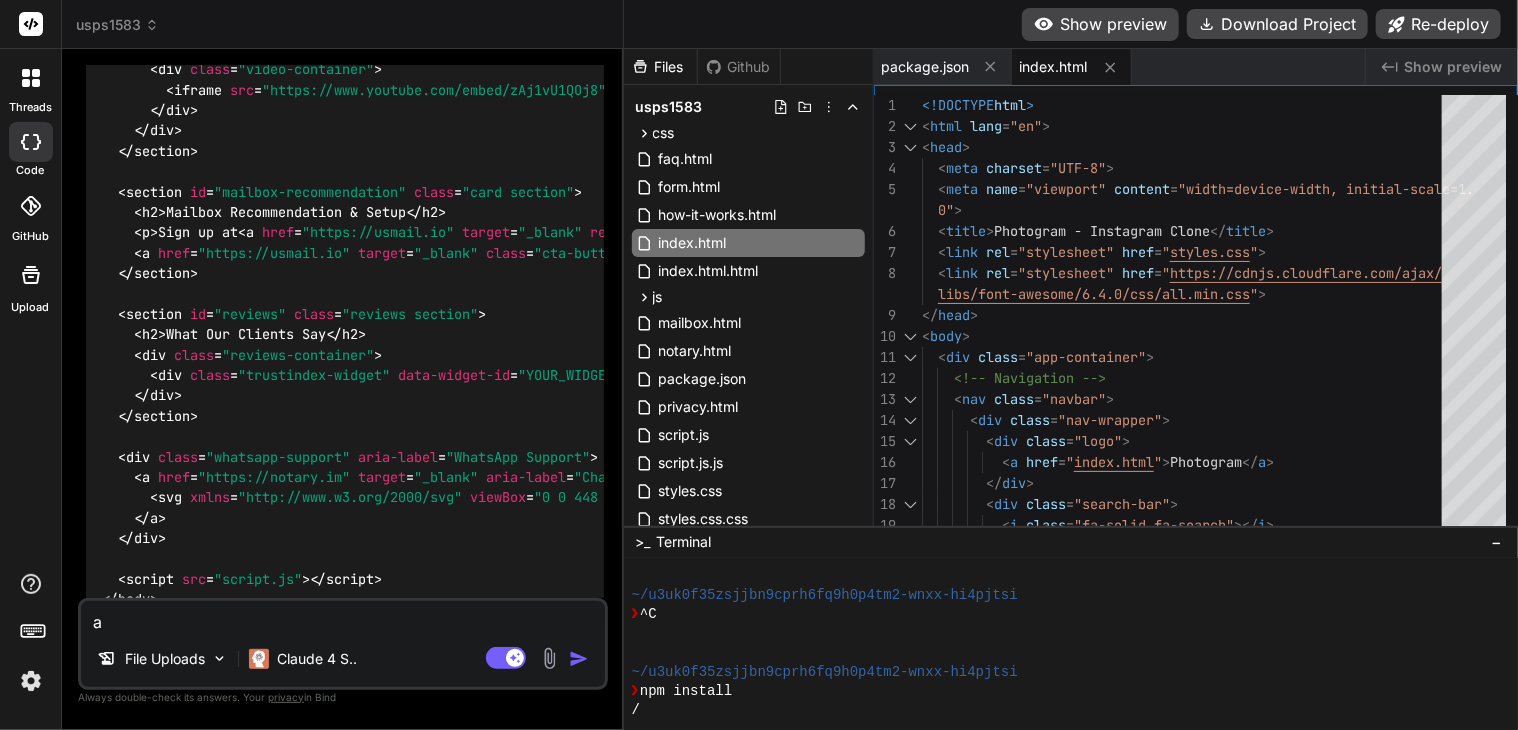 type 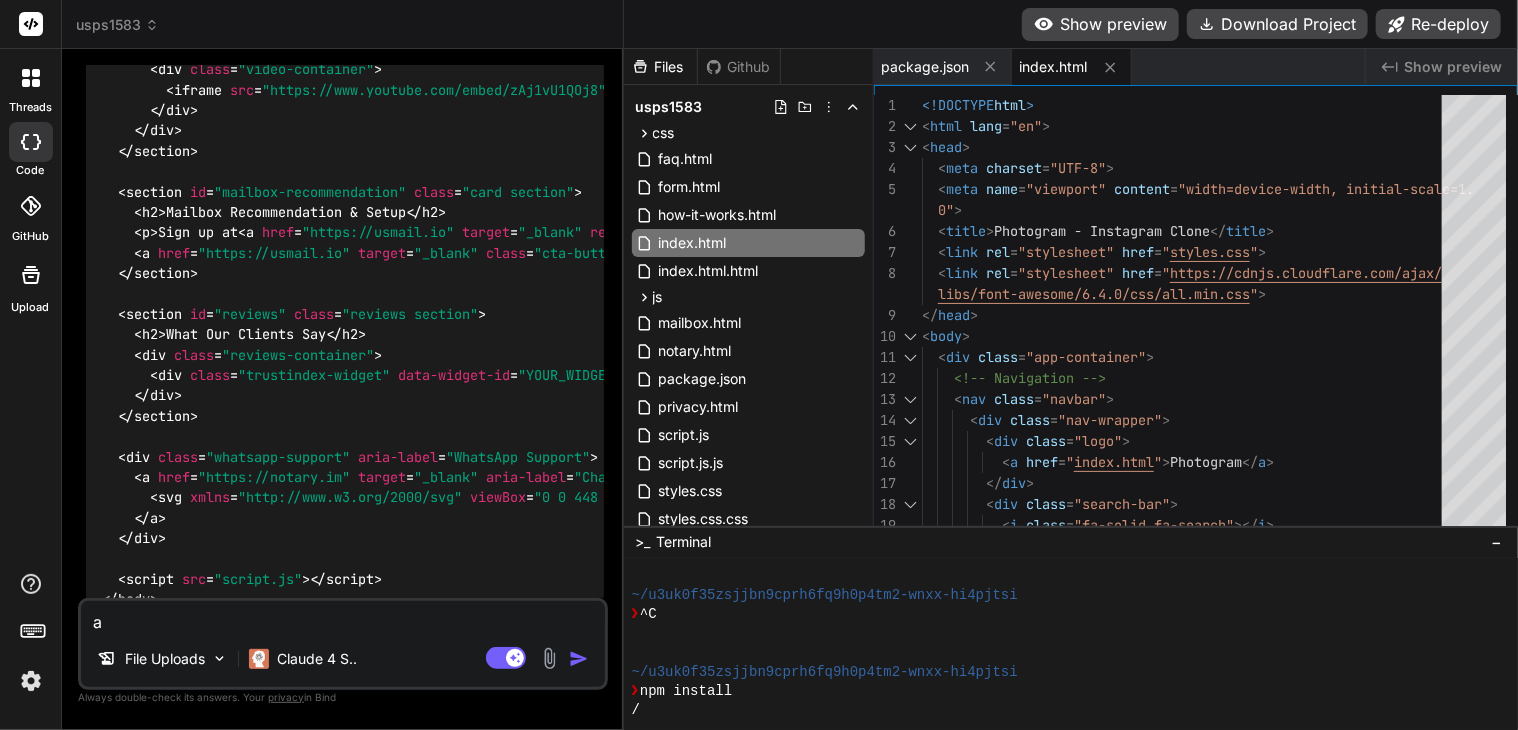 type on "x" 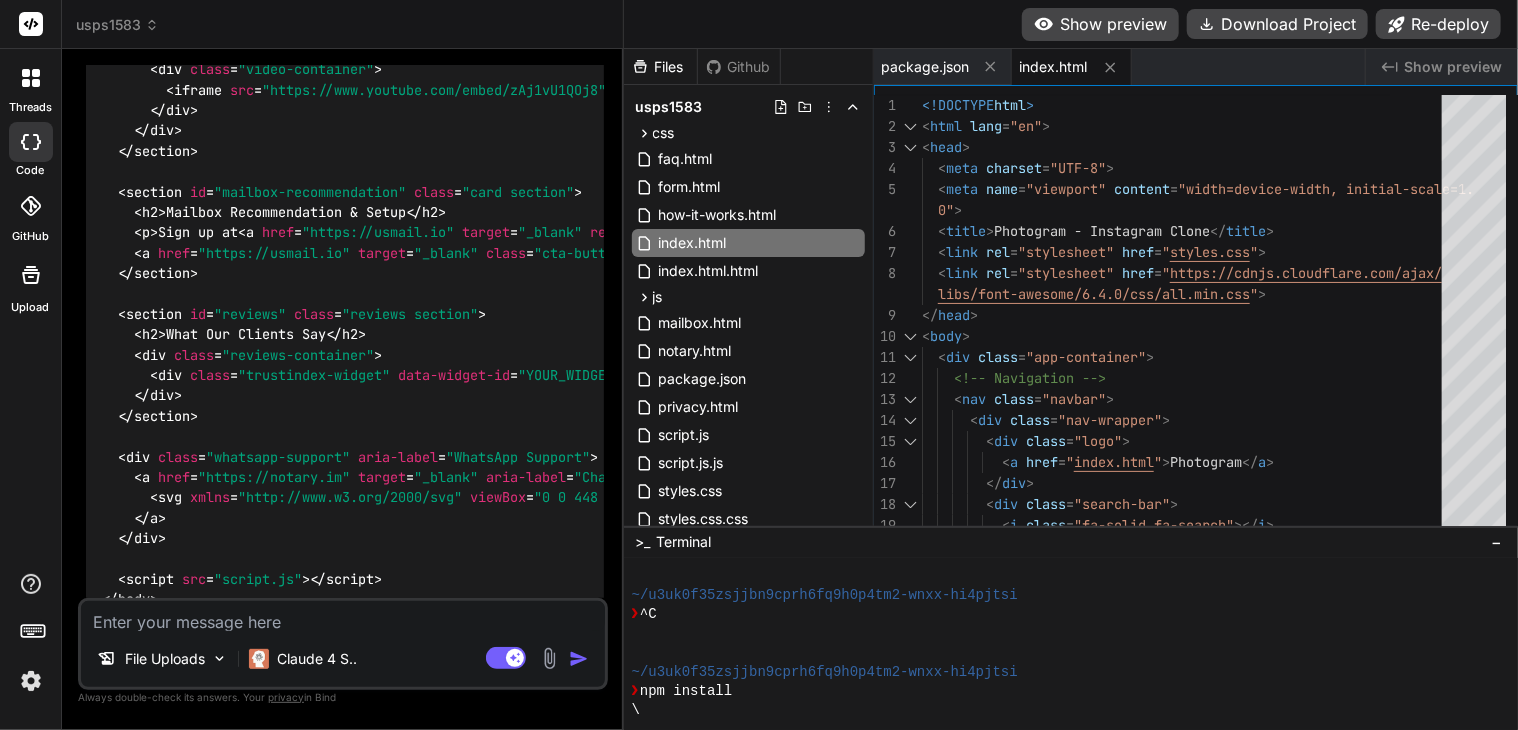 type on "t" 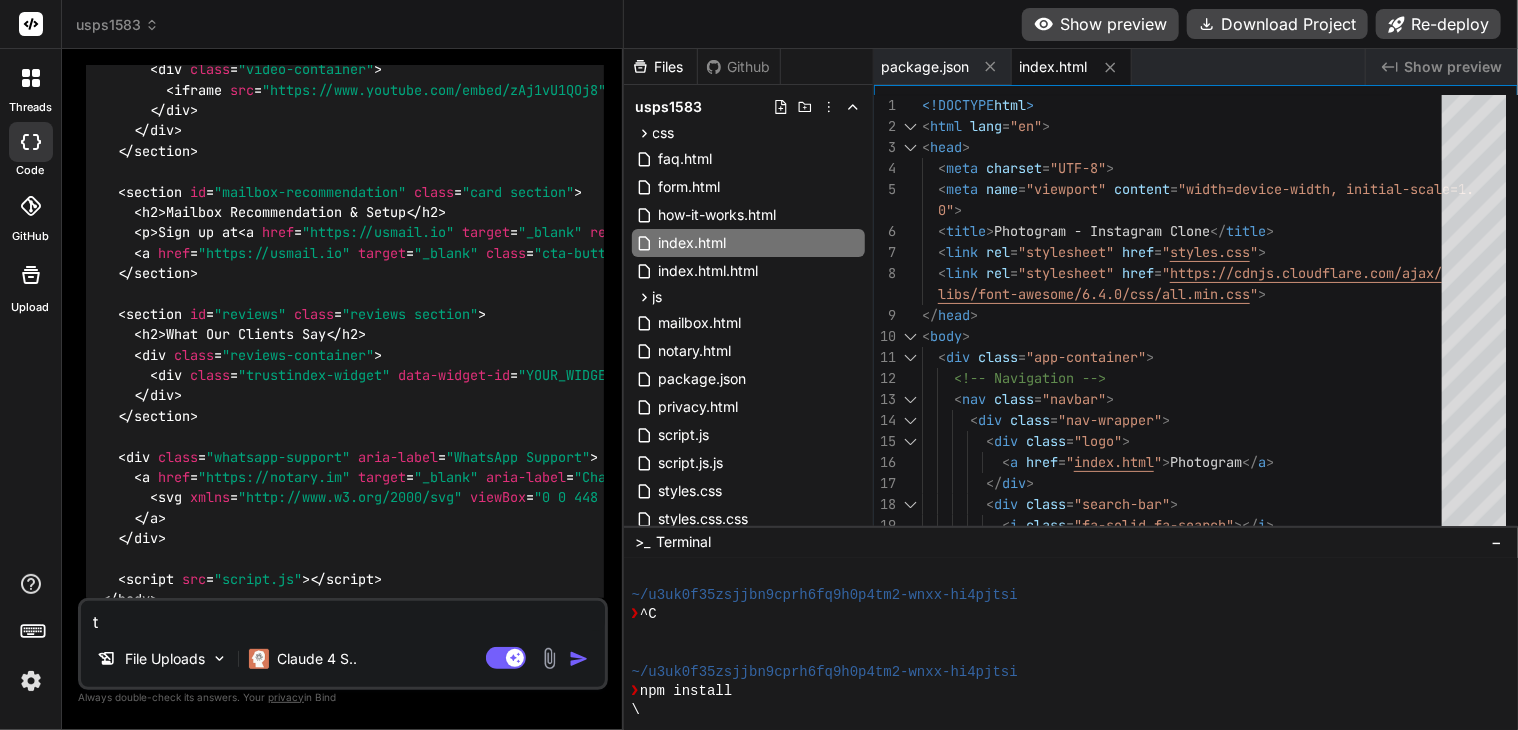 type on "ta" 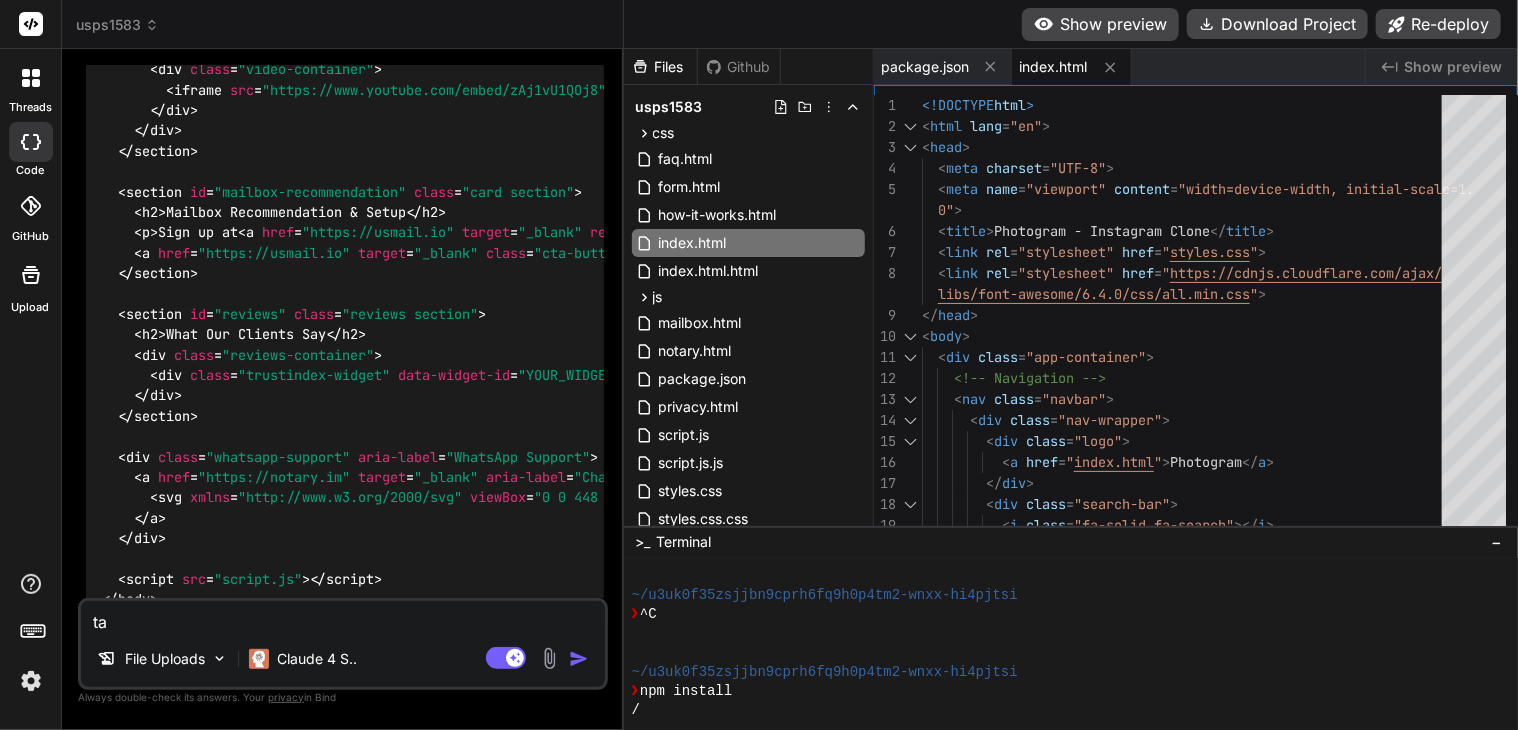 type on "tak" 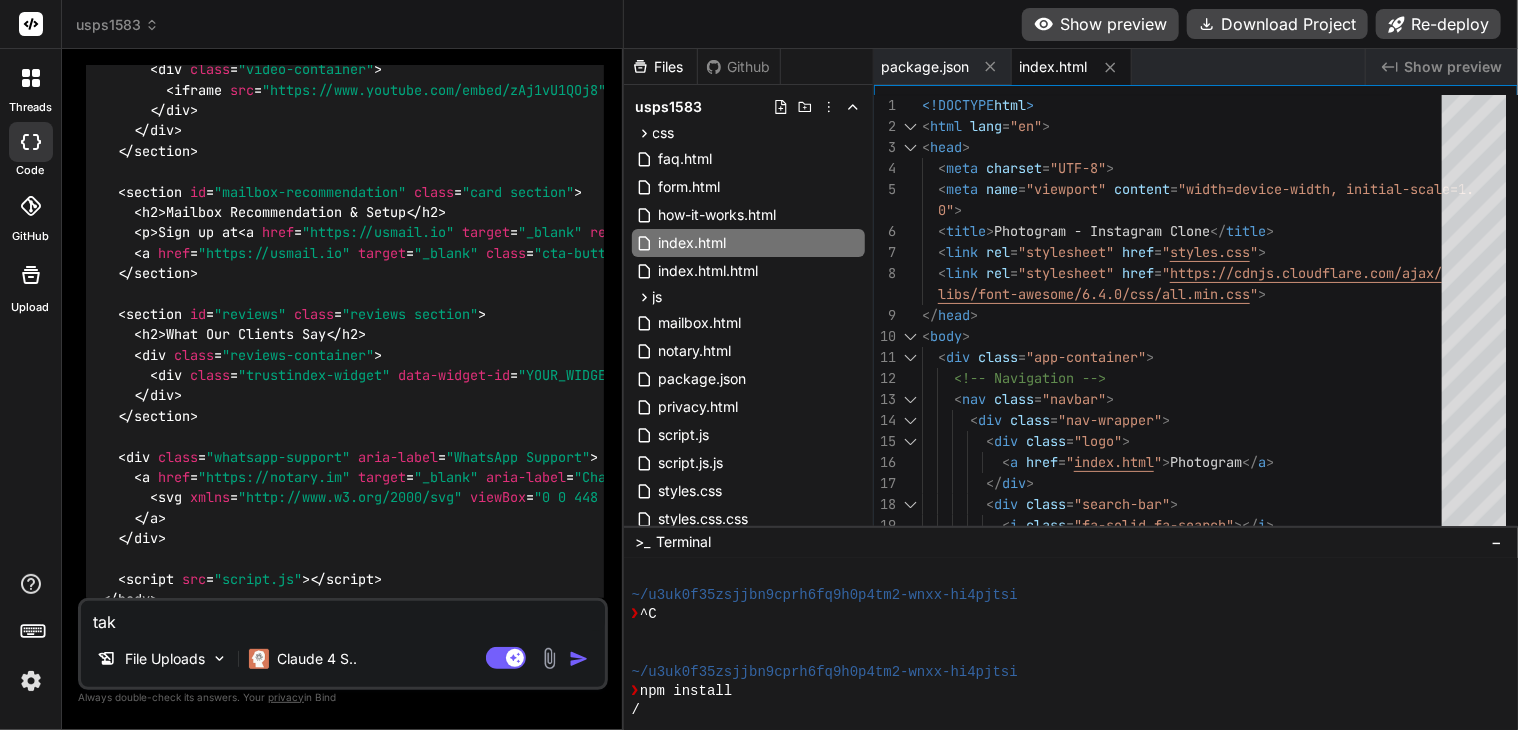 type on "take" 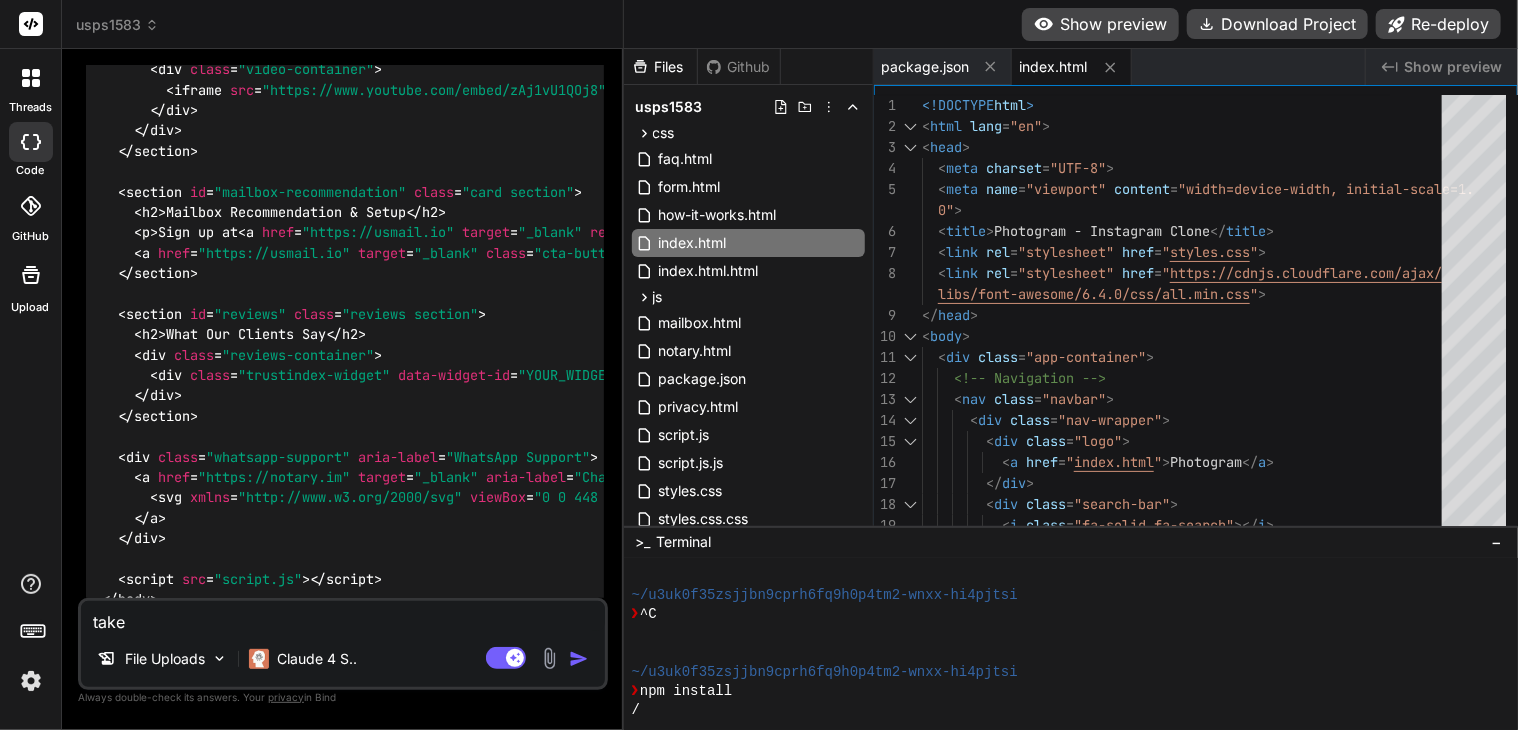 type on "take" 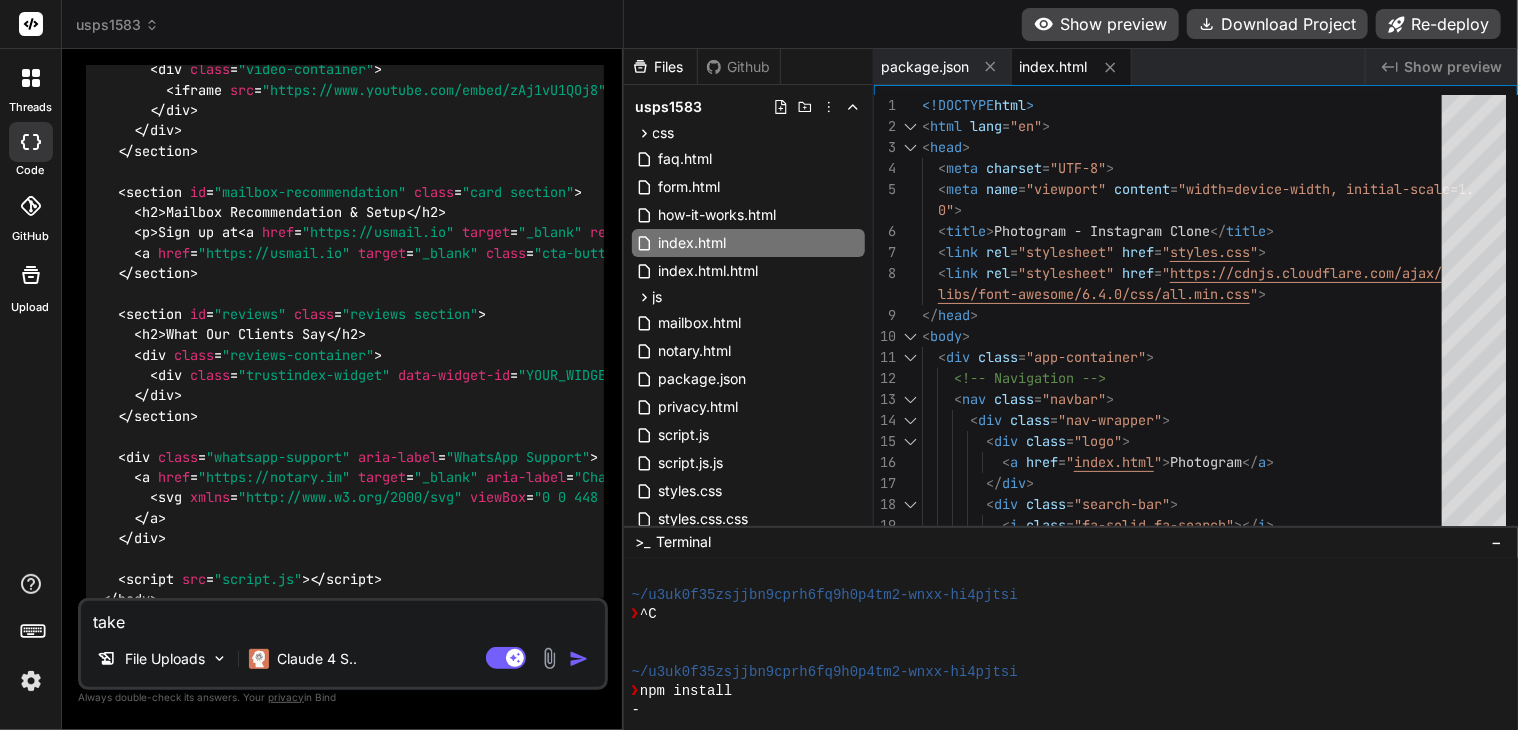 type on "take t" 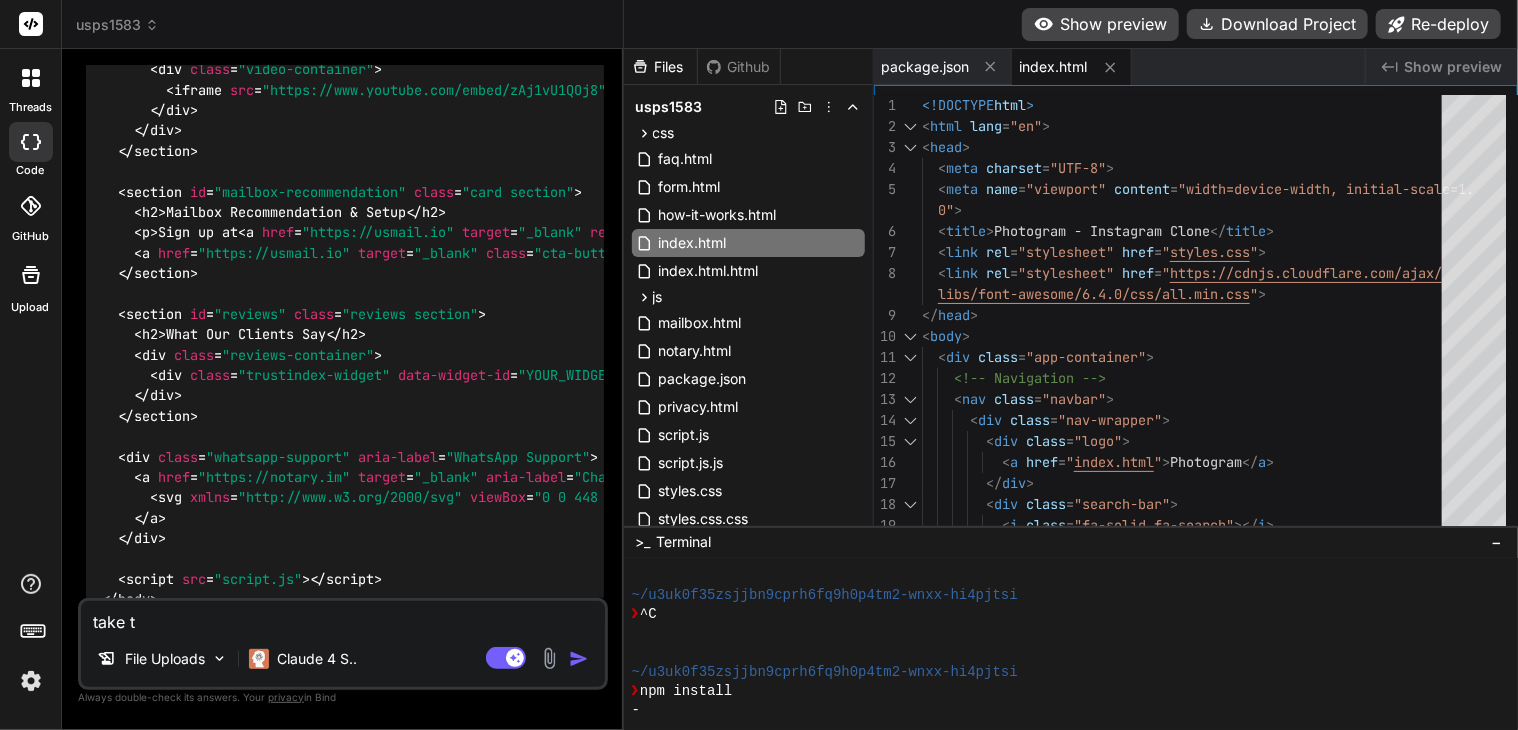 type on "take th" 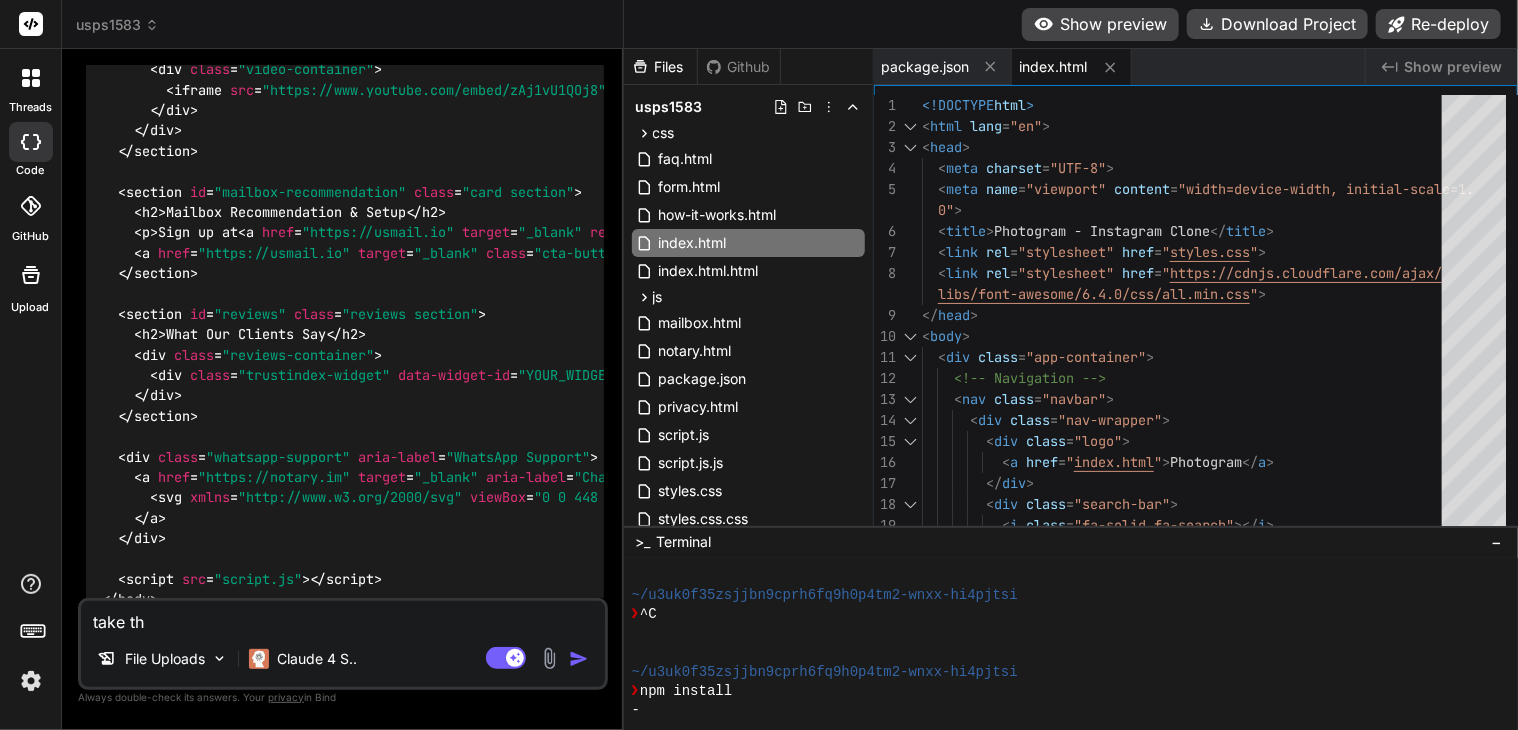 type on "take the" 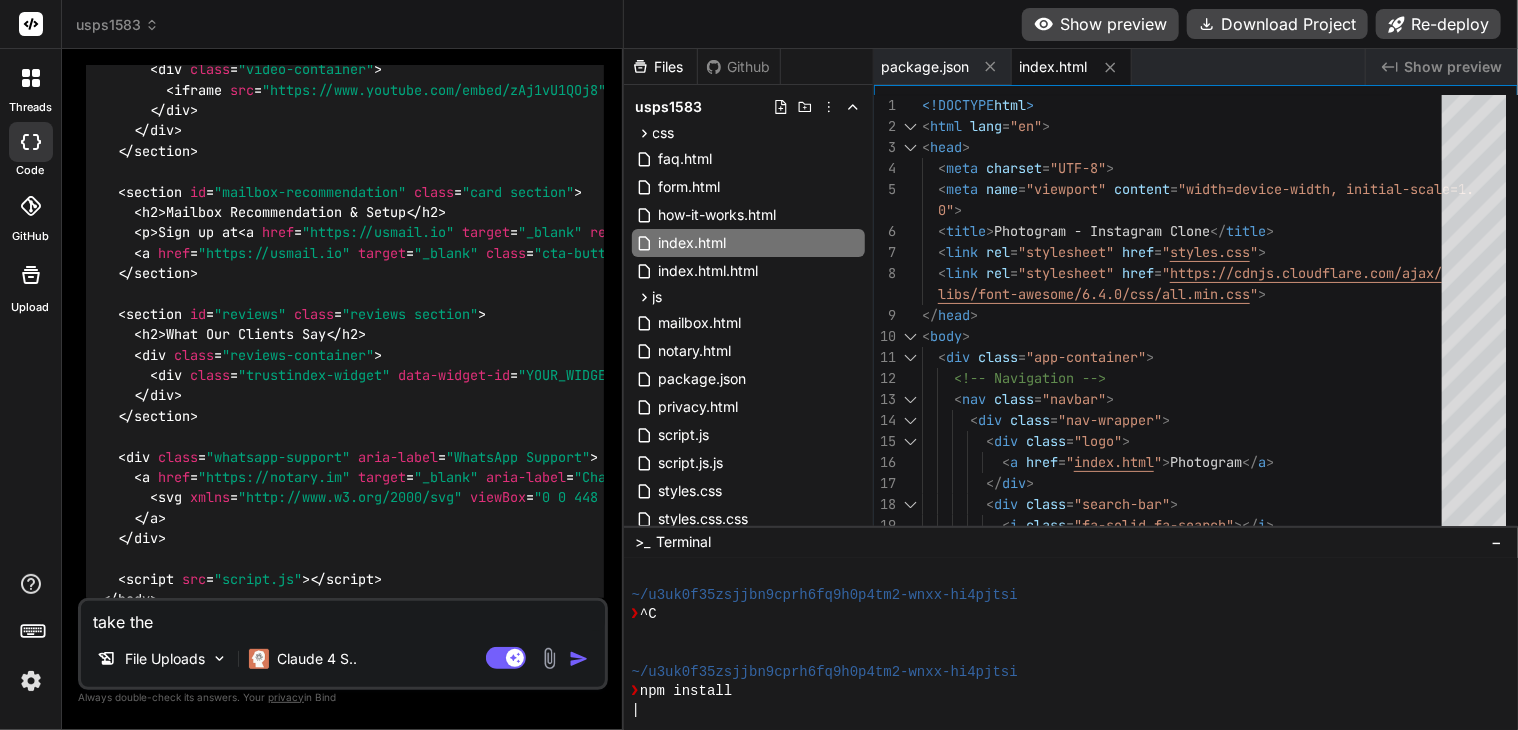 type on "take the" 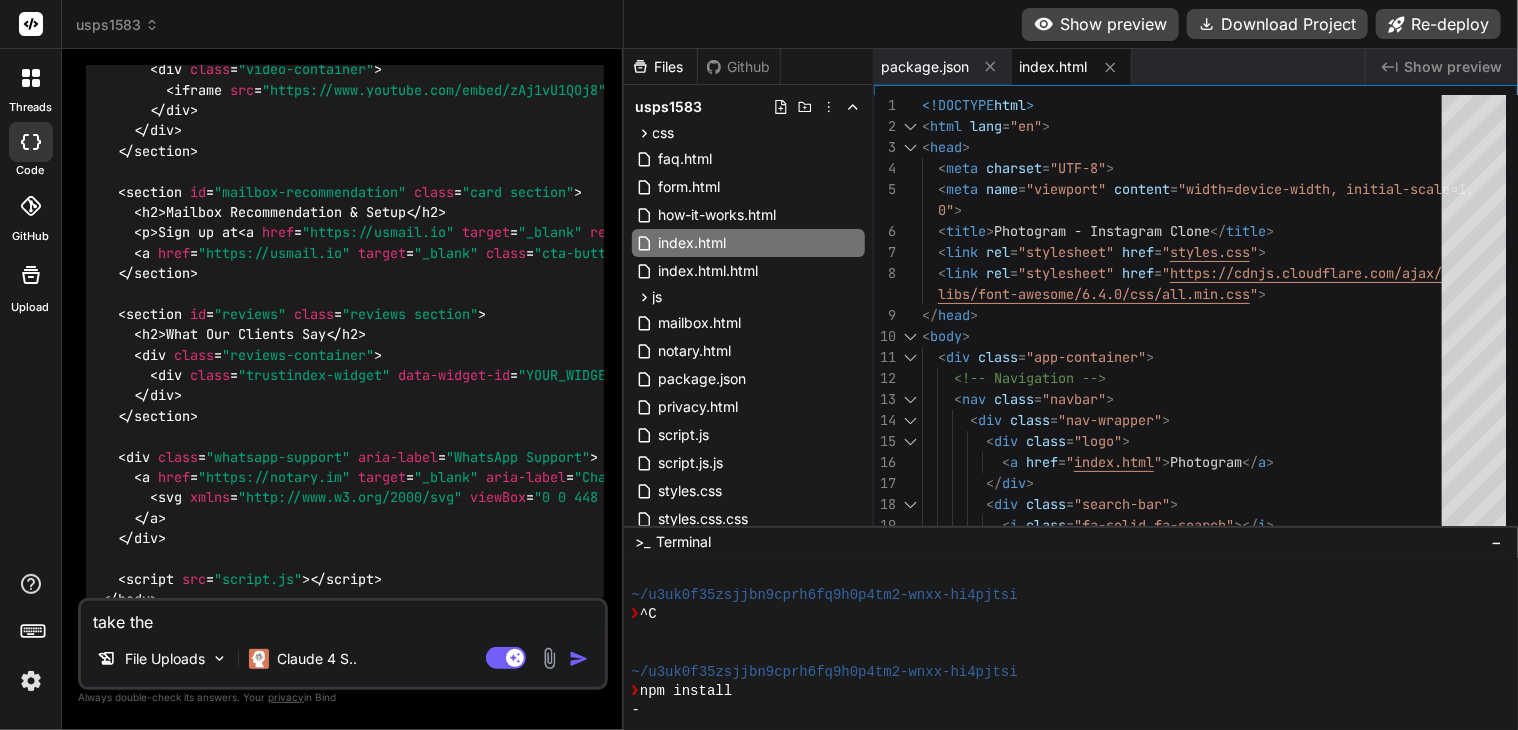 type on "take the c" 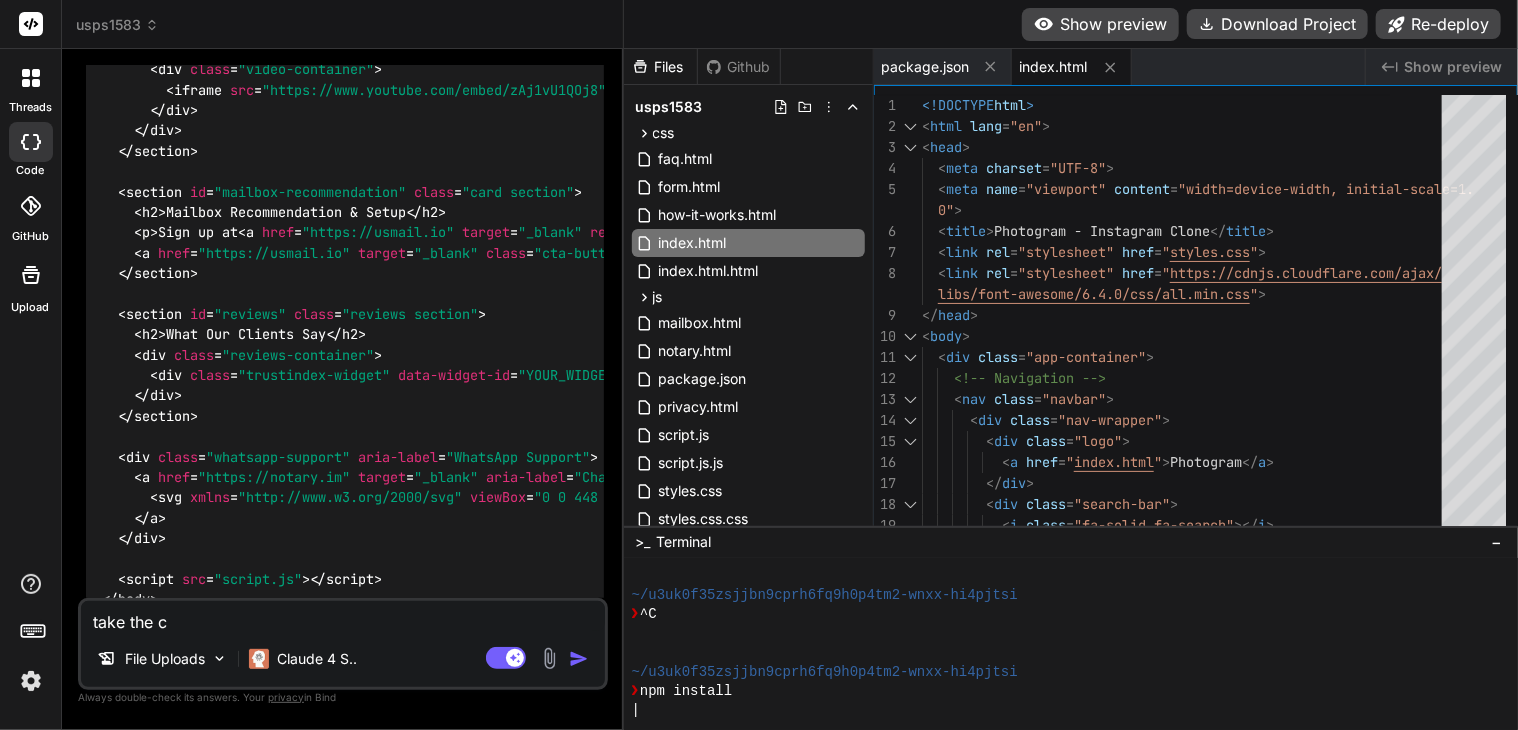 type on "take the co" 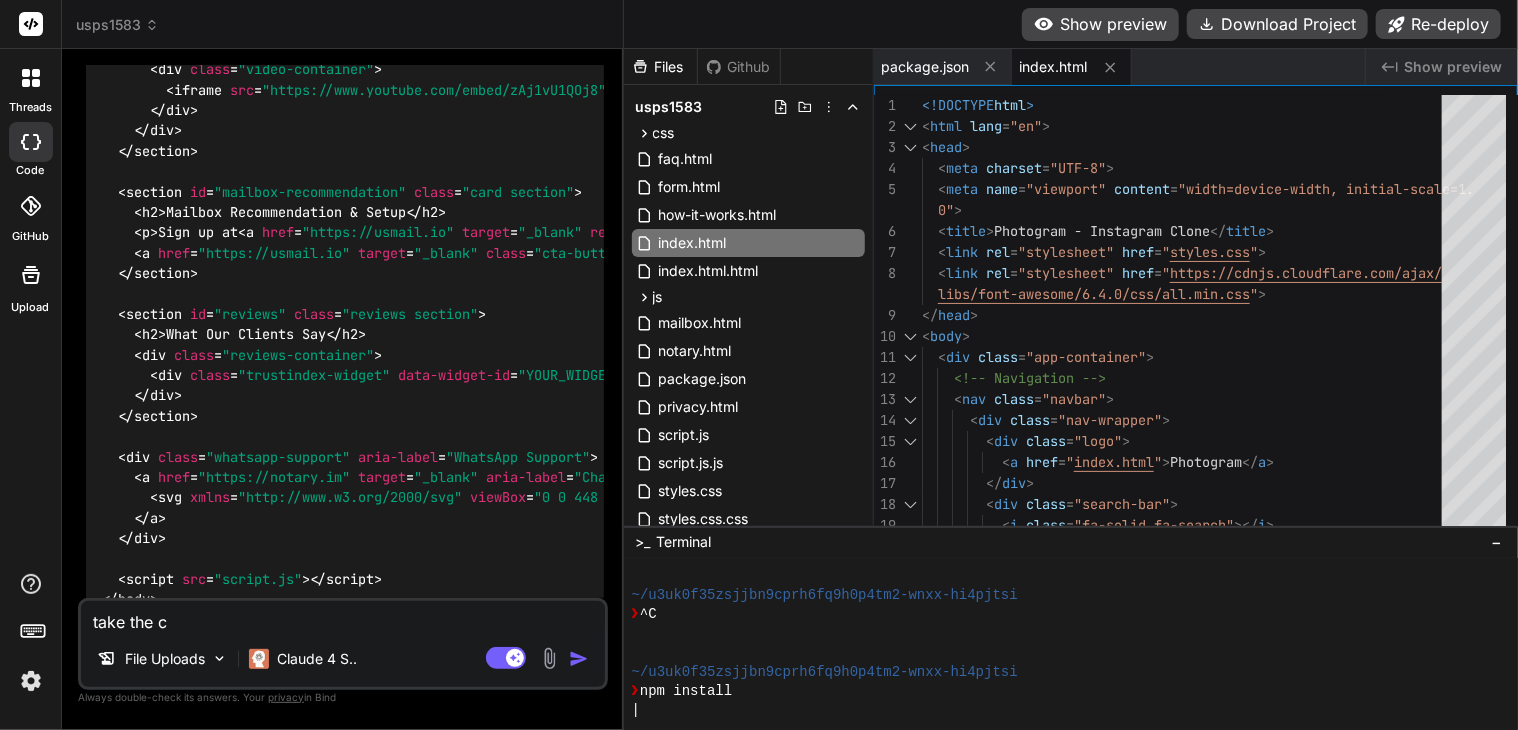 type on "x" 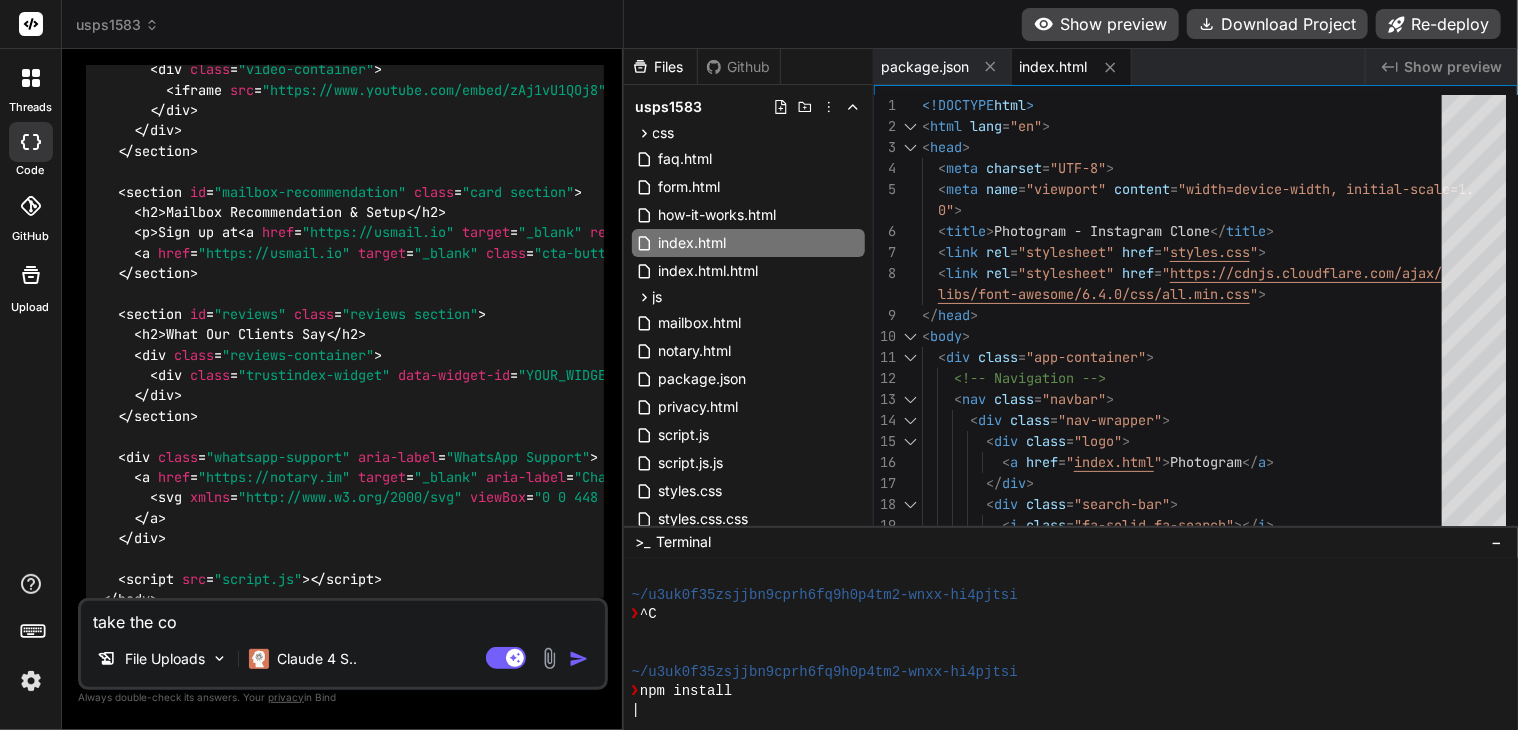 type on "take the cod" 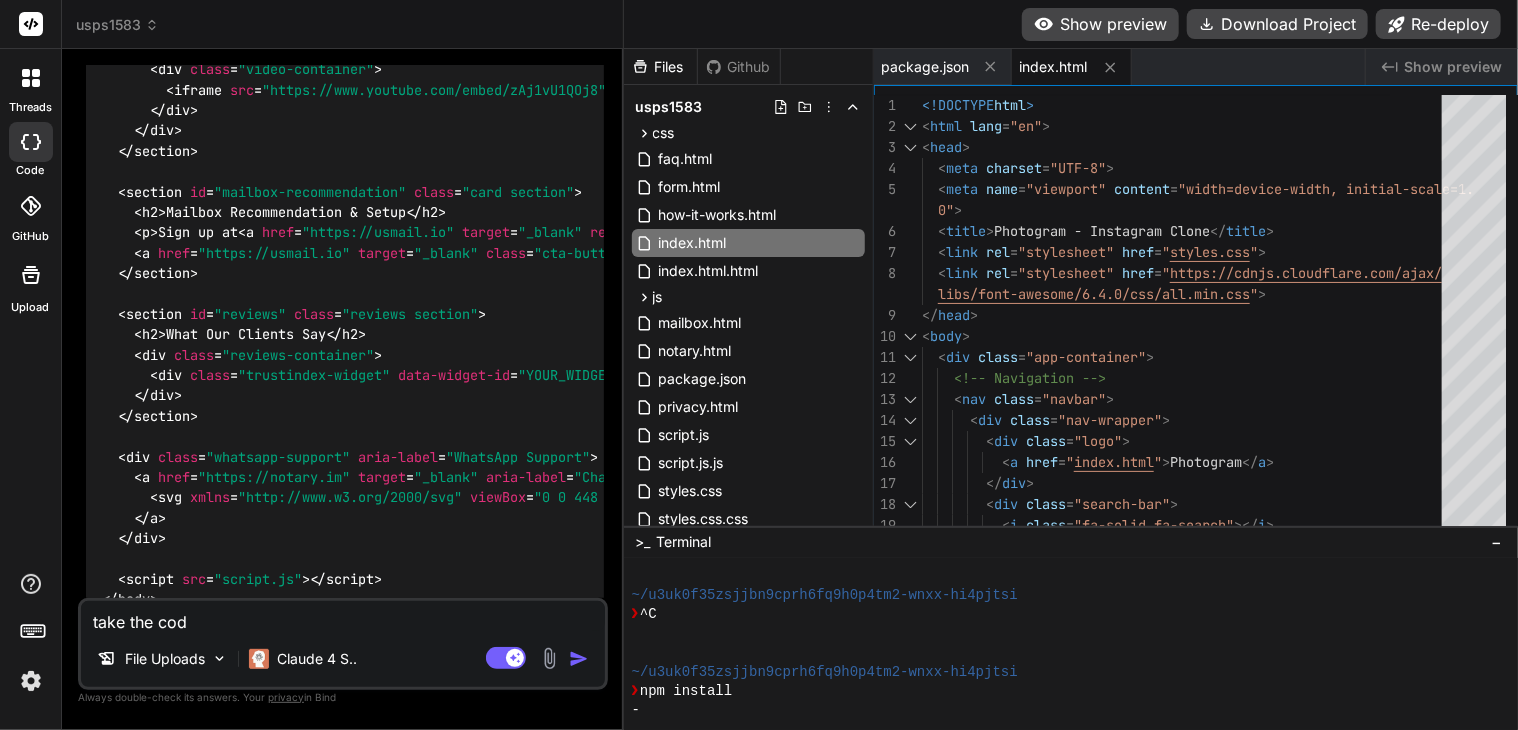 type on "take the code" 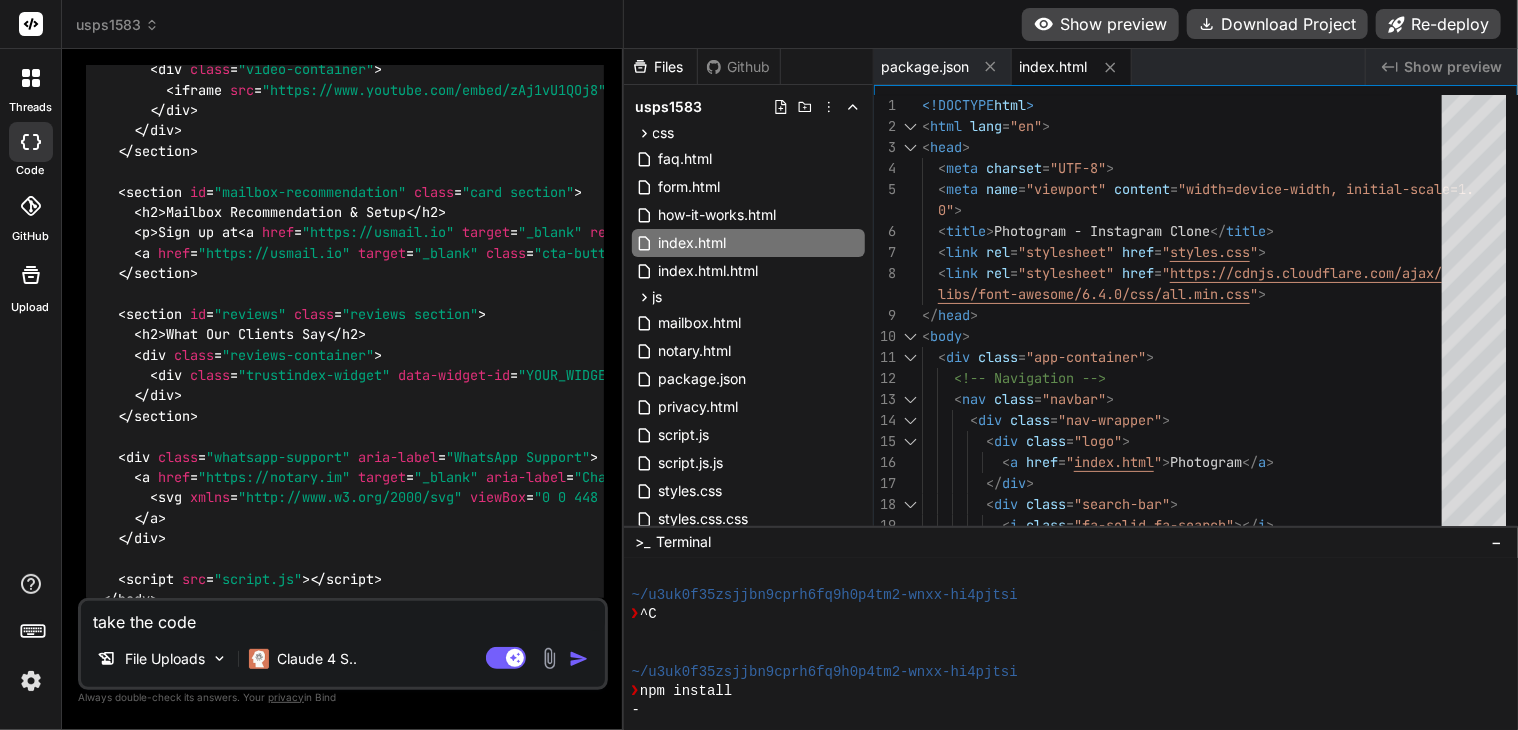 type on "take the code" 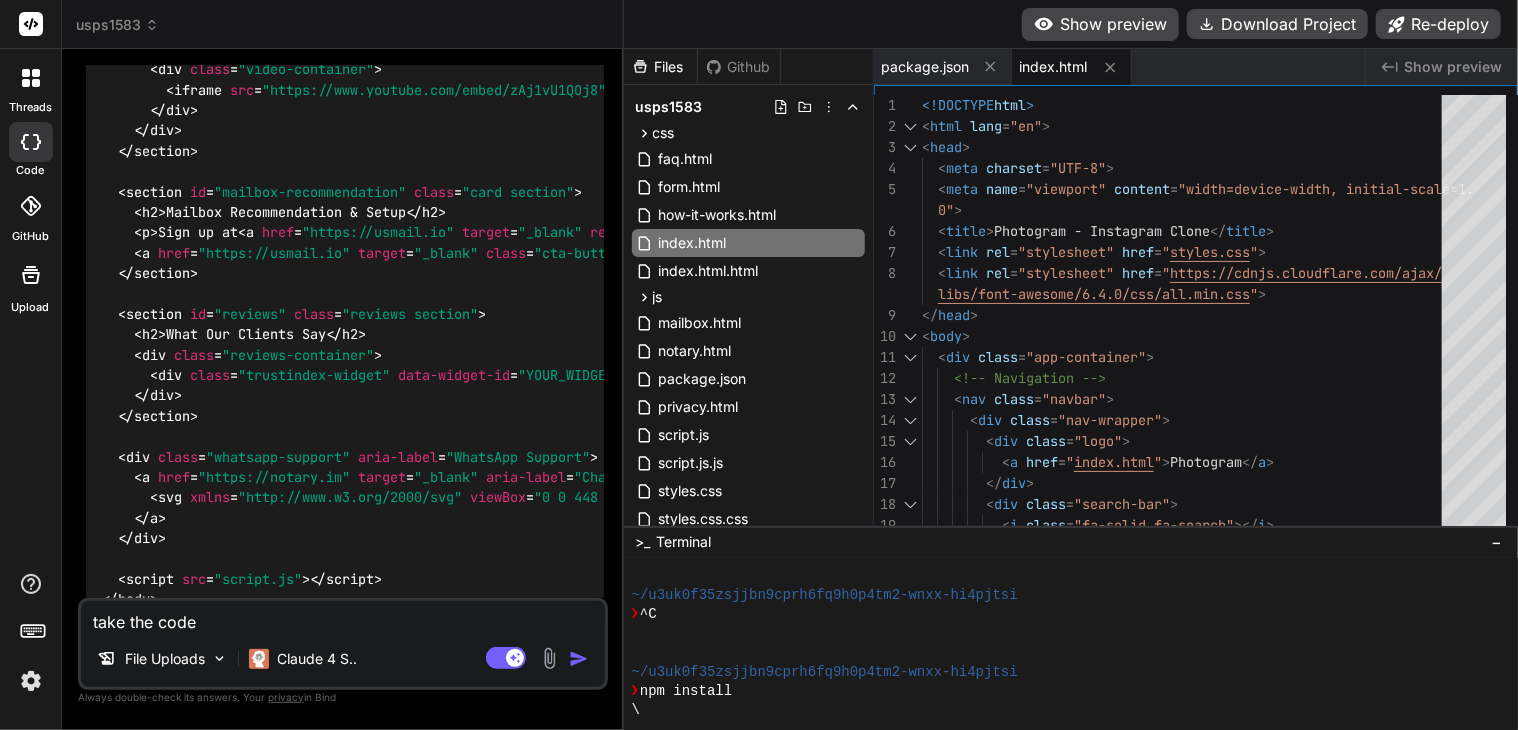 type on "take the code t" 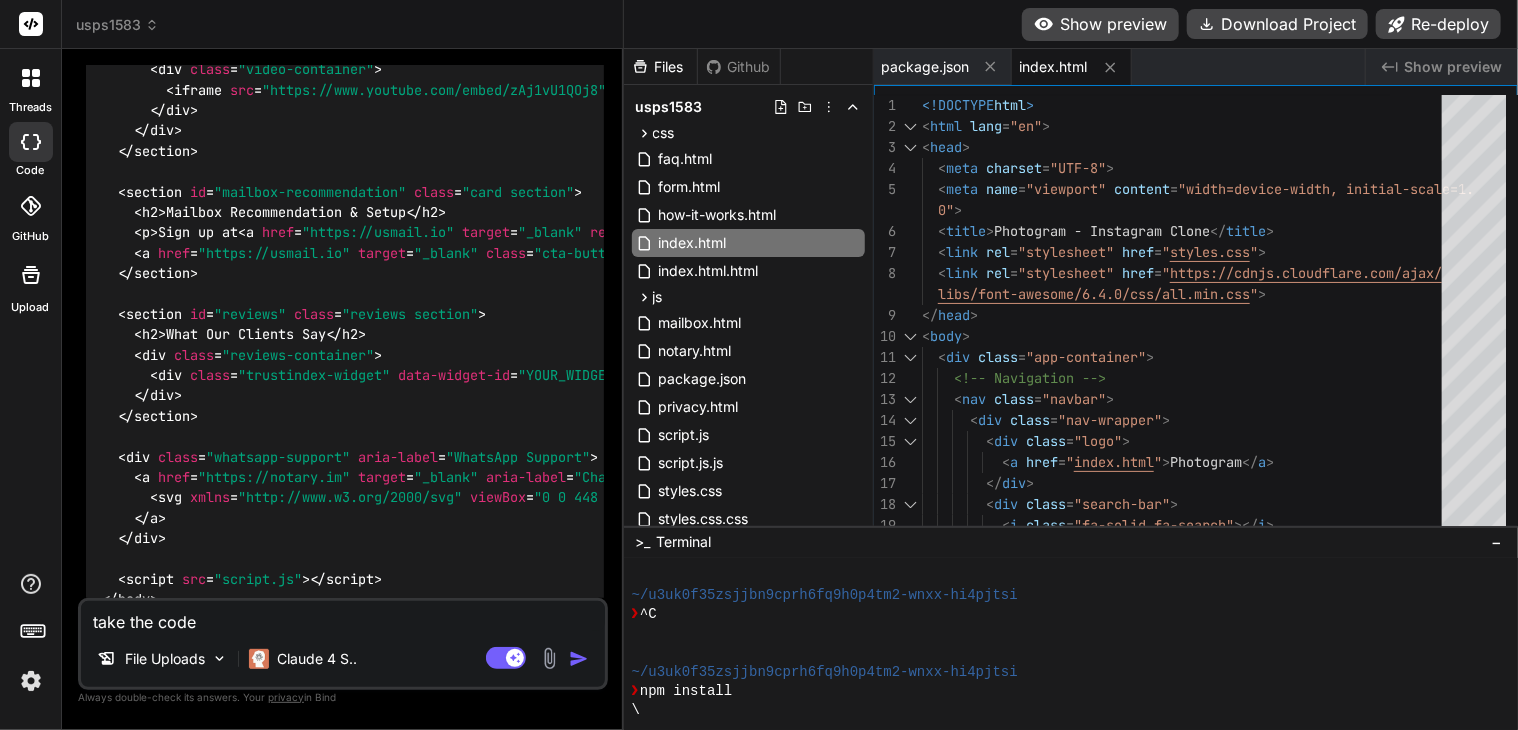 type on "x" 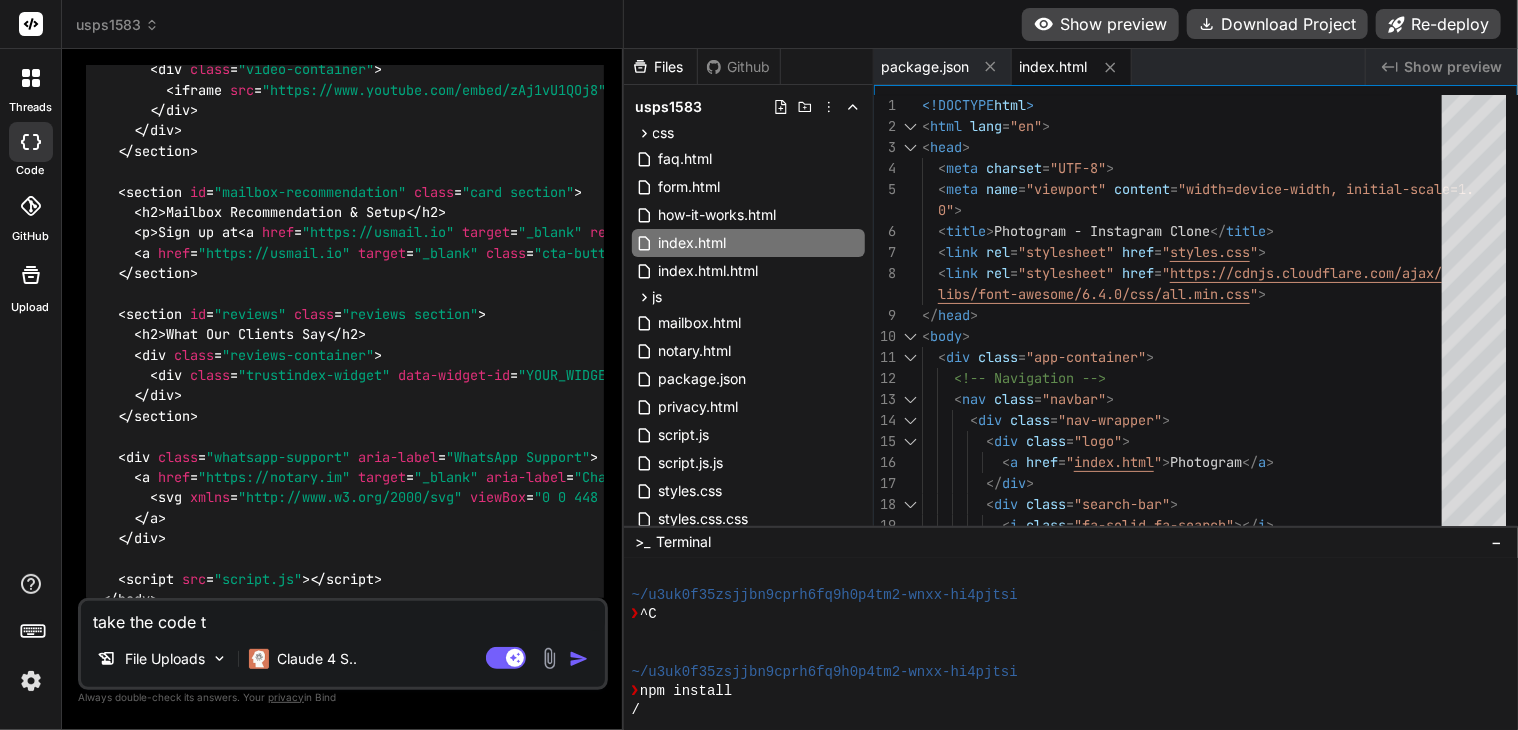 type on "take the code" 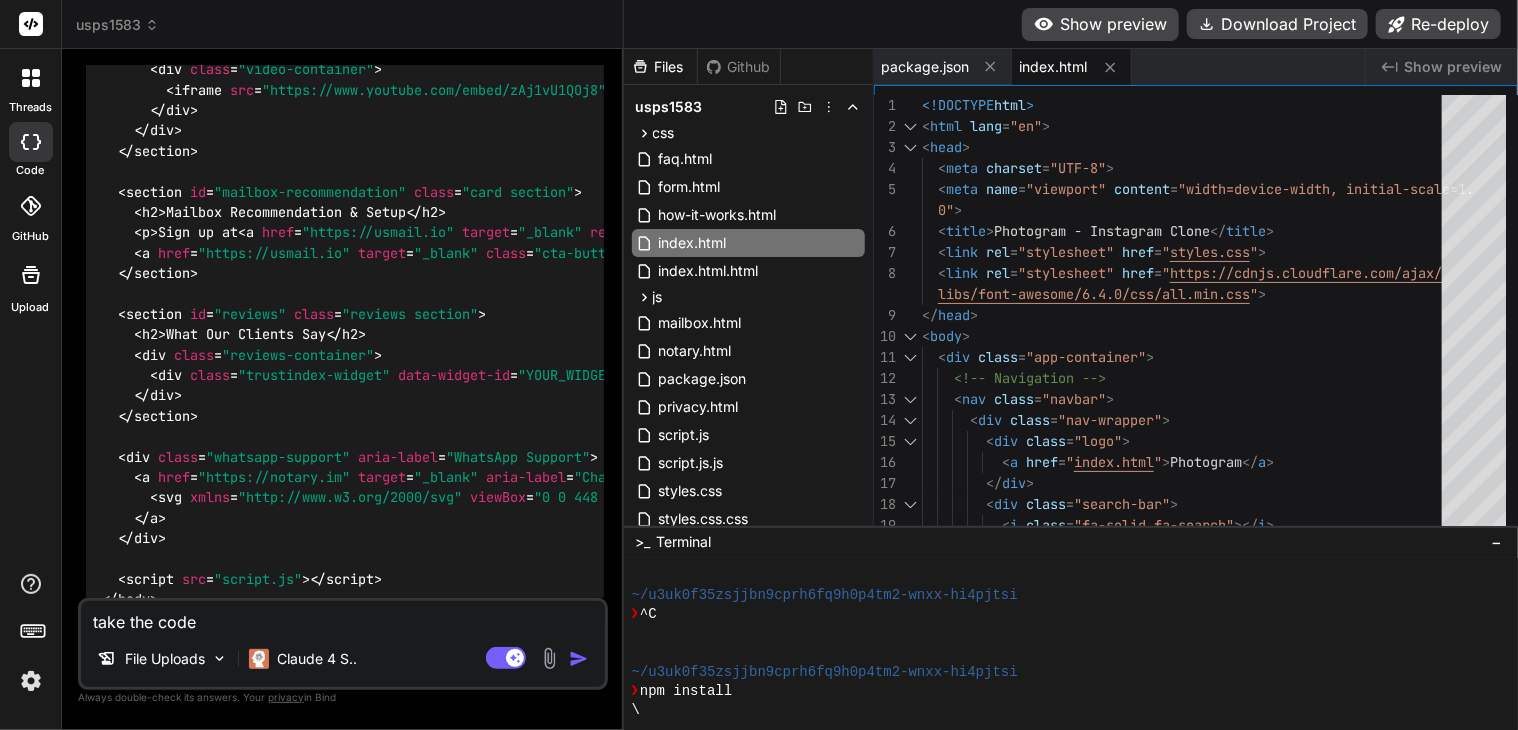 type on "take the code f" 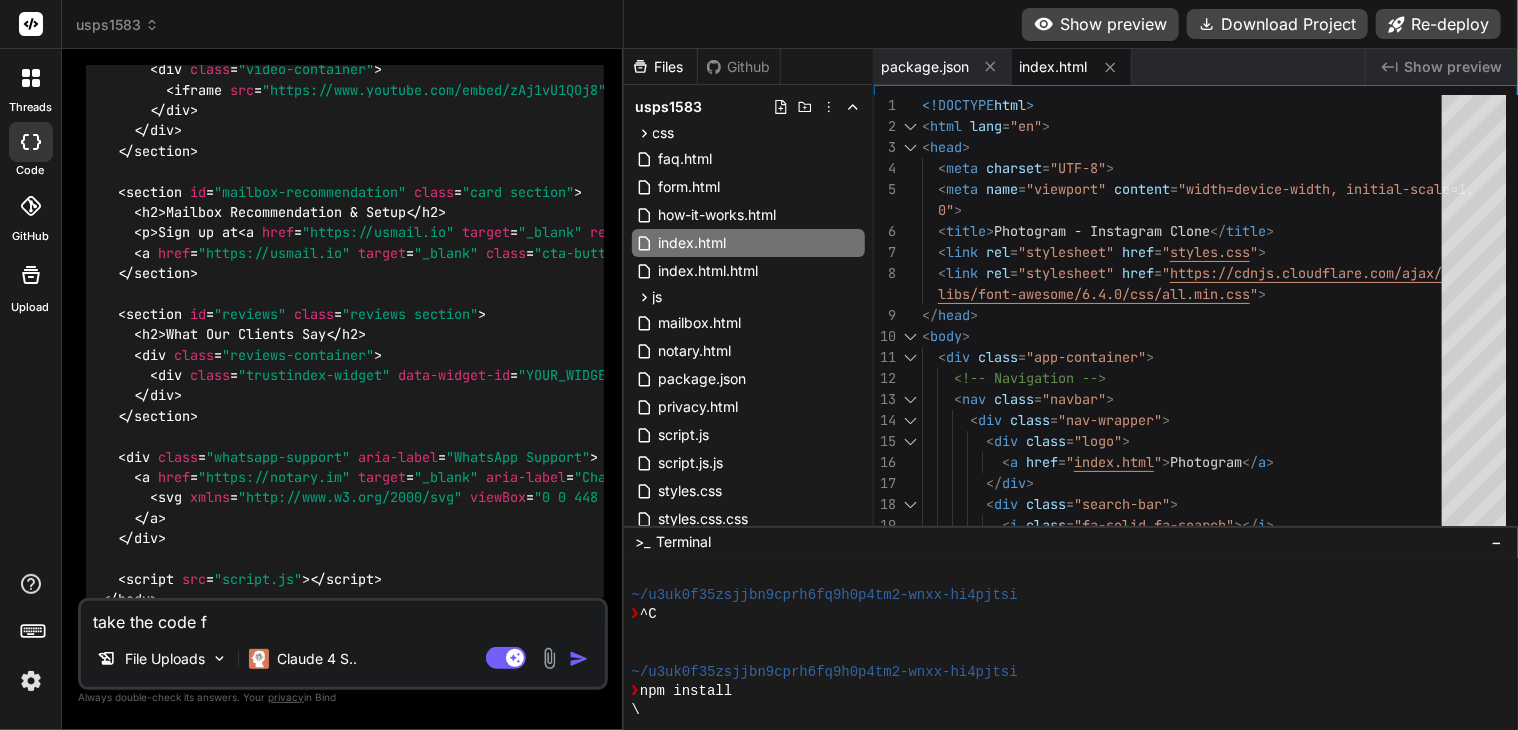 type on "take the code fo" 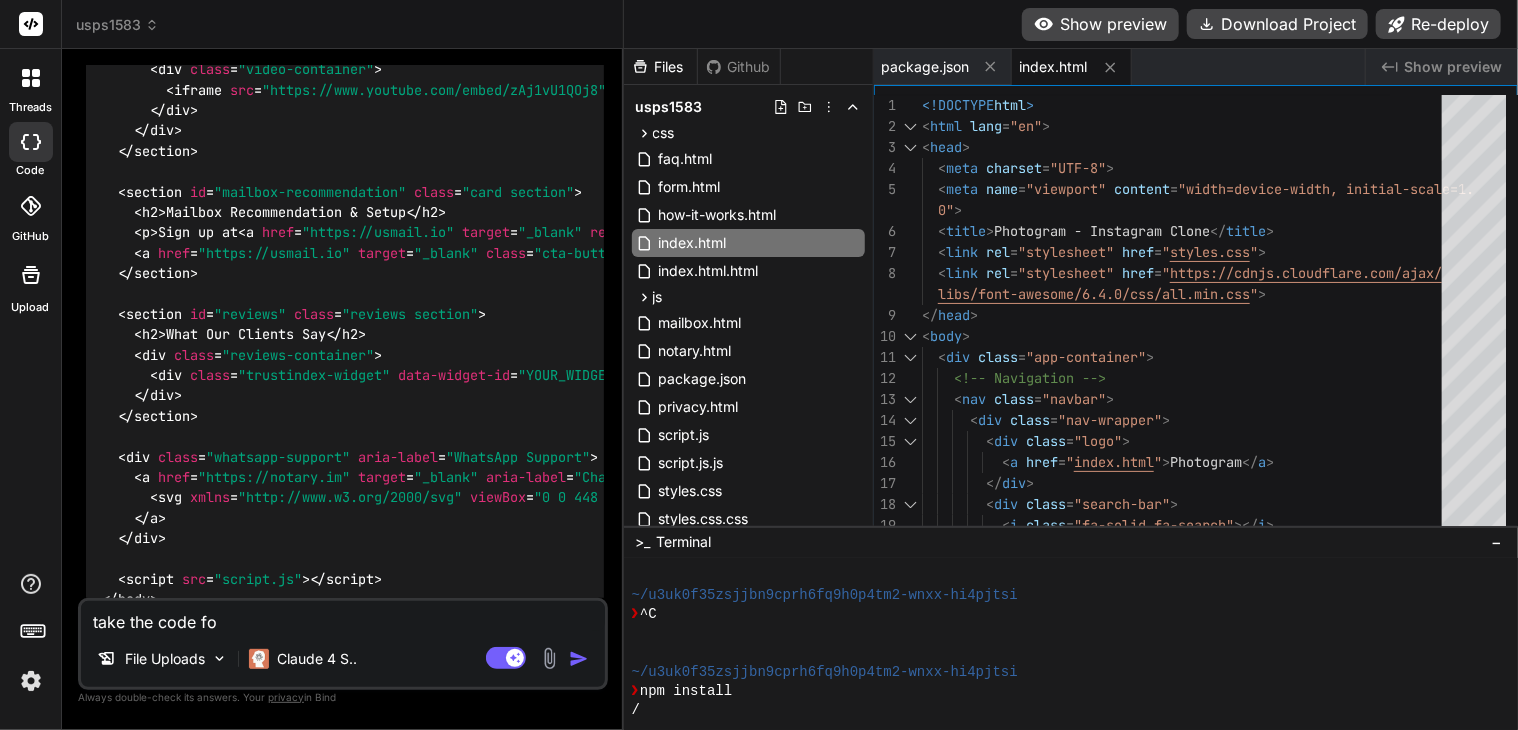 type on "take the code for" 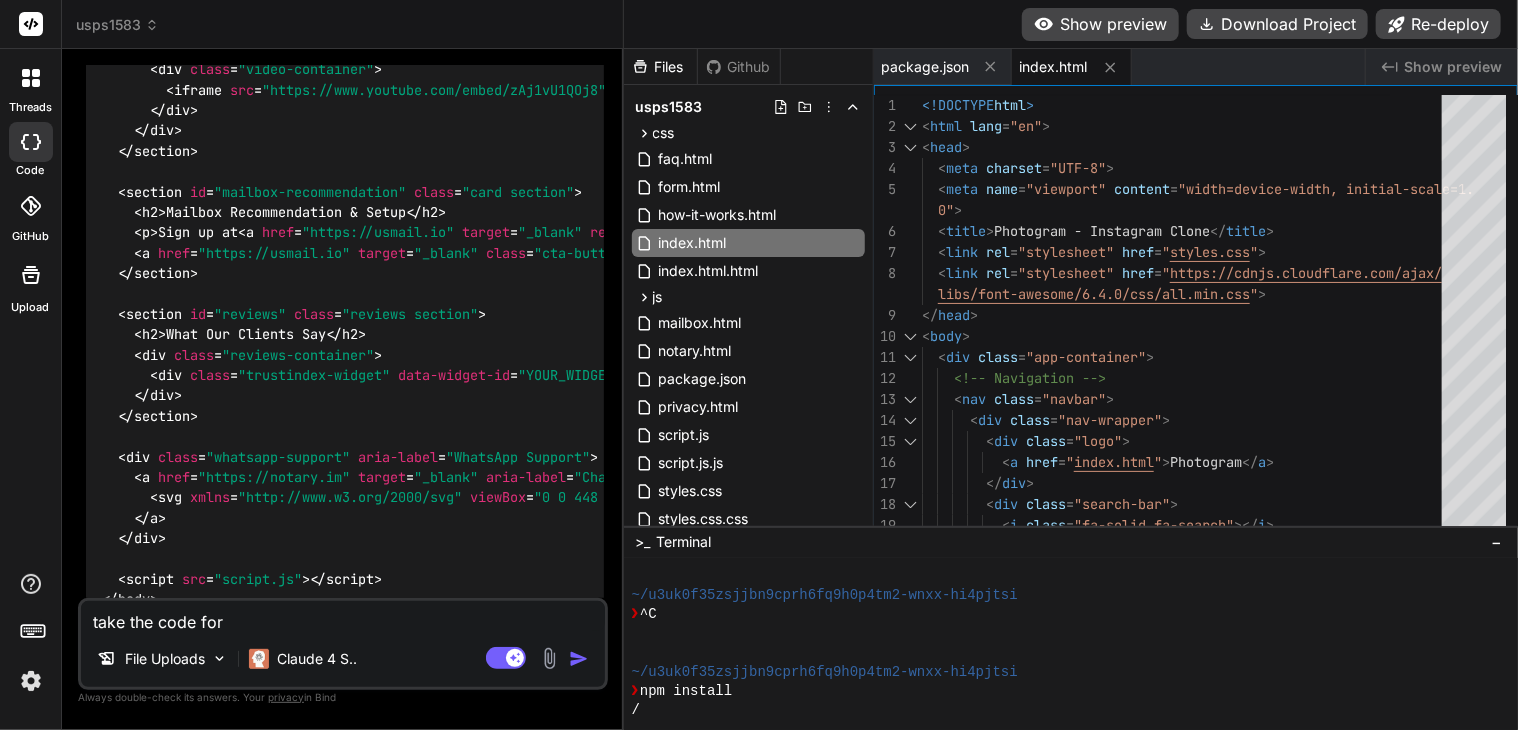 type on "take the code for" 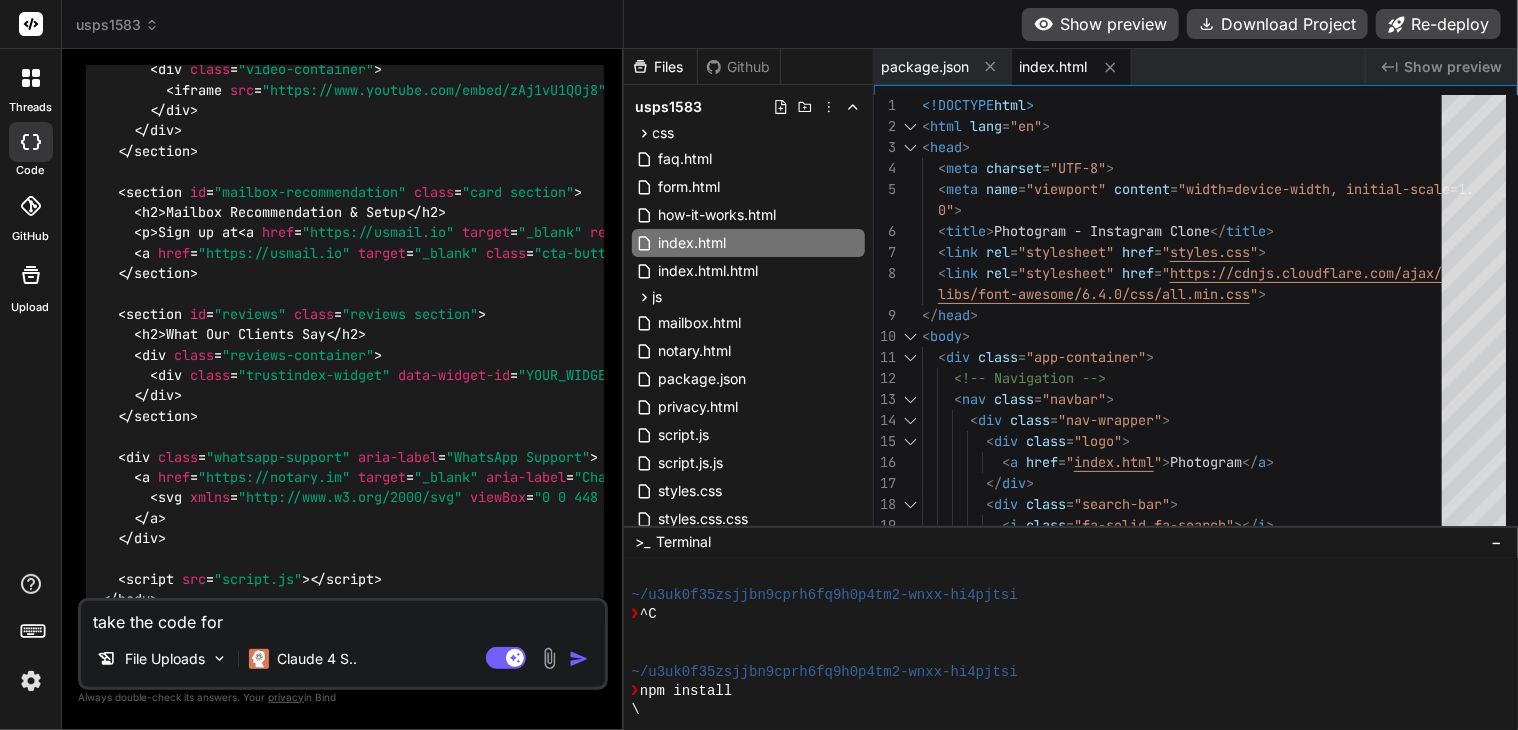 type on "take the code for t" 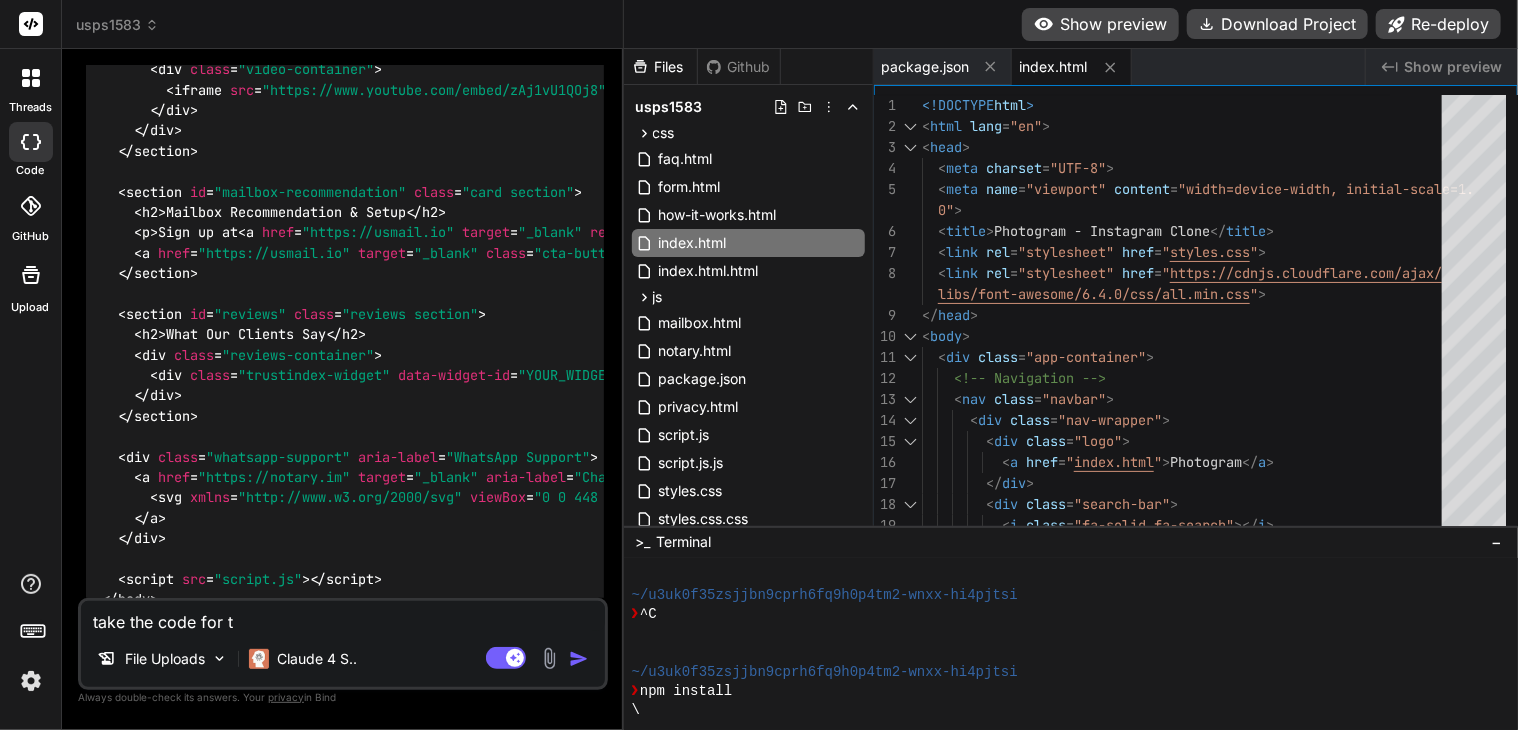 type on "take the code for th" 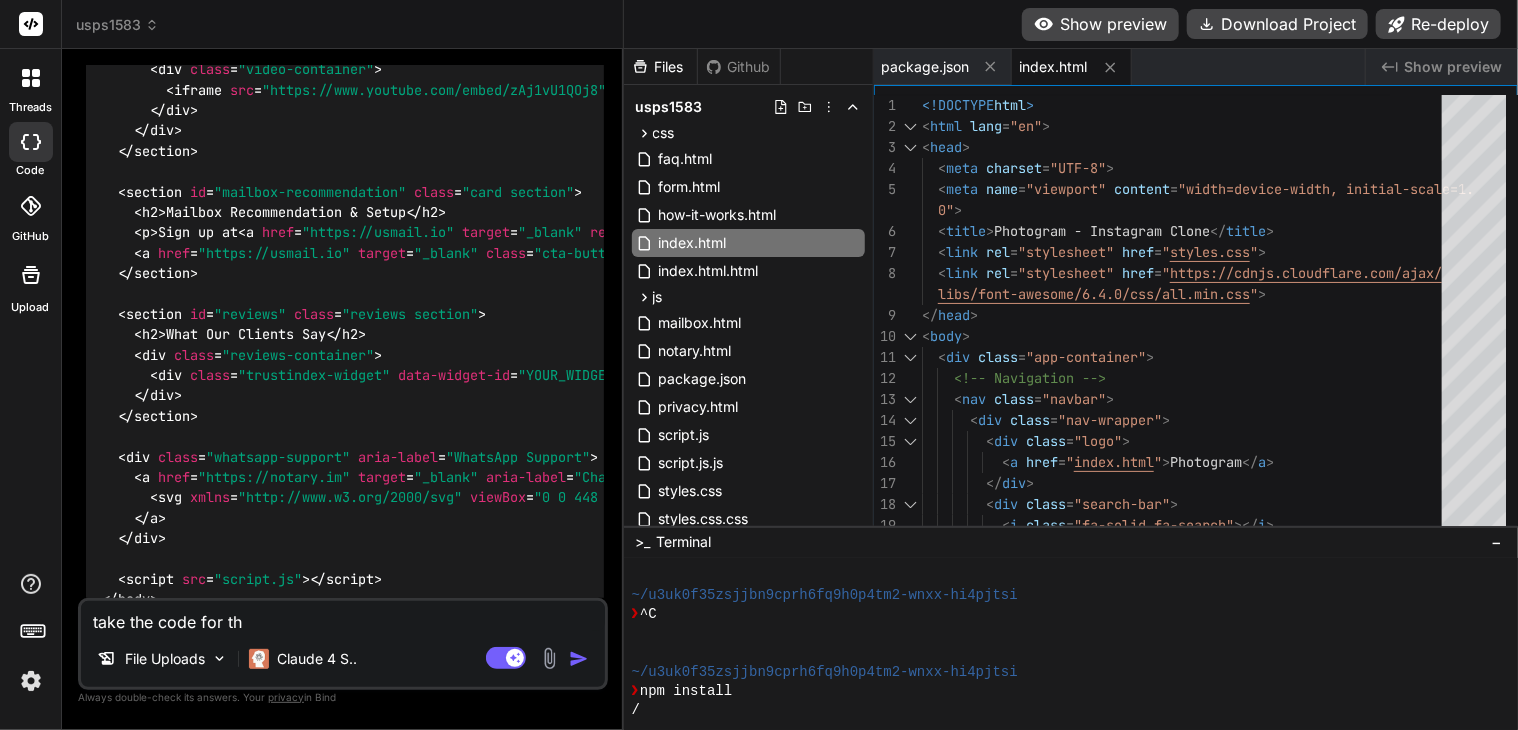 type on "take the code for thi" 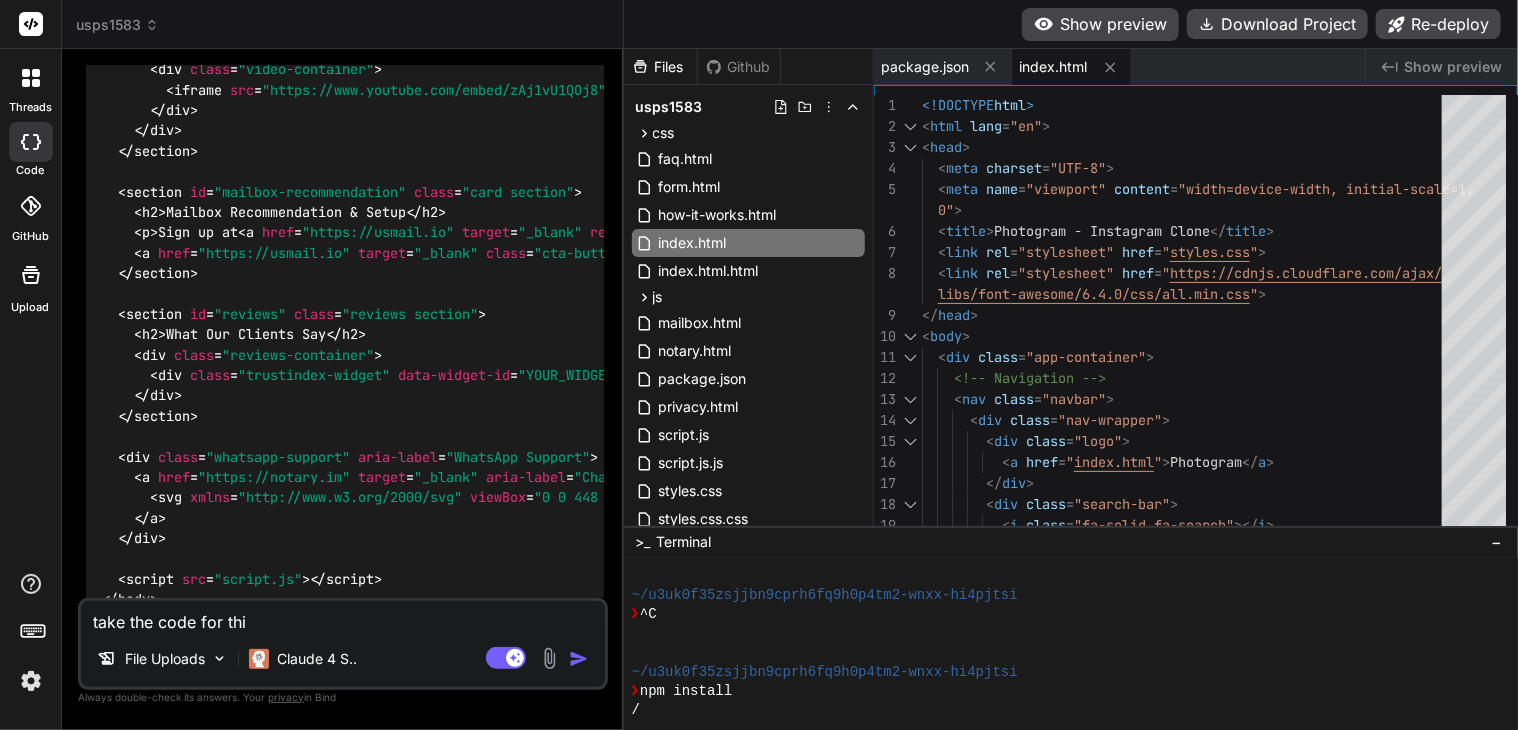 type on "take the code for this" 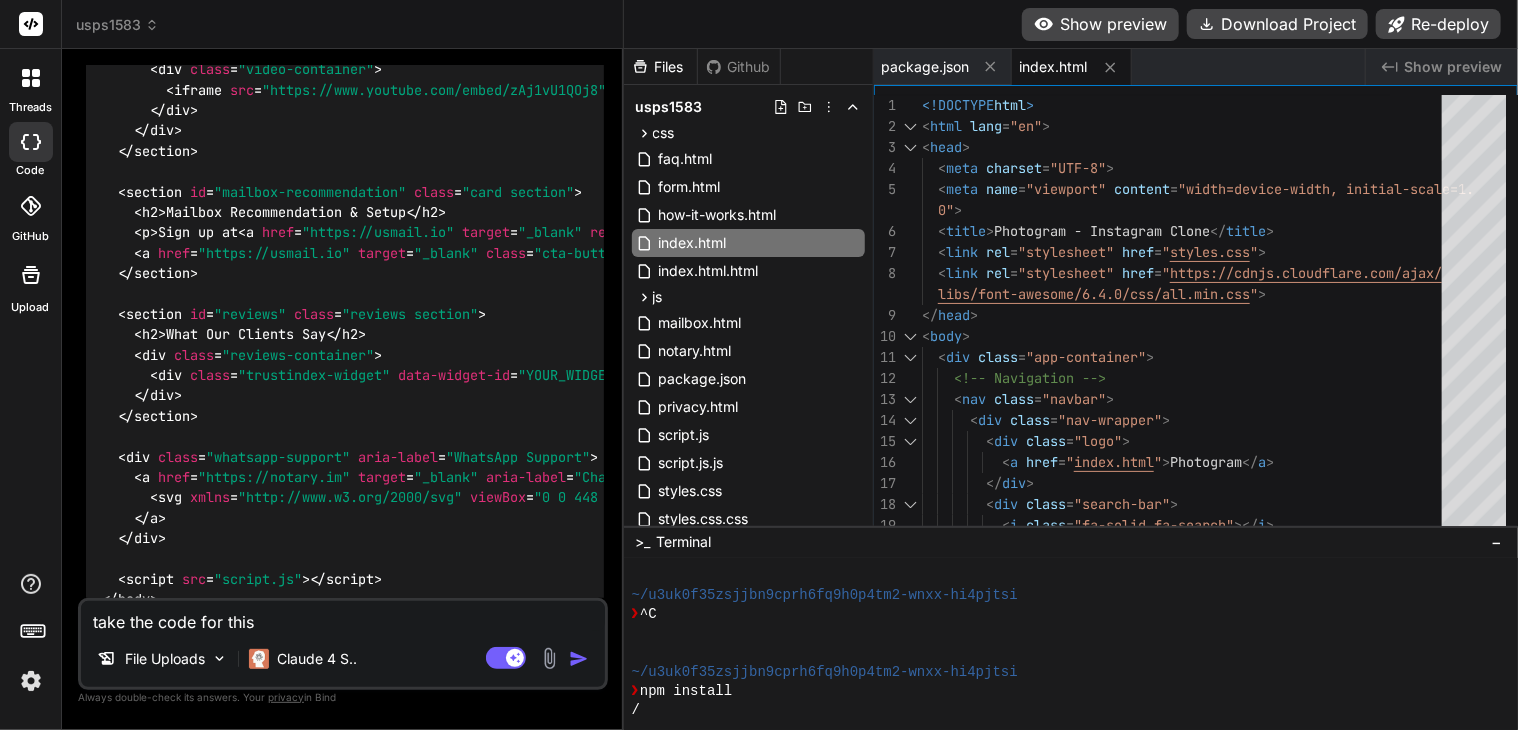type on "take the code for this" 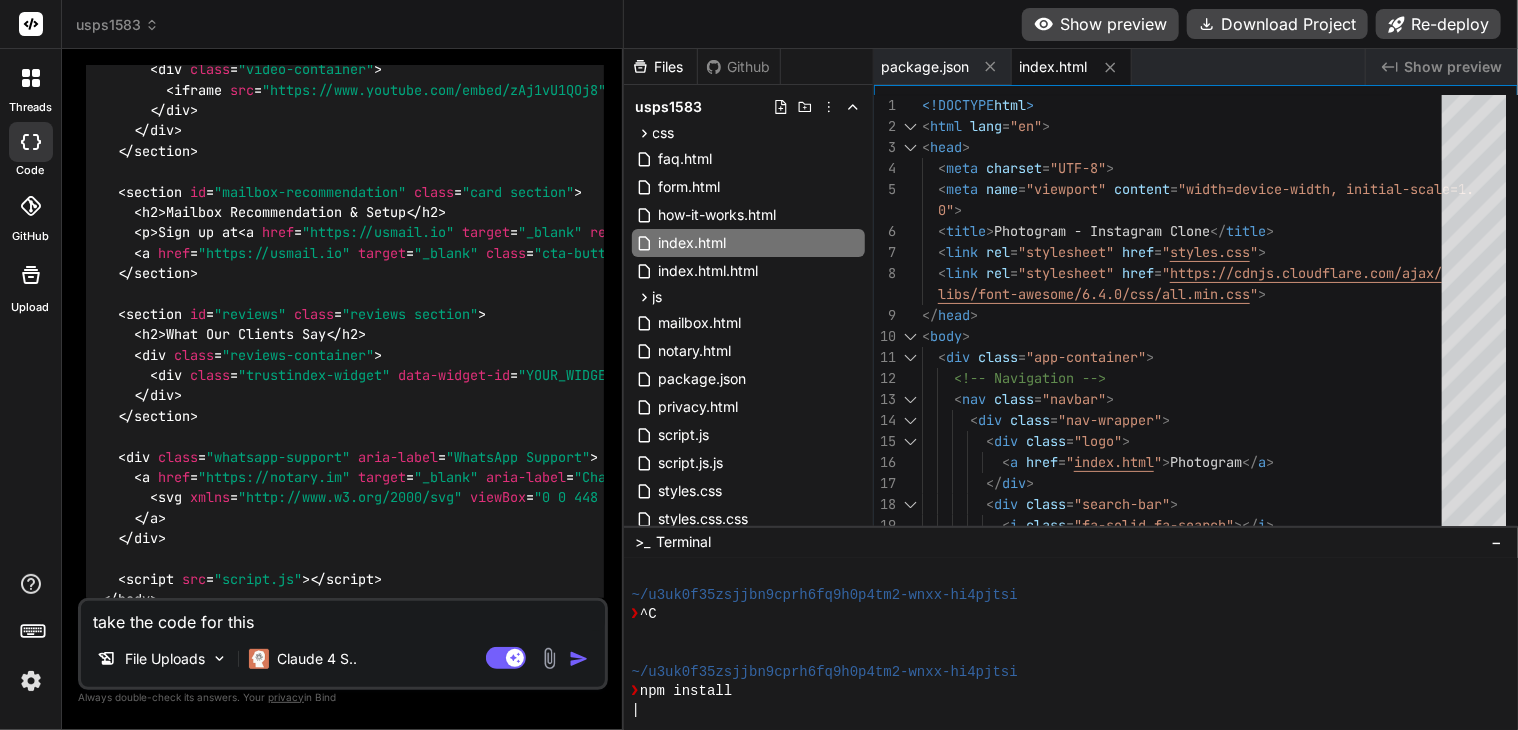type on "take the code for this s" 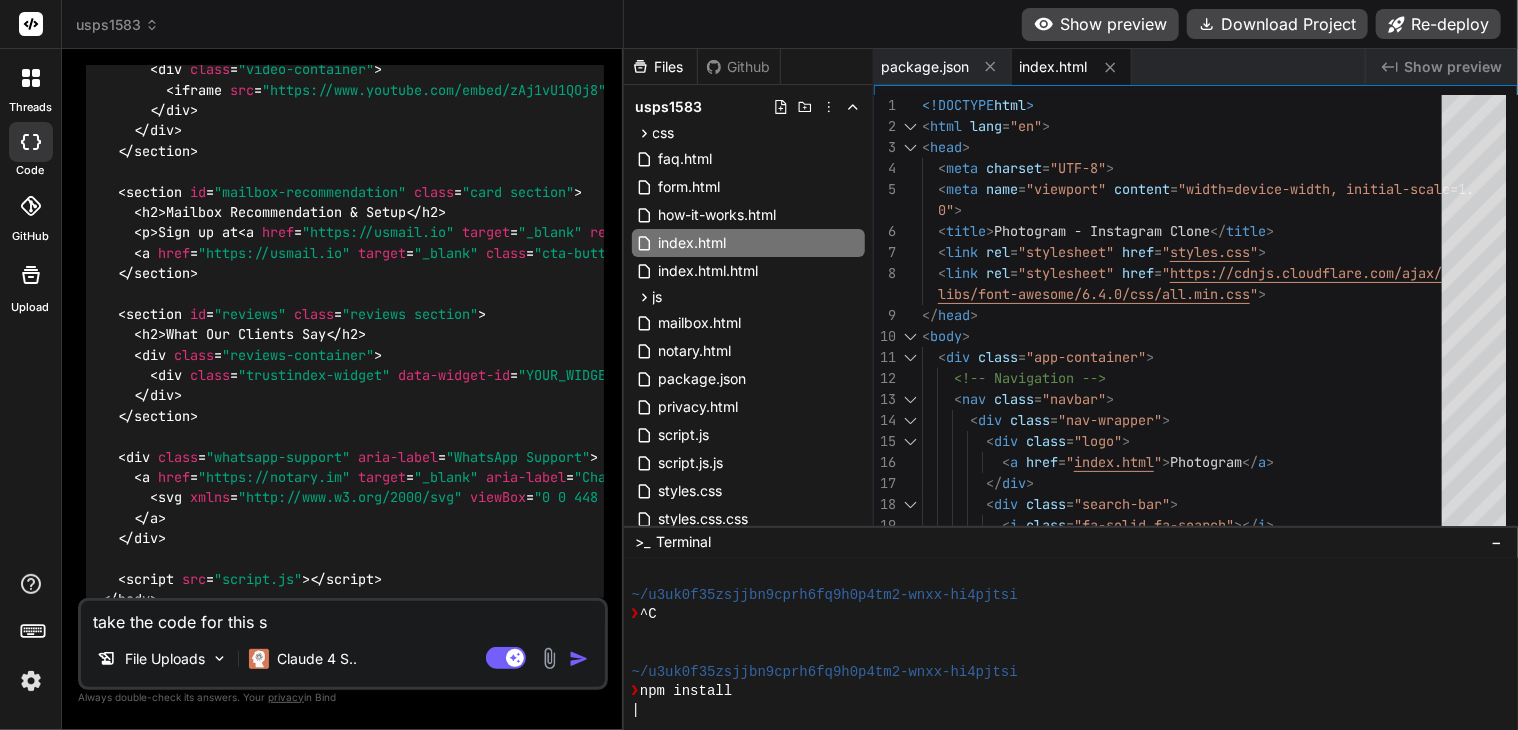 type on "take the code for this si" 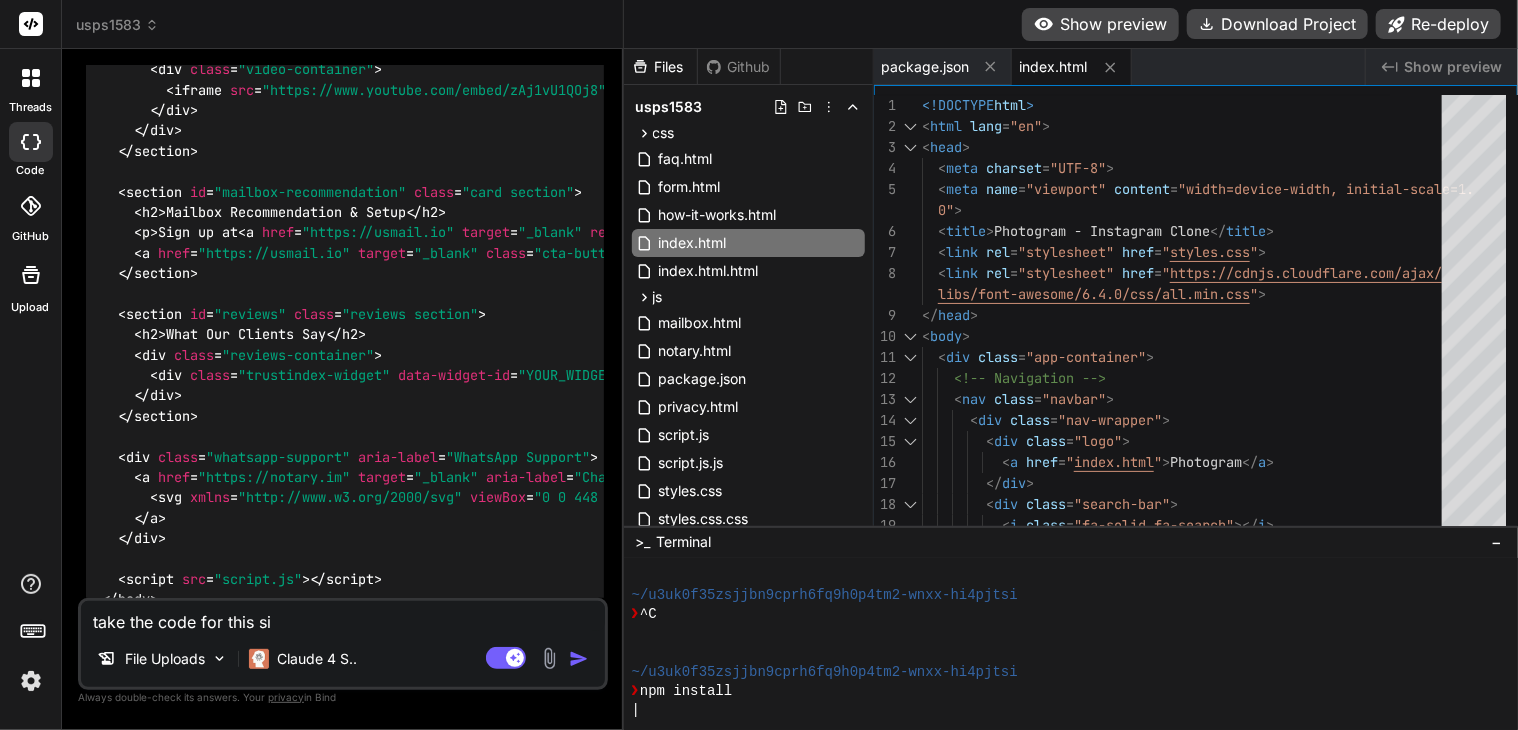 type on "take the code for this sit" 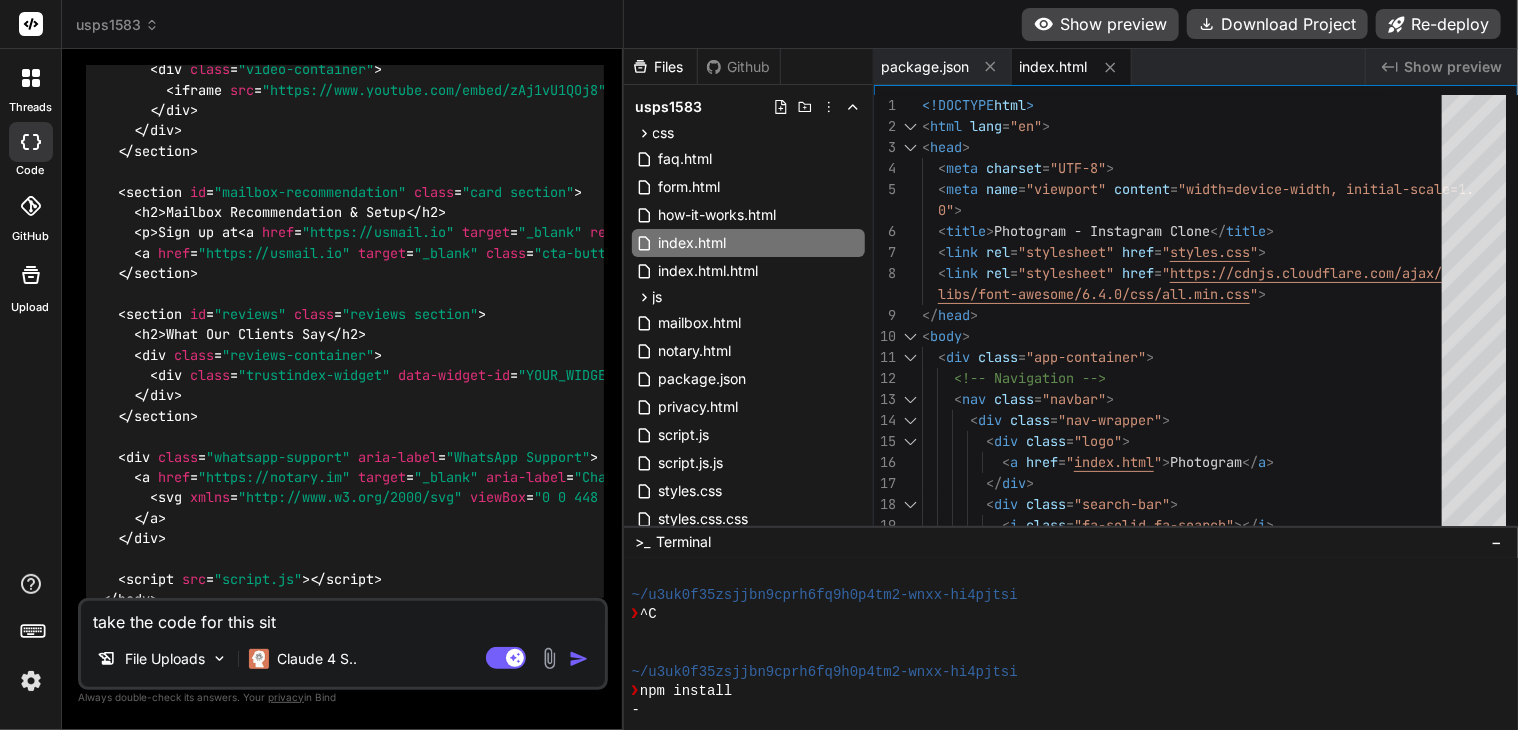 type on "take the code for this site" 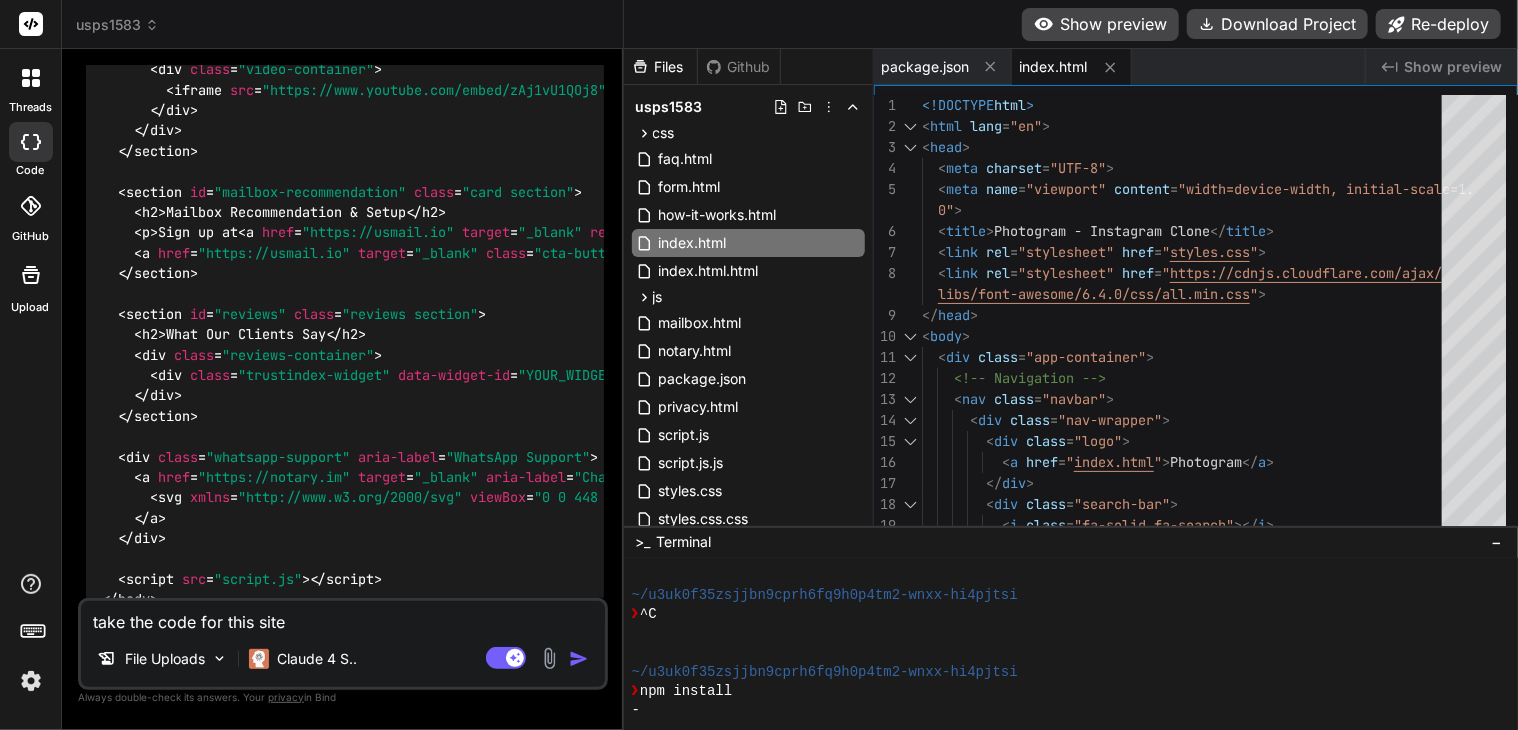 type on "take the code for this site" 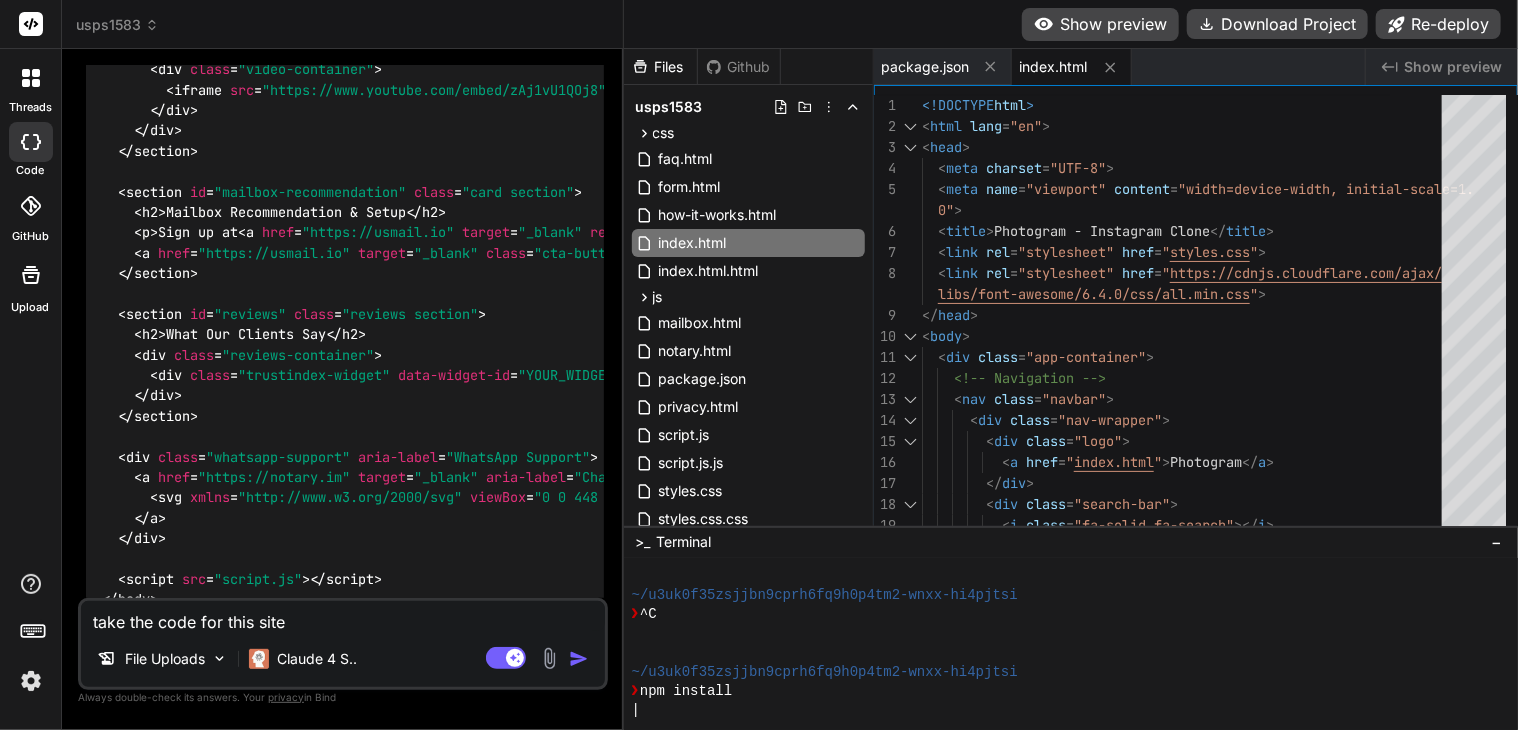 type on "take the code for this site "" 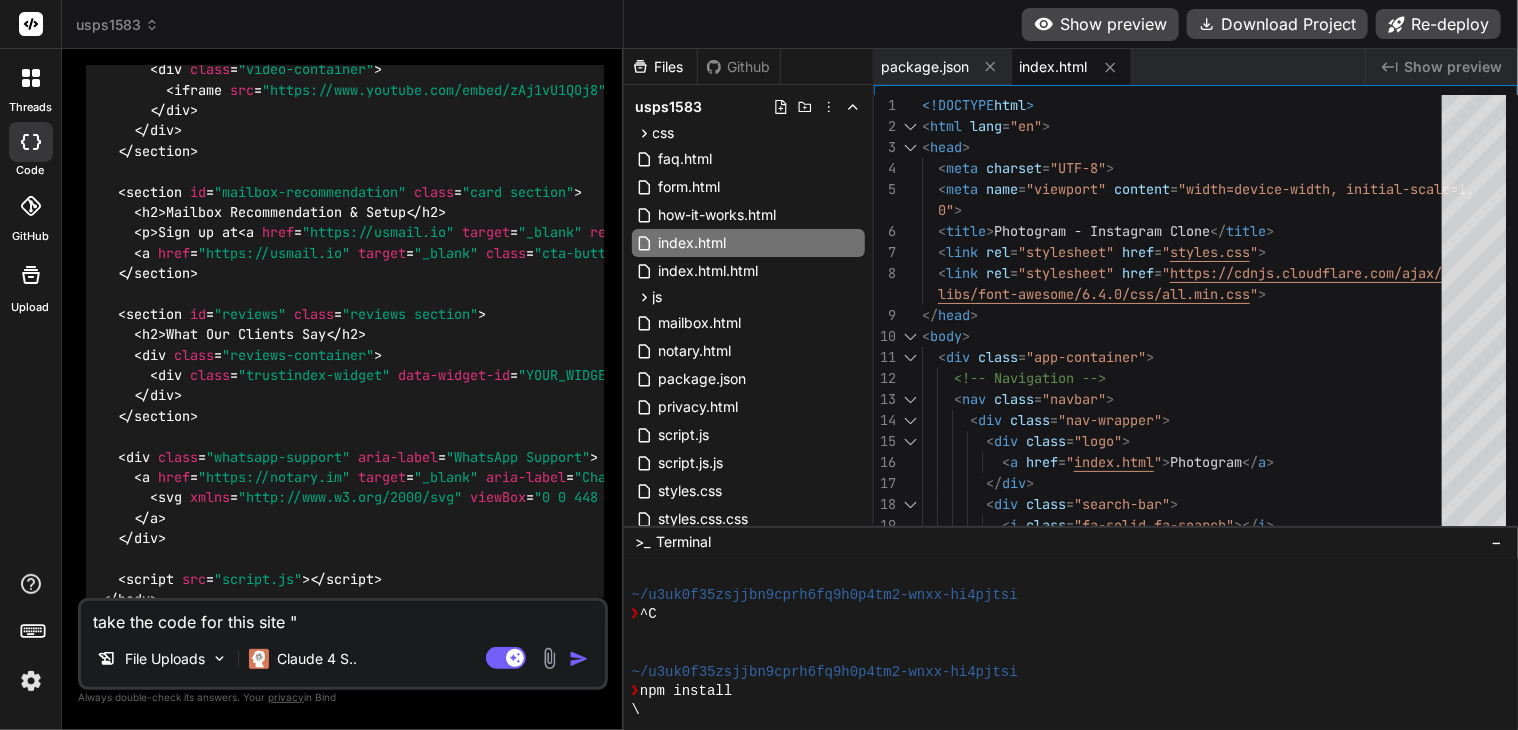 paste on "<!DOCTYPE html> <html lang="en"> <head> <meta charset="UTF-8"> <meta name="viewport" content="width=device-width,initial-scale=1.0"> <title>[STATE] Apostille App | Foreign Signers Welcome | No SSN Required | Notary Geek Platform</title> <meta name="description" content="[STATE]'s premier statewide apostille service powered by the Notary Geek platform. Foreign signers welcome - No Social Security Number required. Get your documents apostilled in just 2 business days!"> <meta name="keywords" content="[STATE] apostille,statewide apostille service,Notary Geek platform,online notarization,document authentication,apostille services,2-day processing,foreign signers welcome,no SSN required,LLC documents"> <link rel="canonical" href="https://floridaapostille.app"> <!-- Open Graph / Facebook - UPDATED IMAGE --> <meta property="og:type" content="website"> <meta property="og:url" content="https://floridaapostille.app/"> <meta property="og:title" content="[STATE] Apostille App | Foreign Signers Welcome | N" 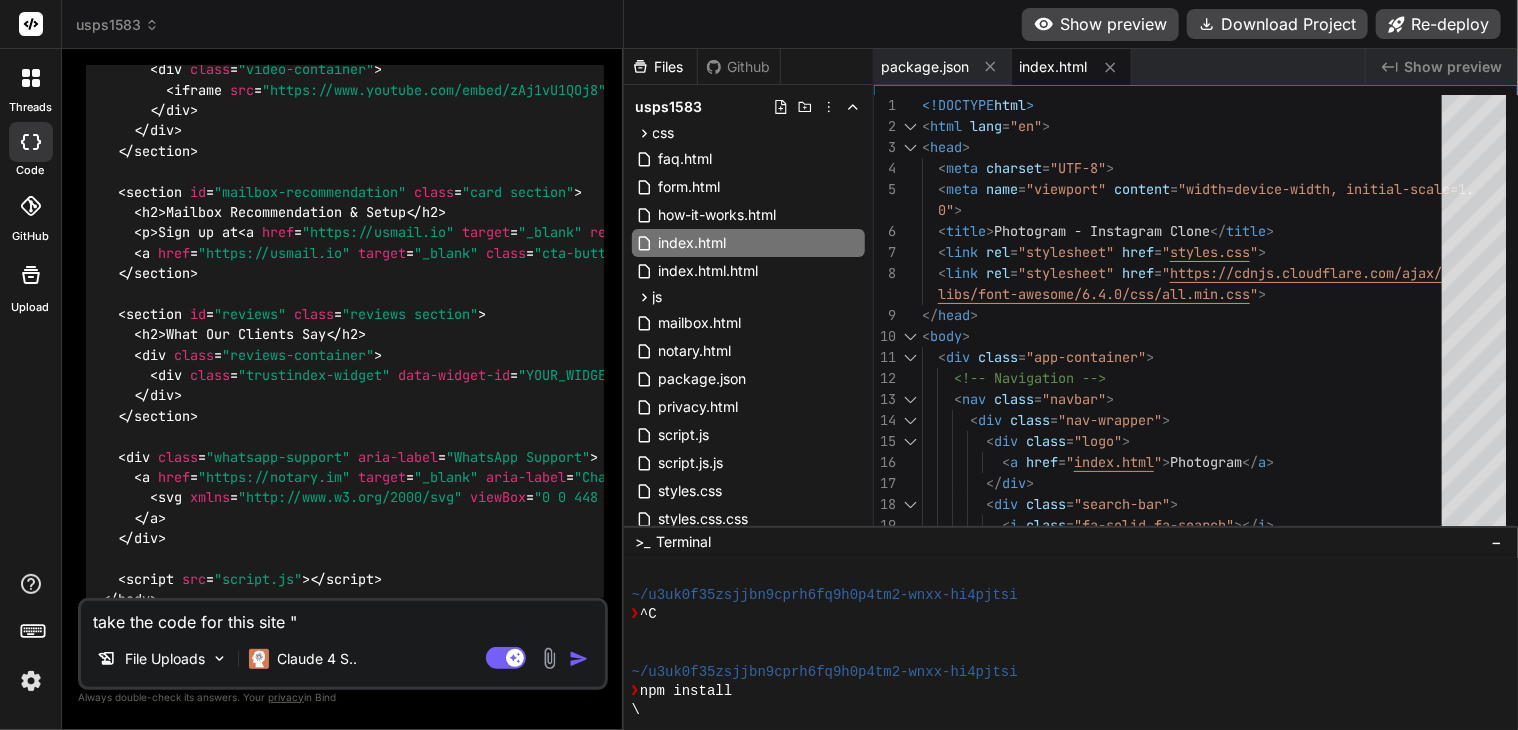 type on "take the code for this site "
<!DOCTYPE html>
<html lang="en">
<head>
<meta charset="UTF-8">
<meta name="viewport" content="width=device-width,initial-scale=1.0">
<title>[STATE] Apostille App | Foreign Signers Welcome | No [SSN] Required | Notary Geek Platform</title>
<meta name="description" content="[STATE]'s premier statewide apostille service powered by the Notary Geek platform. Foreign signers welcome - No Social Security Number required. Get your documents apostilled in just 2 business days!">
<meta name="keywords" content="[STATE] apostille,statewide apostille service,Notary Geek platform,online notarization,document authentication,apostille services,2-day processing,foreign signers welcome,no [SSN] required,LLC documents">
<link rel="canonical" href="https://[STATE]apostille.app">
<!-- Open Graph / Facebook - UPDATED IMAGE -->
<meta property="og:type" content="website">
<meta property="og:url" content="https://[STATE]apostille.app/">
<meta property="og:title" content="[STATE] Apostille App ..." 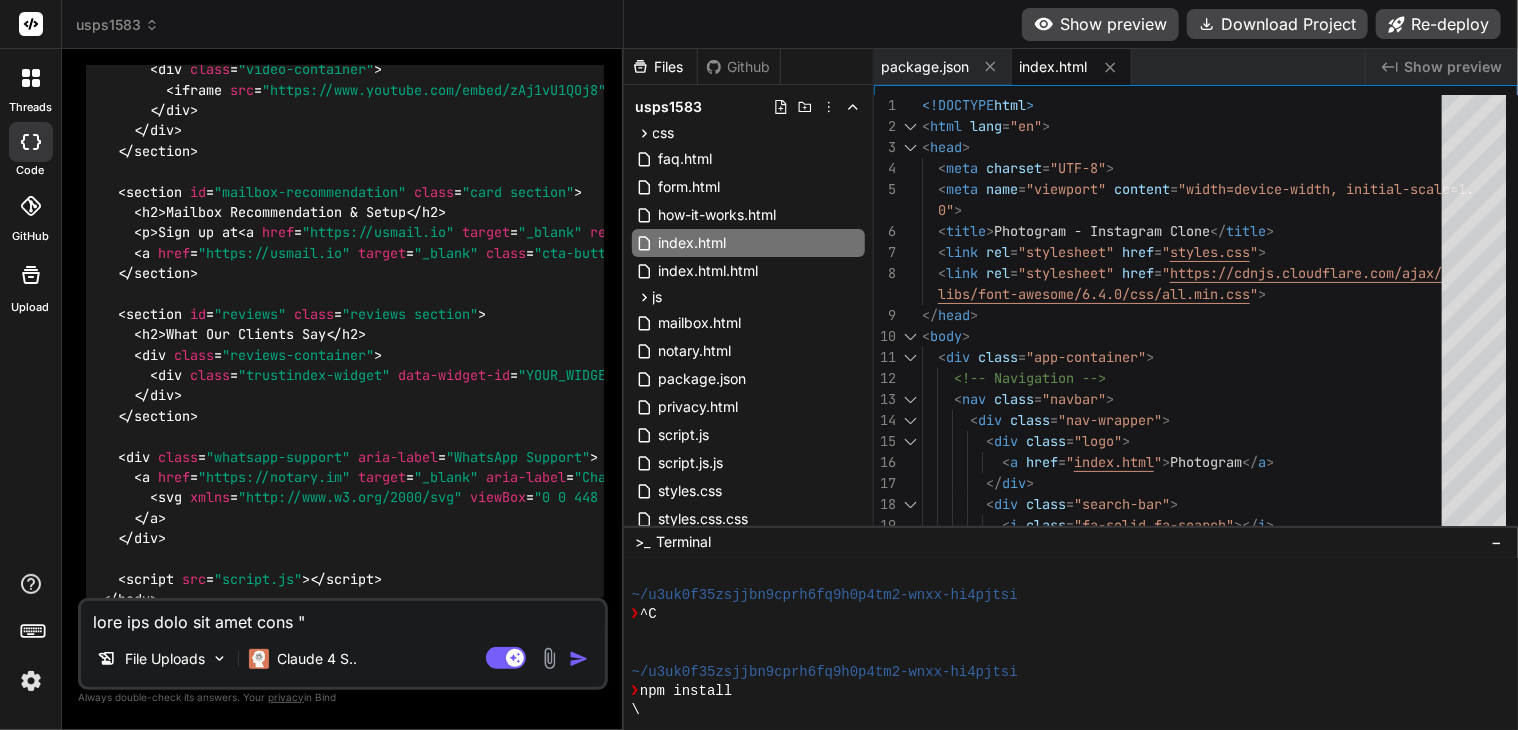 type on "x" 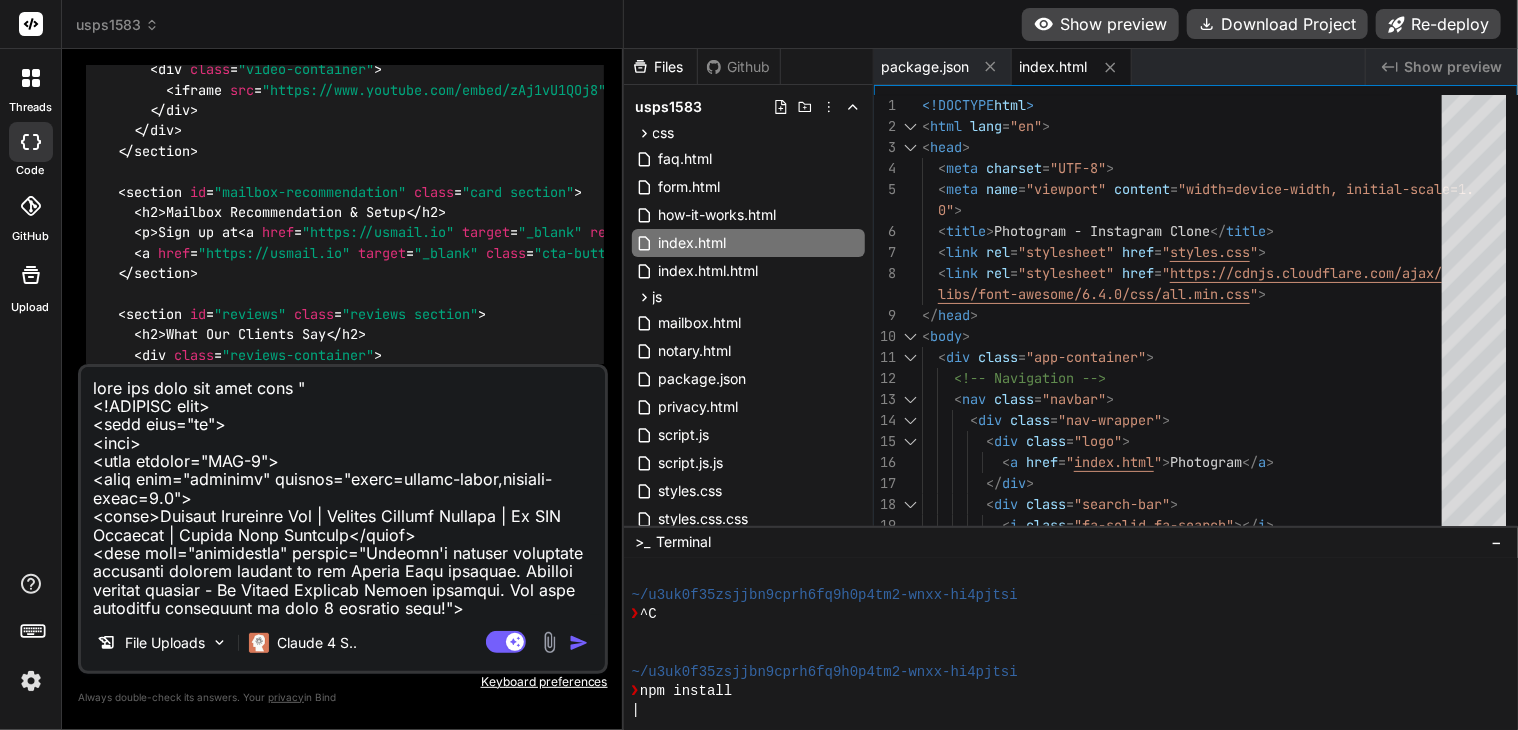 scroll, scrollTop: 18164, scrollLeft: 0, axis: vertical 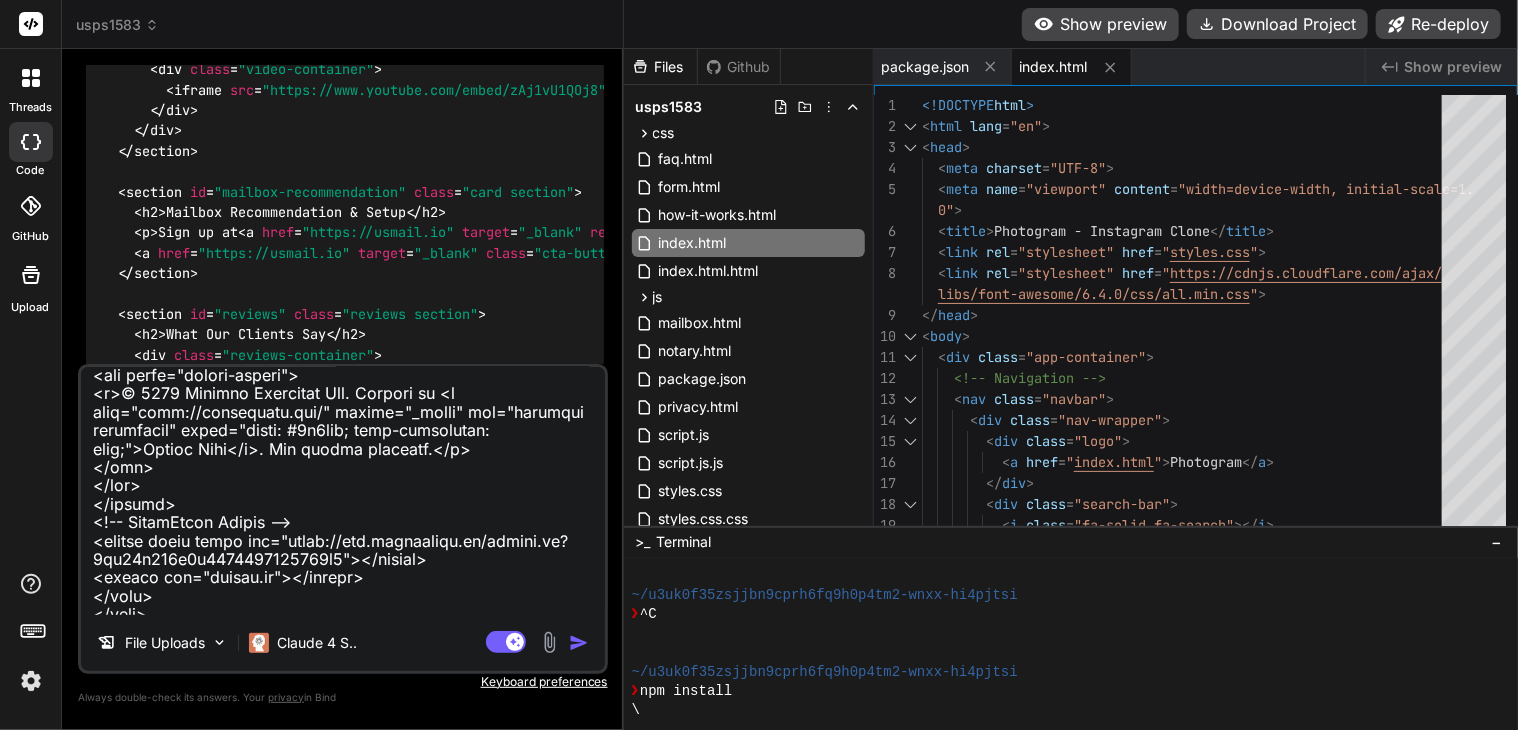 type on "take the code for this site "
<!DOCTYPE html>
<html lang="en">
<head>
<meta charset="UTF-8">
<meta name="viewport" content="width=device-width,initial-scale=1.0">
<title>[STATE] Apostille App | Foreign Signers Welcome | No [SSN] Required | Notary Geek Platform</title>
<meta name="description" content="[STATE]'s premier statewide apostille service powered by the Notary Geek platform. Foreign signers welcome - No Social Security Number required. Get your documents apostilled in just 2 business days!">
<meta name="keywords" content="[STATE] apostille,statewide apostille service,Notary Geek platform,online notarization,document authentication,apostille services,2-day processing,foreign signers welcome,no [SSN] required,LLC documents">
<link rel="canonical" href="https://[STATE]apostille.app">
<!-- Open Graph / Facebook - UPDATED IMAGE -->
<meta property="og:type" content="website">
<meta property="og:url" content="https://[STATE]apostille.app/">
<meta property="og:title" content="[STATE] Apostille App ..." 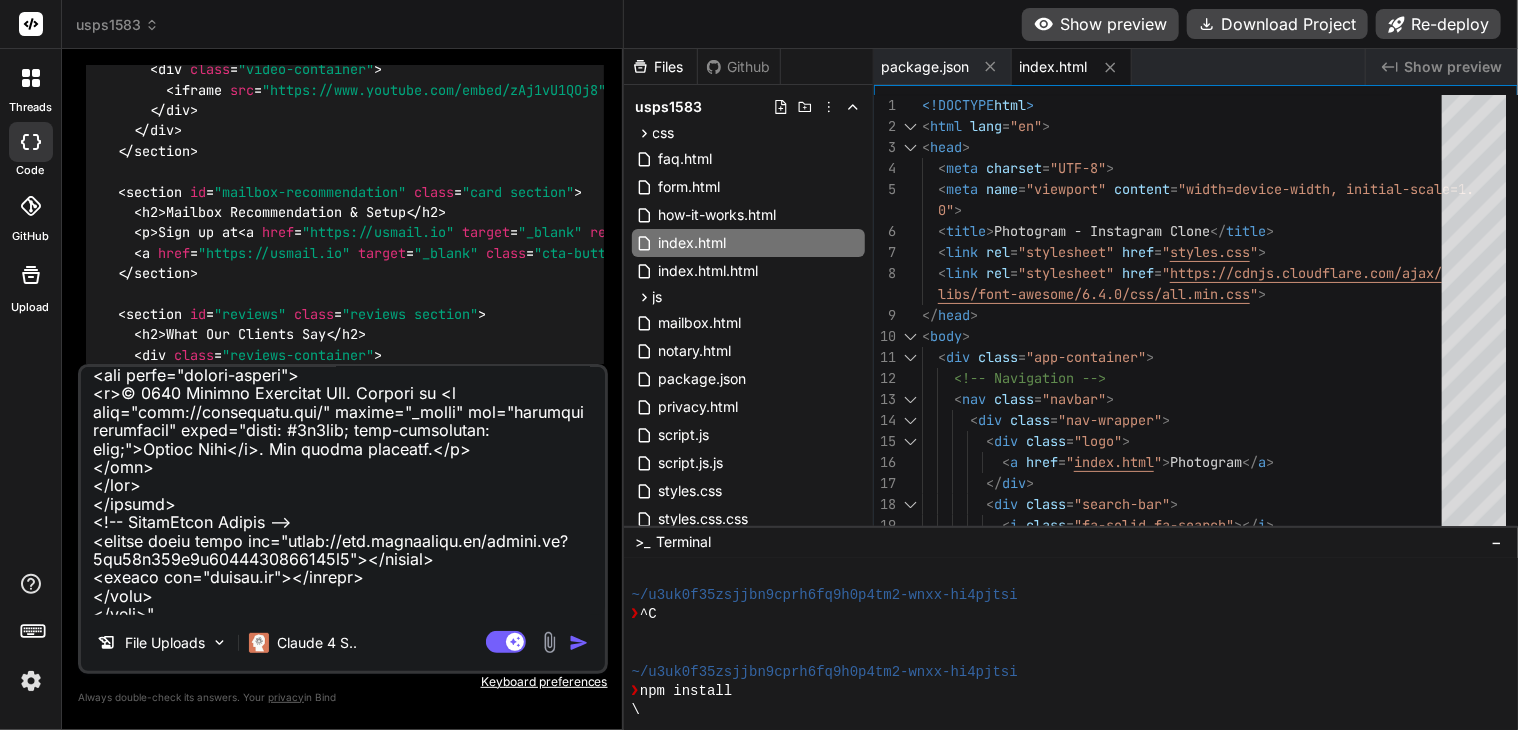type on "take the code for this site "
<!DOCTYPE html>
<html lang="en">
<head>
<meta charset="UTF-8">
<meta name="viewport" content="width=device-width,initial-scale=1.0">
<title>[STATE] Apostille App | Foreign Signers Welcome | No [SSN] Required | Notary Geek Platform</title>
<meta name="description" content="[STATE]'s premier statewide apostille service powered by the Notary Geek platform. Foreign signers welcome - No Social Security Number required. Get your documents apostilled in just 2 business days!">
<meta name="keywords" content="[STATE] apostille,statewide apostille service,Notary Geek platform,online notarization,document authentication,apostille services,2-day processing,foreign signers welcome,no [SSN] required,LLC documents">
<link rel="canonical" href="https://[STATE]apostille.app">
<!-- Open Graph / Facebook - UPDATED IMAGE -->
<meta property="og:type" content="website">
<meta property="og:url" content="https://[STATE]apostille.app/">
<meta property="og:title" content="[STATE] Apostille App ..." 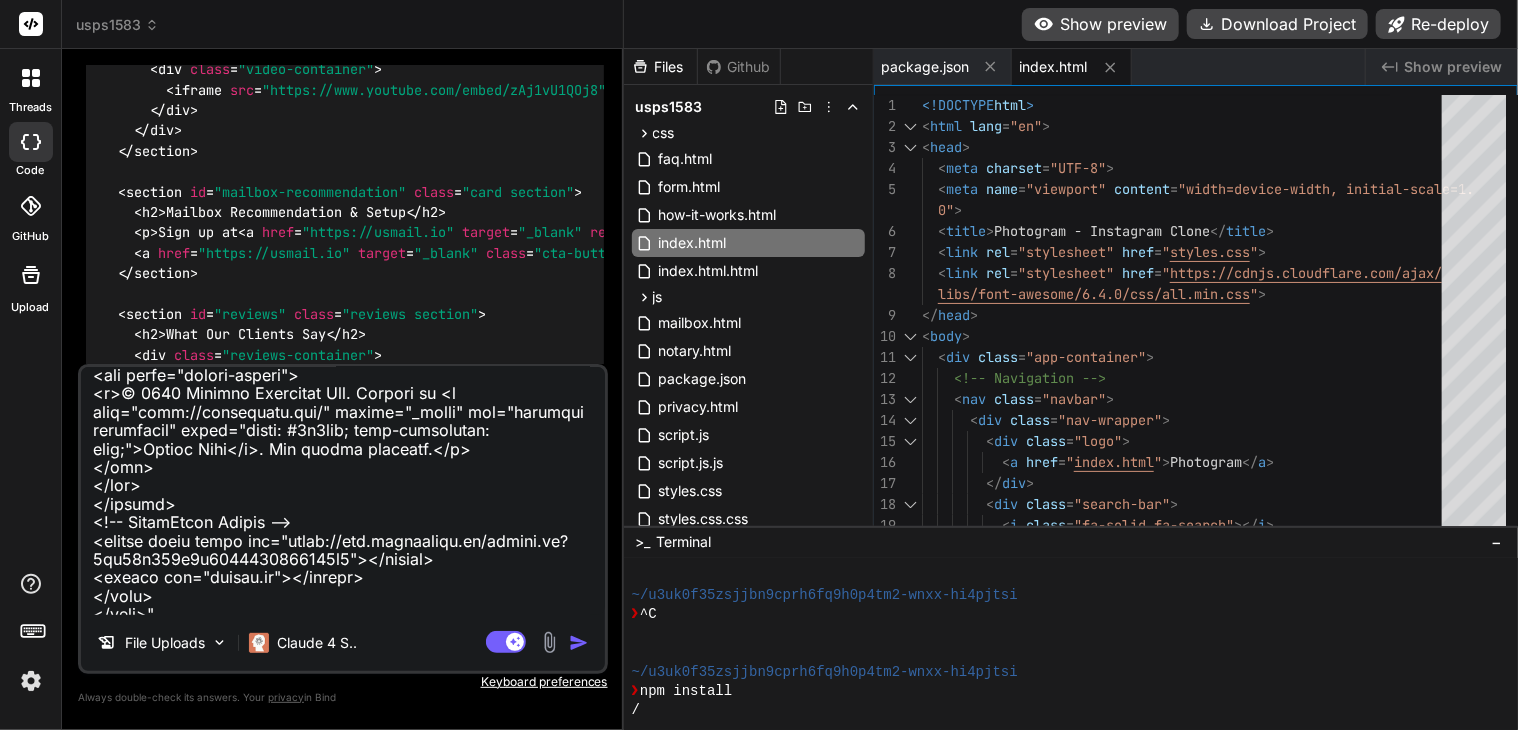 type on "take the code for this site "
<!DOCTYPE html>
<html lang="en">
<head>
<meta charset="UTF-8">
<meta name="viewport" content="width=device-width,initial-scale=1.0">
<title>[STATE] Apostille App | Foreign Signers Welcome | No [SSN] Required | Notary Geek Platform</title>
<meta name="description" content="[STATE]'s premier statewide apostille service powered by the Notary Geek platform. Foreign signers welcome - No Social Security Number required. Get your documents apostilled in just 2 business days!">
<meta name="keywords" content="[STATE] apostille,statewide apostille service,Notary Geek platform,online notarization,document authentication,apostille services,2-day processing,foreign signers welcome,no [SSN] required,LLC documents">
<link rel="canonical" href="https://[STATE]apostille.app">
<!-- Open Graph / Facebook - UPDATED IMAGE -->
<meta property="og:type" content="website">
<meta property="og:url" content="https://[STATE]apostille.app/">
<meta property="og:title" content="[STATE] Apostille App ..." 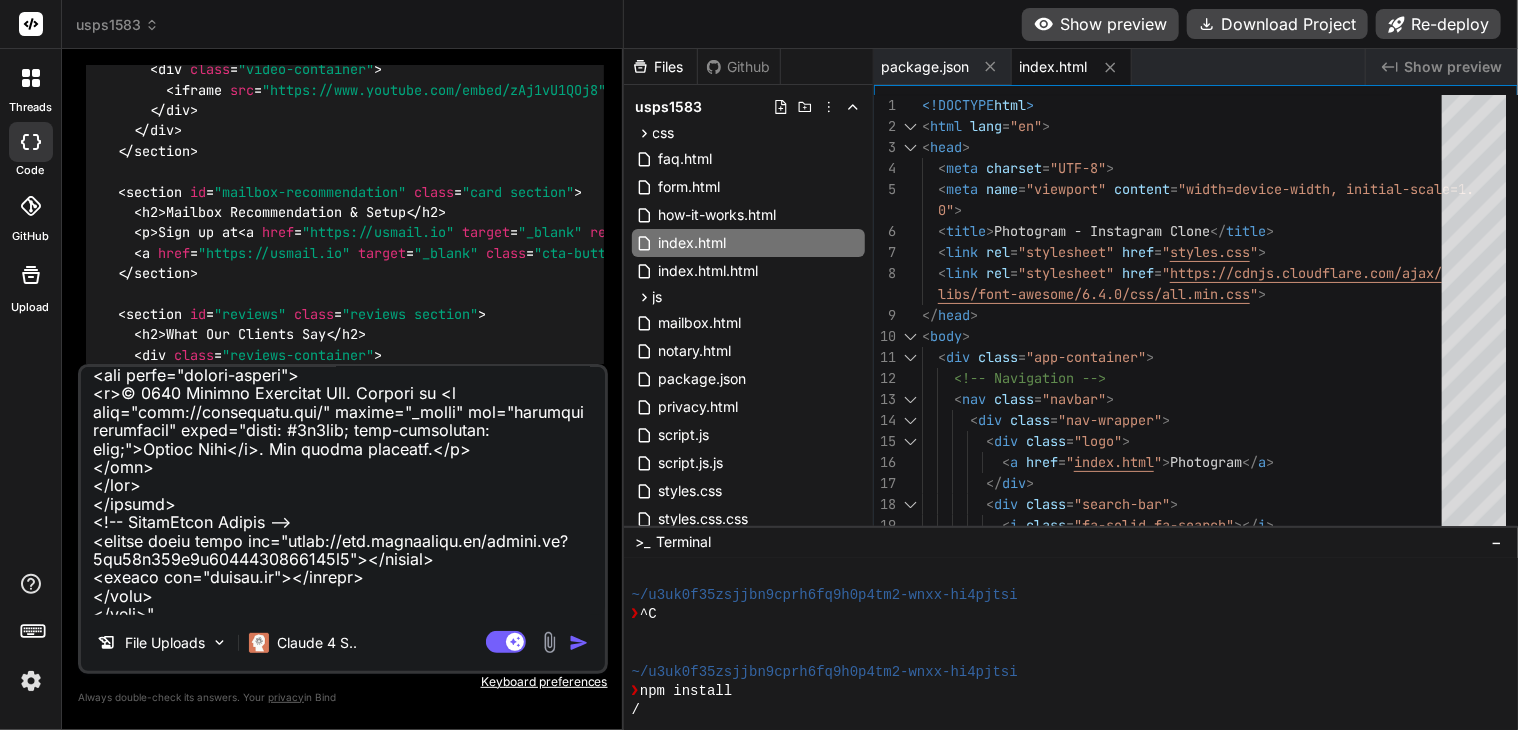 type on "x" 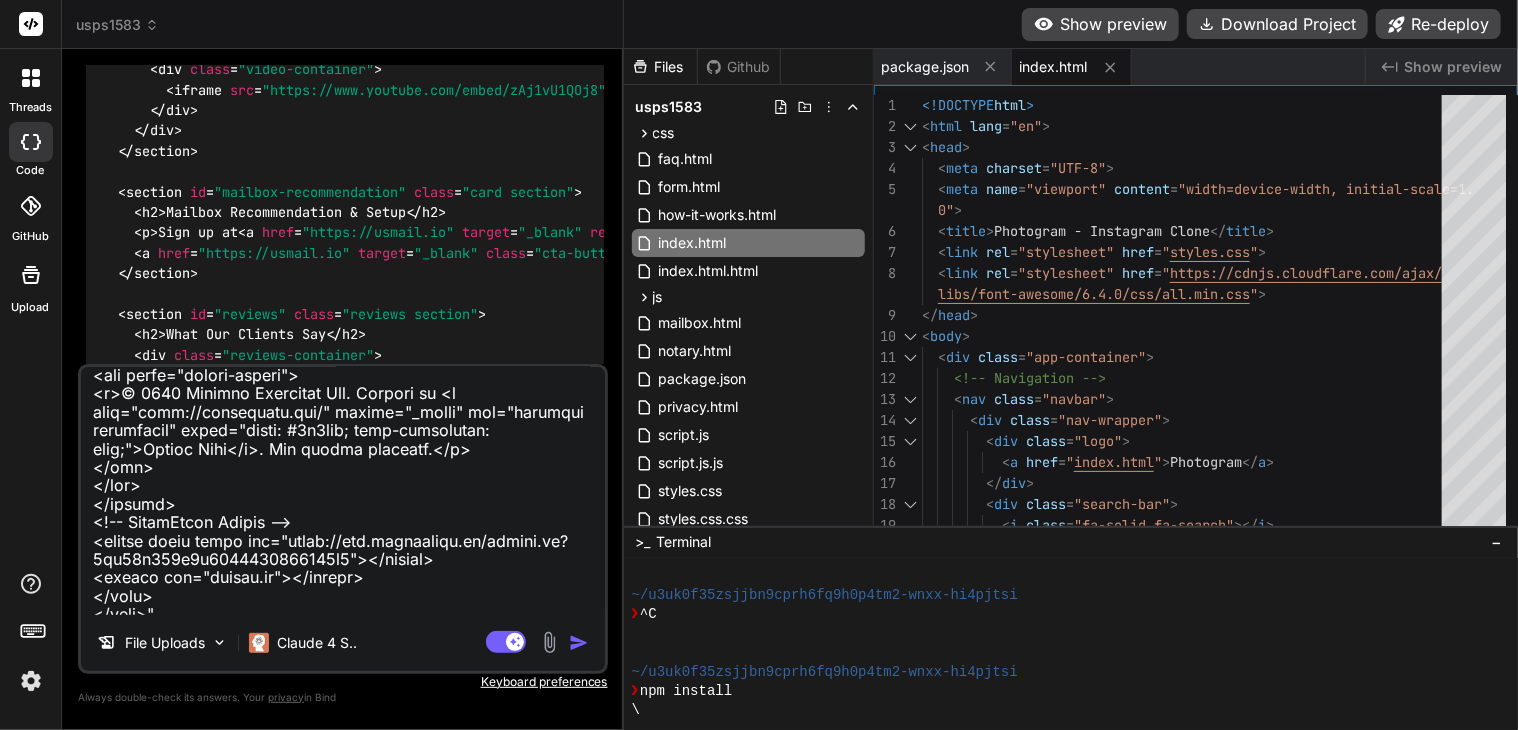 type on "take the code for this site "
<!DOCTYPE html>
<html lang="en">
<head>
<meta charset="UTF-8">
<meta name="viewport" content="width=device-width,initial-scale=1.0">
<title>[STATE] Apostille App | Foreign Signers Welcome | No [SSN] Required | Notary Geek Platform</title>
<meta name="description" content="[STATE]'s premier statewide apostille service powered by the Notary Geek platform. Foreign signers welcome - No Social Security Number required. Get your documents apostilled in just 2 business days!">
<meta name="keywords" content="[STATE] apostille,statewide apostille service,Notary Geek platform,online notarization,document authentication,apostille services,2-day processing,foreign signers welcome,no [SSN] required,LLC documents">
<link rel="canonical" href="https://[STATE]apostille.app">
<!-- Open Graph / Facebook - UPDATED IMAGE -->
<meta property="og:type" content="website">
<meta property="og:url" content="https://[STATE]apostille.app/">
<meta property="og:title" content="[STATE] Apostille App ..." 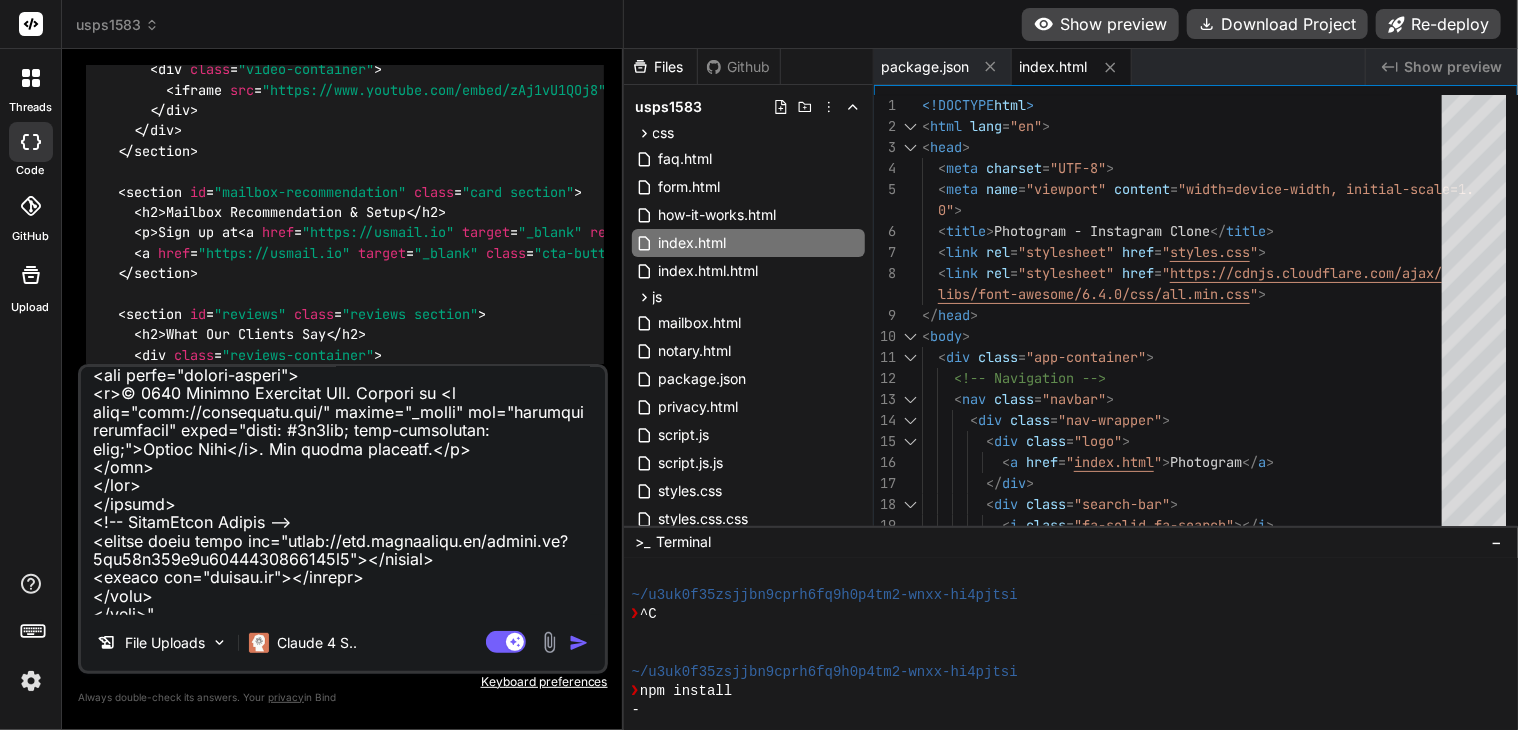 type on "take the code for this site "
<!DOCTYPE html>
<html lang="en">
<head>
<meta charset="UTF-8">
<meta name="viewport" content="width=device-width,initial-scale=1.0">
<title>[STATE] Apostille App | Foreign Signers Welcome | No [SSN] Required | Notary Geek Platform</title>
<meta name="description" content="[STATE]'s premier statewide apostille service powered by the Notary Geek platform. Foreign signers welcome - No Social Security Number required. Get your documents apostilled in just 2 business days!">
<meta name="keywords" content="[STATE] apostille,statewide apostille service,Notary Geek platform,online notarization,document authentication,apostille services,2-day processing,foreign signers welcome,no [SSN] required,LLC documents">
<link rel="canonical" href="https://[STATE]apostille.app">
<!-- Open Graph / Facebook - UPDATED IMAGE -->
<meta property="og:type" content="website">
<meta property="og:url" content="https://[STATE]apostille.app/">
<meta property="og:title" content="[STATE] Apostille App ..." 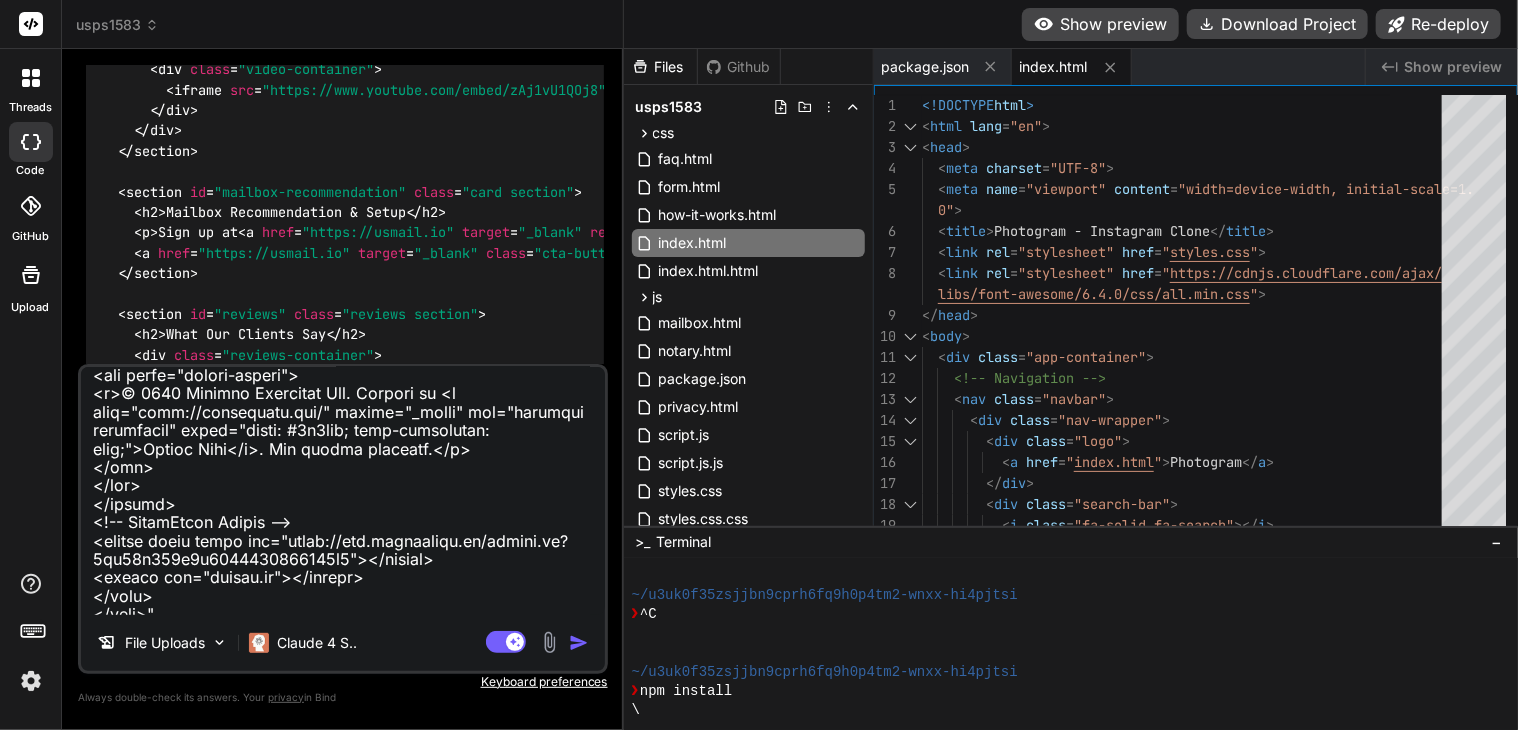 type on "take the code for this site "
<!DOCTYPE html>
<html lang="en">
<head>
<meta charset="UTF-8">
<meta name="viewport" content="width=device-width,initial-scale=1.0">
<title>[STATE] Apostille App | Foreign Signers Welcome | No [SSN] Required | Notary Geek Platform</title>
<meta name="description" content="[STATE]'s premier statewide apostille service powered by the Notary Geek platform. Foreign signers welcome - No Social Security Number required. Get your documents apostilled in just 2 business days!">
<meta name="keywords" content="[STATE] apostille,statewide apostille service,Notary Geek platform,online notarization,document authentication,apostille services,2-day processing,foreign signers welcome,no [SSN] required,LLC documents">
<link rel="canonical" href="https://[STATE]apostille.app">
<!-- Open Graph / Facebook - UPDATED IMAGE -->
<meta property="og:type" content="website">
<meta property="og:url" content="https://[STATE]apostille.app/">
<meta property="og:title" content="[STATE] Apostille App ..." 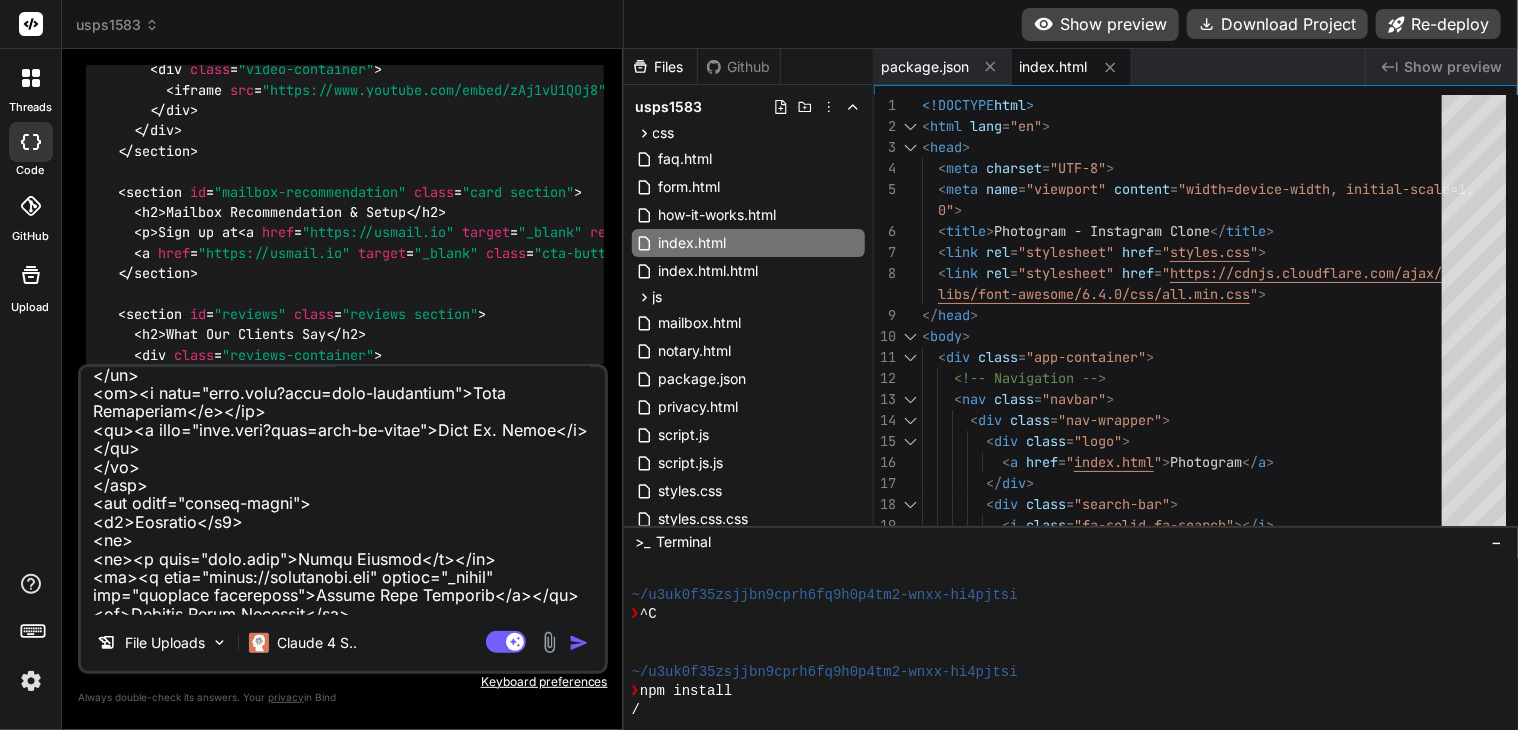 scroll, scrollTop: 17664, scrollLeft: 0, axis: vertical 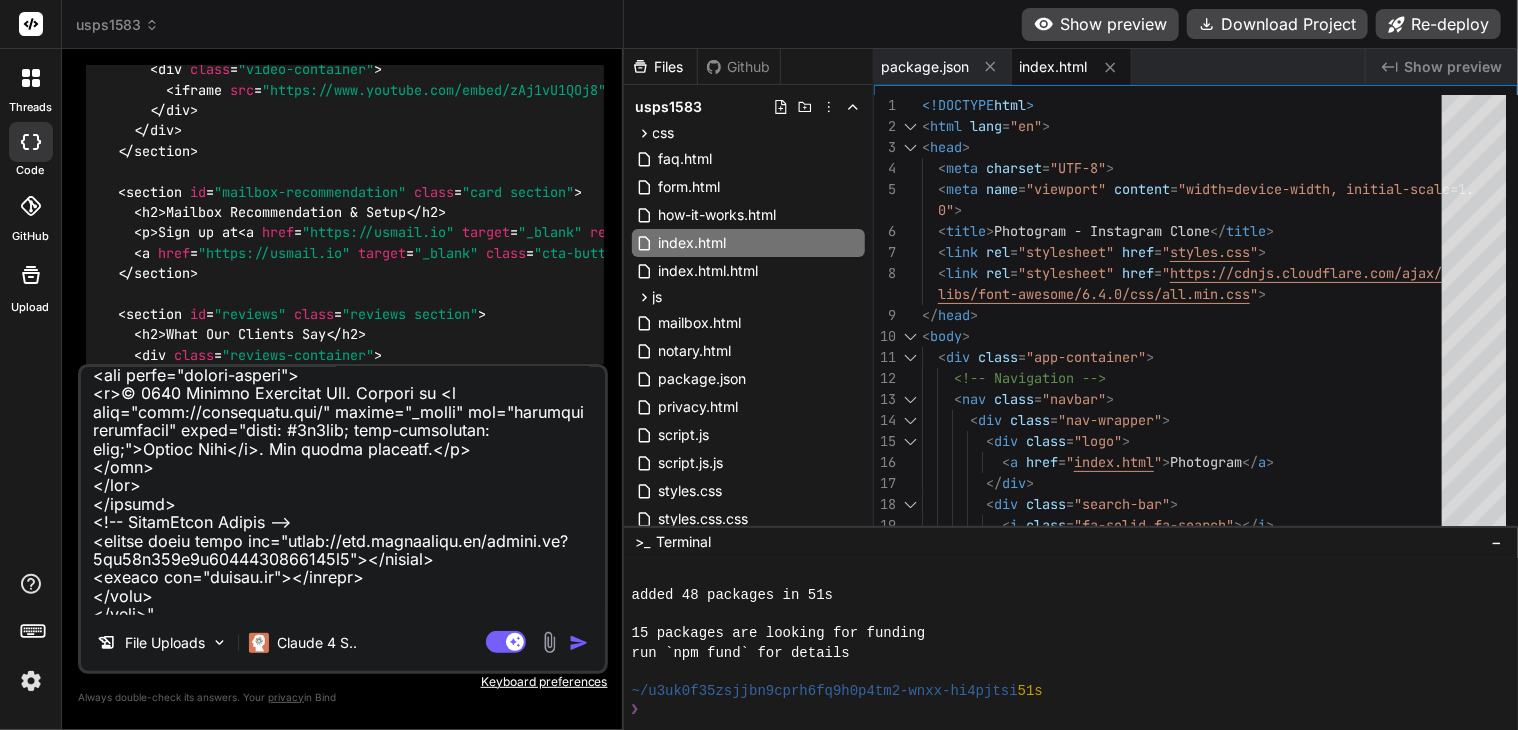 click at bounding box center (343, 491) 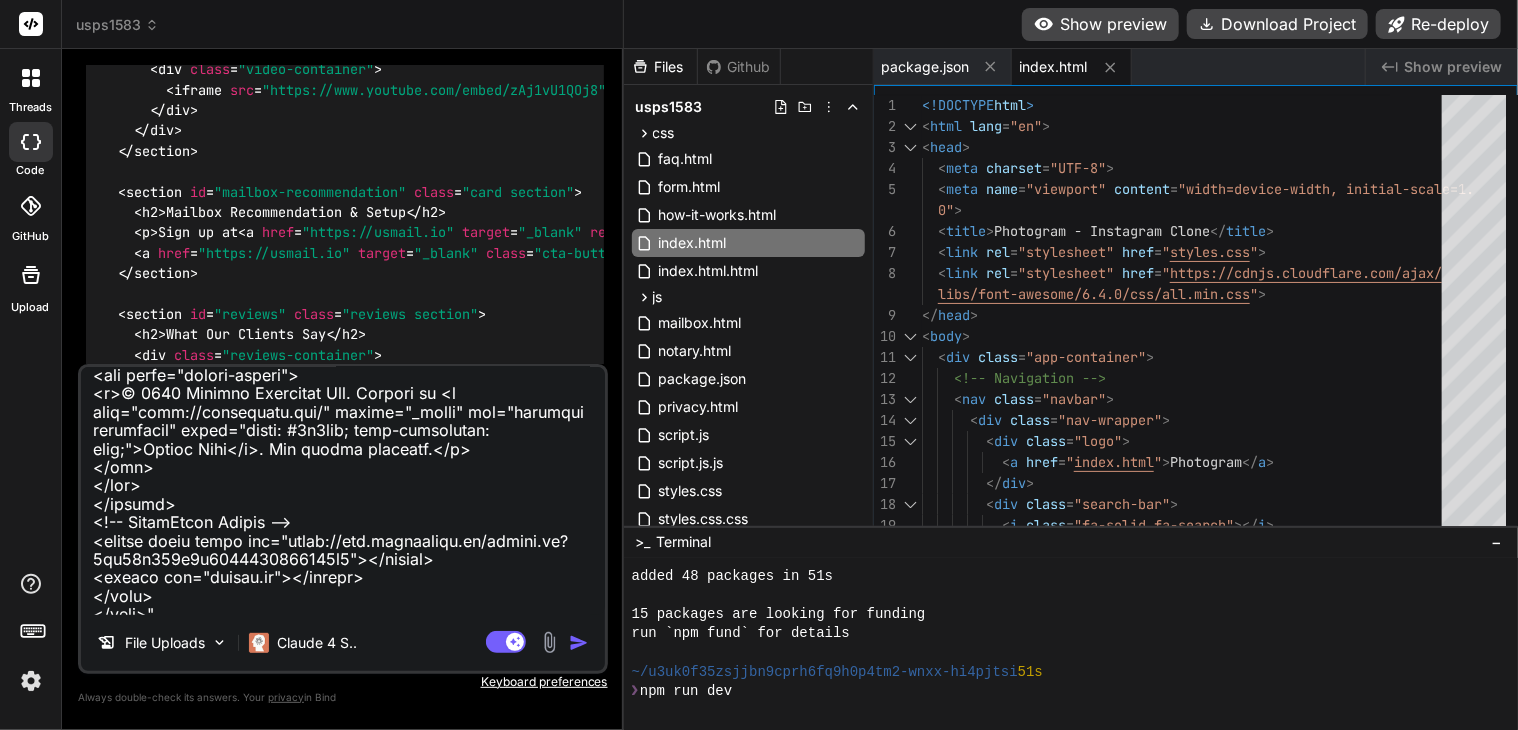 type on "take the code for this site "
<!DOCTYPE html>
<html lang="en">
<head>
<meta charset="UTF-8">
<meta name="viewport" content="width=device-width,initial-scale=1.0">
<title>[STATE] Apostille App | Foreign Signers Welcome | No [SSN] Required | Notary Geek Platform</title>
<meta name="description" content="[STATE]'s premier statewide apostille service powered by the Notary Geek platform. Foreign signers welcome - No Social Security Number required. Get your documents apostilled in just 2 business days!">
<meta name="keywords" content="[STATE] apostille,statewide apostille service,Notary Geek platform,online notarization,document authentication,apostille services,2-day processing,foreign signers welcome,no [SSN] required,LLC documents">
<link rel="canonical" href="https://[STATE]apostille.app">
<!-- Open Graph / Facebook - UPDATED IMAGE -->
<meta property="og:type" content="website">
<meta property="og:url" content="https://[STATE]apostille.app/">
<meta property="og:title" content="[STATE] Apostille App ..." 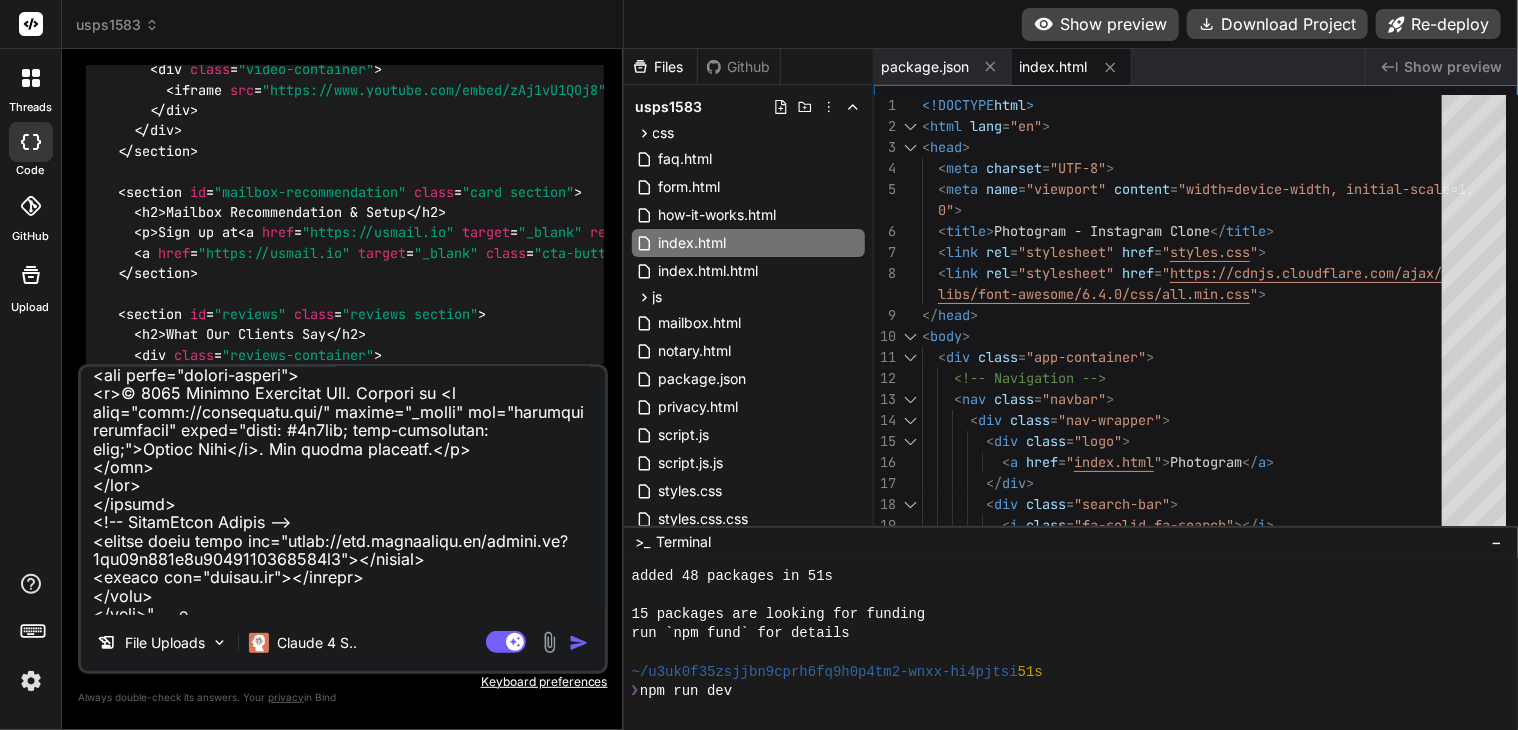 type on "take the code for this site "
<!DOCTYPE html>
<html lang="en">
<head>
<meta charset="UTF-8">
<meta name="viewport" content="width=device-width,initial-scale=1.0">
<title>[STATE] Apostille App | Foreign Signers Welcome | No [SSN] Required | Notary Geek Platform</title>
<meta name="description" content="[STATE]'s premier statewide apostille service powered by the Notary Geek platform. Foreign signers welcome - No Social Security Number required. Get your documents apostilled in just 2 business days!">
<meta name="keywords" content="[STATE] apostille,statewide apostille service,Notary Geek platform,online notarization,document authentication,apostille services,2-day processing,foreign signers welcome,no [SSN] required,LLC documents">
<link rel="canonical" href="https://[STATE]apostille.app">
<!-- Open Graph / Facebook - UPDATED IMAGE -->
<meta property="og:type" content="website">
<meta property="og:url" content="https://[STATE]apostille.app/">
<meta property="og:title" content="[STATE] Apostille App ..." 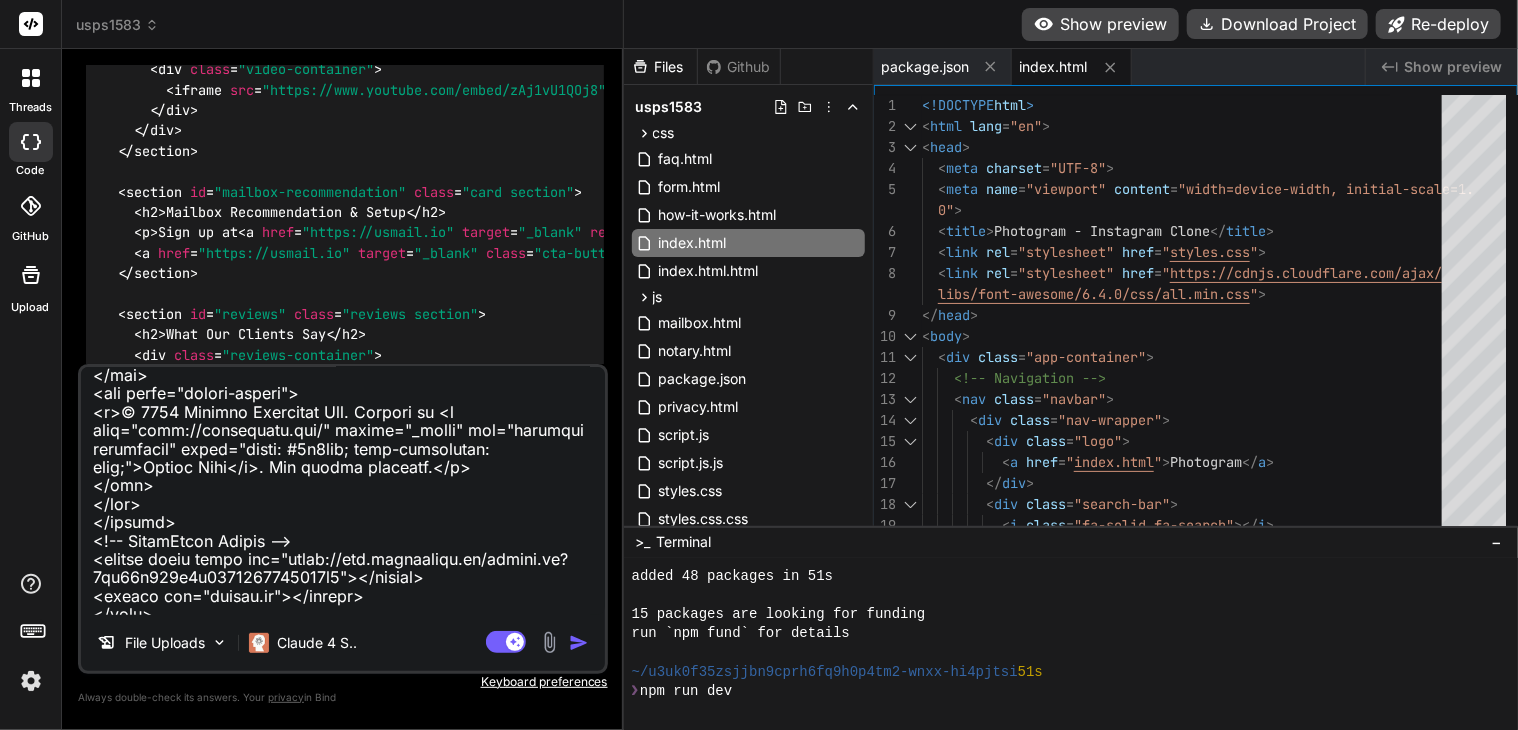 type on "x" 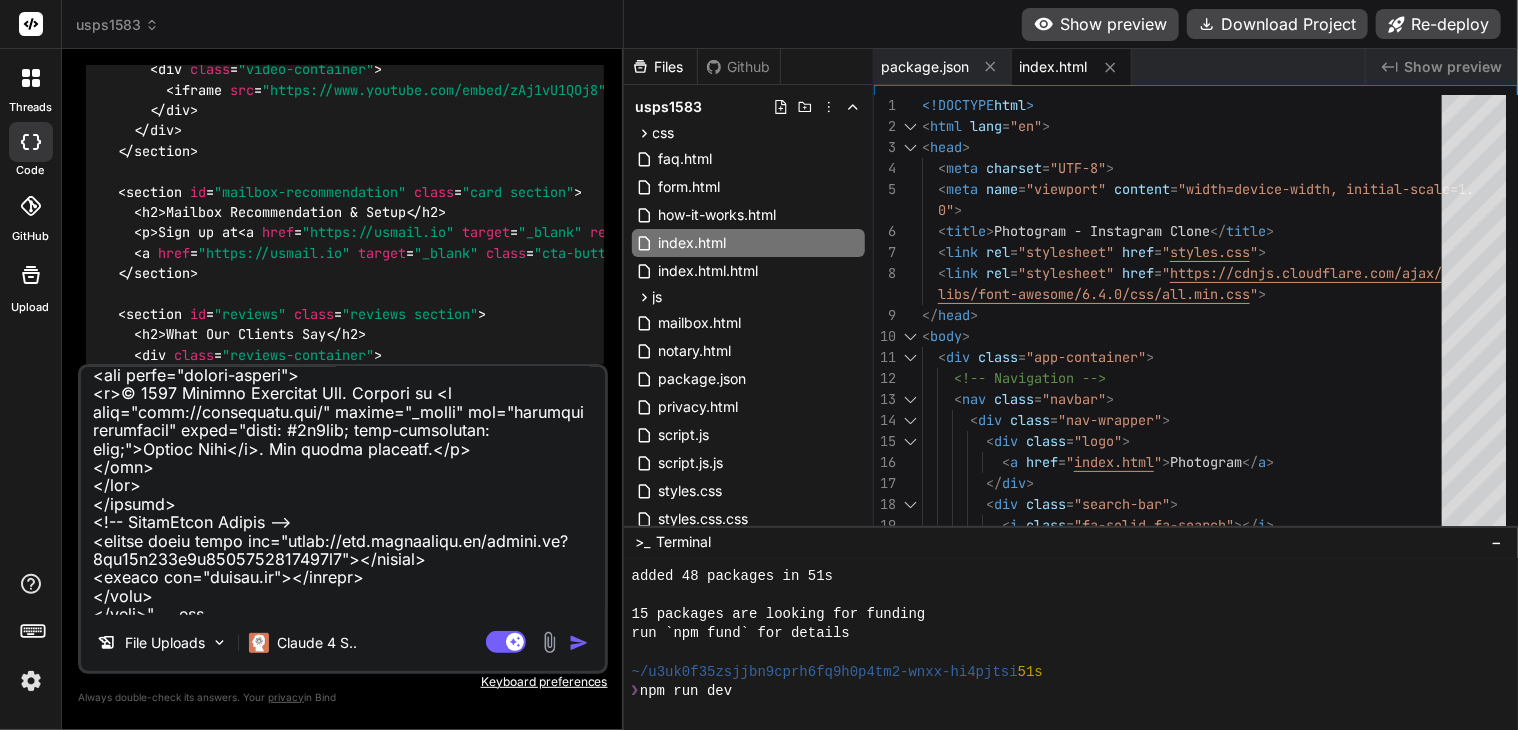 type on "take the code for this site "
<!DOCTYPE html>
<html lang="en">
<head>
<meta charset="UTF-8">
<meta name="viewport" content="width=device-width,initial-scale=1.0">
<title>[STATE] Apostille App | Foreign Signers Welcome | No [SSN] Required | Notary Geek Platform</title>
<meta name="description" content="[STATE]'s premier statewide apostille service powered by the Notary Geek platform. Foreign signers welcome - No Social Security Number required. Get your documents apostilled in just 2 business days!">
<meta name="keywords" content="[STATE] apostille,statewide apostille service,Notary Geek platform,online notarization,document authentication,apostille services,2-day processing,foreign signers welcome,no [SSN] required,LLC documents">
<link rel="canonical" href="https://[STATE]apostille.app">
<!-- Open Graph / Facebook - UPDATED IMAGE -->
<meta property="og:type" content="website">
<meta property="og:url" content="https://[STATE]apostille.app/">
<meta property="og:title" content="[STATE] Apostille App ..." 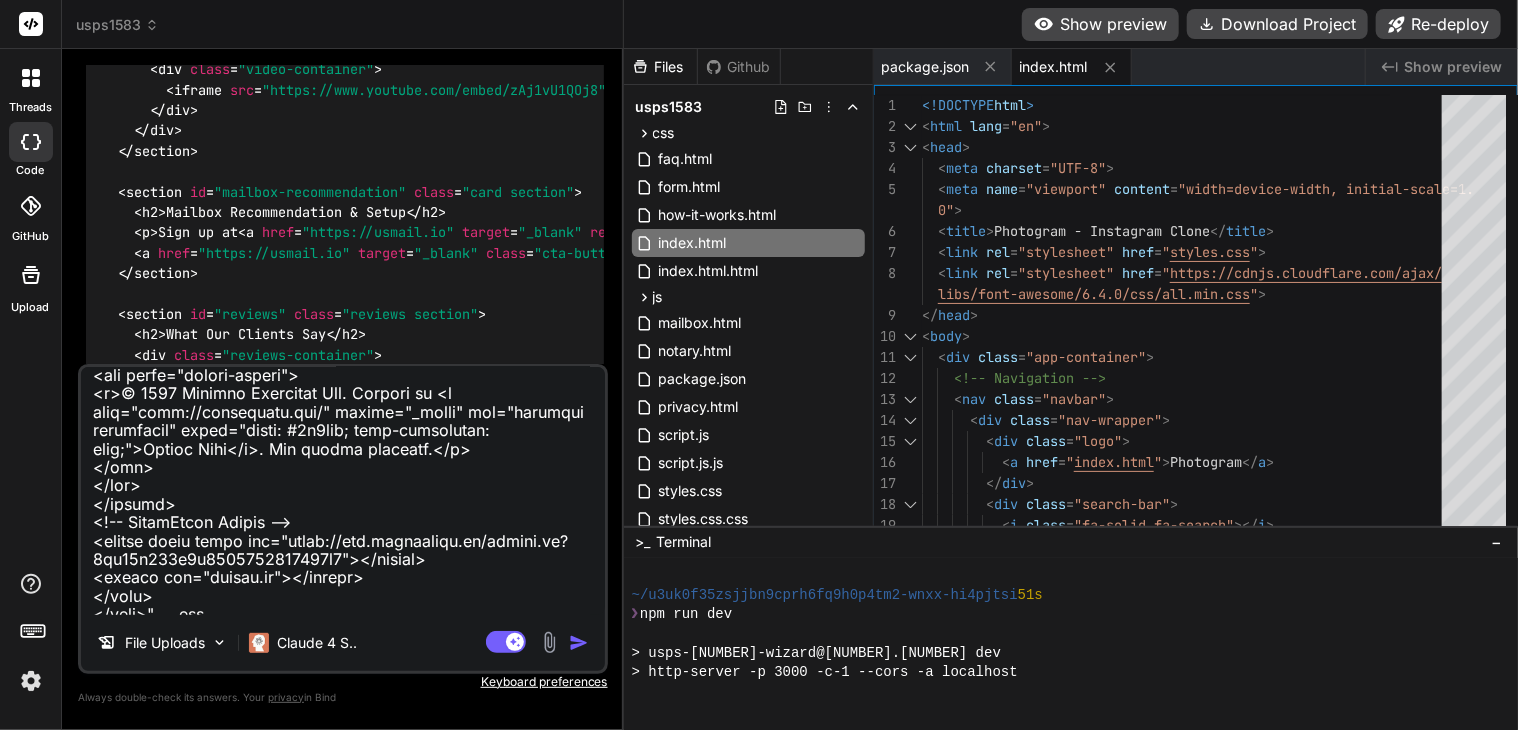 scroll, scrollTop: 325, scrollLeft: 0, axis: vertical 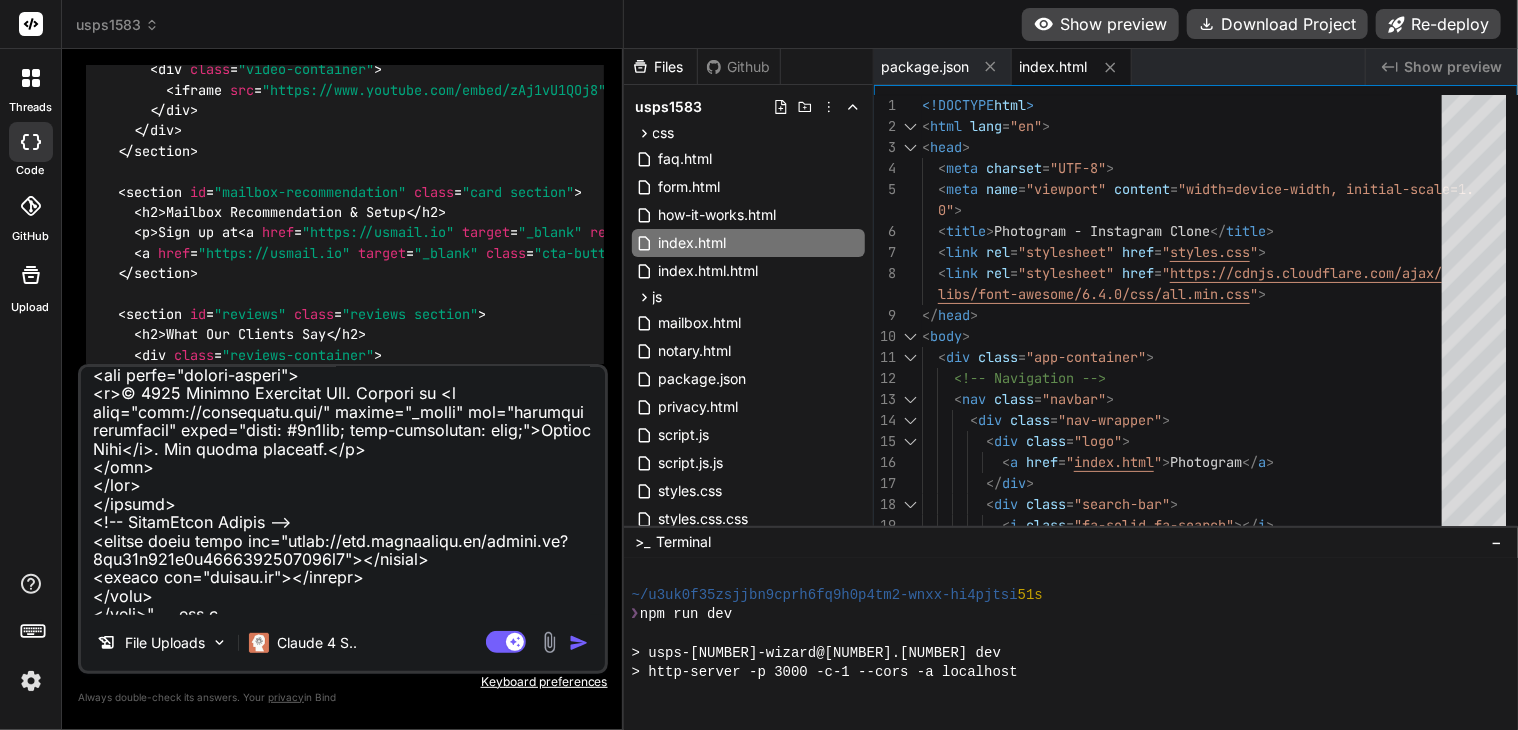 type on "x" 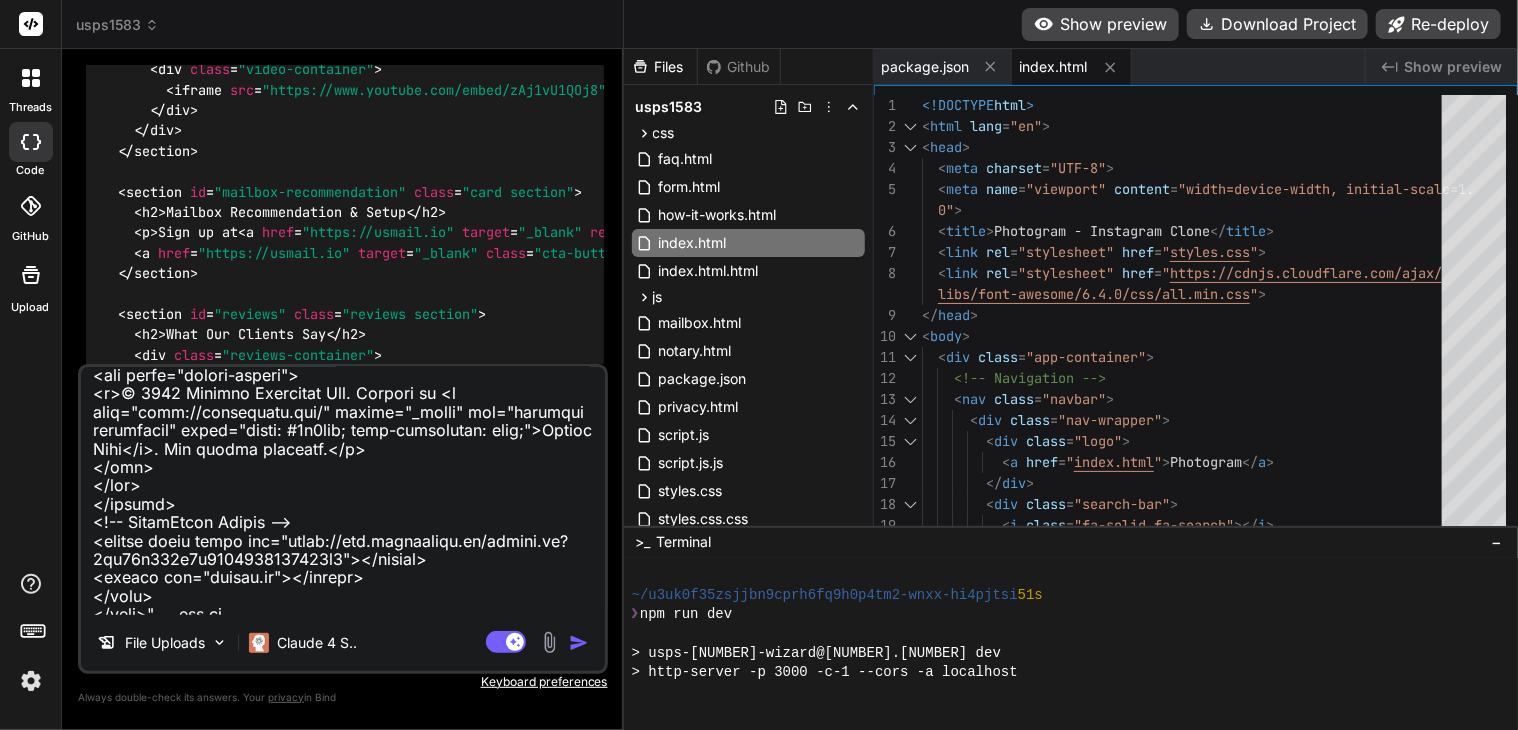 type on "x" 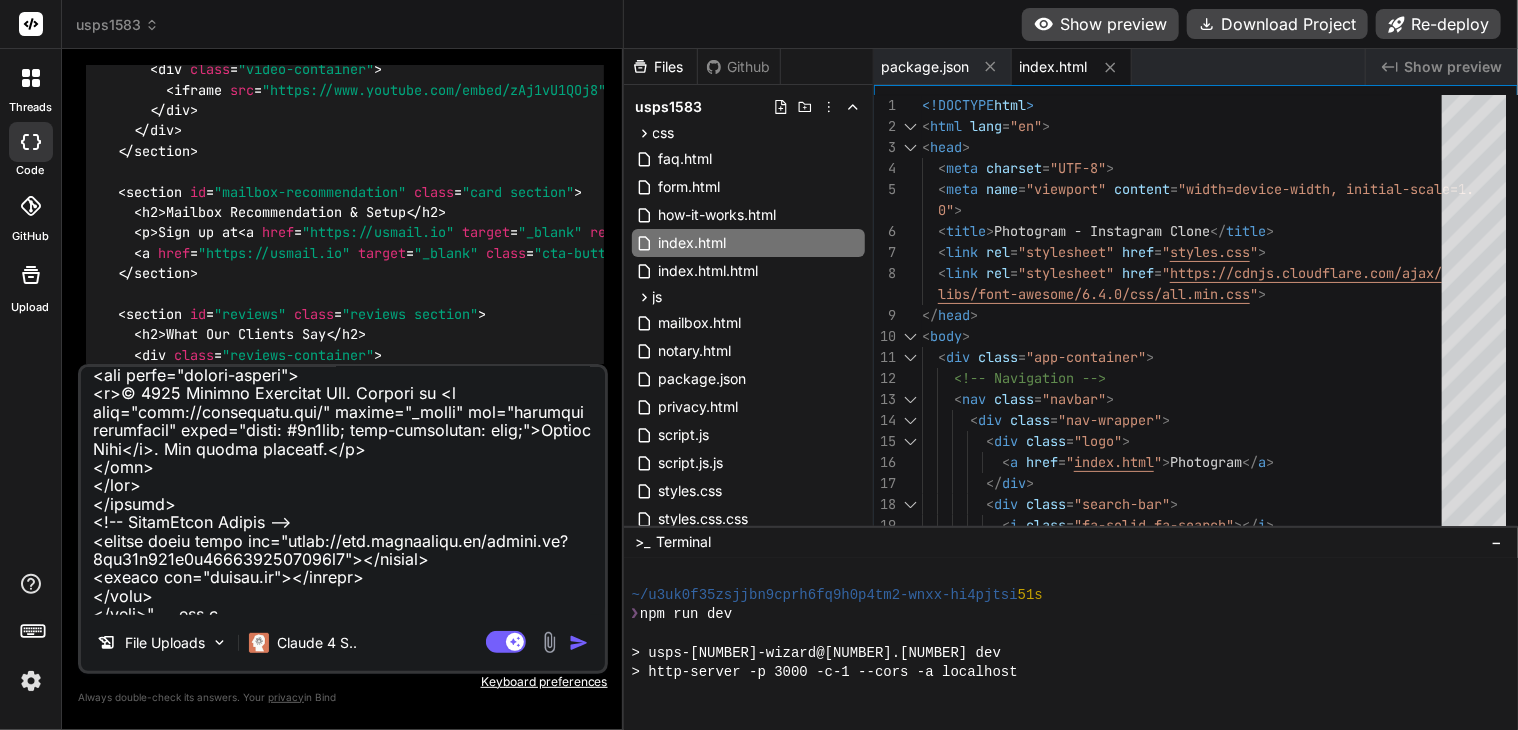 type on "take the code for this site "
<!DOCTYPE html>
<html lang="en">
<head>
<meta charset="UTF-8">
<meta name="viewport" content="width=device-width,initial-scale=1.0">
<title>[STATE] Apostille App | Foreign Signers Welcome | No [SSN] Required | Notary Geek Platform</title>
<meta name="description" content="[STATE]'s premier statewide apostille service powered by the Notary Geek platform. Foreign signers welcome - No Social Security Number required. Get your documents apostilled in just 2 business days!">
<meta name="keywords" content="[STATE] apostille,statewide apostille service,Notary Geek platform,online notarization,document authentication,apostille services,2-day processing,foreign signers welcome,no [SSN] required,LLC documents">
<link rel="canonical" href="https://[STATE]apostille.app">
<!-- Open Graph / Facebook - UPDATED IMAGE -->
<meta property="og:type" content="website">
<meta property="og:url" content="https://[STATE]apostille.app/">
<meta property="og:title" content="[STATE] Apostille App ..." 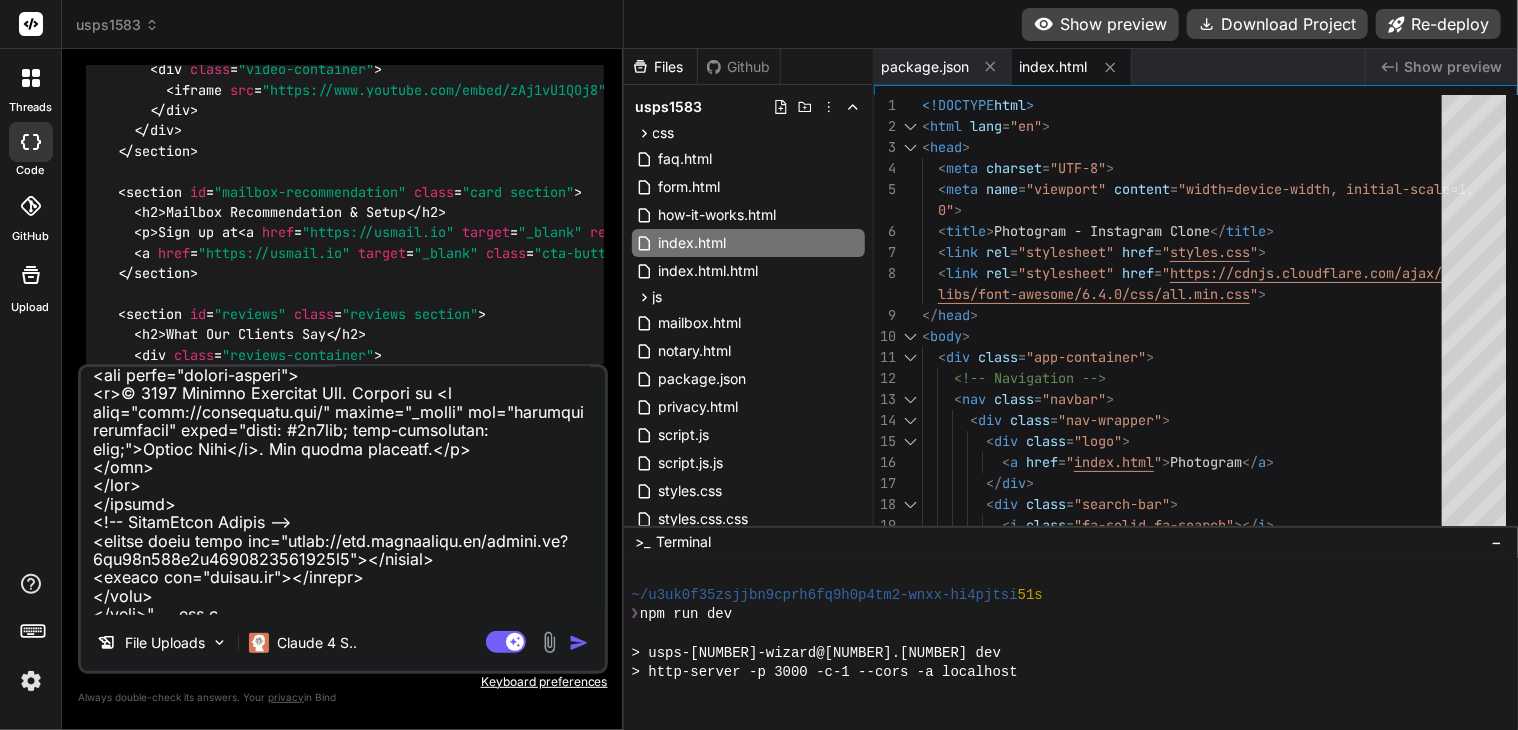 type on "take the code for this site "
<!DOCTYPE html>
<html lang="en">
<head>
<meta charset="UTF-8">
<meta name="viewport" content="width=device-width,initial-scale=1.0">
<title>[STATE] Apostille App | Foreign Signers Welcome | No [SSN] Required | Notary Geek Platform</title>
<meta name="description" content="[STATE]'s premier statewide apostille service powered by the Notary Geek platform. Foreign signers welcome - No Social Security Number required. Get your documents apostilled in just 2 business days!">
<meta name="keywords" content="[STATE] apostille,statewide apostille service,Notary Geek platform,online notarization,document authentication,apostille services,2-day processing,foreign signers welcome,no [SSN] required,LLC documents">
<link rel="canonical" href="https://[STATE]apostille.app">
<!-- Open Graph / Facebook - UPDATED IMAGE -->
<meta property="og:type" content="website">
<meta property="og:url" content="https://[STATE]apostille.app/">
<meta property="og:title" content="[STATE] Apostille App ..." 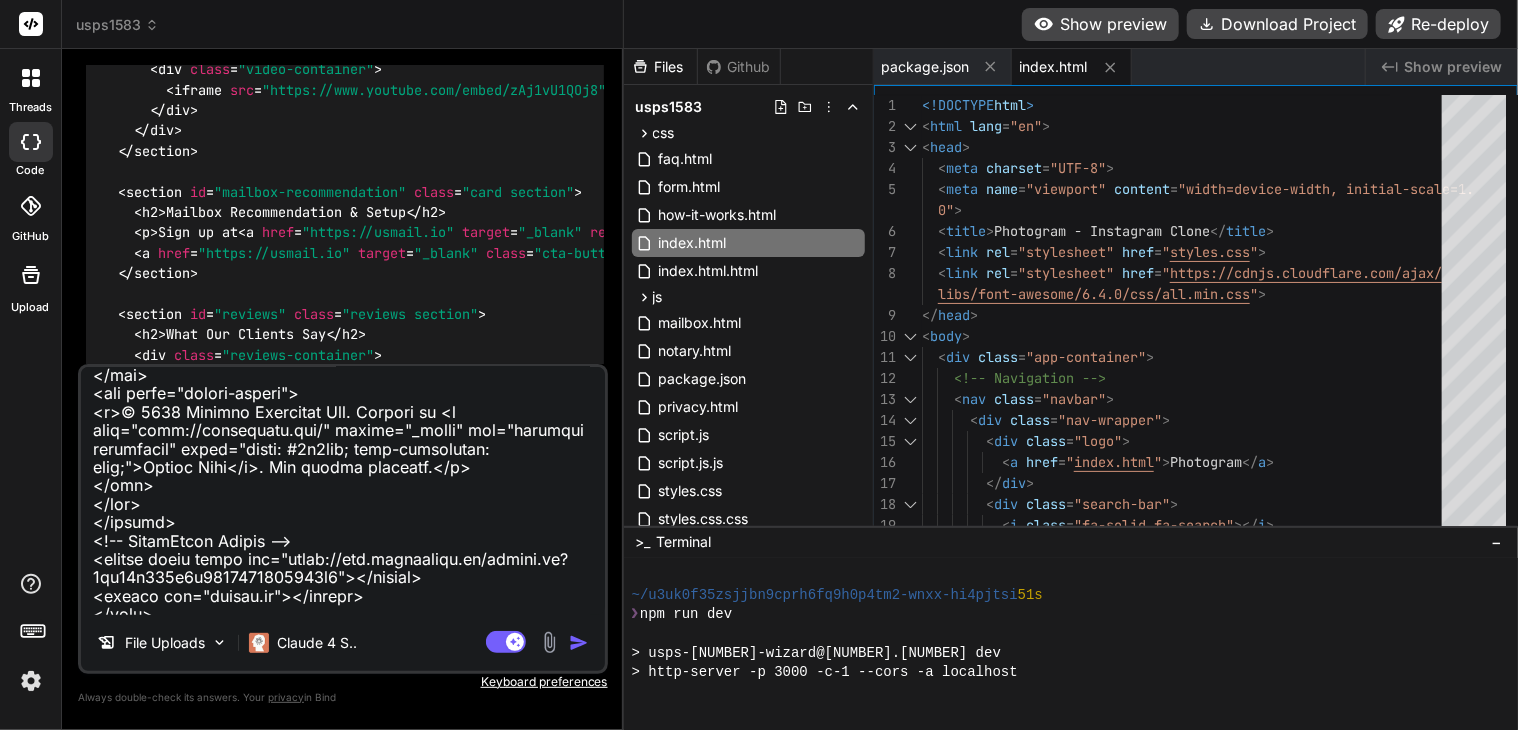 type on "x" 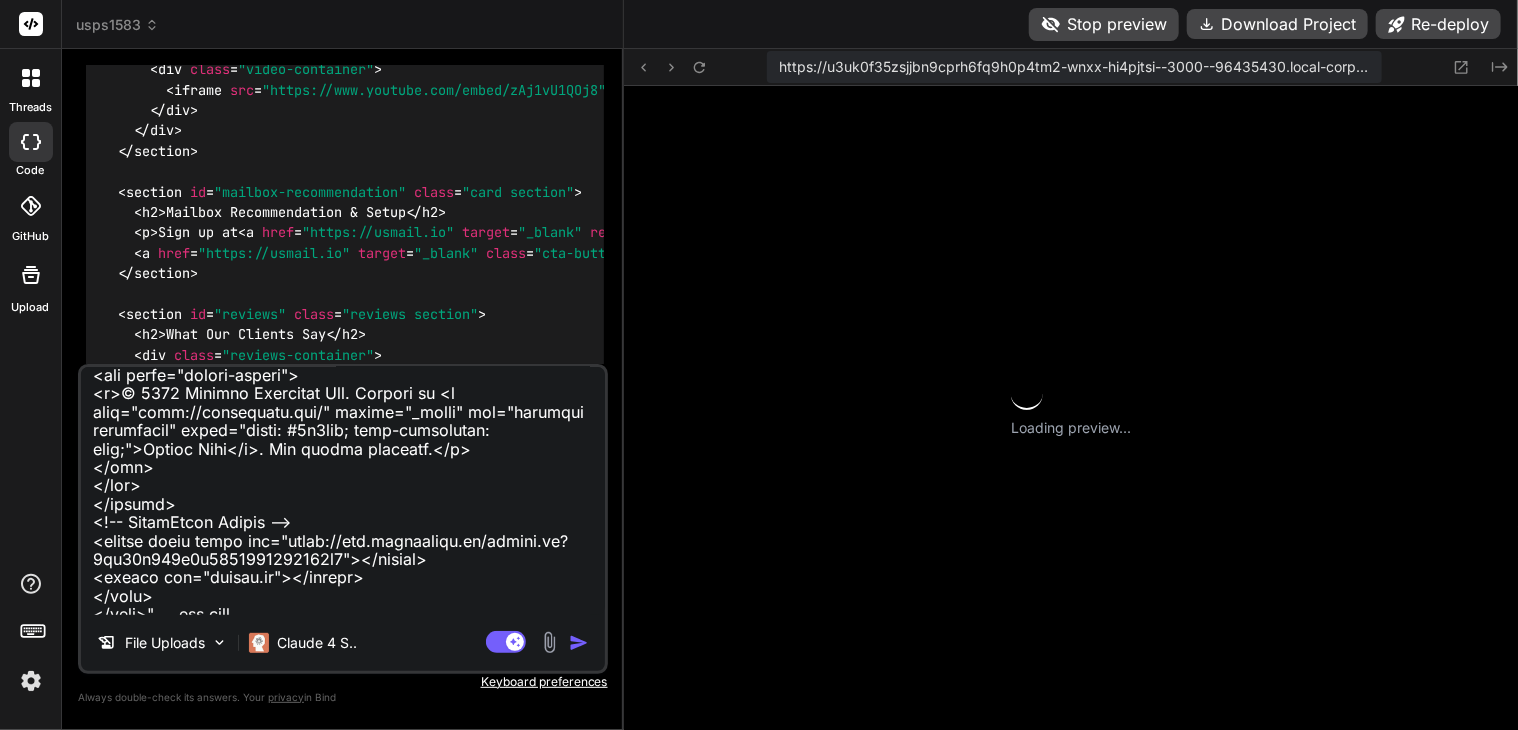 type on "take the code for this site "
<!DOCTYPE html>
<html lang="en">
<head>
<meta charset="UTF-8">
<meta name="viewport" content="width=device-width,initial-scale=1.0">
<title>[STATE] Apostille App | Foreign Signers Welcome | No [SSN] Required | Notary Geek Platform</title>
<meta name="description" content="[STATE]'s premier statewide apostille service powered by the Notary Geek platform. Foreign signers welcome - No Social Security Number required. Get your documents apostilled in just 2 business days!">
<meta name="keywords" content="[STATE] apostille,statewide apostille service,Notary Geek platform,online notarization,document authentication,apostille services,2-day processing,foreign signers welcome,no [SSN] required,LLC documents">
<link rel="canonical" href="https://[STATE]apostille.app">
<!-- Open Graph / Facebook - UPDATED IMAGE -->
<meta property="og:type" content="website">
<meta property="og:url" content="https://[STATE]apostille.app/">
<meta property="og:title" content="[STATE] Apostille App ..." 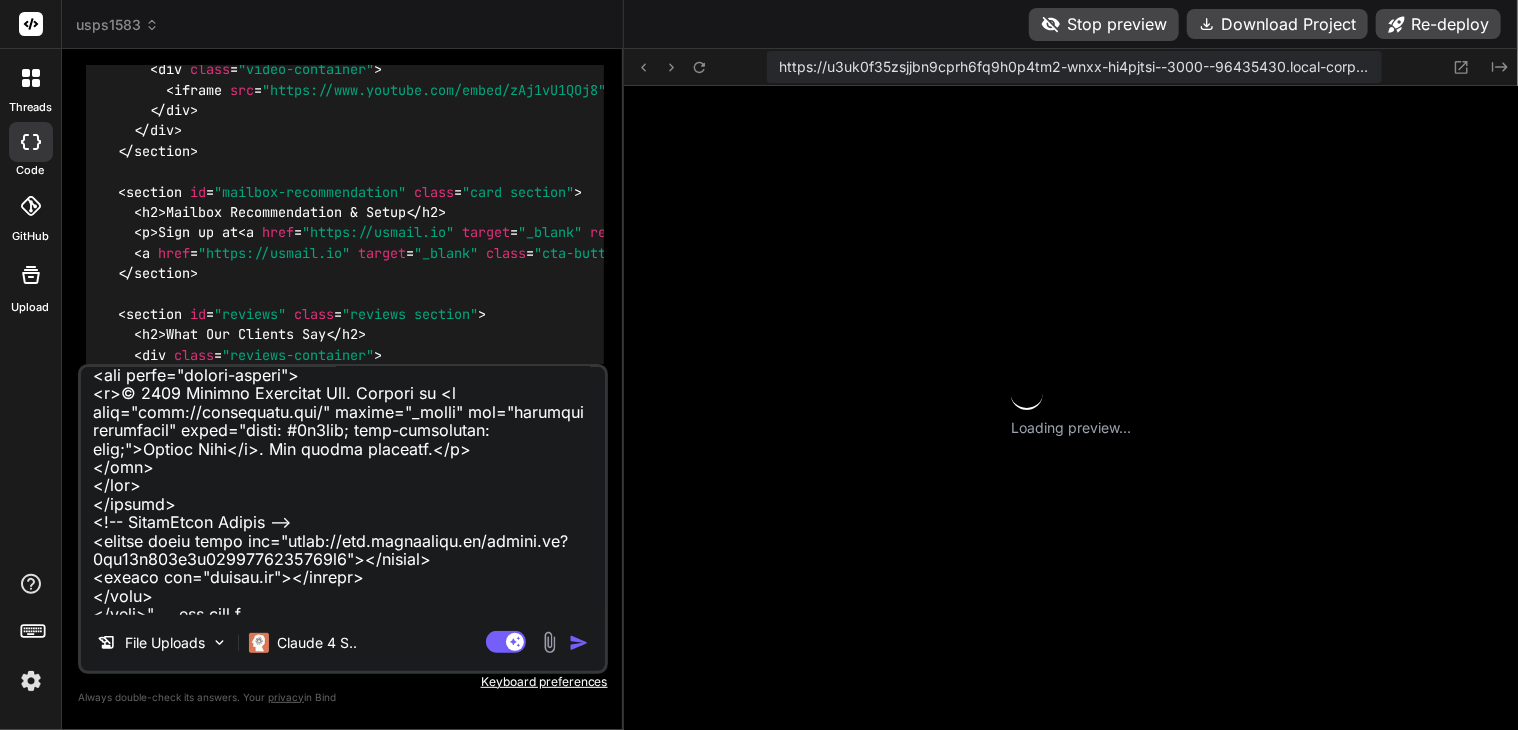 type on "take the code for this site "
<!DOCTYPE html>
<html lang="en">
<head>
<meta charset="UTF-8">
<meta name="viewport" content="width=device-width,initial-scale=1.0">
<title>[STATE] Apostille App | Foreign Signers Welcome | No [SSN] Required | Notary Geek Platform</title>
<meta name="description" content="[STATE]'s premier statewide apostille service powered by the Notary Geek platform. Foreign signers welcome - No Social Security Number required. Get your documents apostilled in just 2 business days!">
<meta name="keywords" content="[STATE] apostille,statewide apostille service,Notary Geek platform,online notarization,document authentication,apostille services,2-day processing,foreign signers welcome,no [SSN] required,LLC documents">
<link rel="canonical" href="https://[STATE]apostille.app">
<!-- Open Graph / Facebook - UPDATED IMAGE -->
<meta property="og:type" content="website">
<meta property="og:url" content="https://[STATE]apostille.app/">
<meta property="og:title" content="[STATE] Apostille App ..." 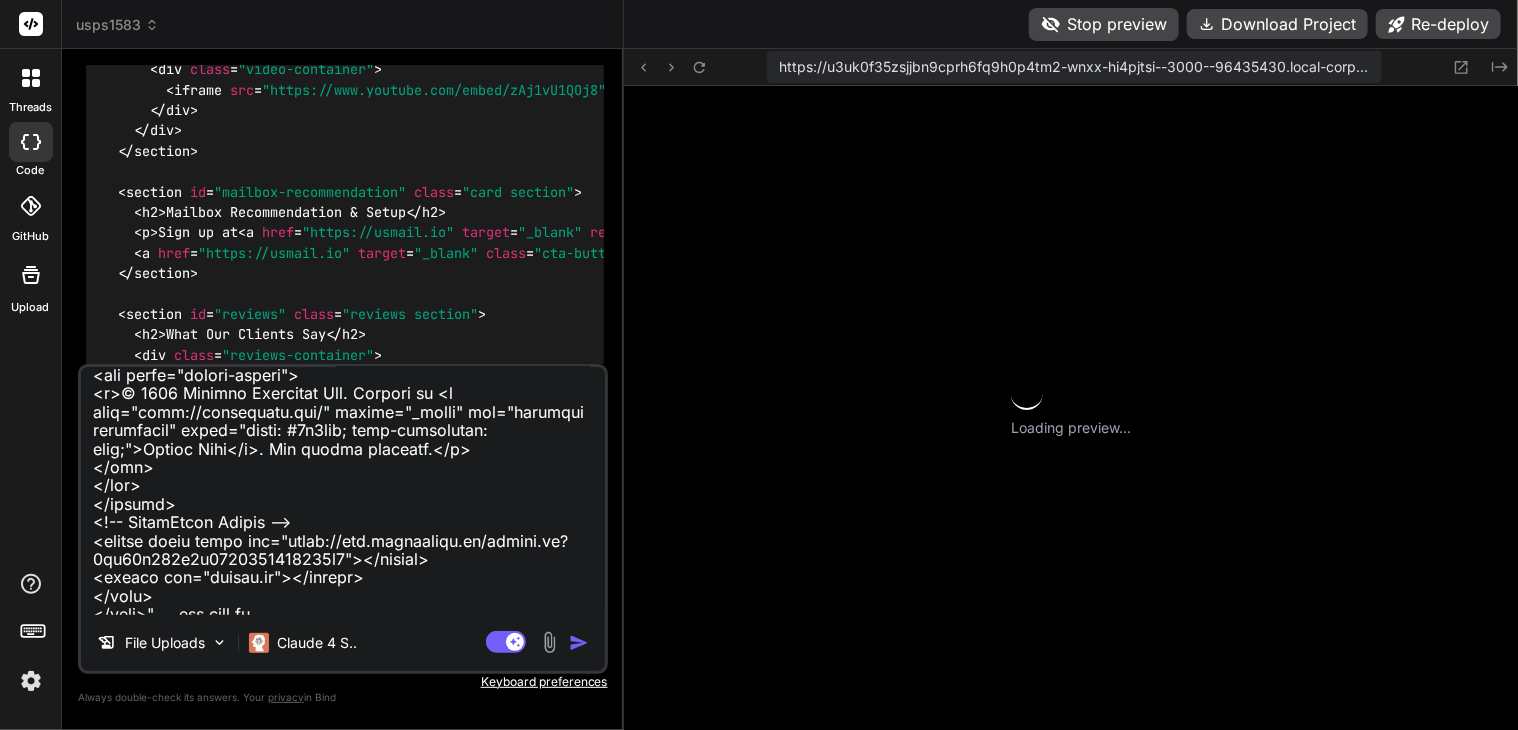 type on "x" 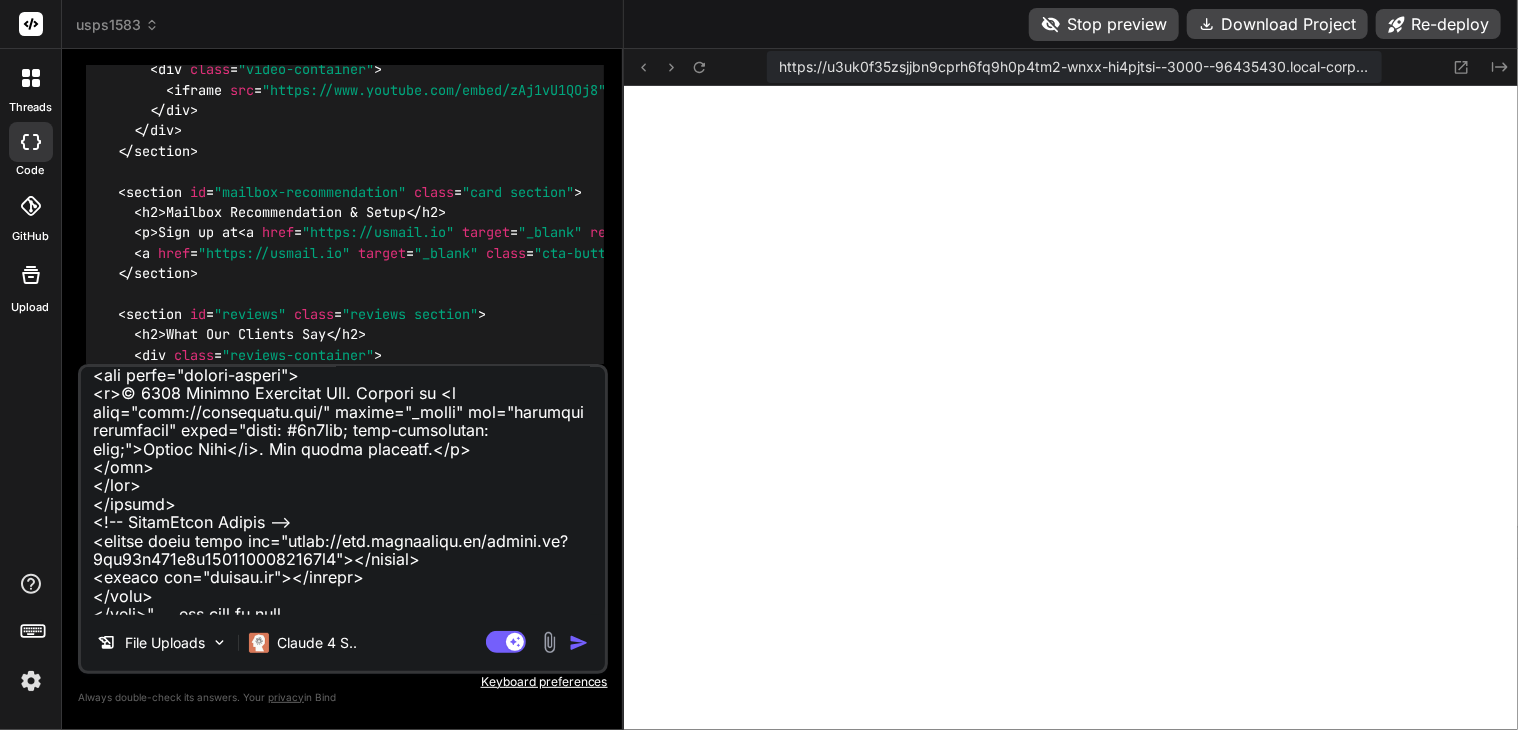 scroll, scrollTop: 824, scrollLeft: 0, axis: vertical 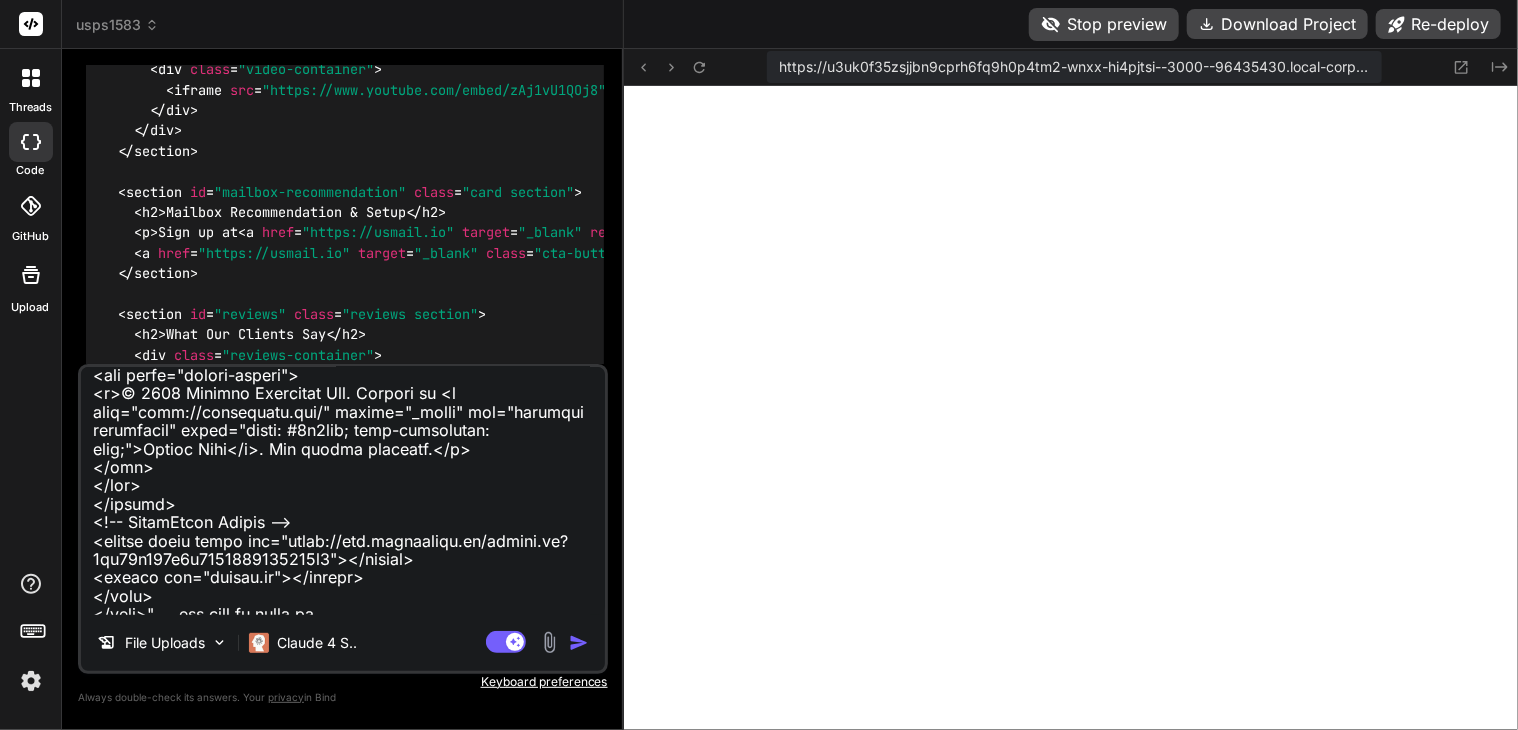 paste on "People in [CITY] and [CITY] Beach" 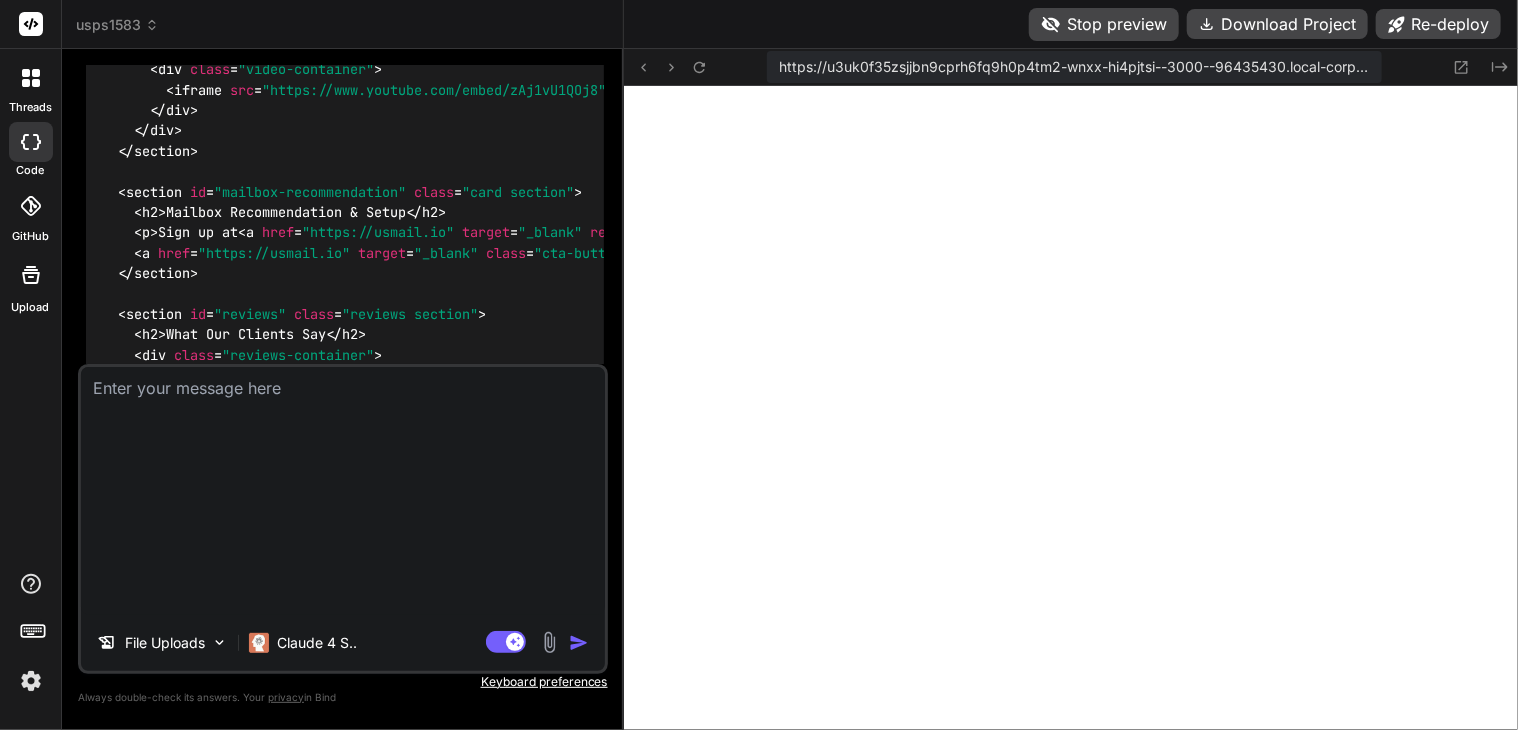 scroll, scrollTop: 0, scrollLeft: 0, axis: both 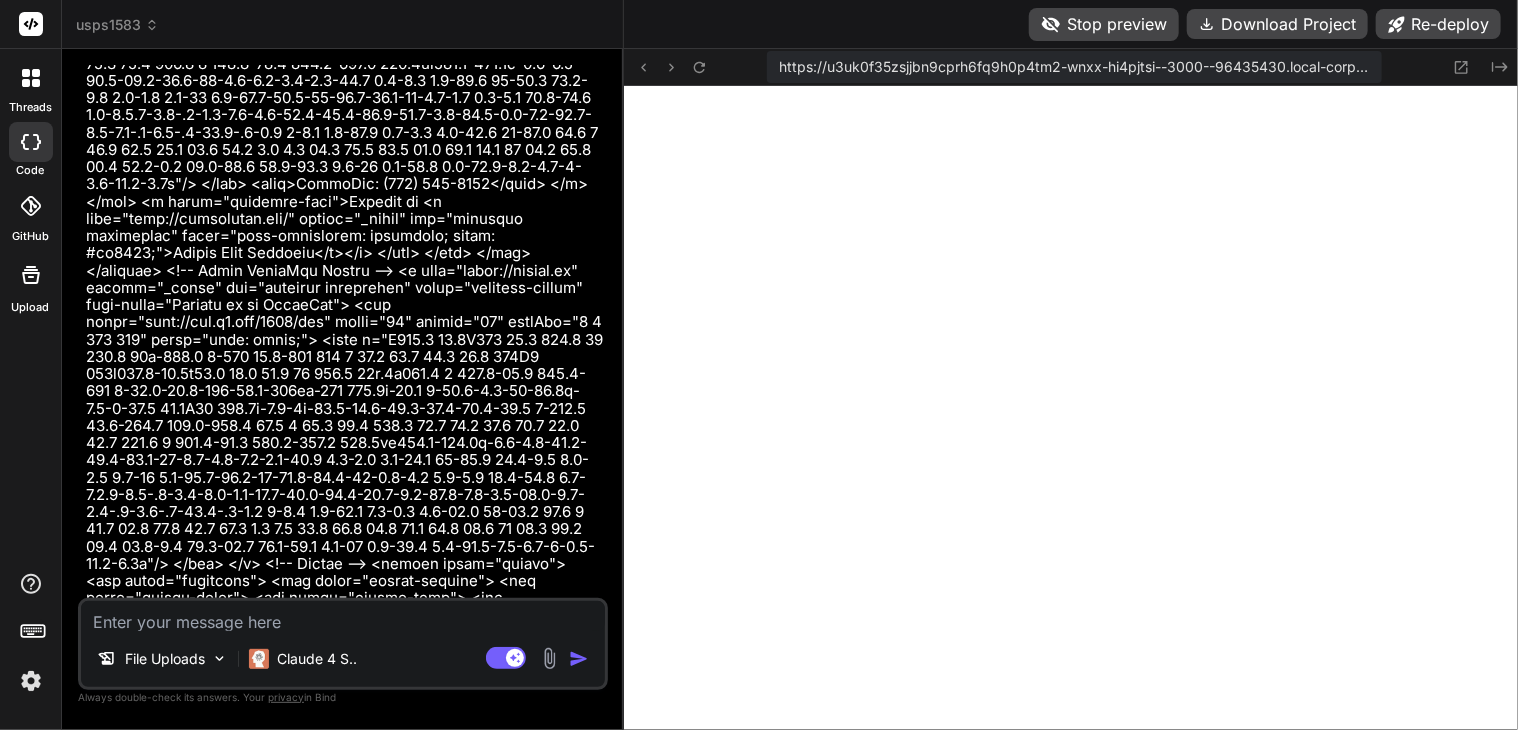 click at bounding box center (343, 616) 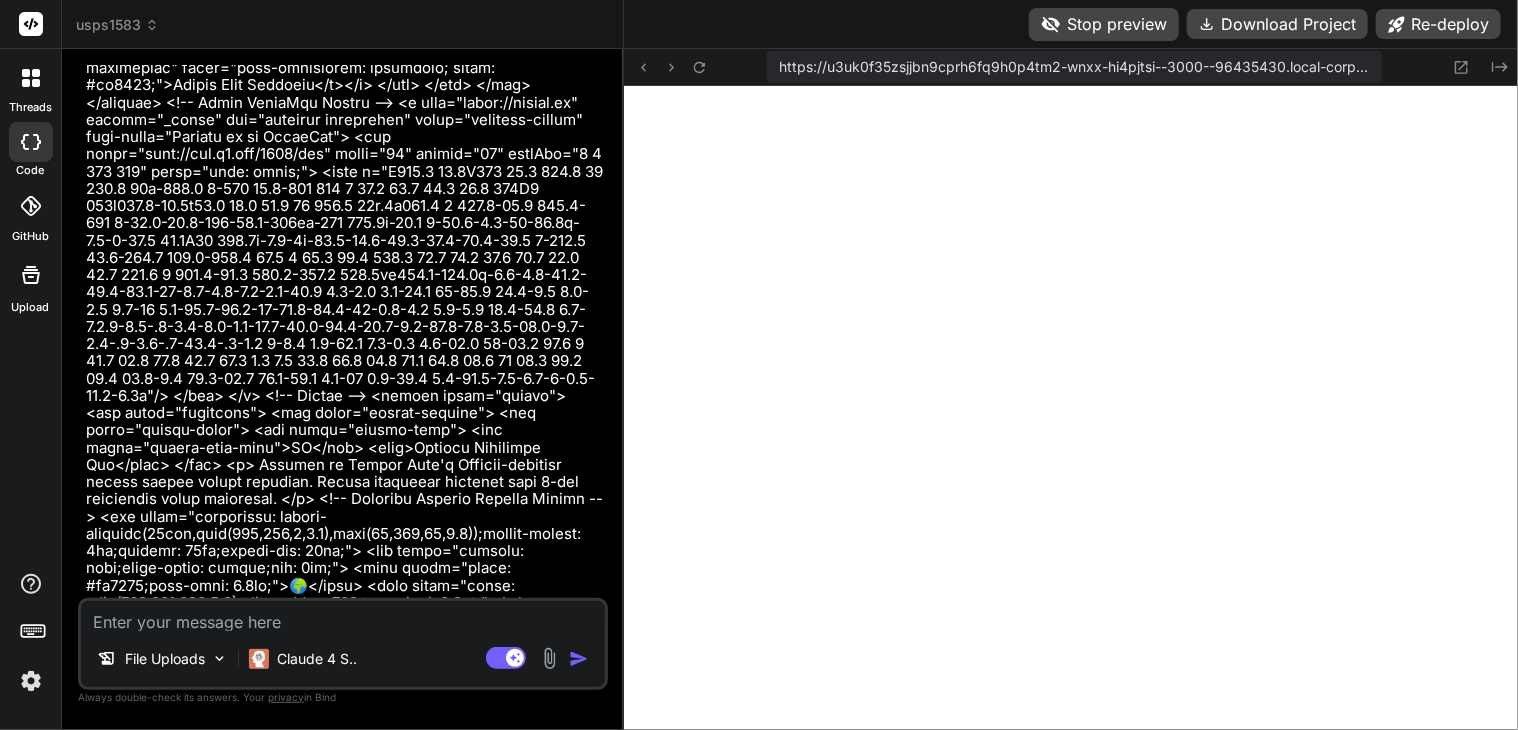 scroll, scrollTop: 72637, scrollLeft: 0, axis: vertical 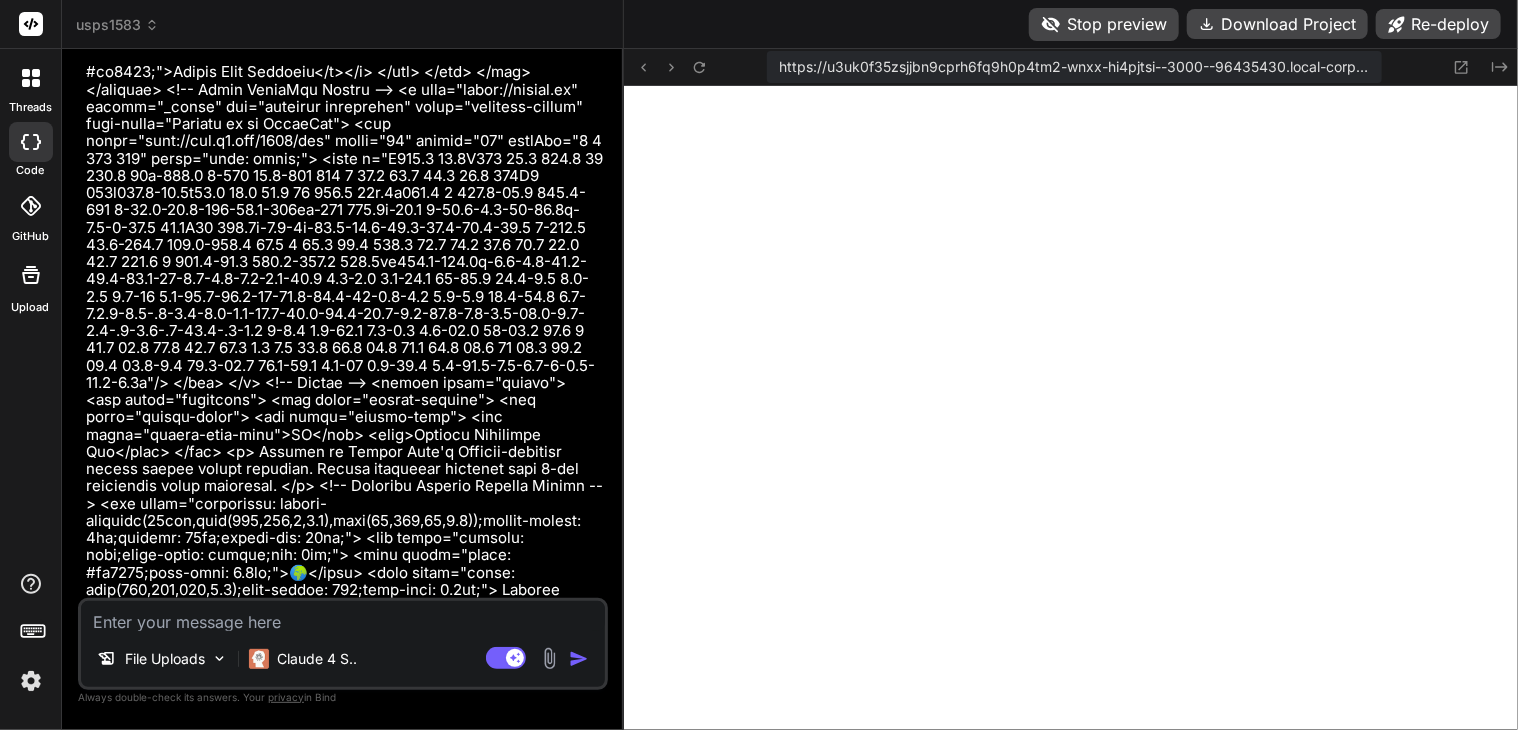 click on "Stop preview" at bounding box center (1104, 24) 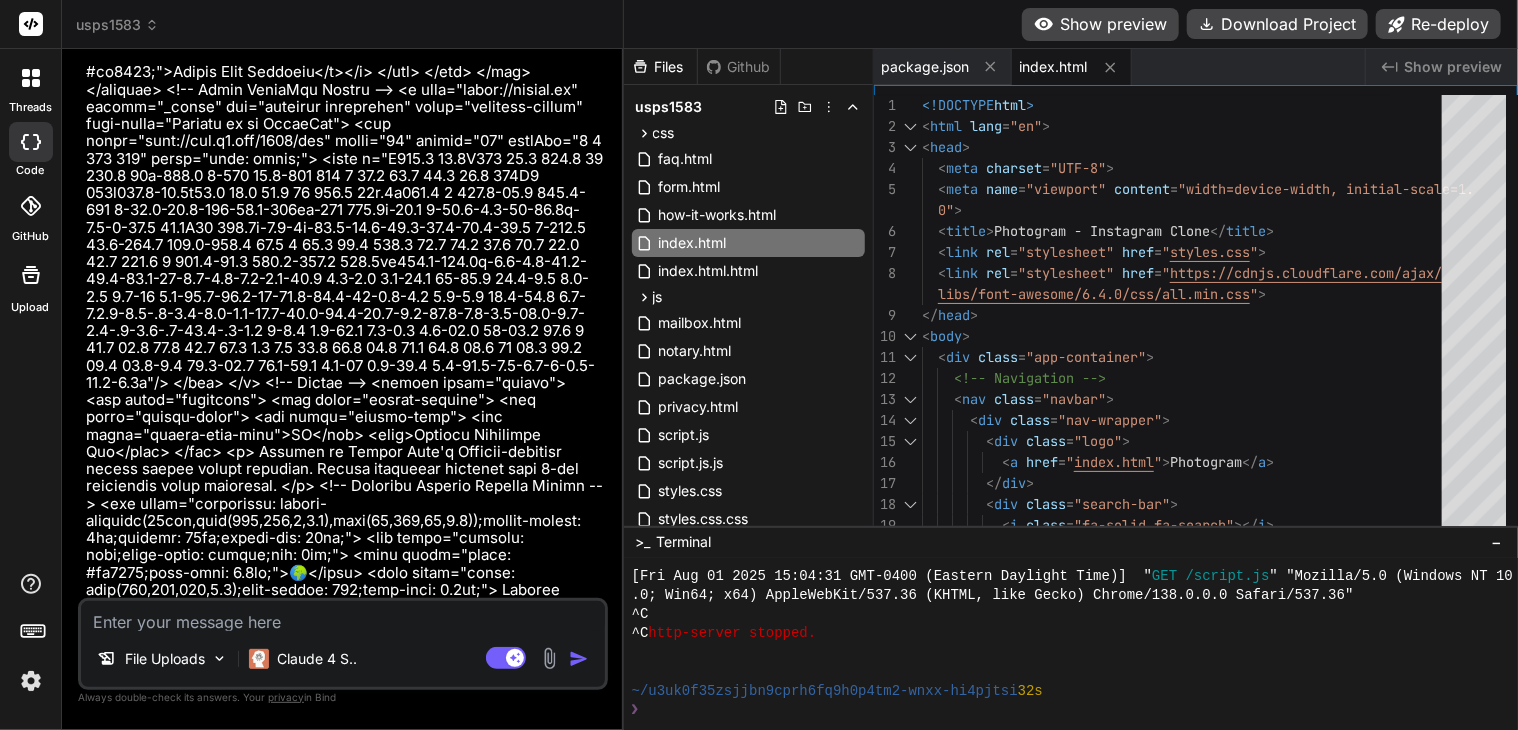 scroll, scrollTop: 920, scrollLeft: 0, axis: vertical 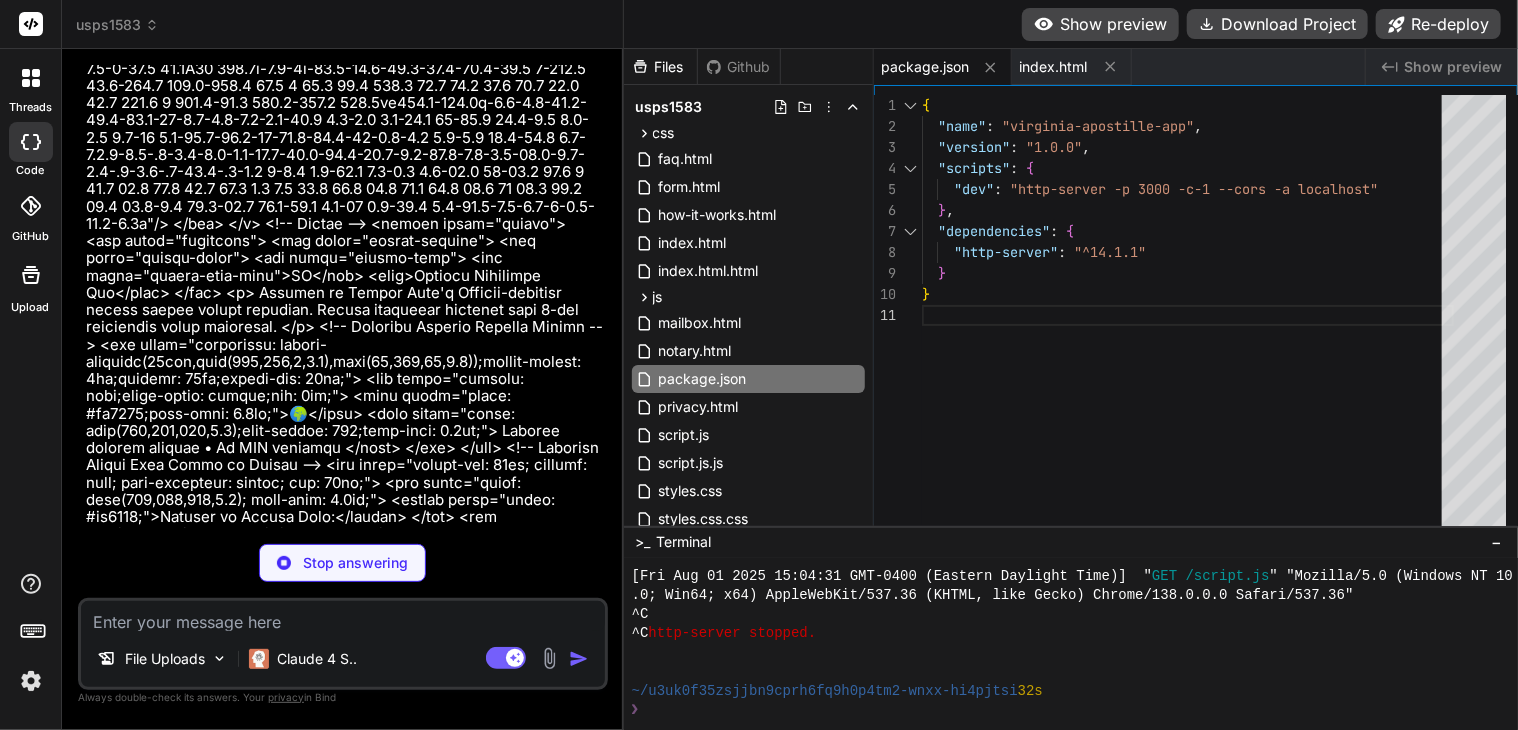click on "Show preview" at bounding box center (1100, 24) 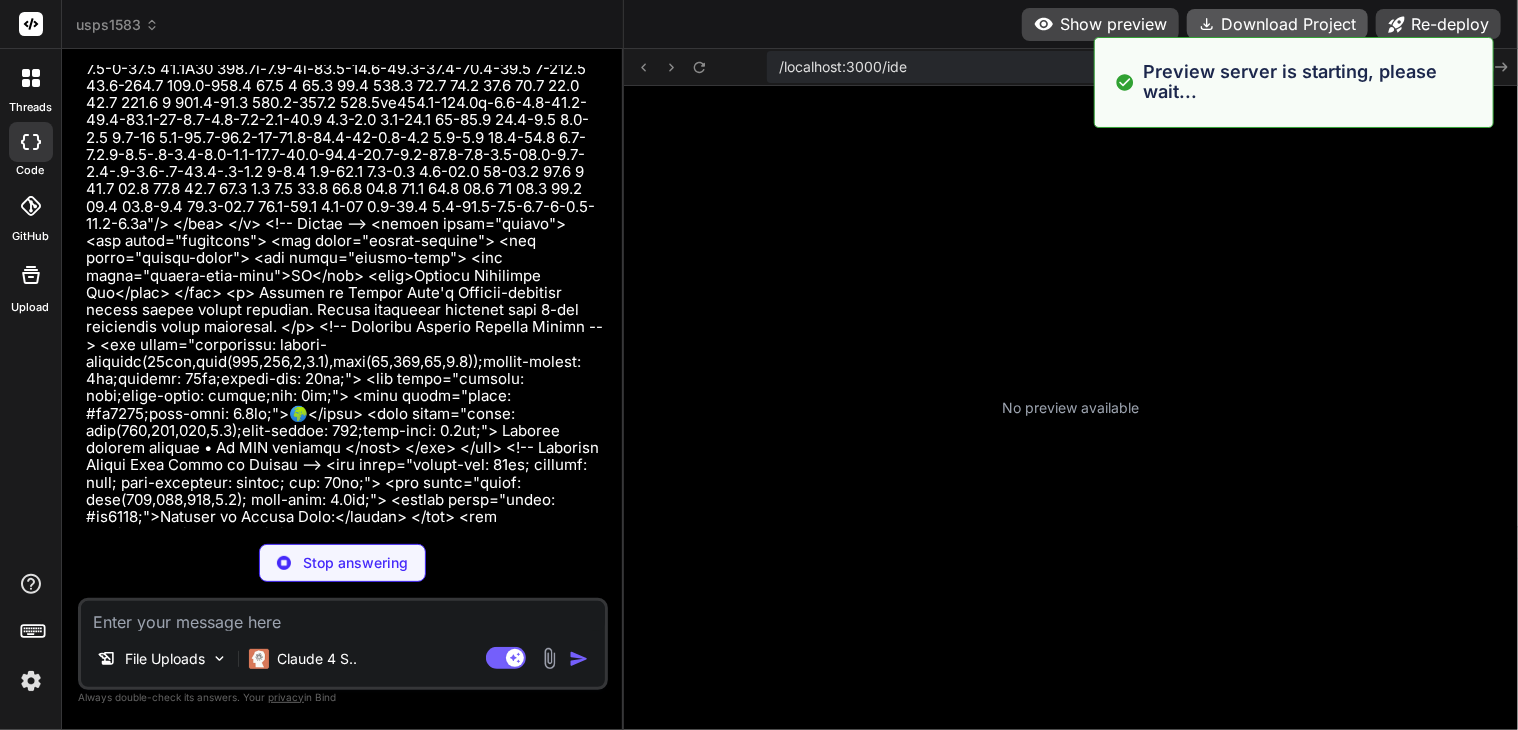 scroll, scrollTop: 1093, scrollLeft: 0, axis: vertical 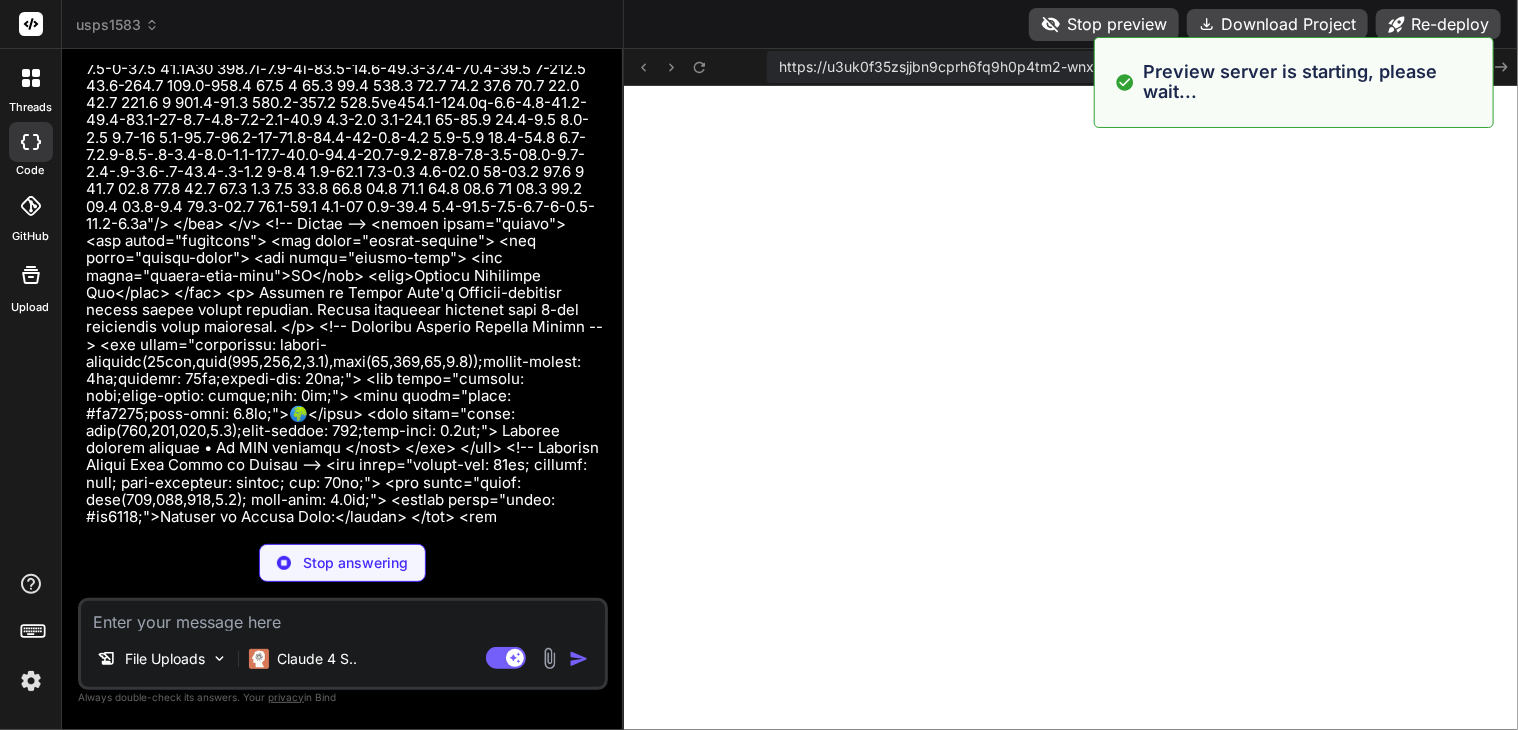 click on "Stop preview" at bounding box center (1104, 24) 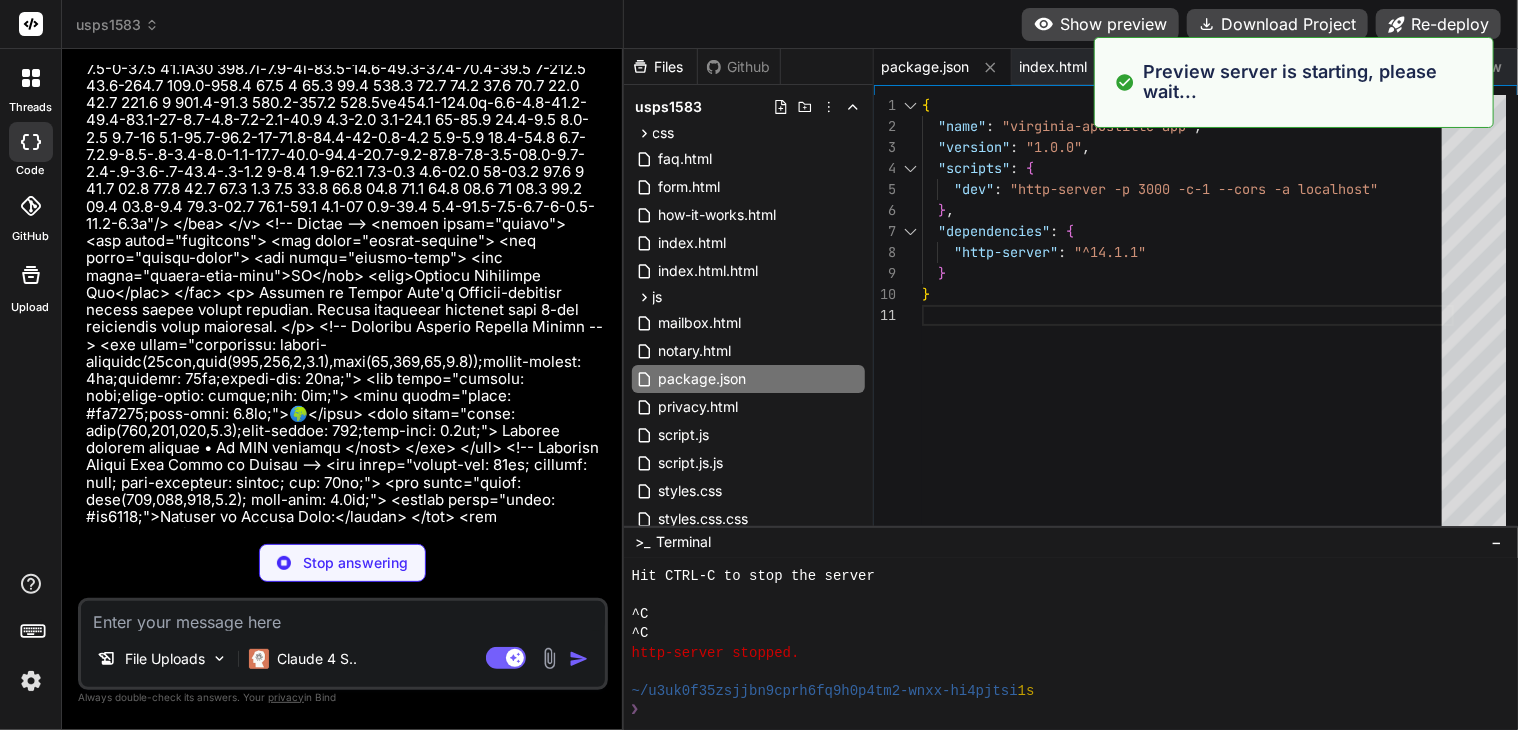 drag, startPoint x: 1096, startPoint y: 25, endPoint x: 1019, endPoint y: 41, distance: 78.64477 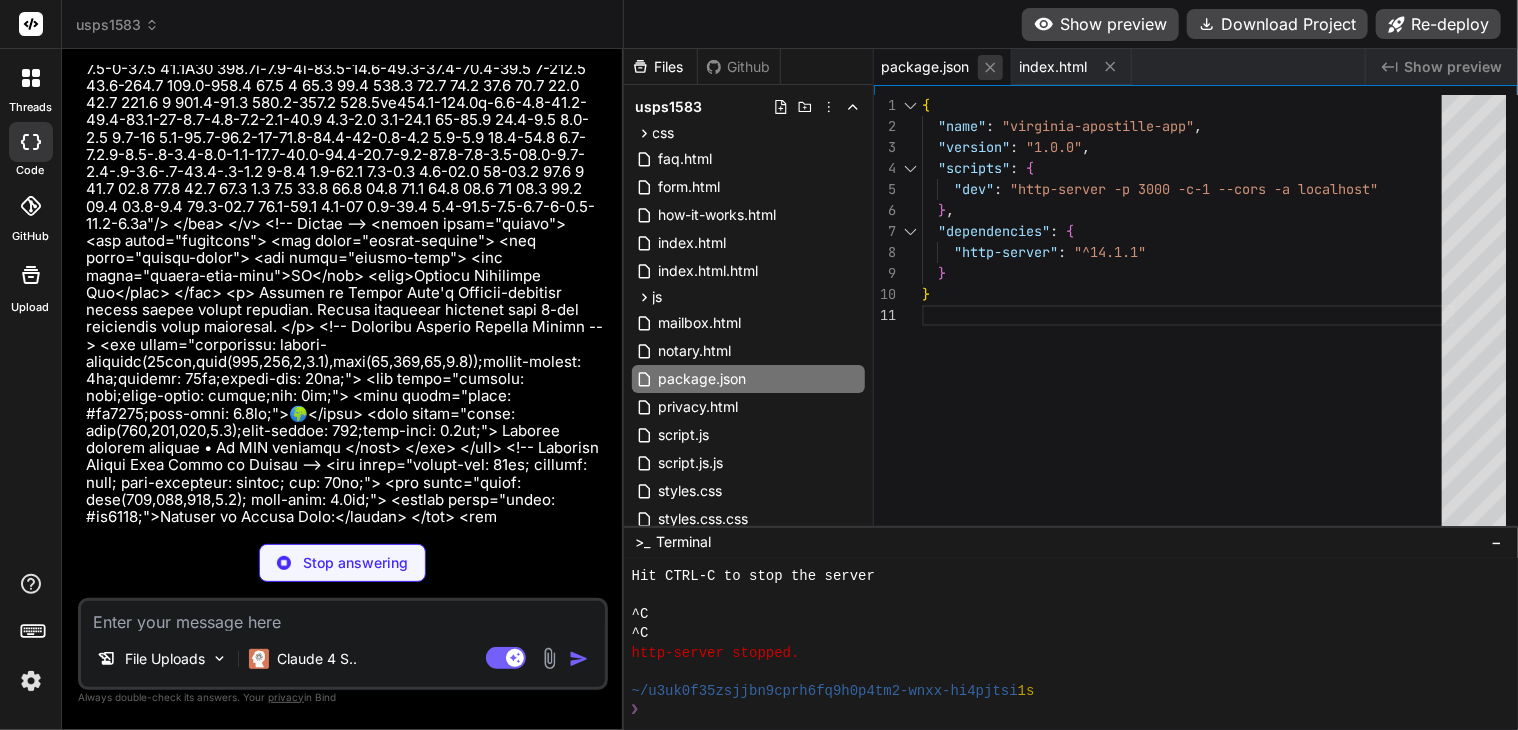 click 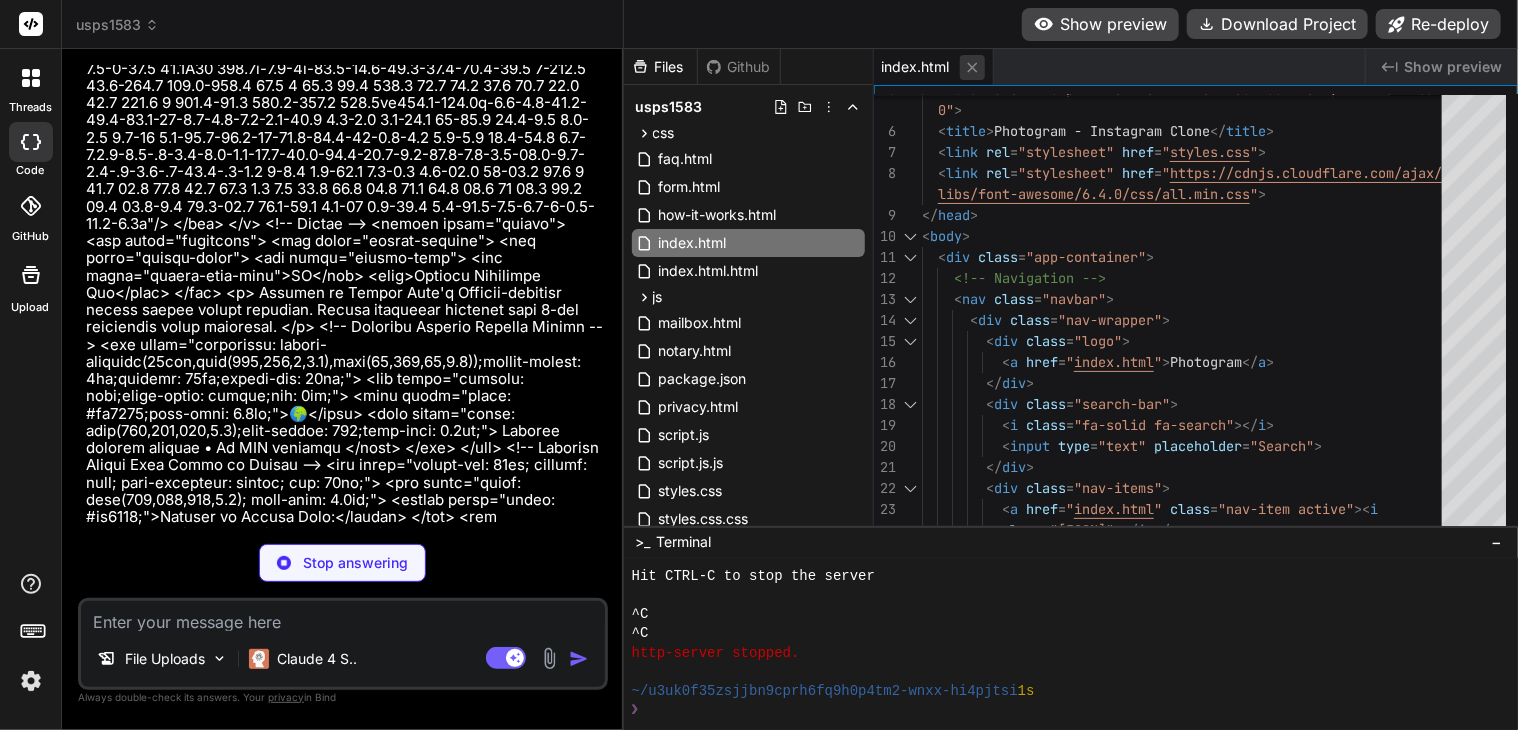 click 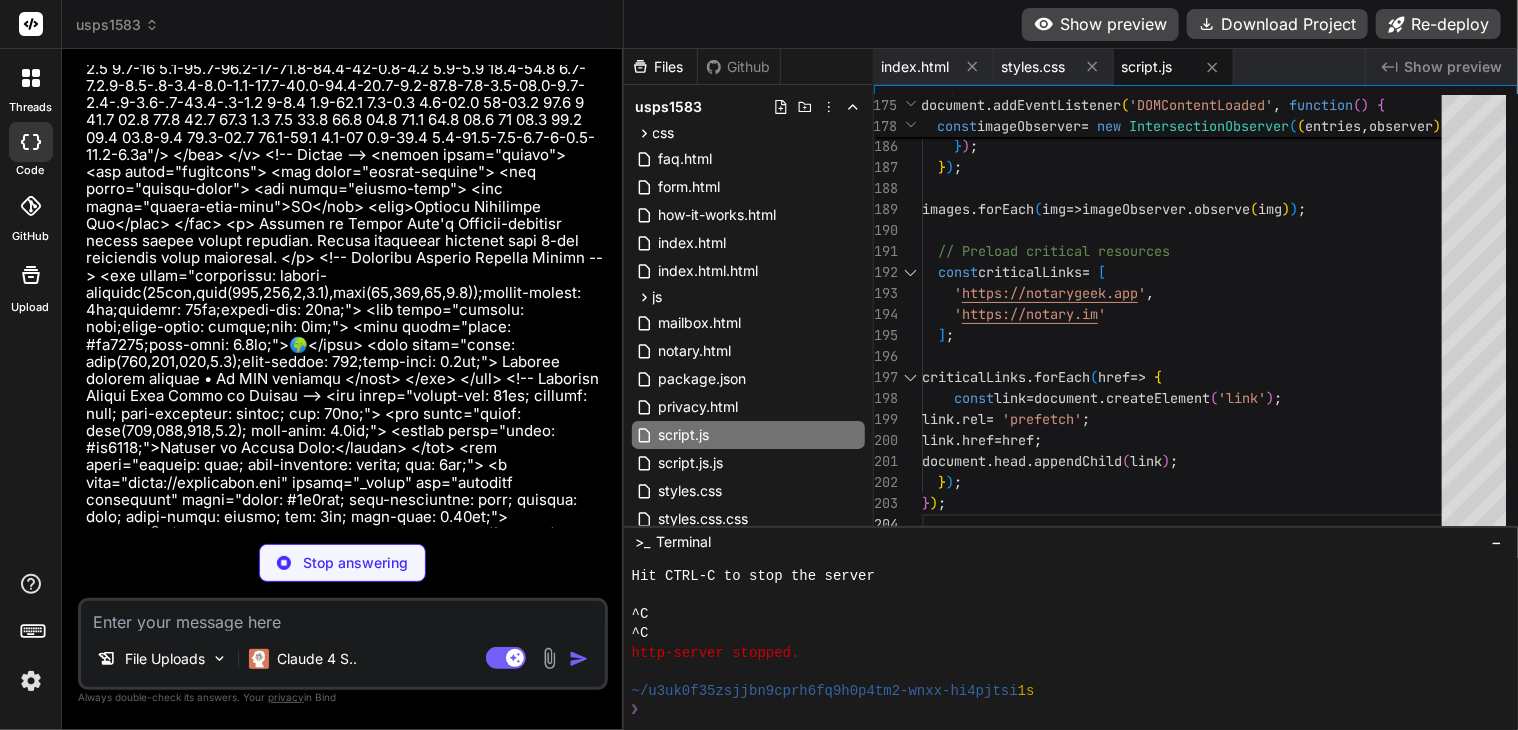 scroll, scrollTop: 72886, scrollLeft: 0, axis: vertical 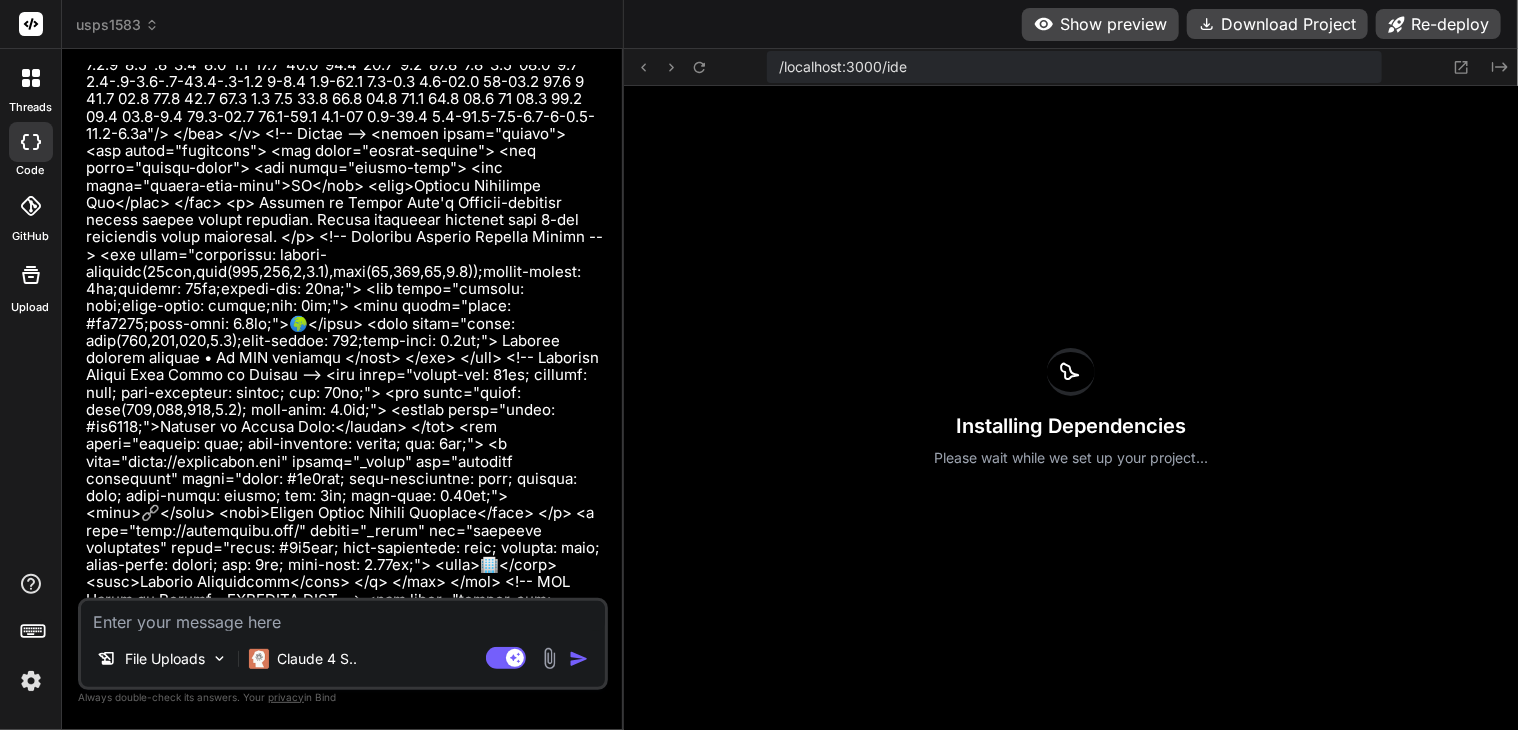 click at bounding box center [343, 616] 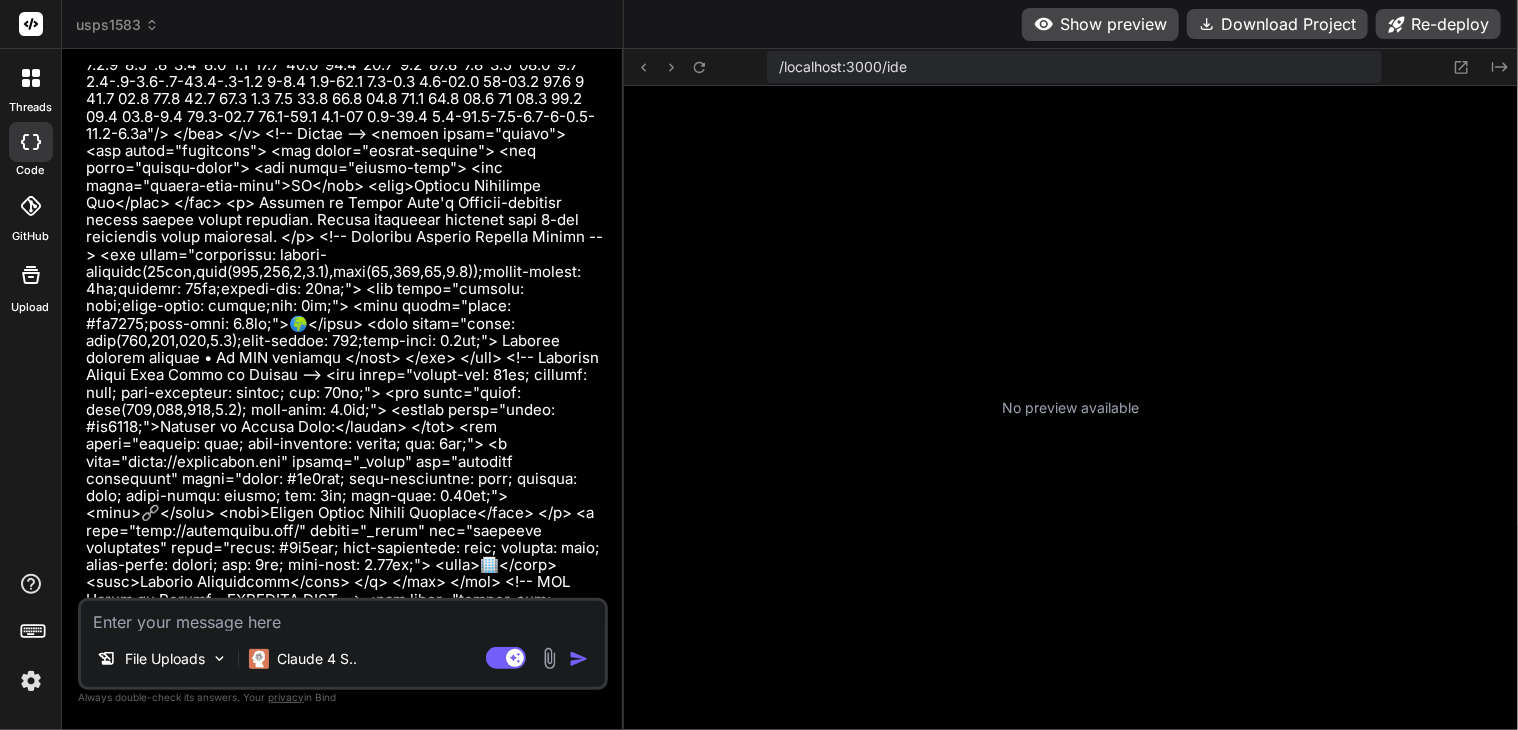 click at bounding box center [343, 616] 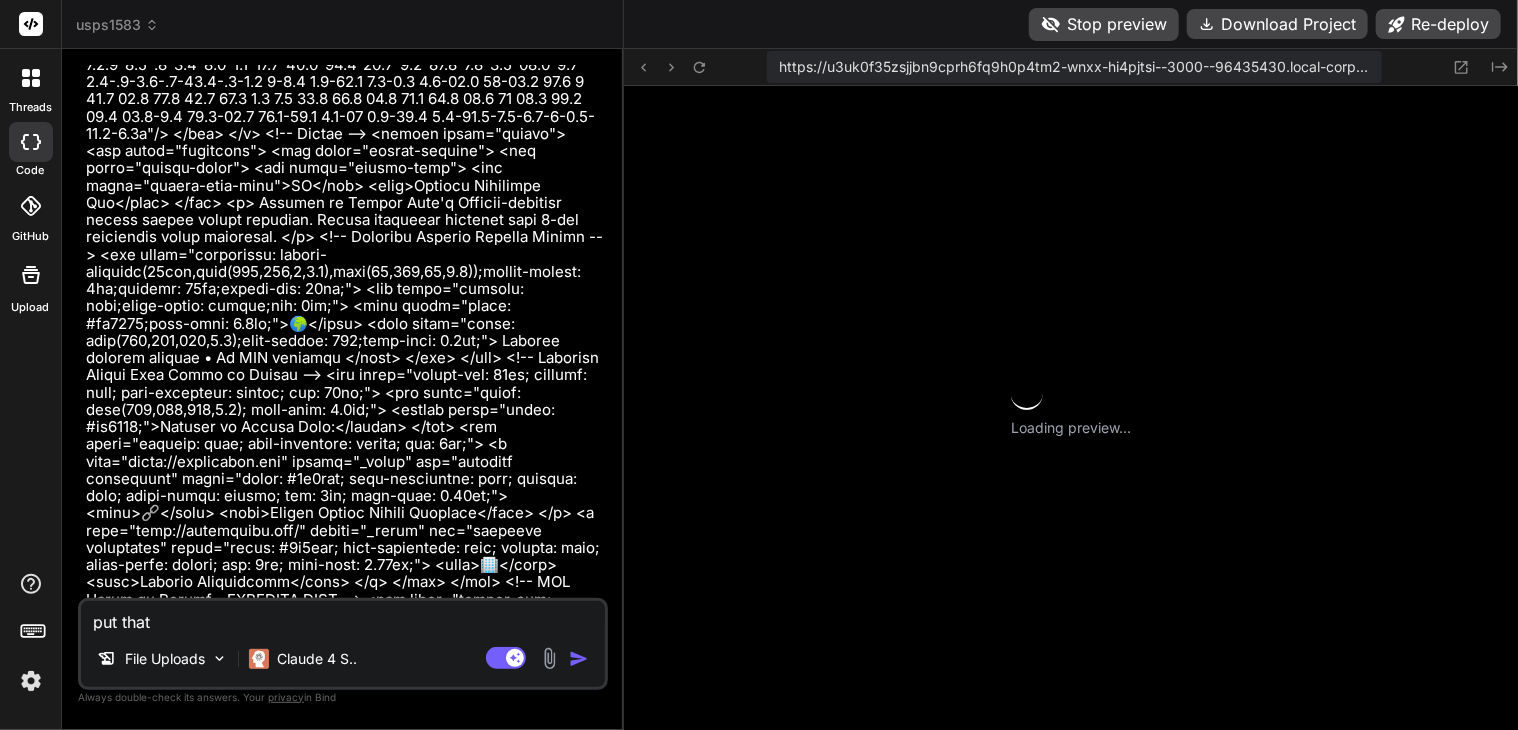 scroll, scrollTop: 2707, scrollLeft: 0, axis: vertical 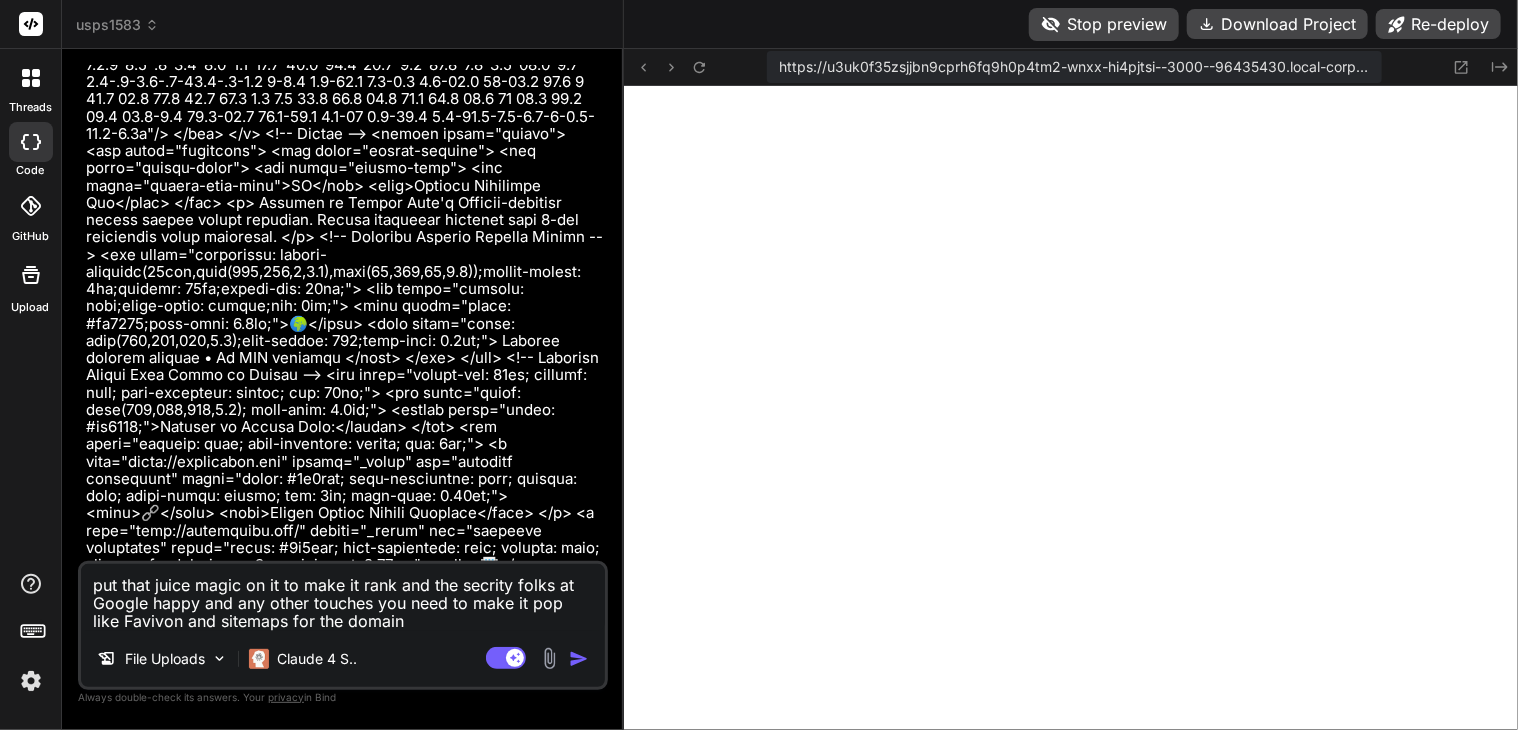 paste on "https://[URL]/" 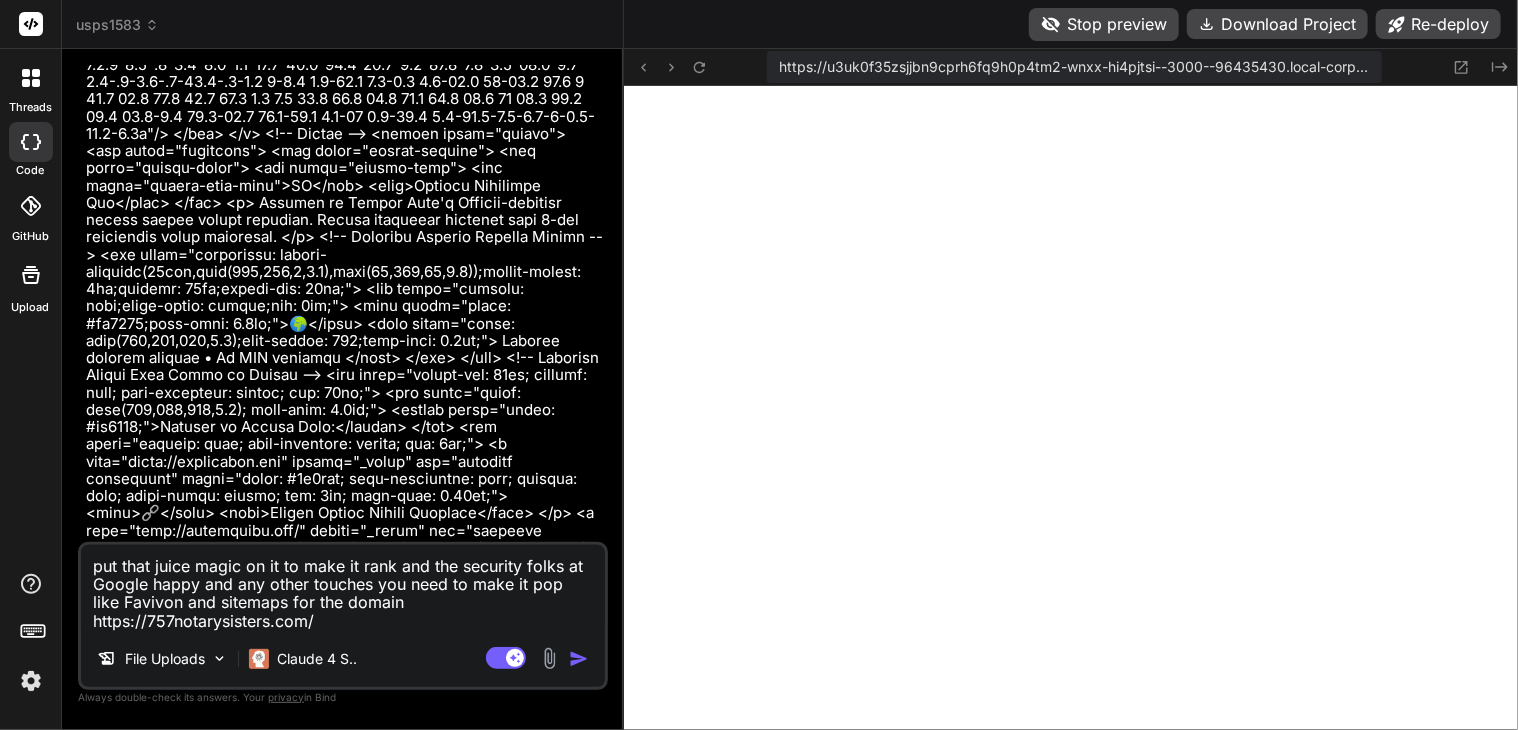 click on "put that juice magic on it to make it rank and the security folks at Google happy and any other touches you need to make it pop like Favivon and sitemaps for the domain https://757notarysisters.com/" at bounding box center (343, 588) 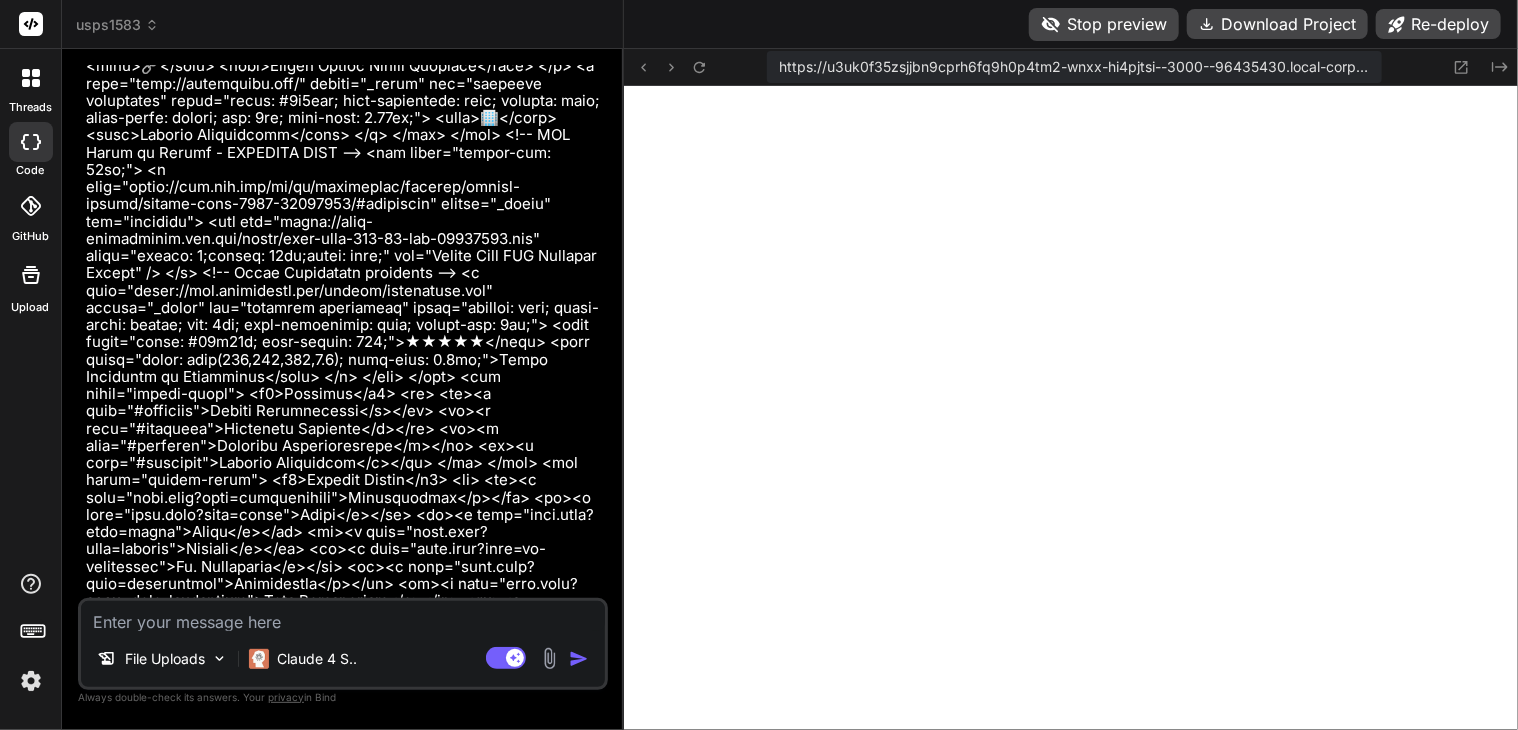 scroll, scrollTop: 73334, scrollLeft: 0, axis: vertical 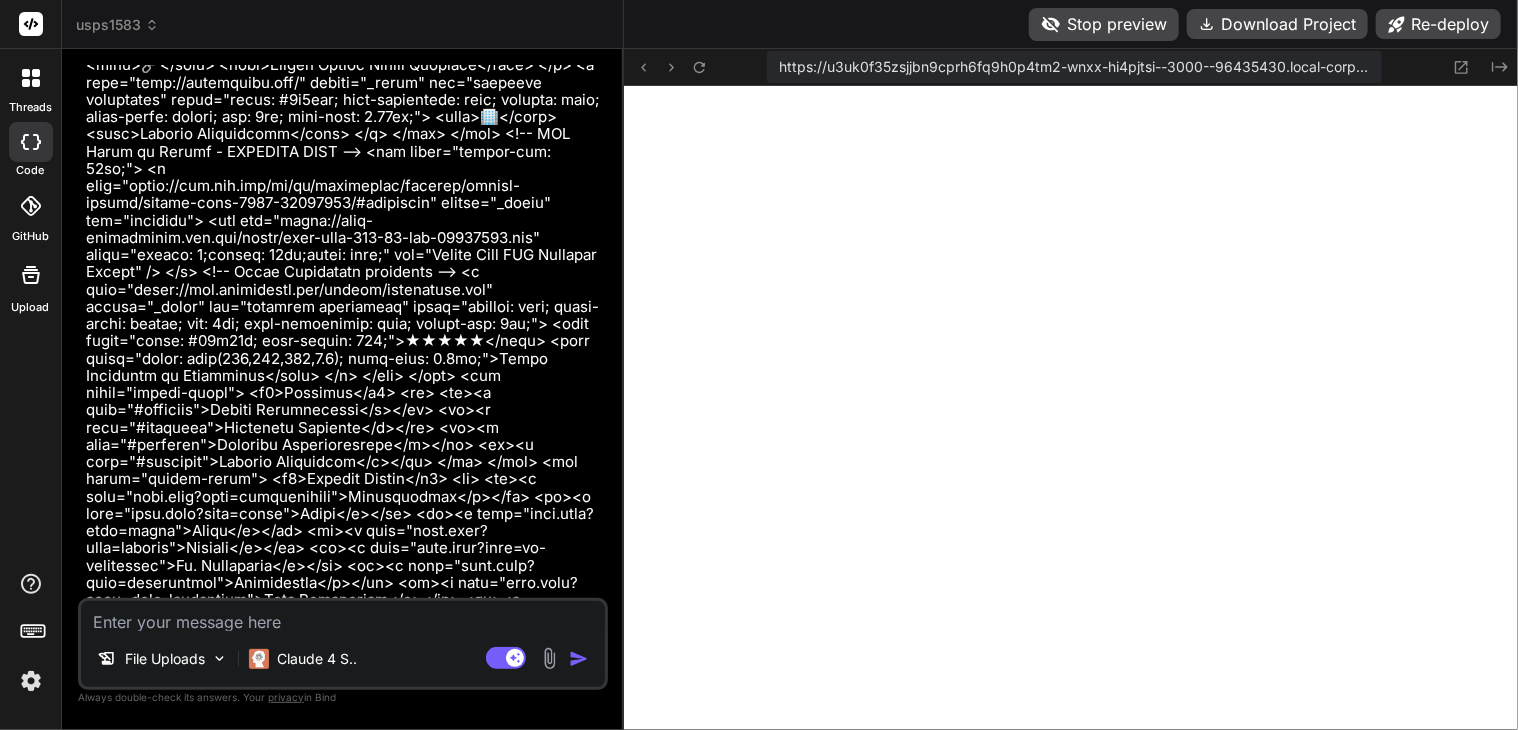 click at bounding box center [343, 616] 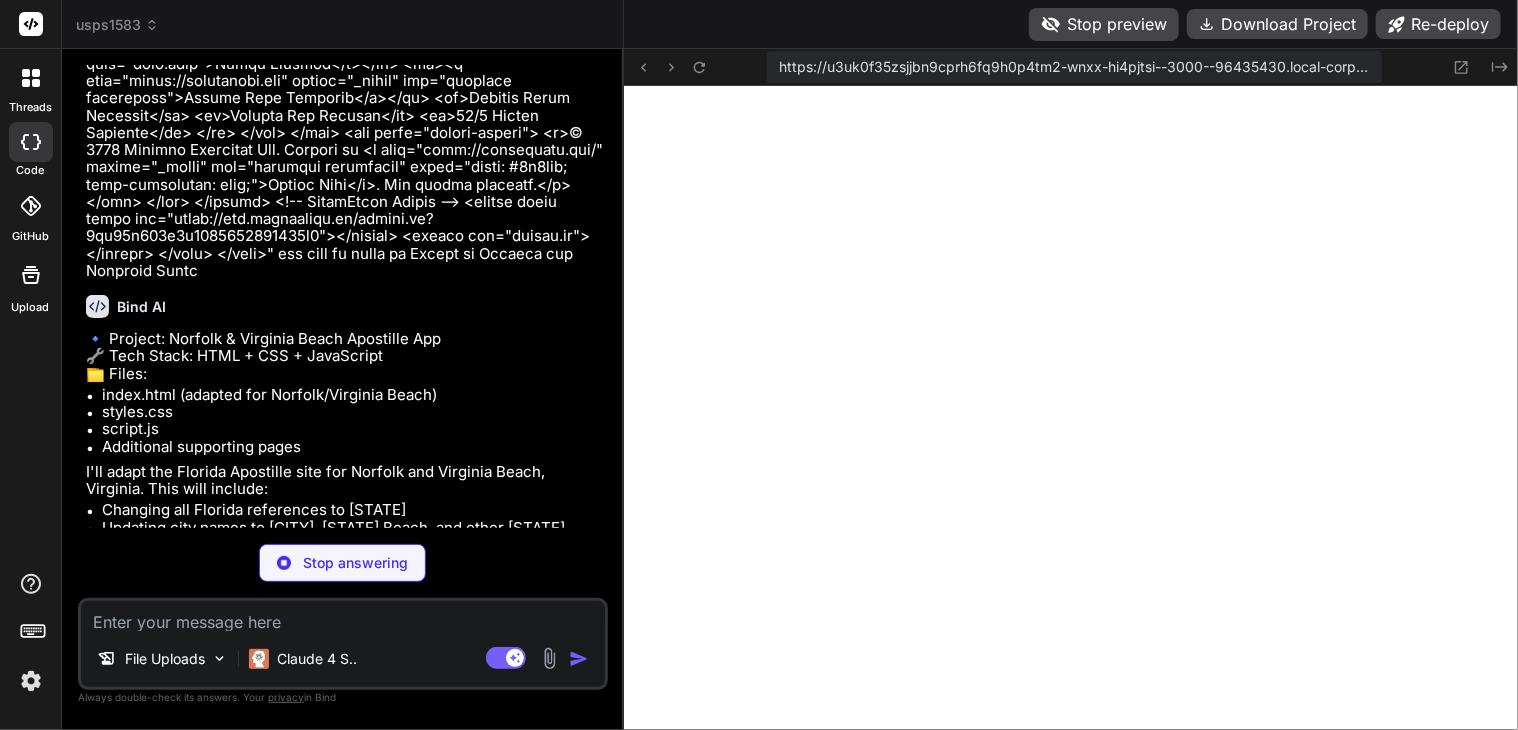 scroll, scrollTop: 73870, scrollLeft: 0, axis: vertical 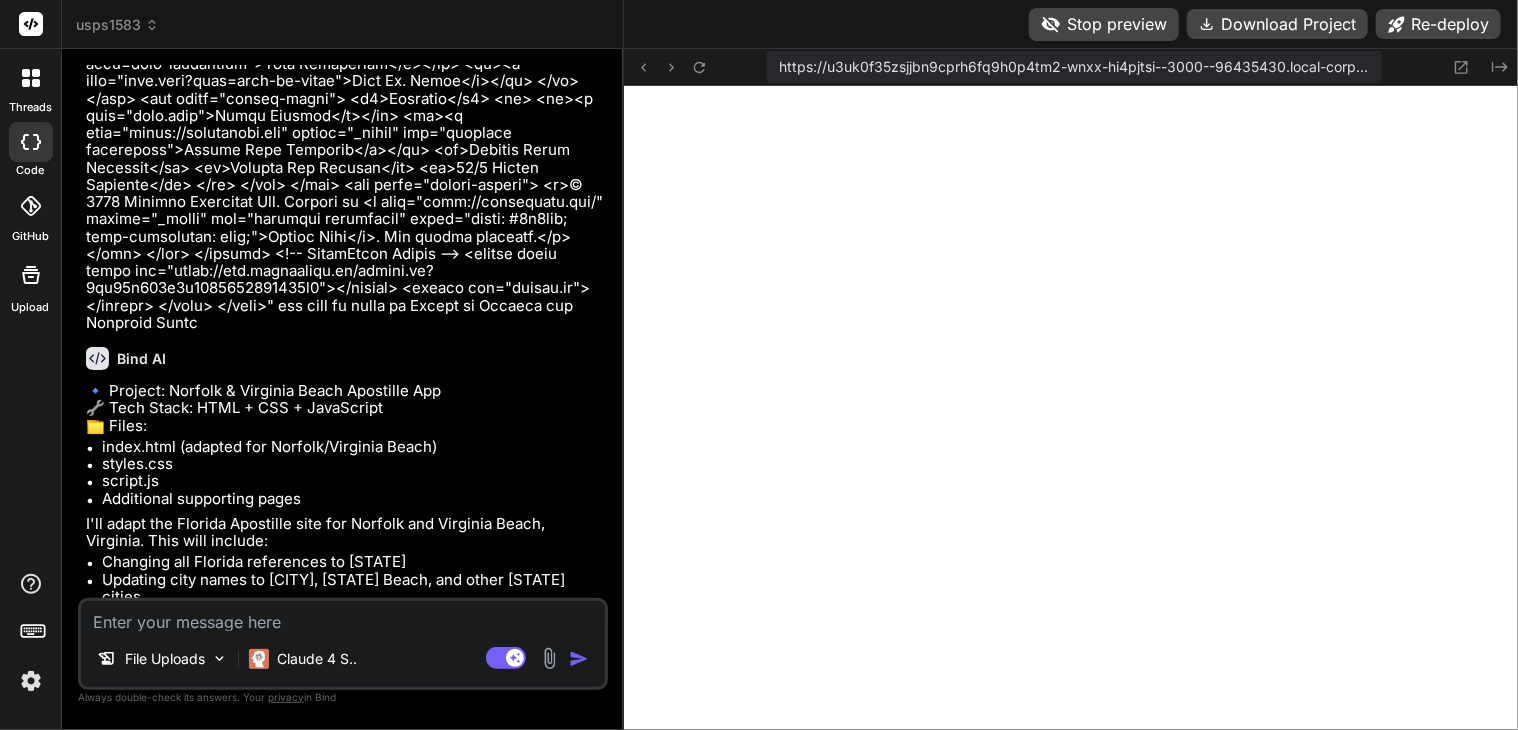 click at bounding box center (343, 616) 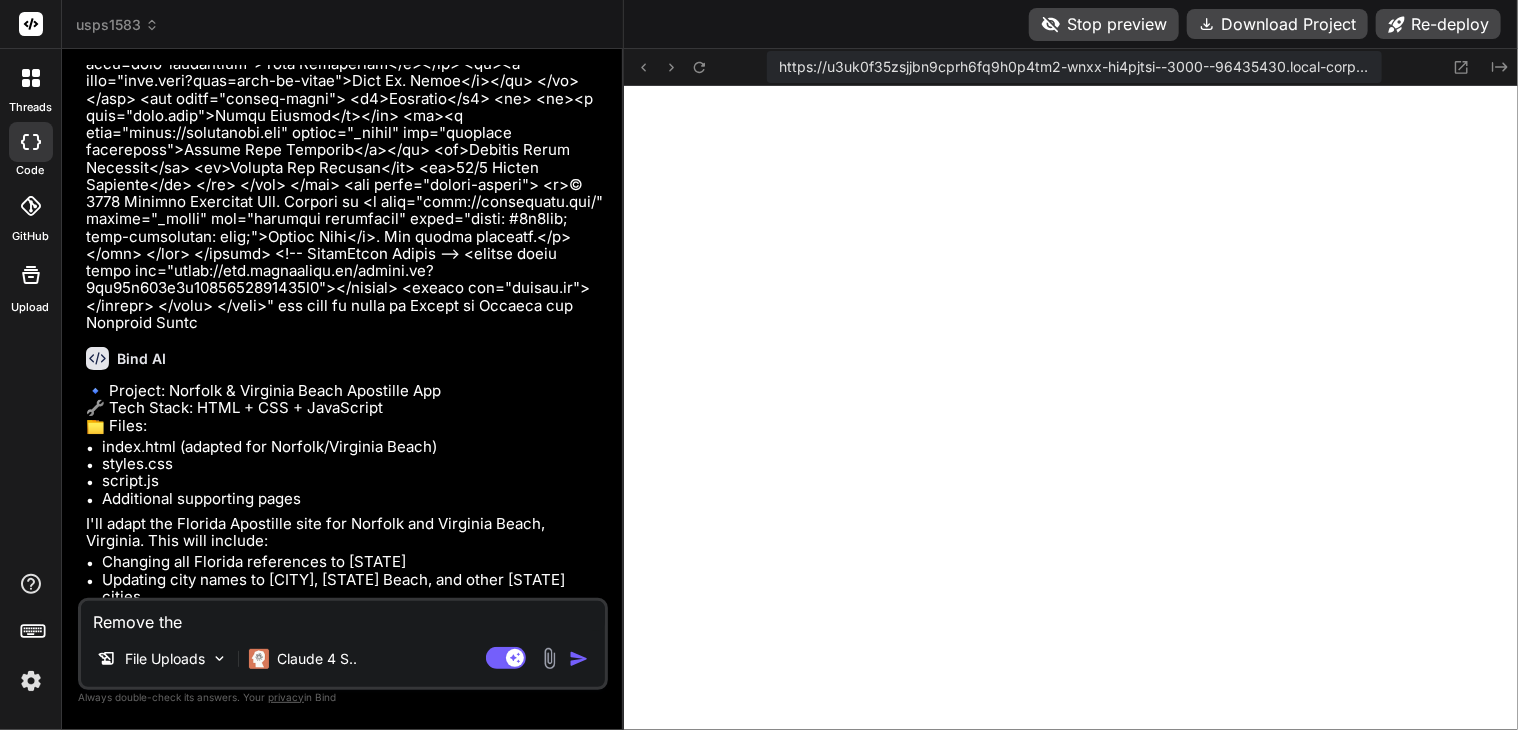 click on "Remove the" at bounding box center [343, 616] 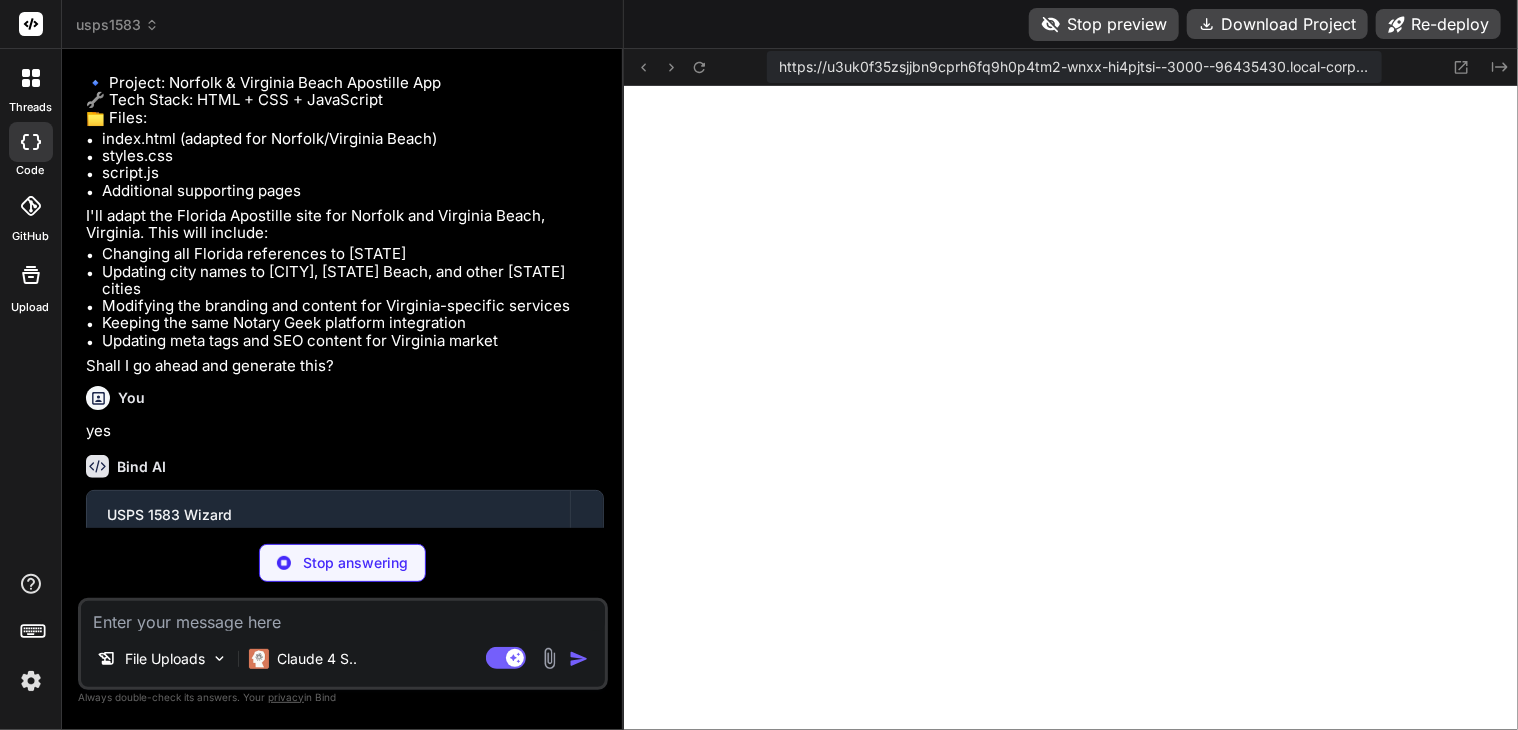 scroll, scrollTop: 74180, scrollLeft: 0, axis: vertical 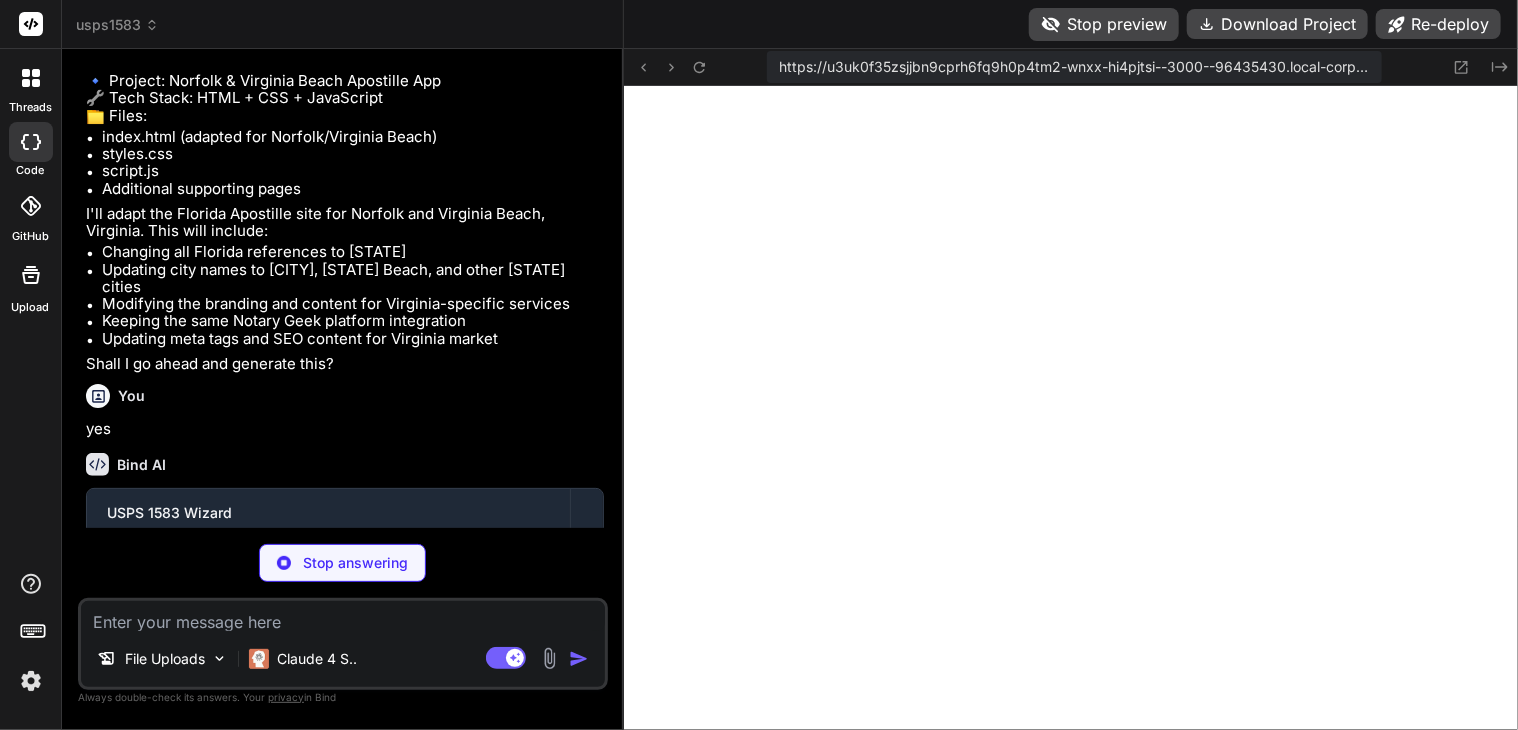 click at bounding box center [343, 616] 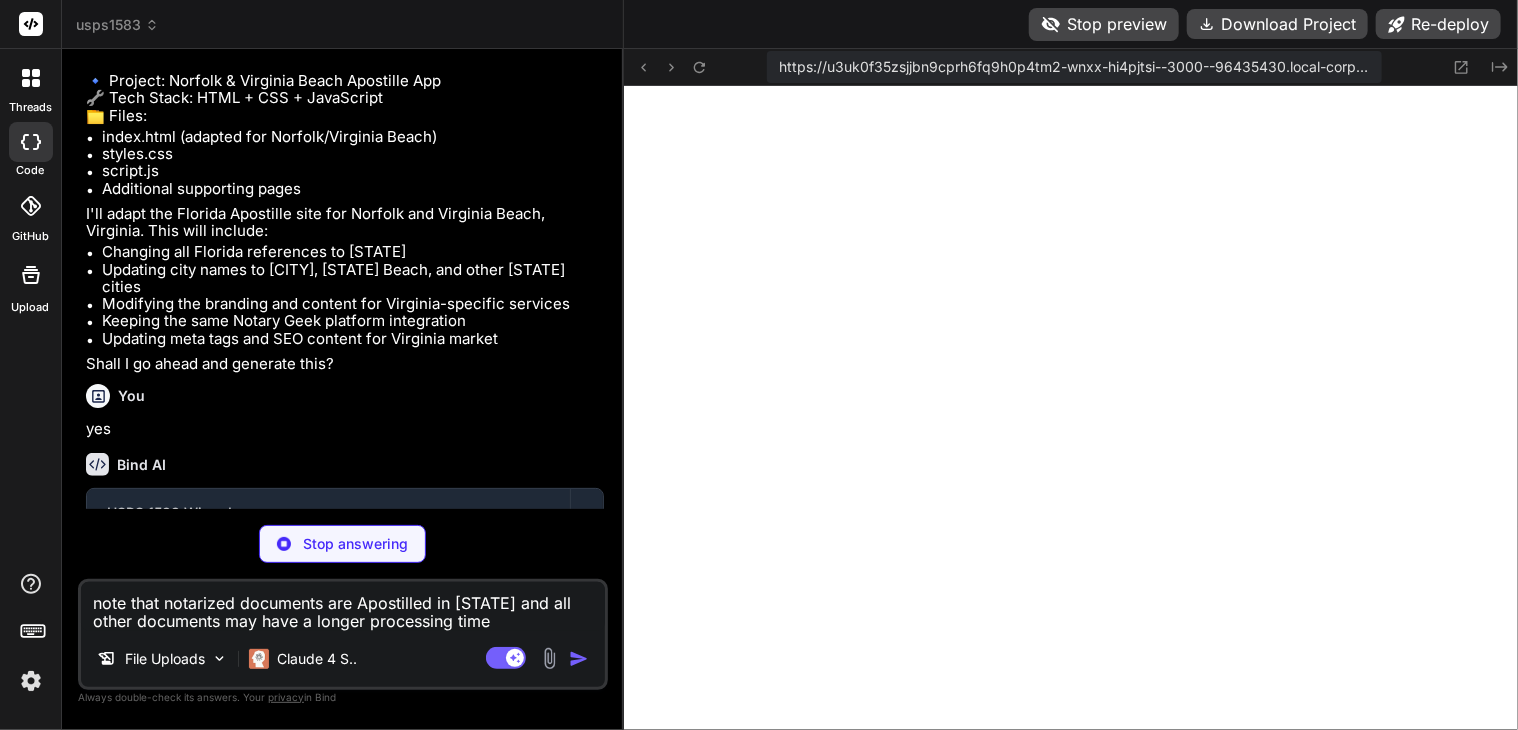 click on "note that notarized documents are Apostilled in [STATE] and all other documents may have a longer processing time" at bounding box center [343, 606] 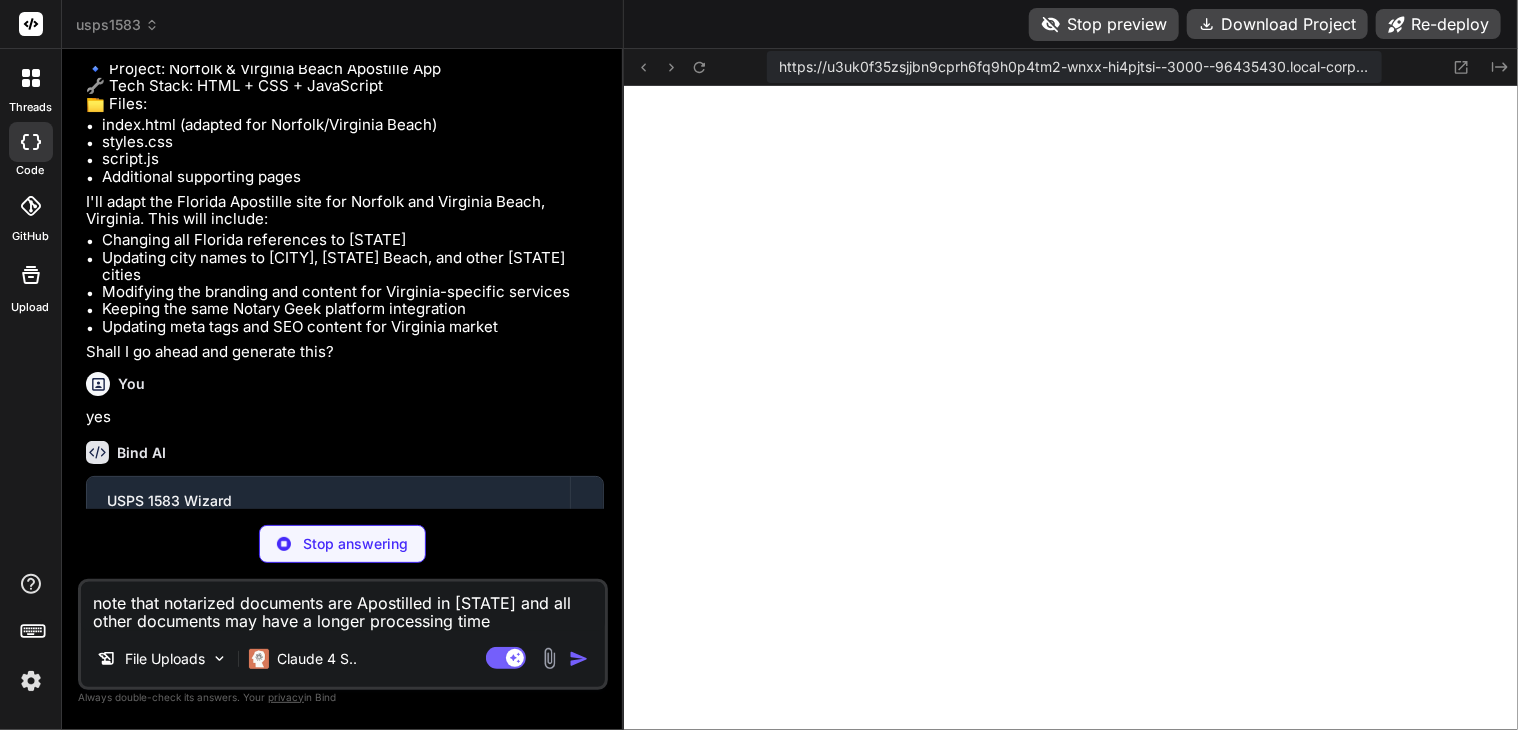 scroll, scrollTop: 74200, scrollLeft: 0, axis: vertical 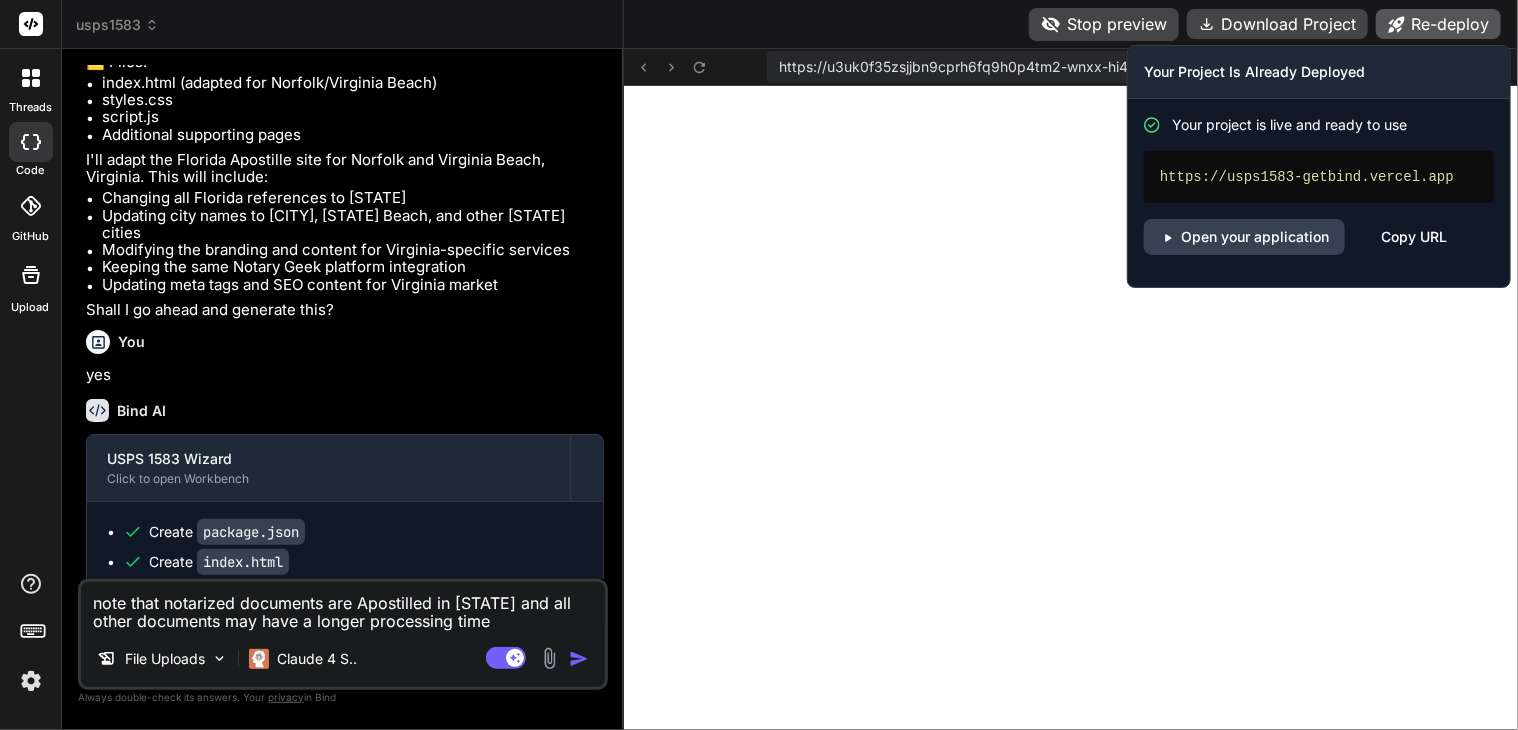 click on "Re-deploy" at bounding box center (1438, 24) 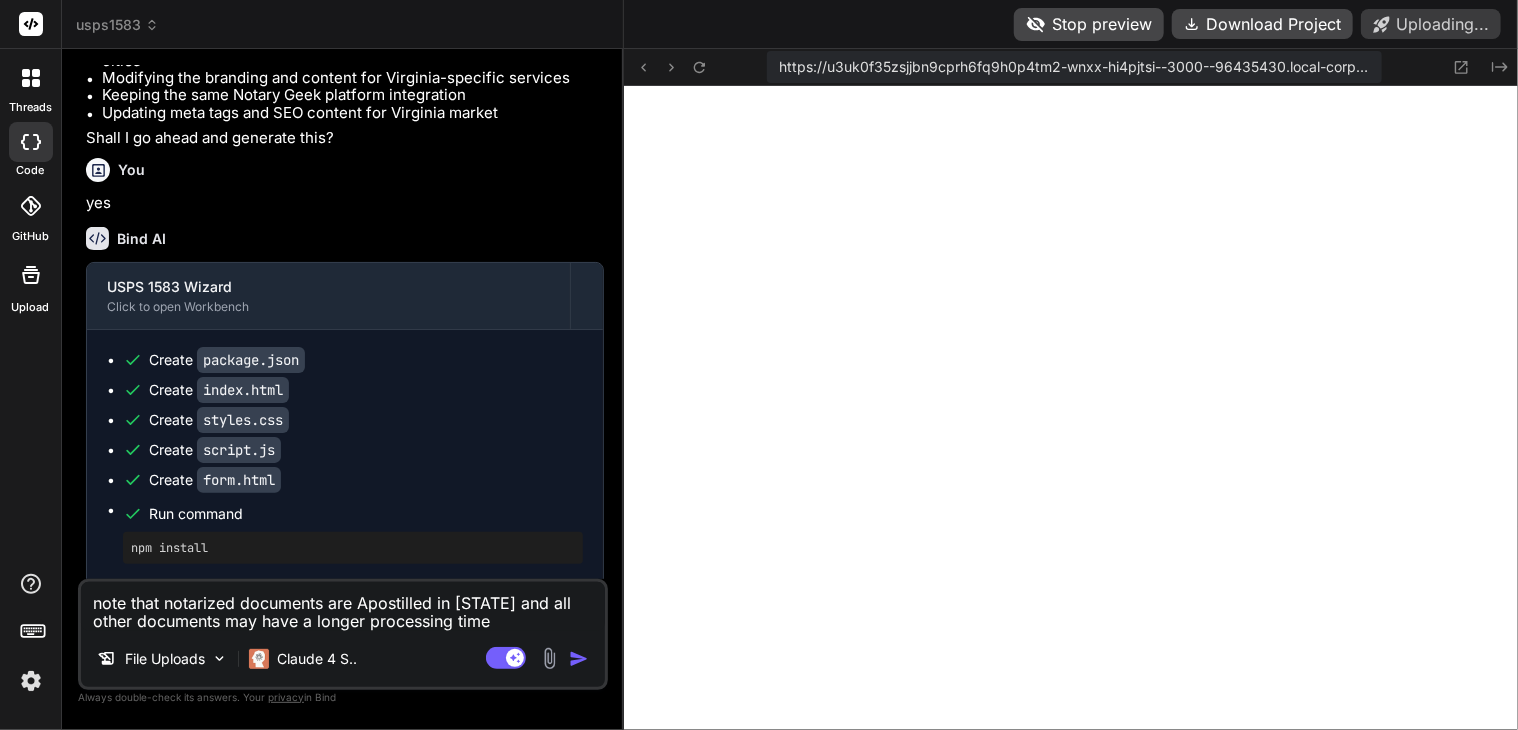 scroll, scrollTop: 74407, scrollLeft: 0, axis: vertical 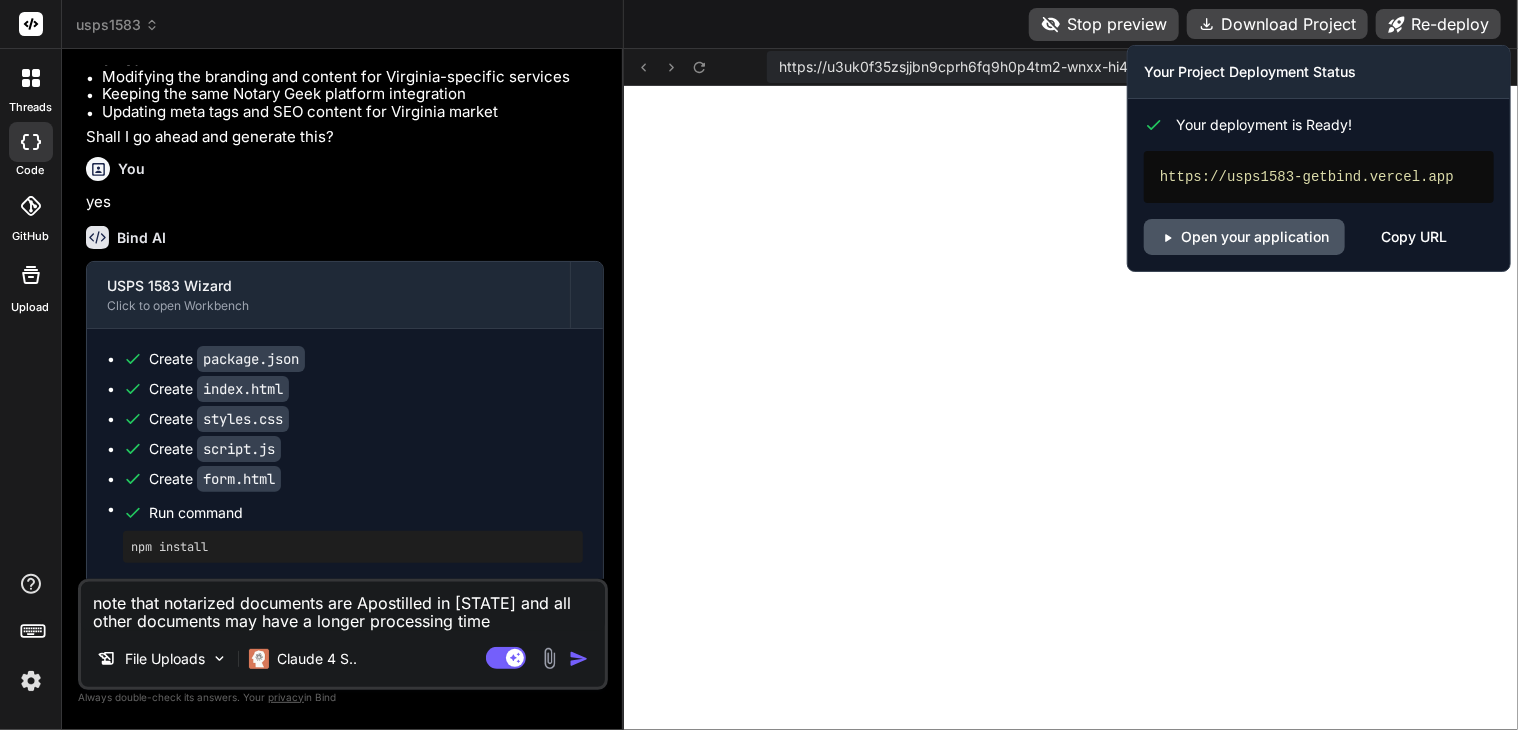 click on "Open your application" at bounding box center [1244, 237] 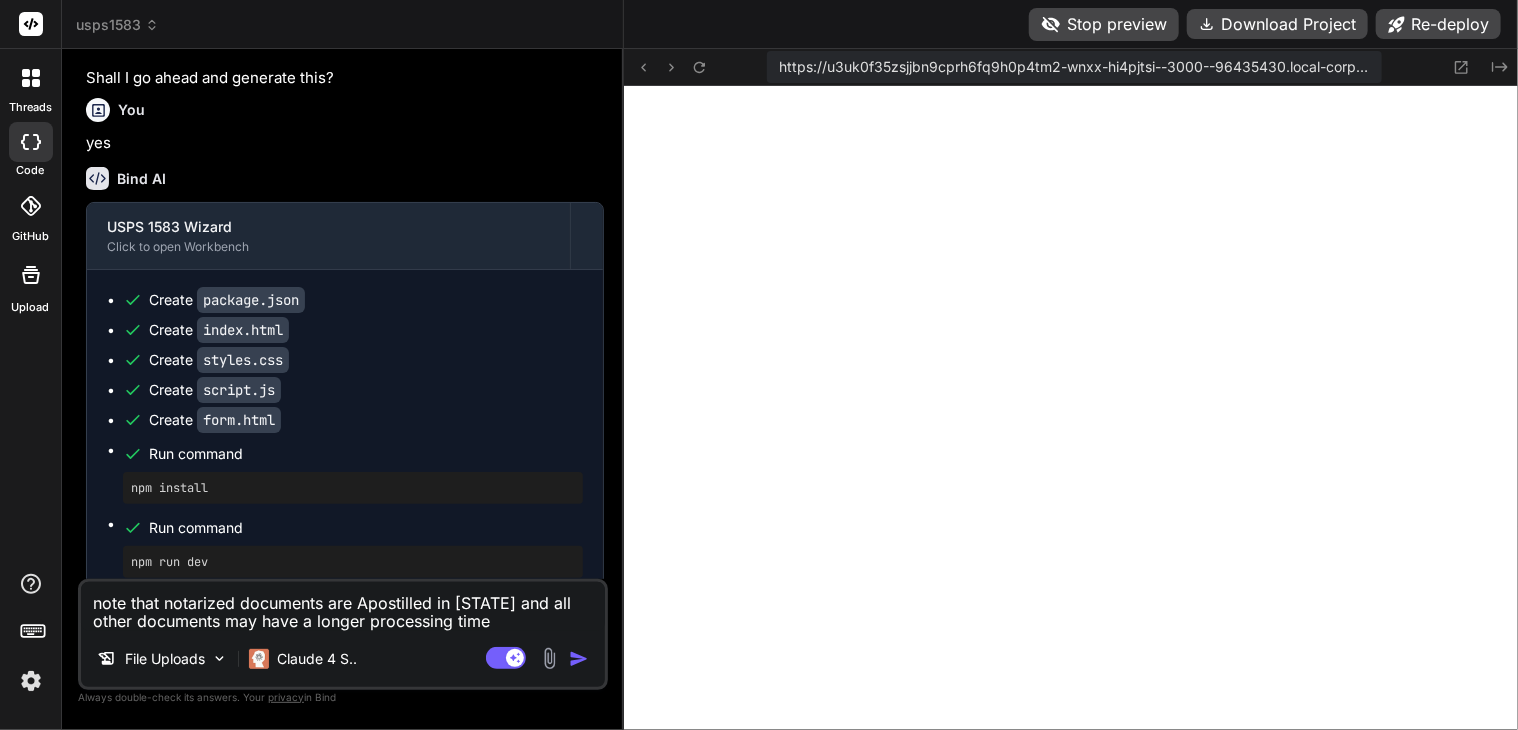scroll, scrollTop: 74527, scrollLeft: 0, axis: vertical 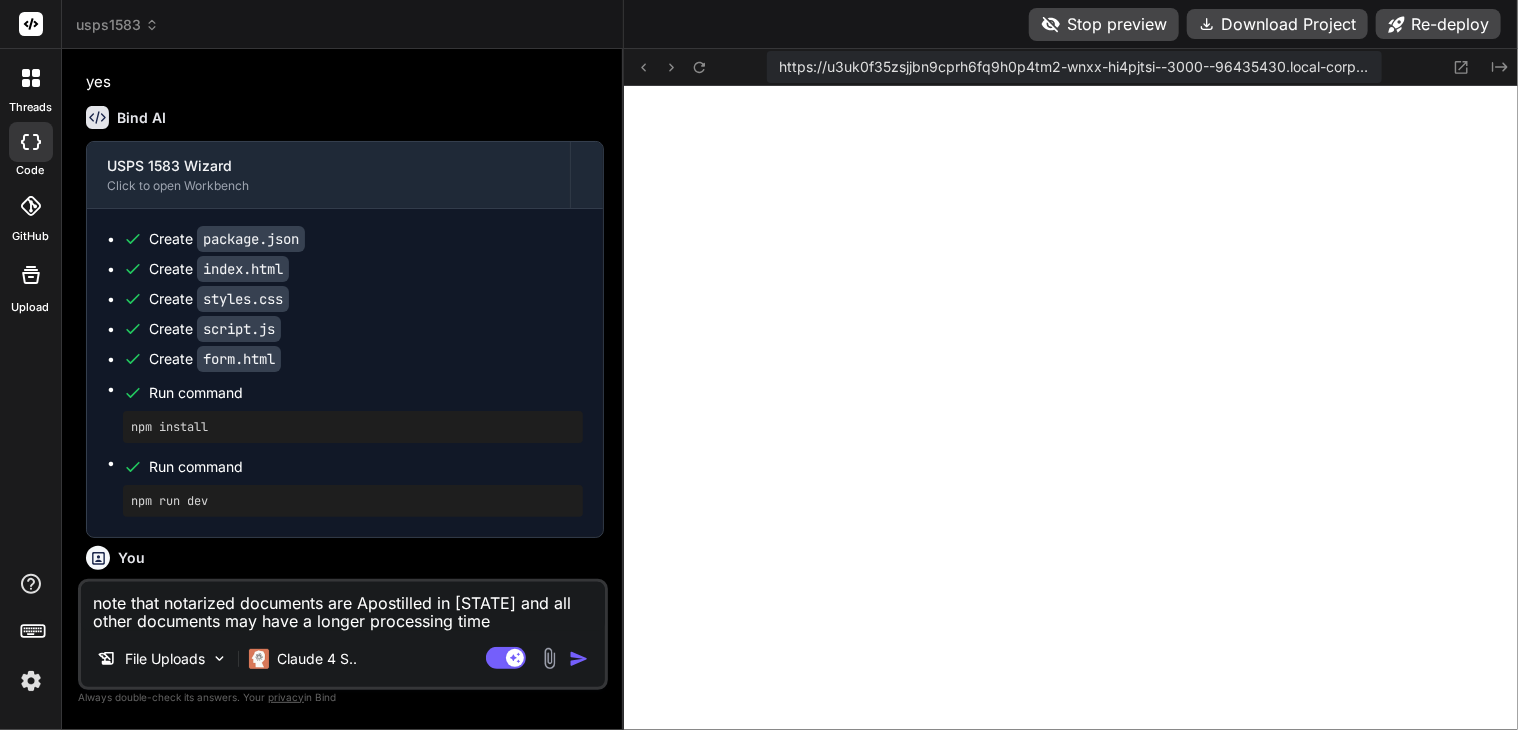 click on "note that notarized documents are Apostilled in [STATE] and all other documents may have a longer processing time" at bounding box center [343, 606] 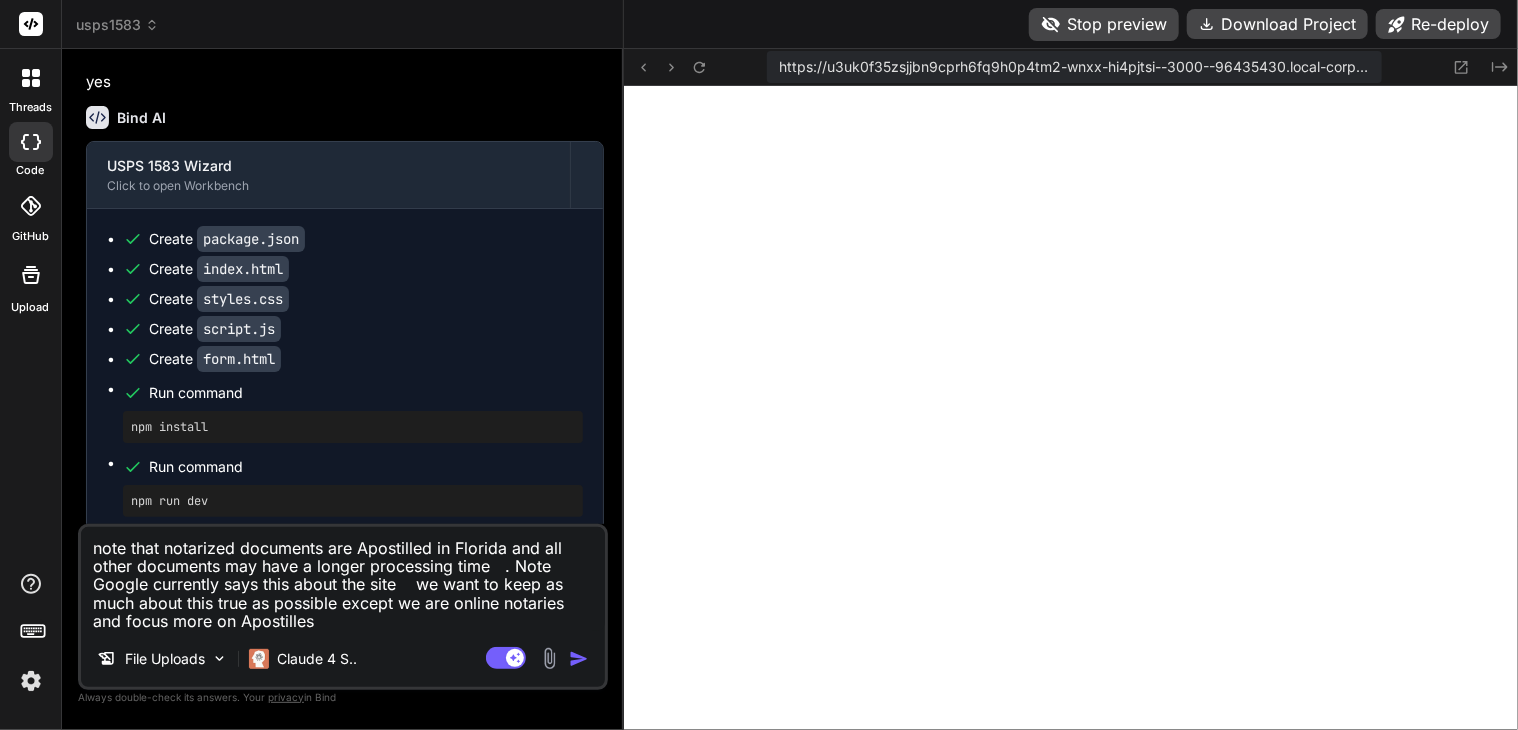 click on "note that notarized documents are Apostilled in Florida and all other documents may have a longer processing time   . Note Google currently says this about the site    we want to keep as much about this true as possible except we are online notaries and focus more on Apostilles" at bounding box center (343, 579) 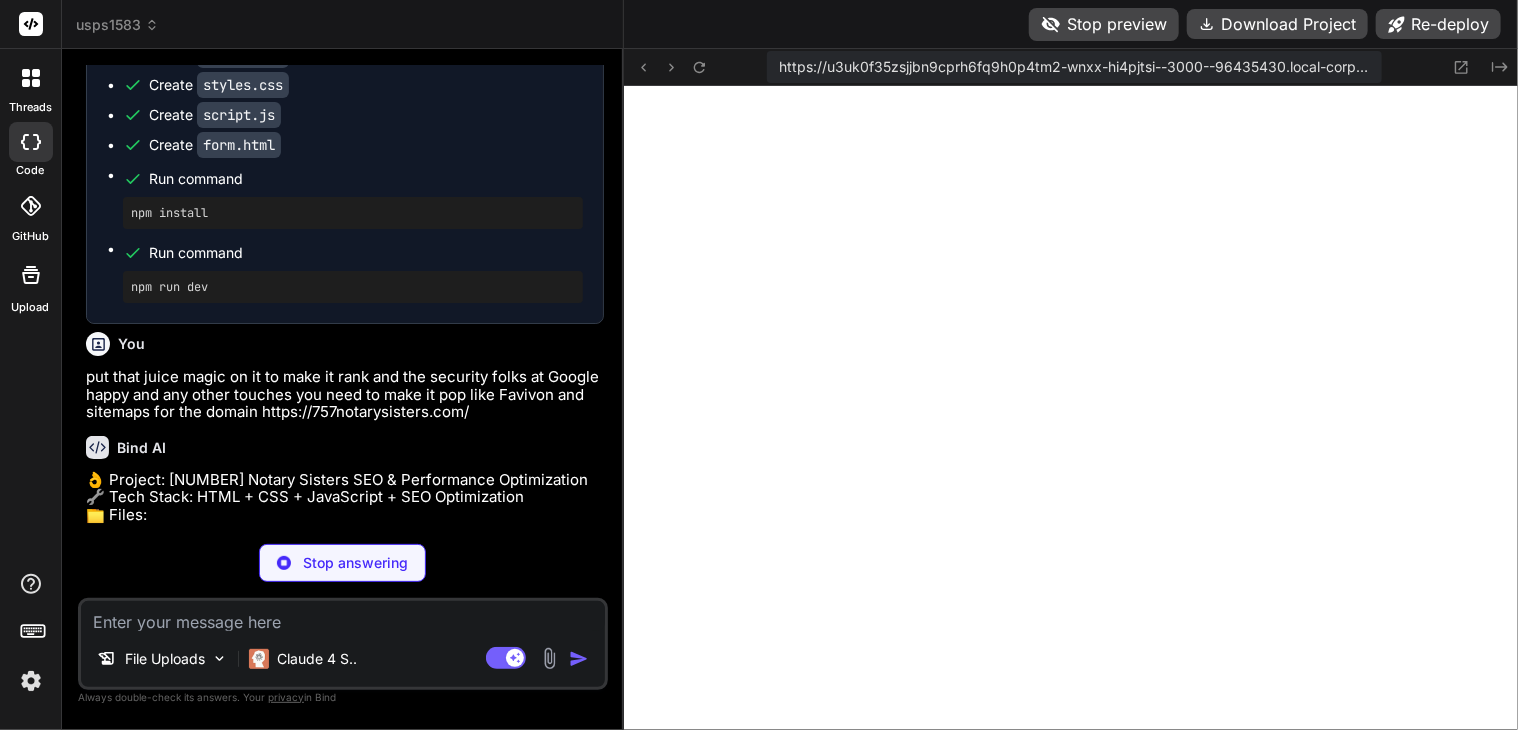 scroll, scrollTop: 74809, scrollLeft: 0, axis: vertical 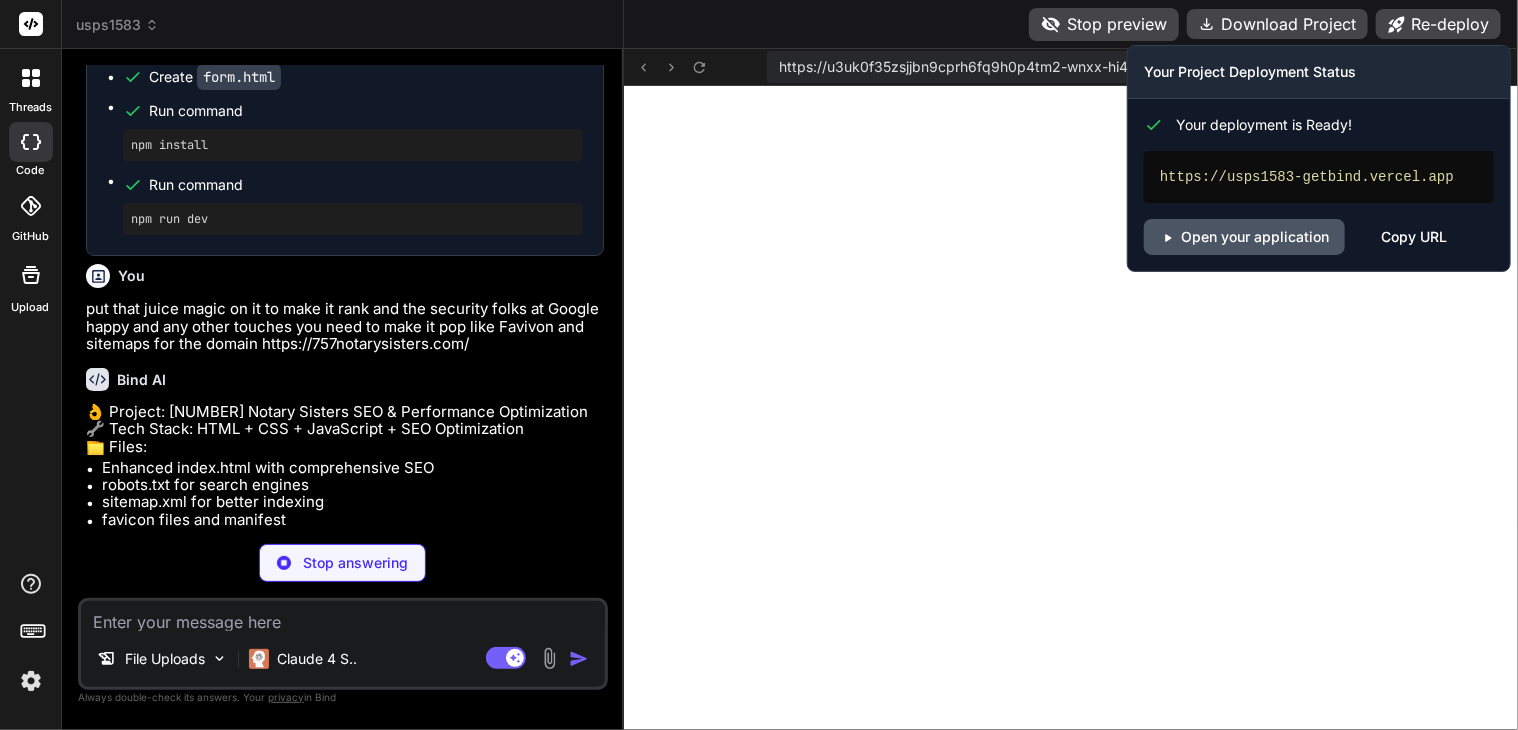 click on "Open your application" at bounding box center [1244, 237] 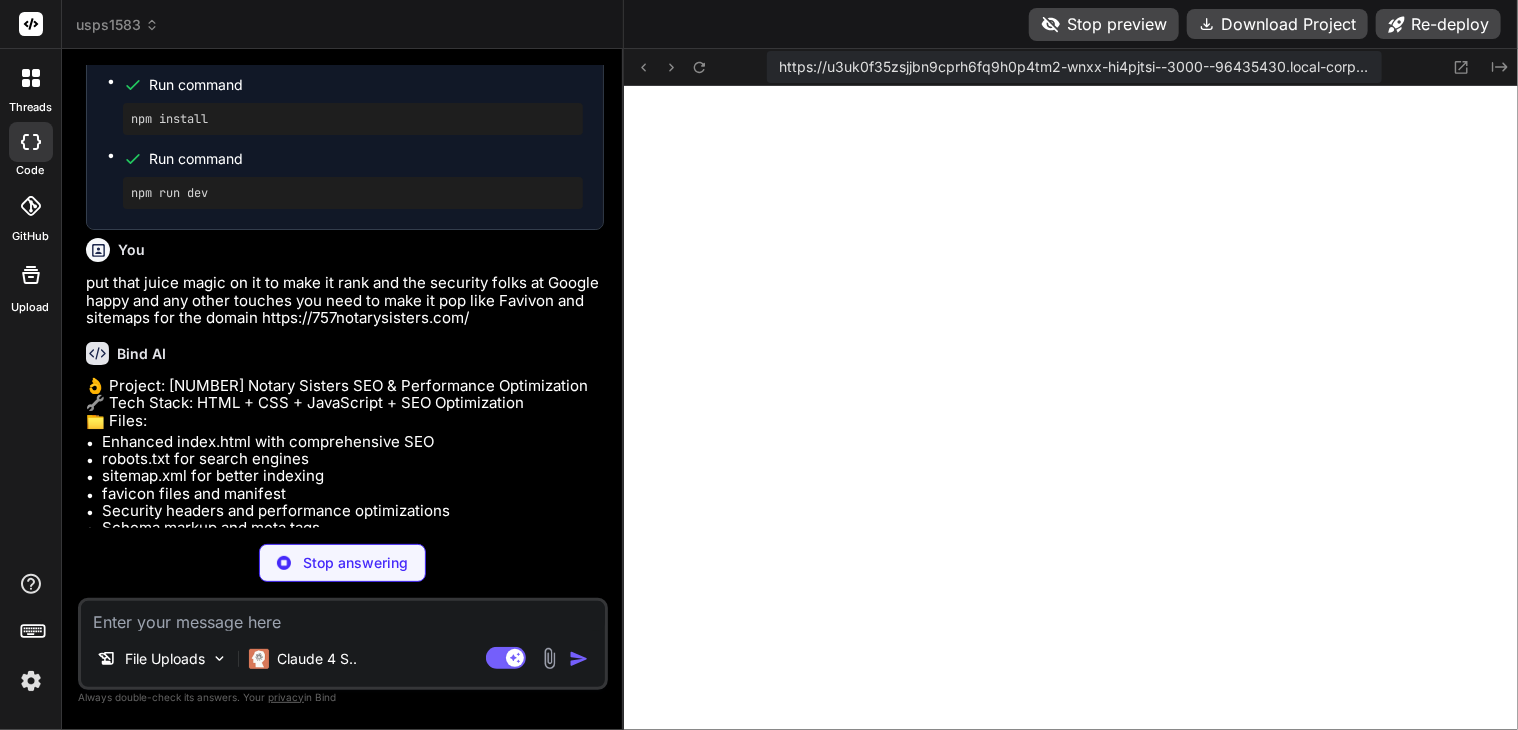 scroll, scrollTop: 74870, scrollLeft: 0, axis: vertical 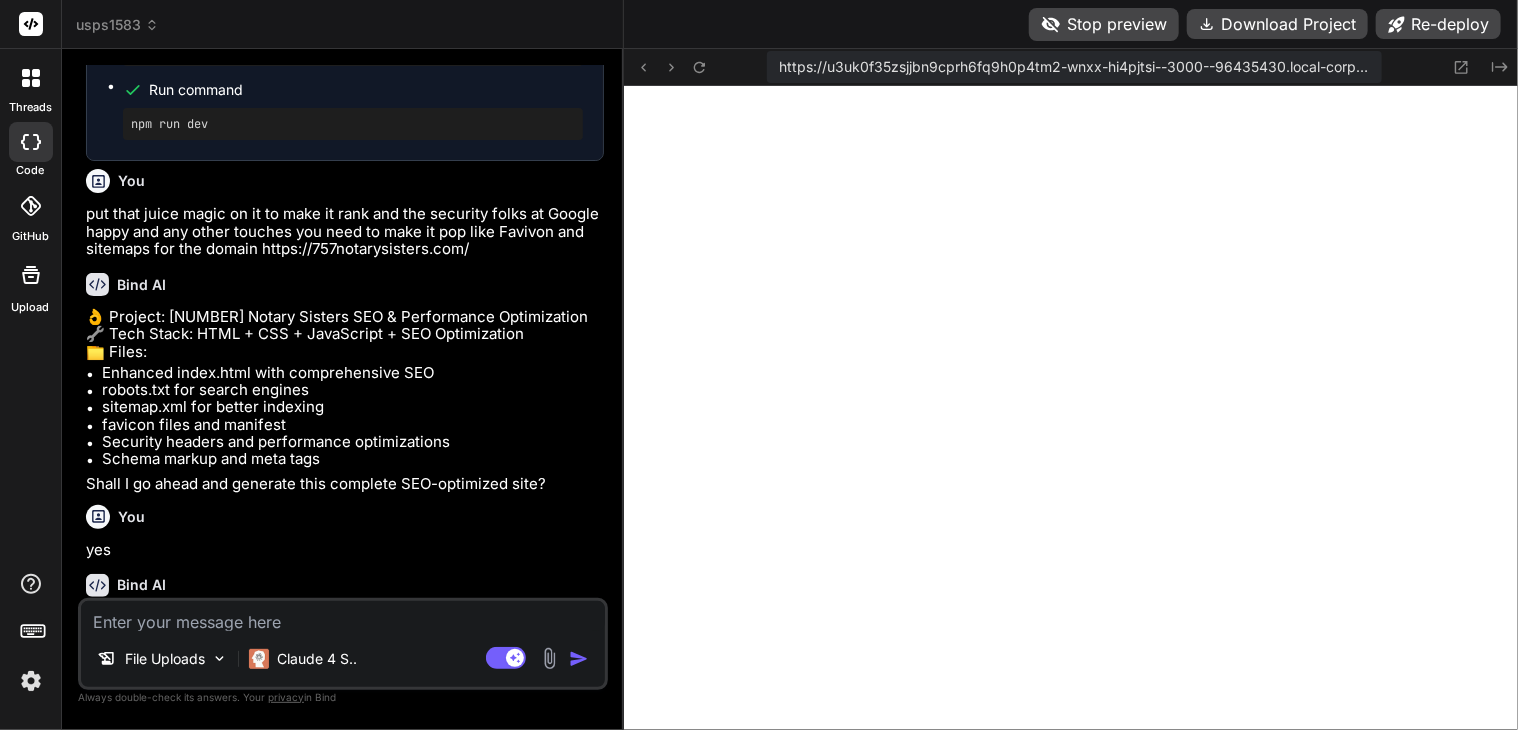drag, startPoint x: 304, startPoint y: 239, endPoint x: 479, endPoint y: 336, distance: 200.08498 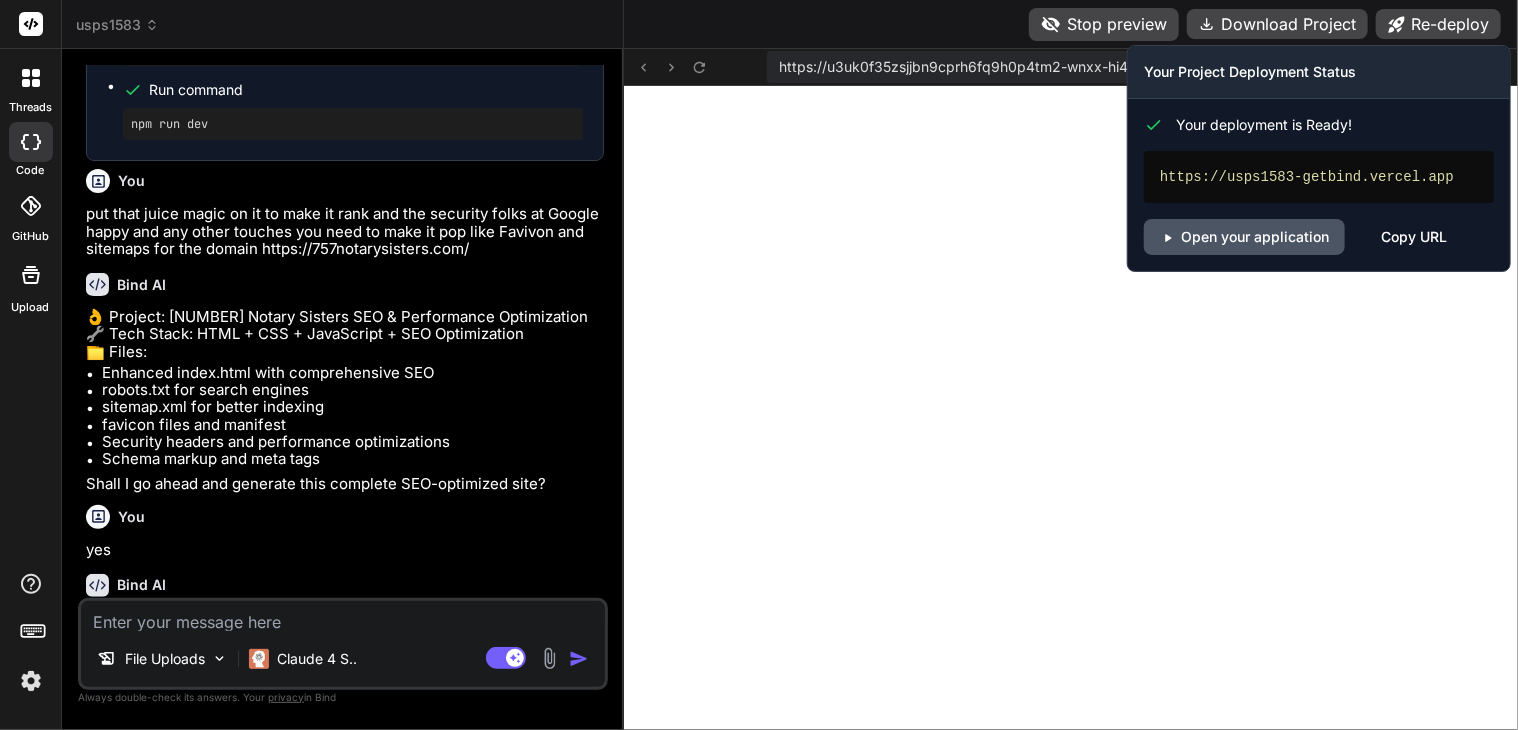 click on "Open your application" at bounding box center [1244, 237] 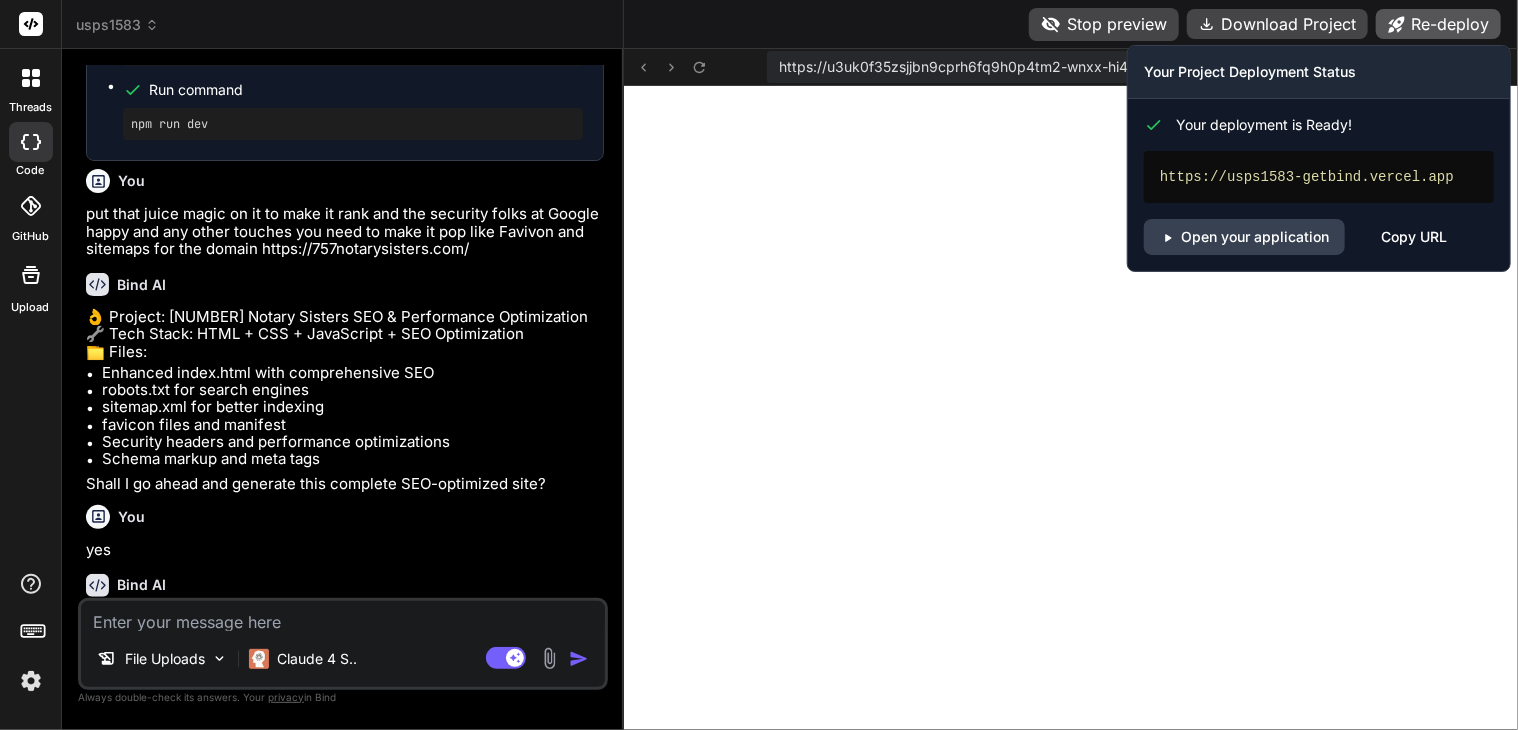 click on "Re-deploy" at bounding box center (1438, 24) 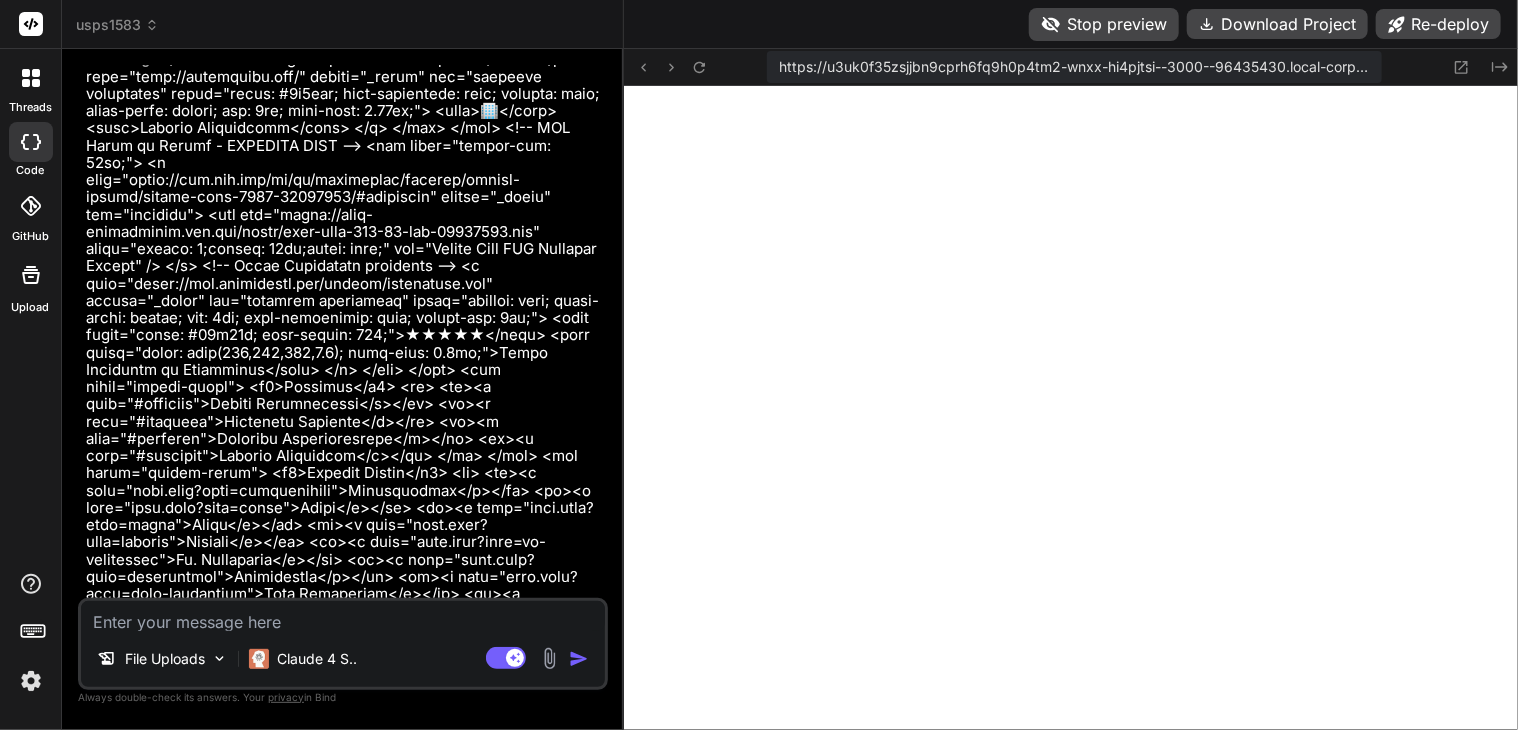 scroll, scrollTop: 73284, scrollLeft: 0, axis: vertical 